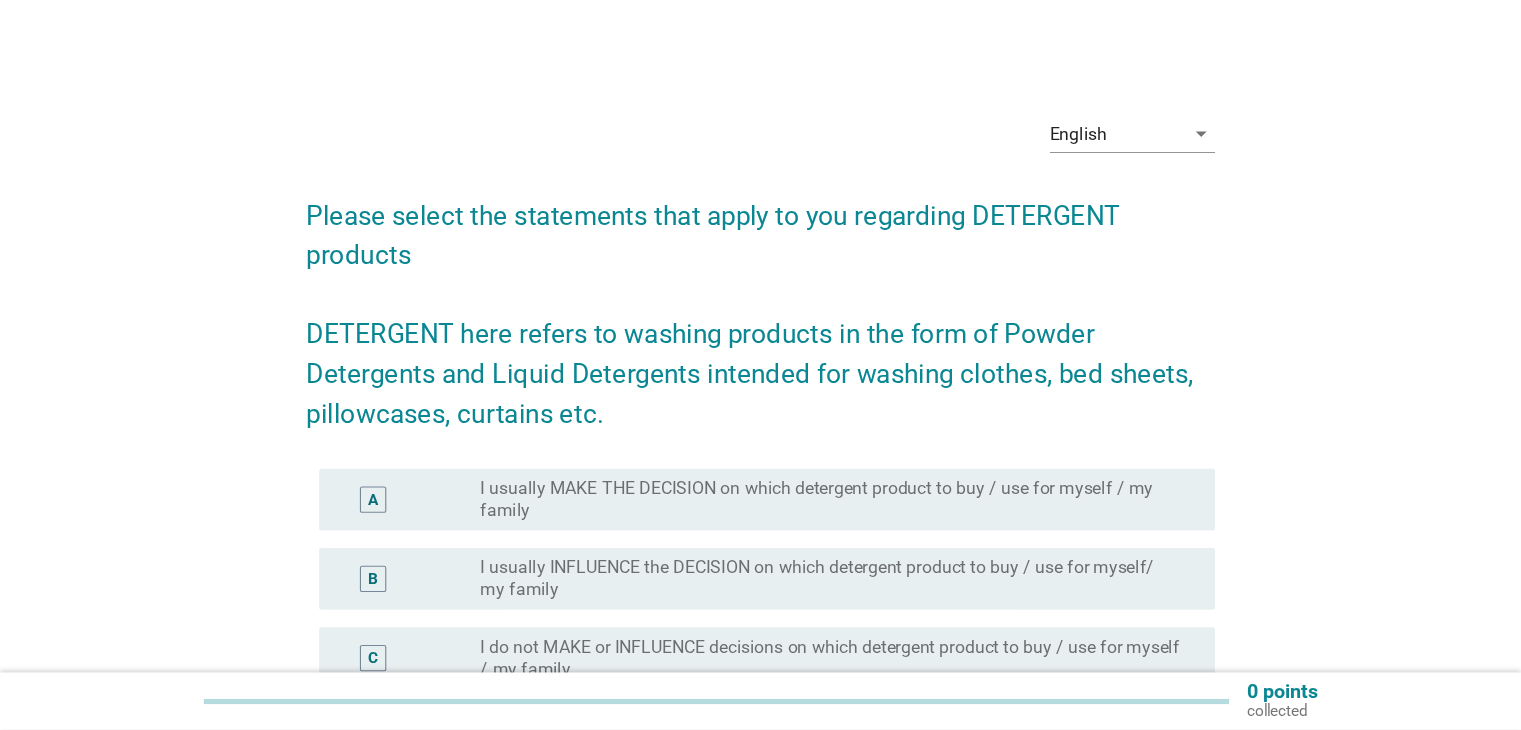 scroll, scrollTop: 0, scrollLeft: 0, axis: both 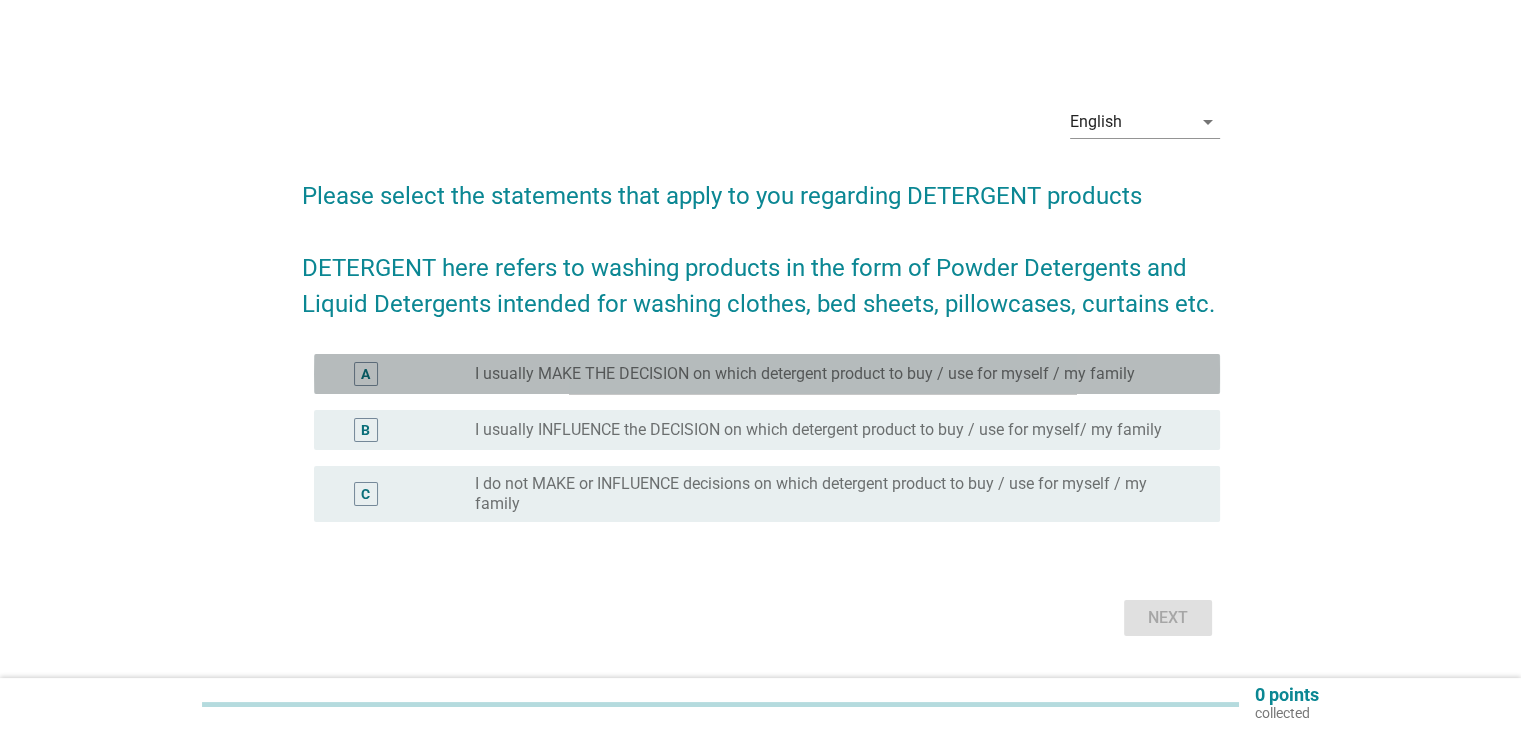 click on "A     radio_button_unchecked I usually MAKE THE DECISION on which detergent product to buy / use for myself / my family" at bounding box center [767, 374] 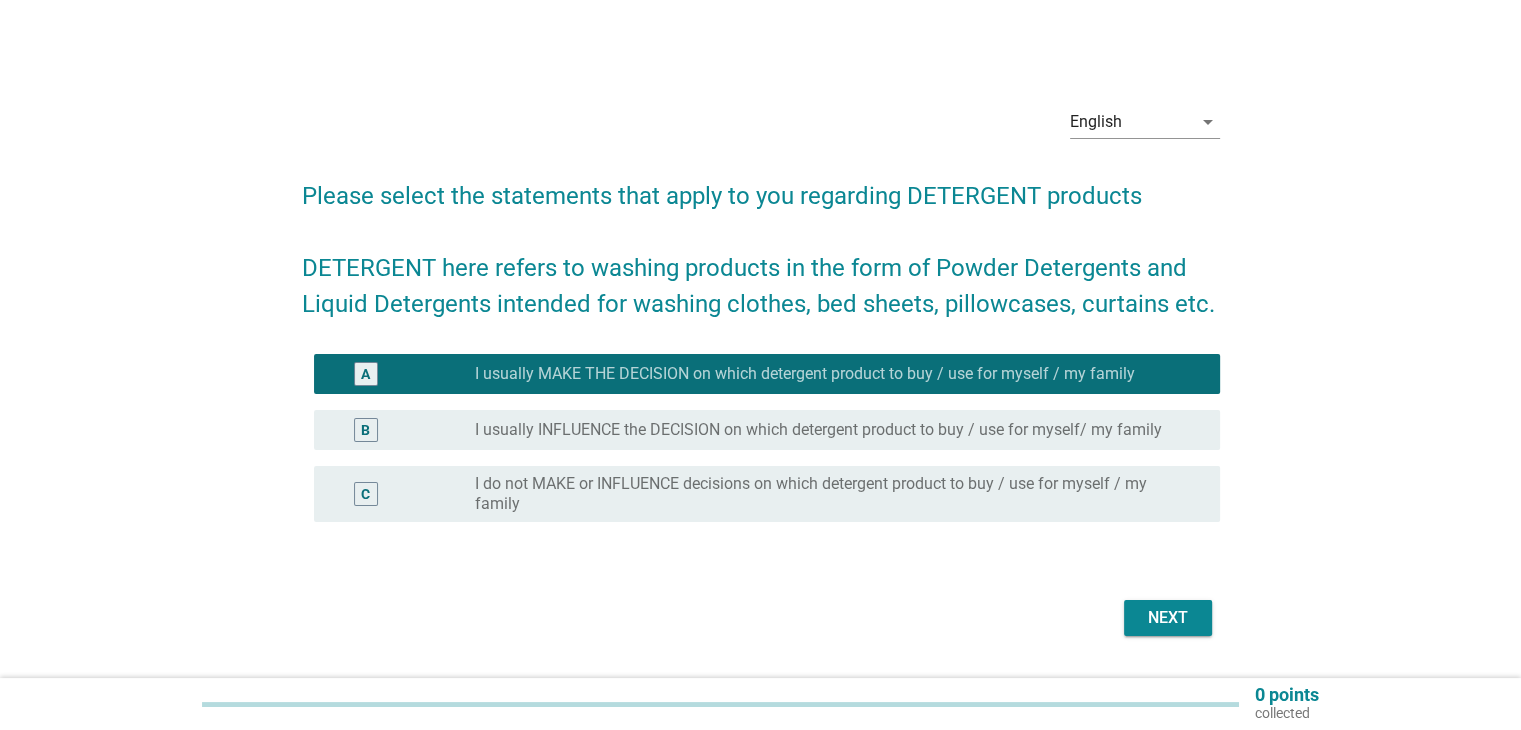 click on "Next" at bounding box center [1168, 618] 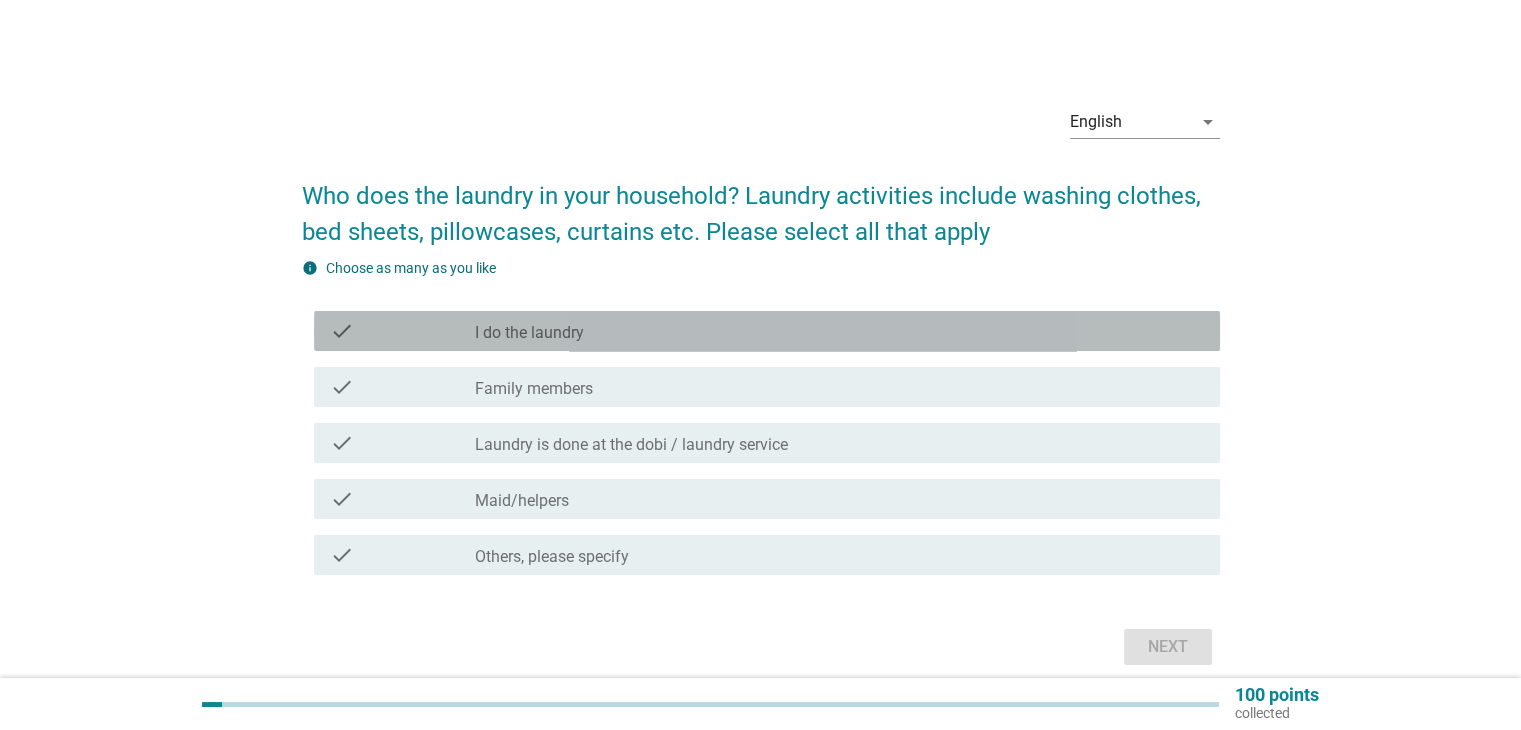 click on "I do the laundry" at bounding box center (529, 333) 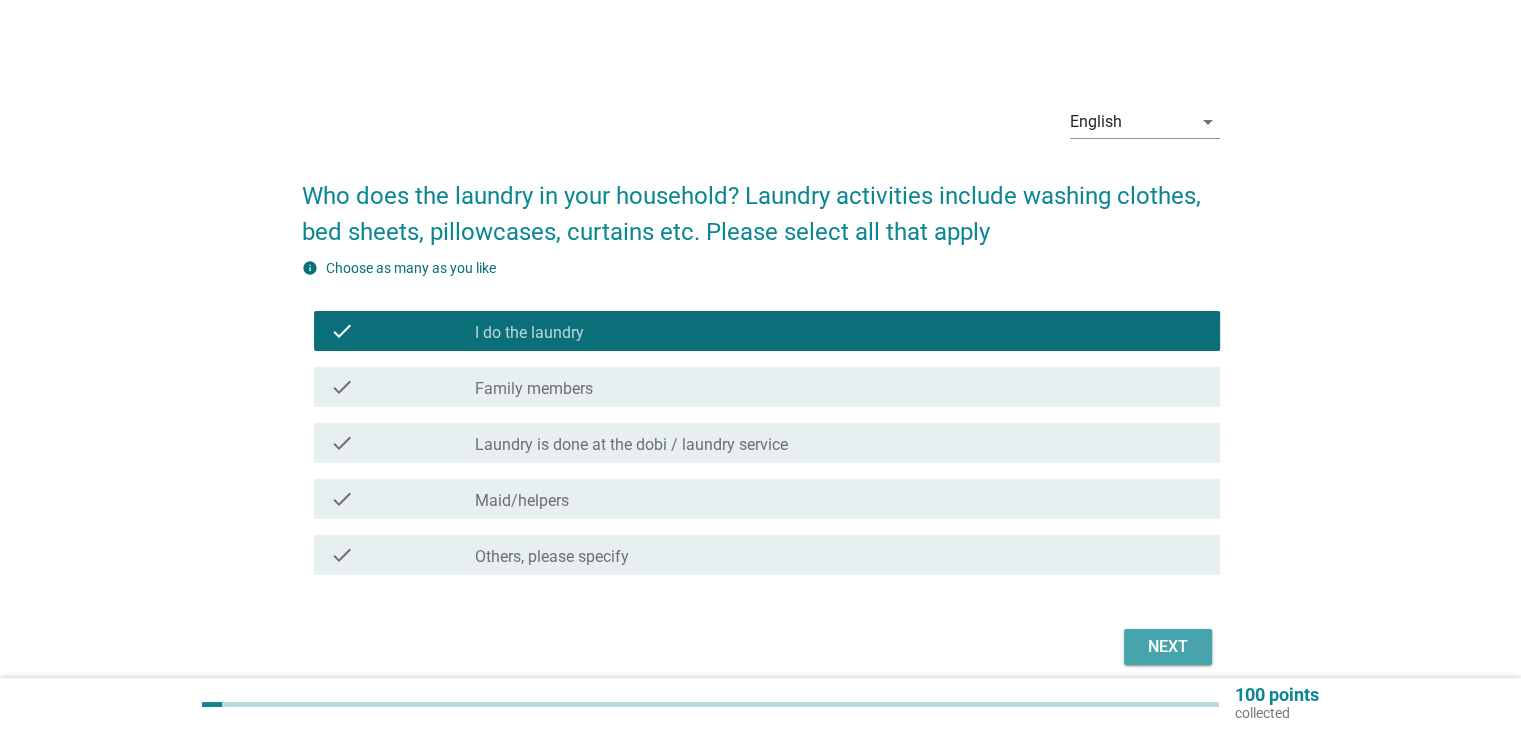 click on "Next" at bounding box center (1168, 647) 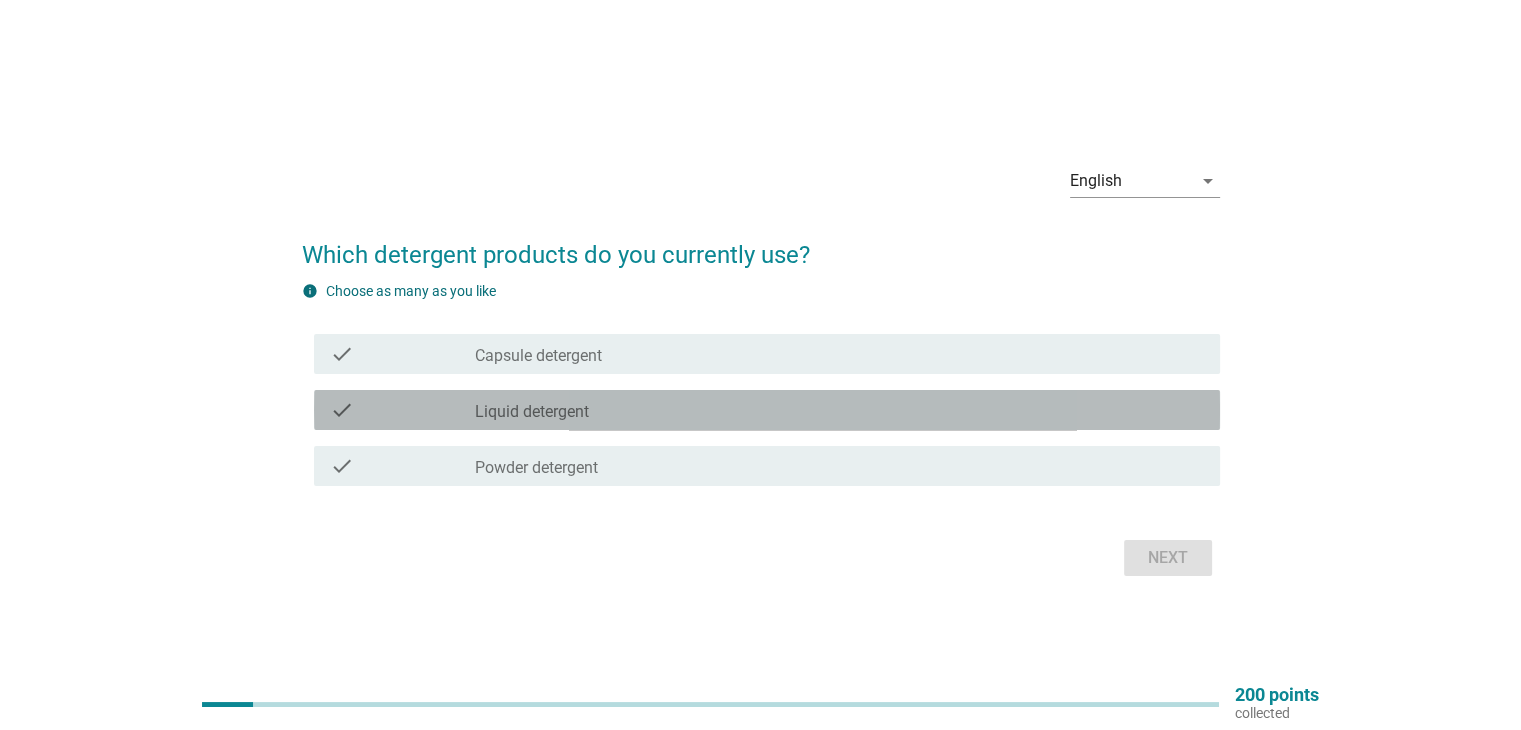 click on "check_box_outline_blank Liquid detergent" at bounding box center (839, 410) 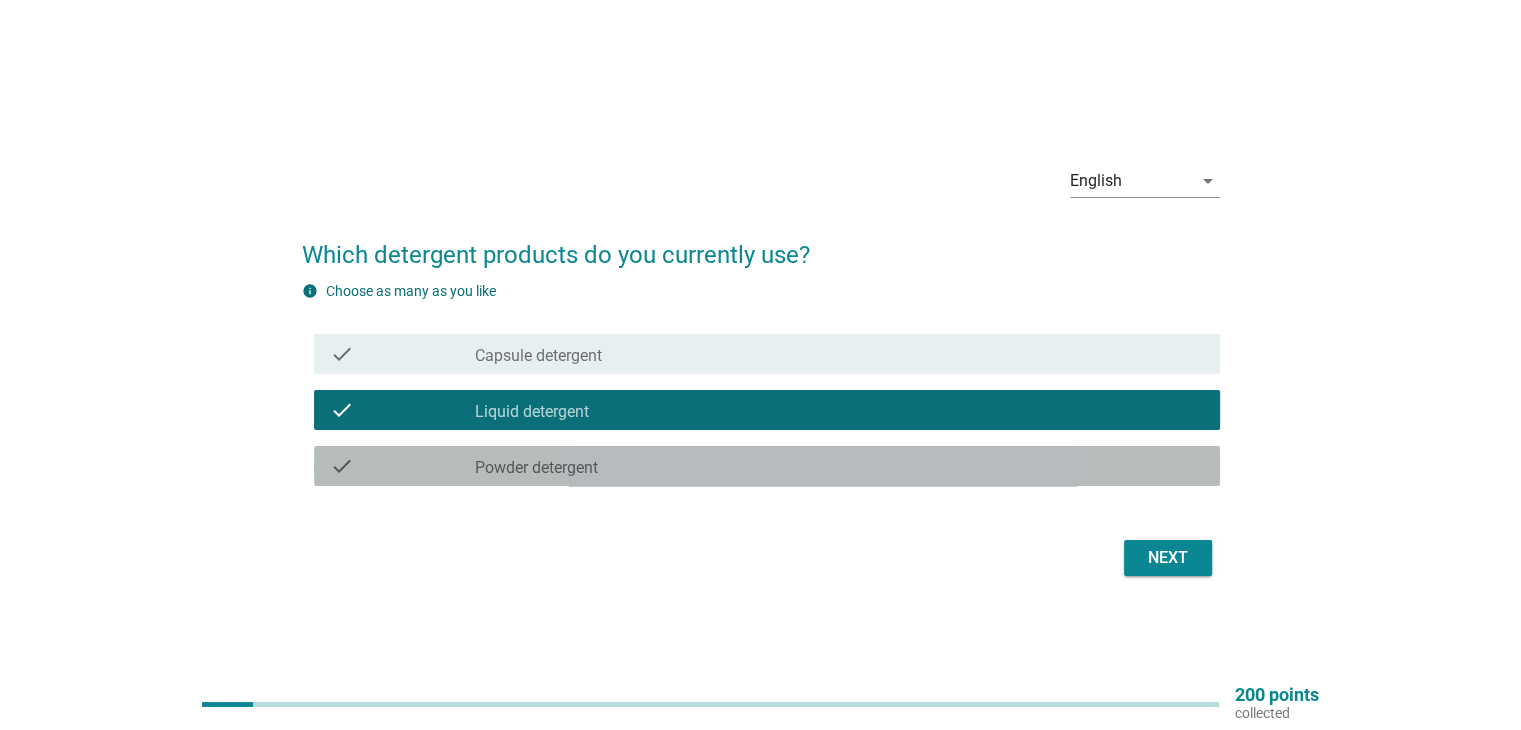 click on "Powder detergent" at bounding box center (536, 468) 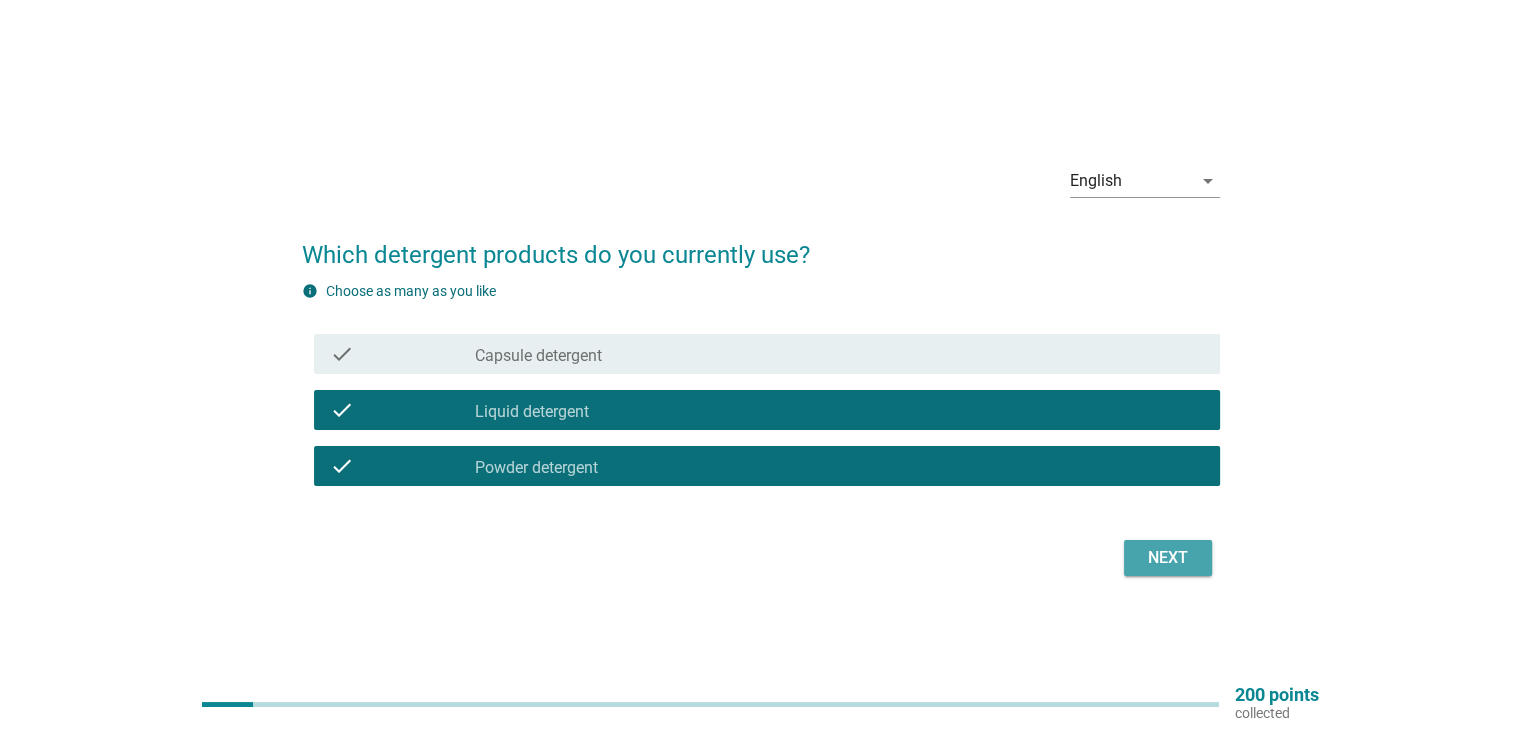 click on "Next" at bounding box center [1168, 558] 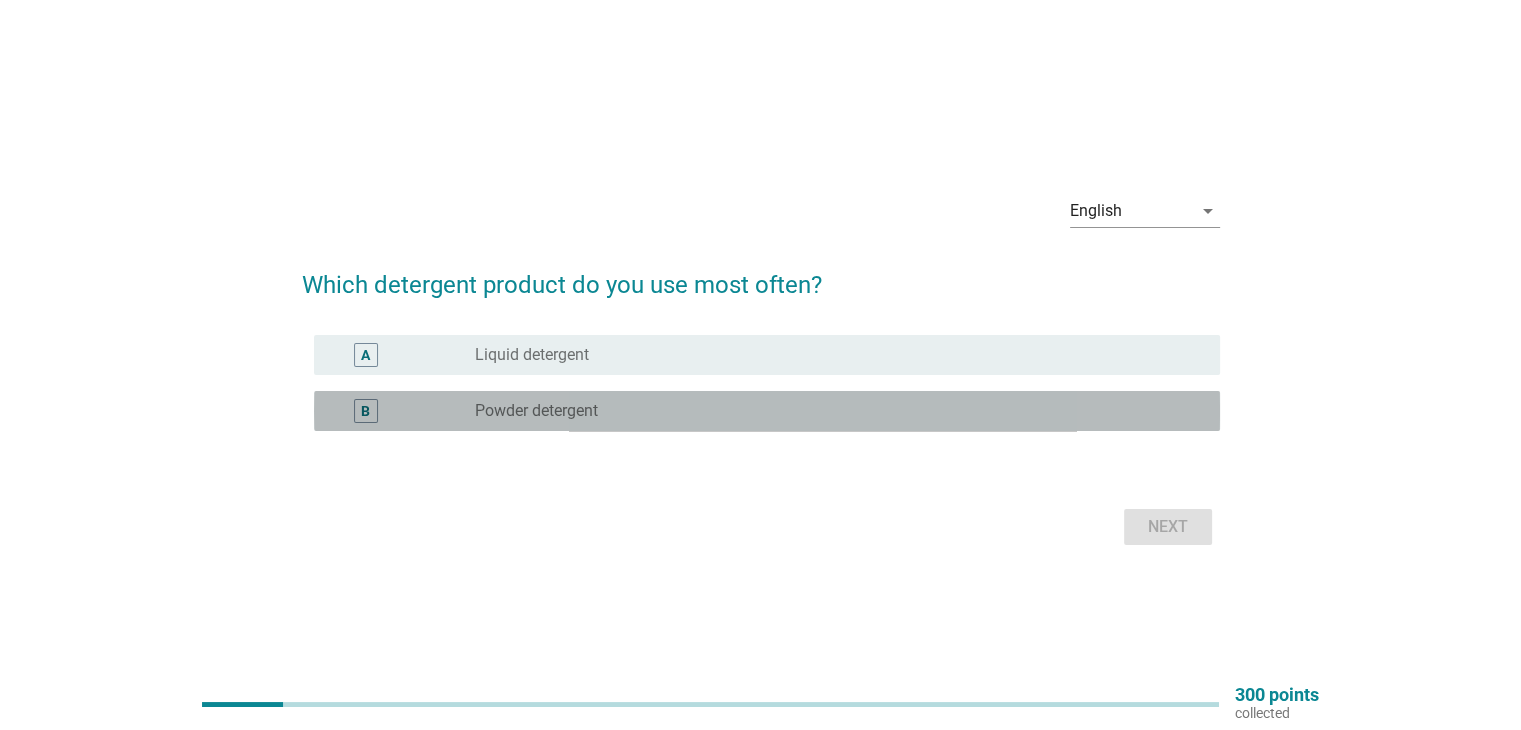 click on "radio_button_unchecked Powder detergent" at bounding box center [831, 411] 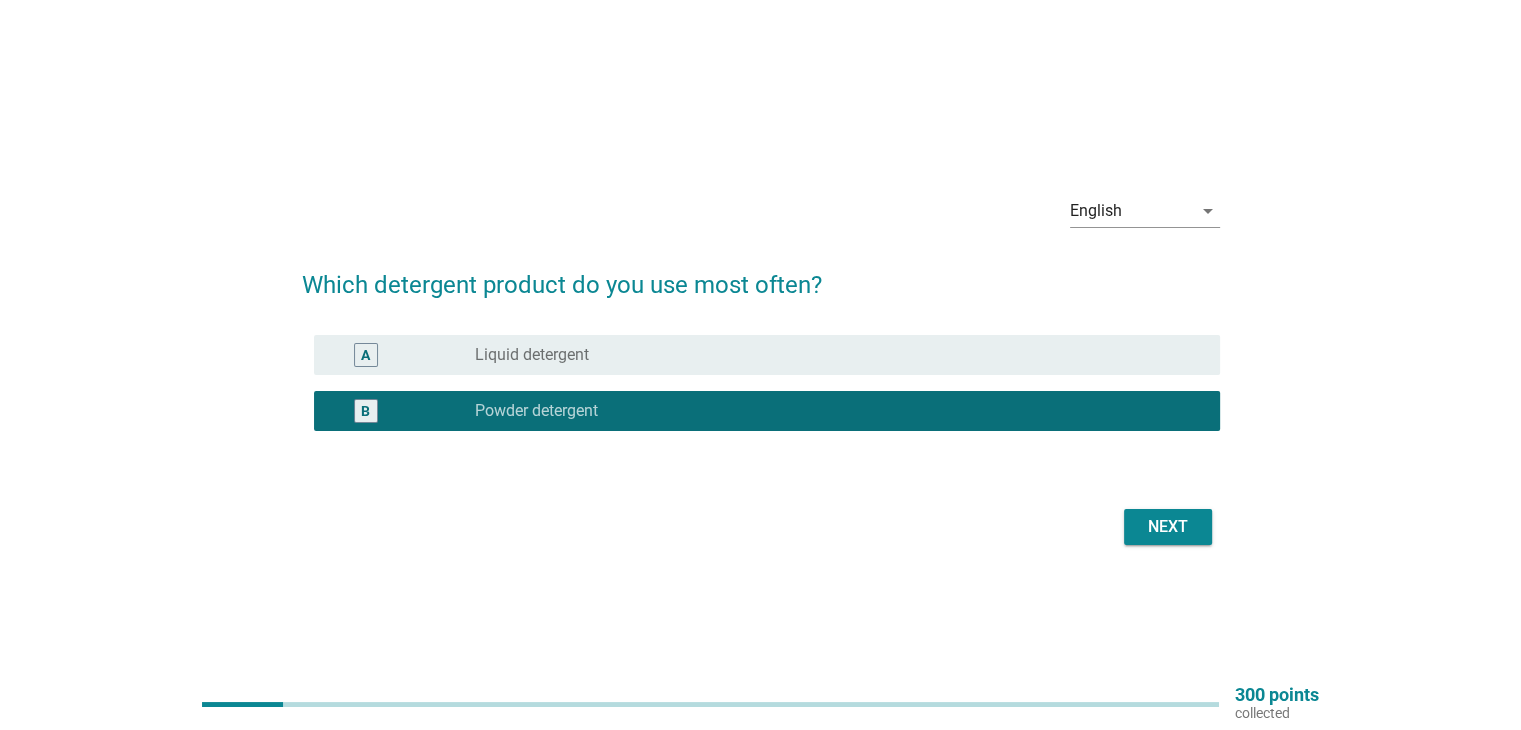 click on "radio_button_unchecked Liquid detergent" at bounding box center (831, 355) 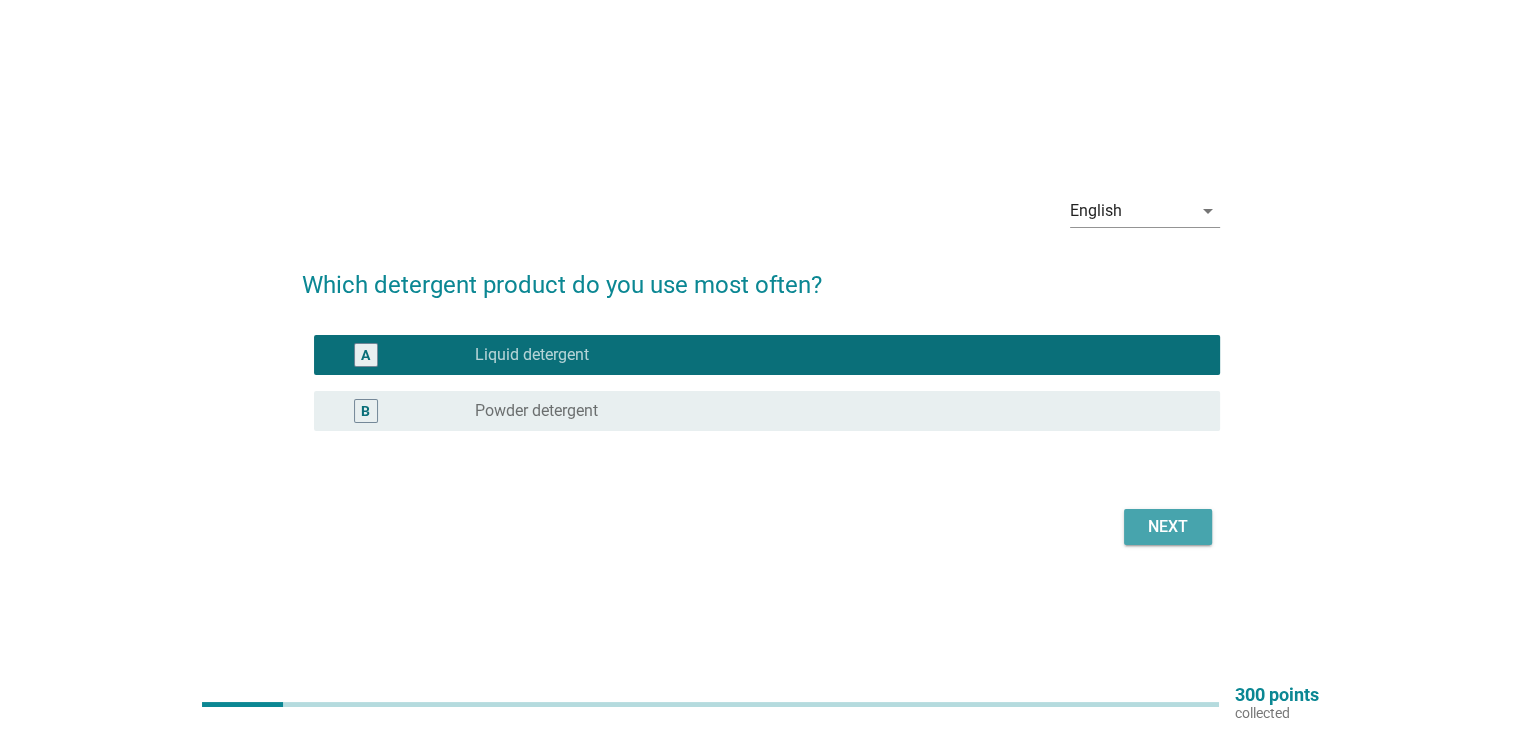 click on "Next" at bounding box center (1168, 527) 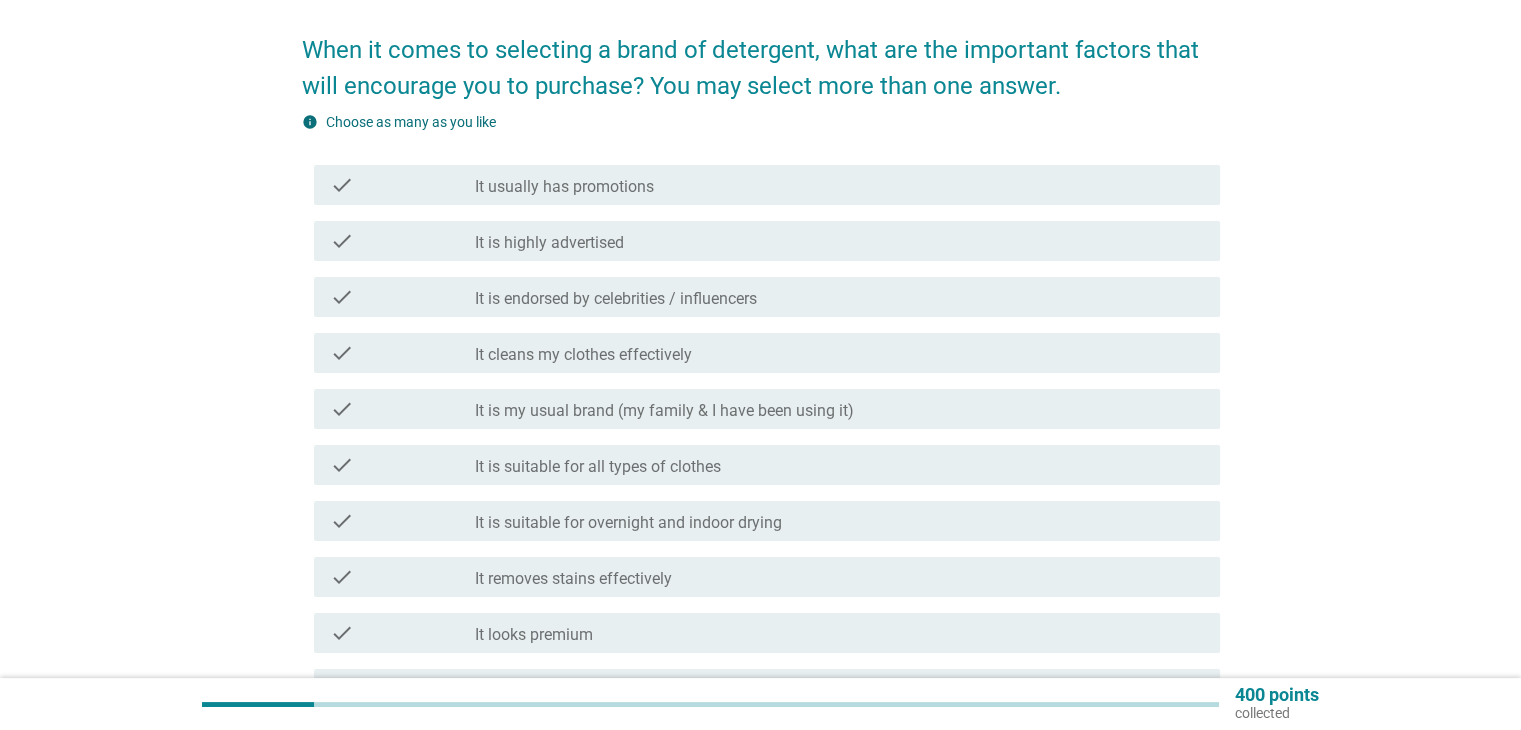 scroll, scrollTop: 147, scrollLeft: 0, axis: vertical 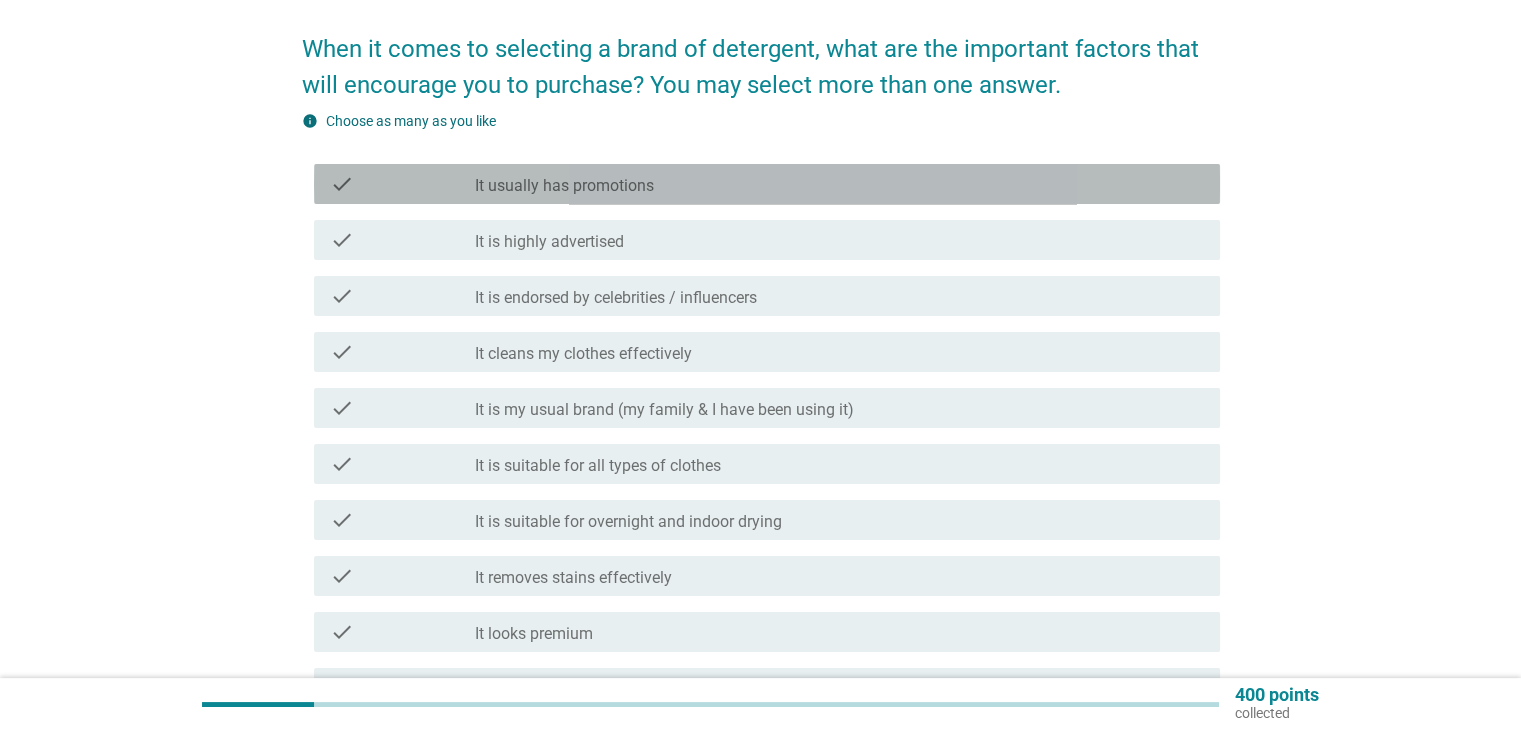 click on "check     check_box_outline_blank It usually has promotions" at bounding box center (767, 184) 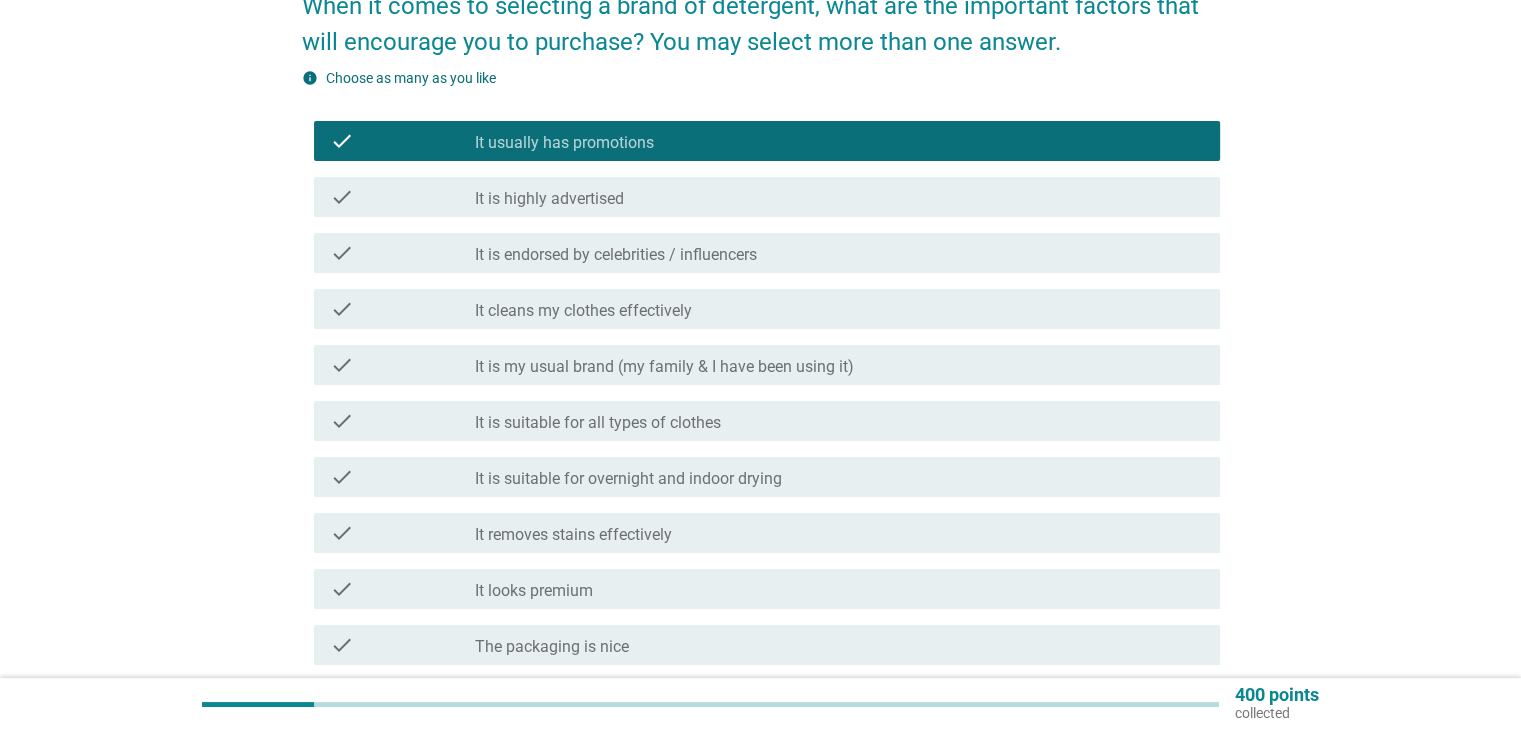 scroll, scrollTop: 191, scrollLeft: 0, axis: vertical 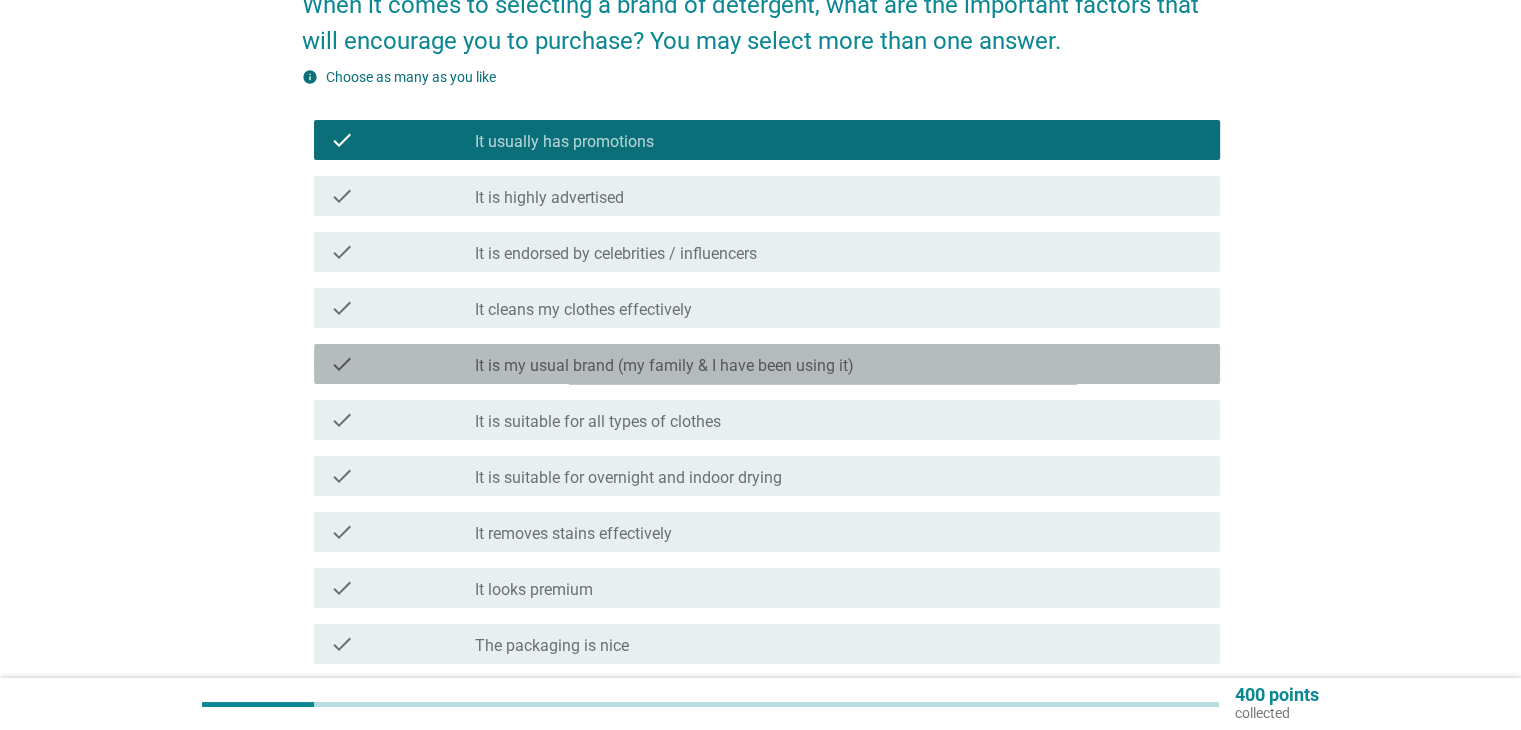 click on "It is my usual brand (my family & I have been using it)" at bounding box center [664, 366] 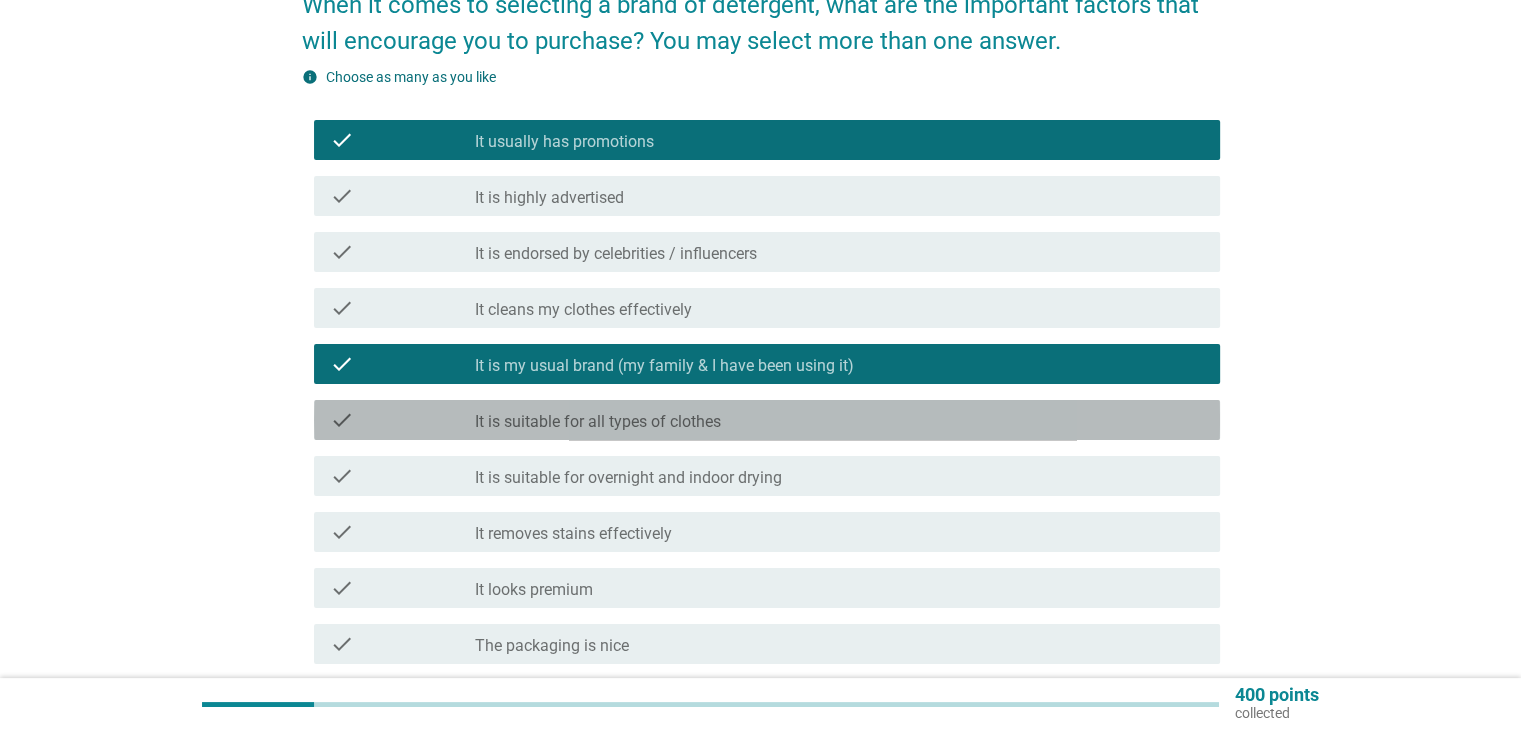 click on "It is suitable for all types of clothes" at bounding box center [598, 422] 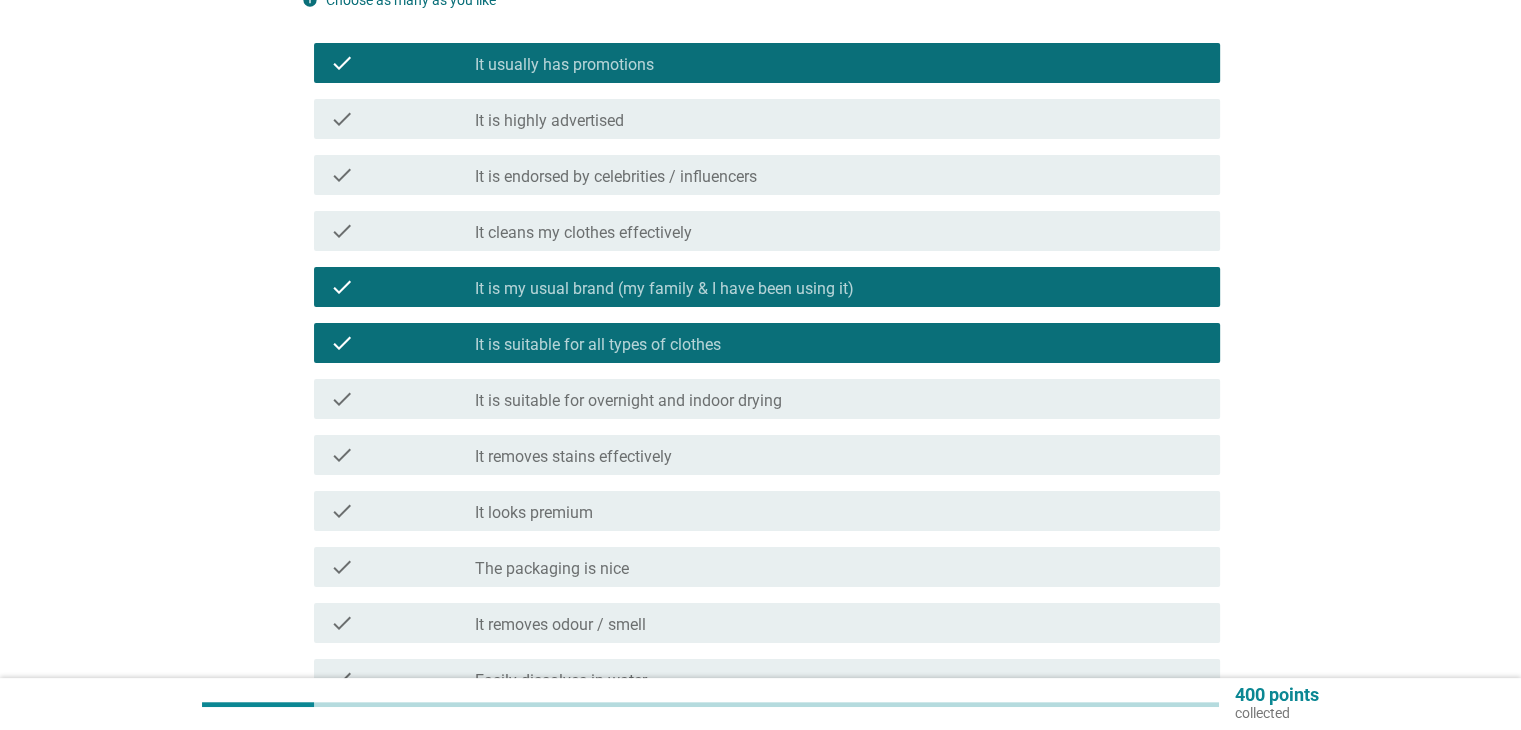 scroll, scrollTop: 272, scrollLeft: 0, axis: vertical 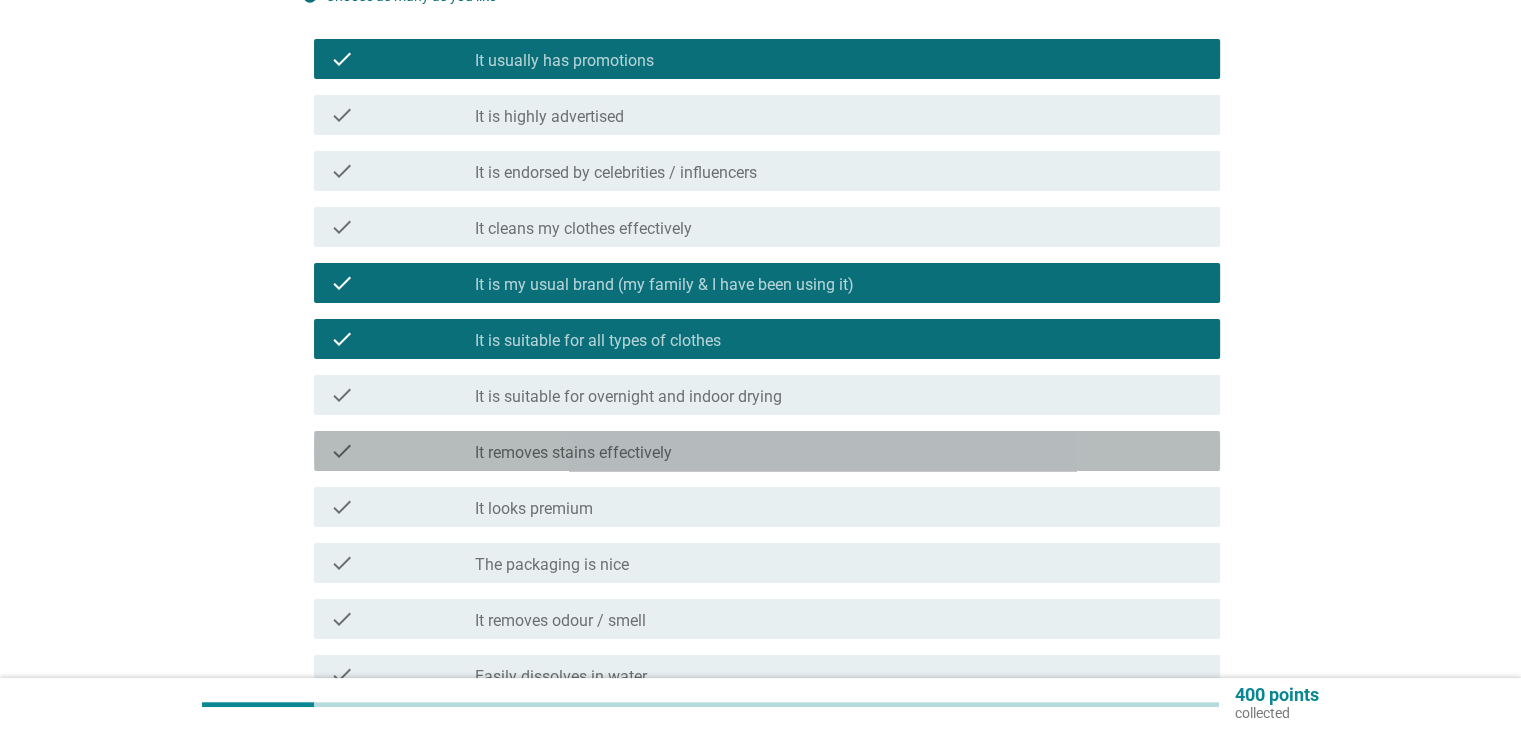 click on "It removes stains effectively" at bounding box center (573, 453) 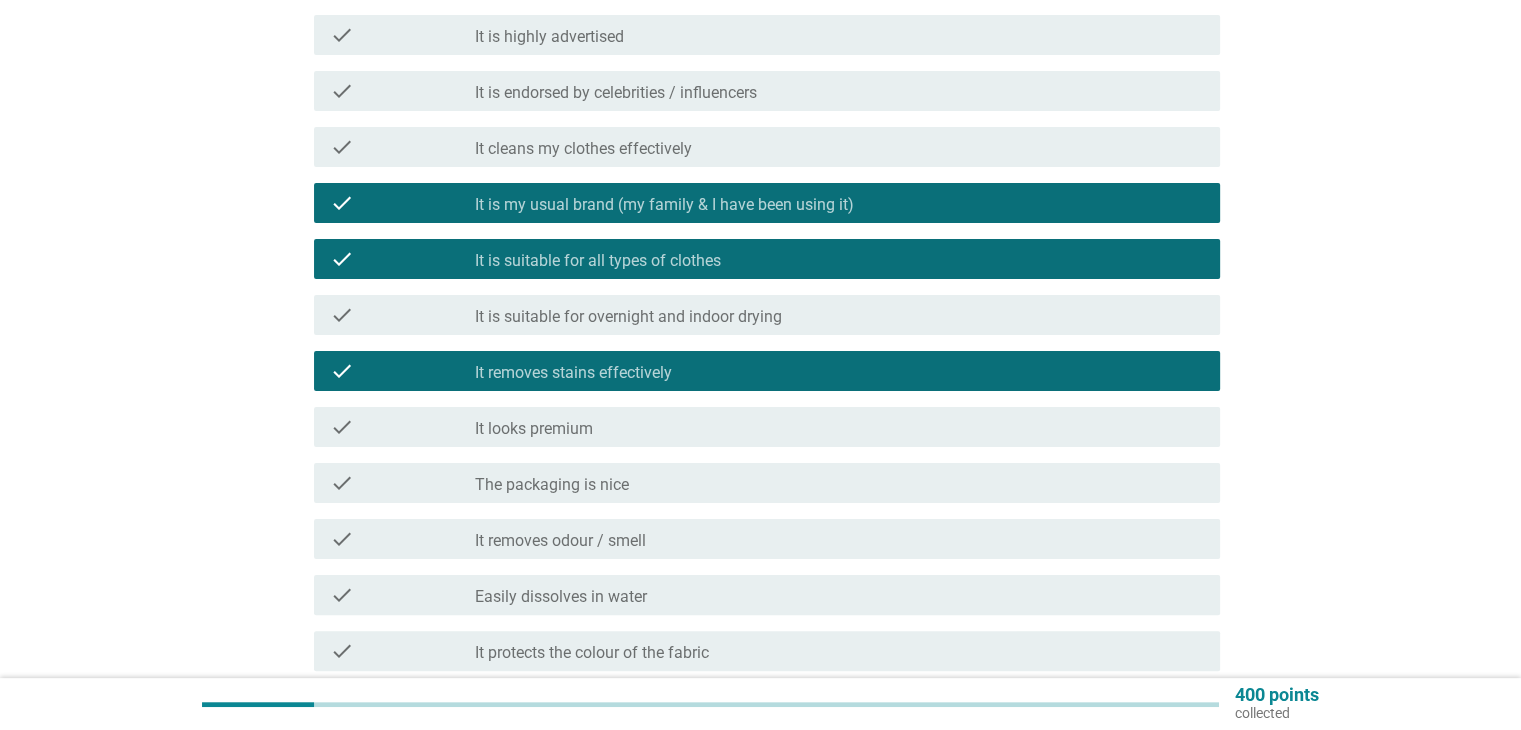 scroll, scrollTop: 354, scrollLeft: 0, axis: vertical 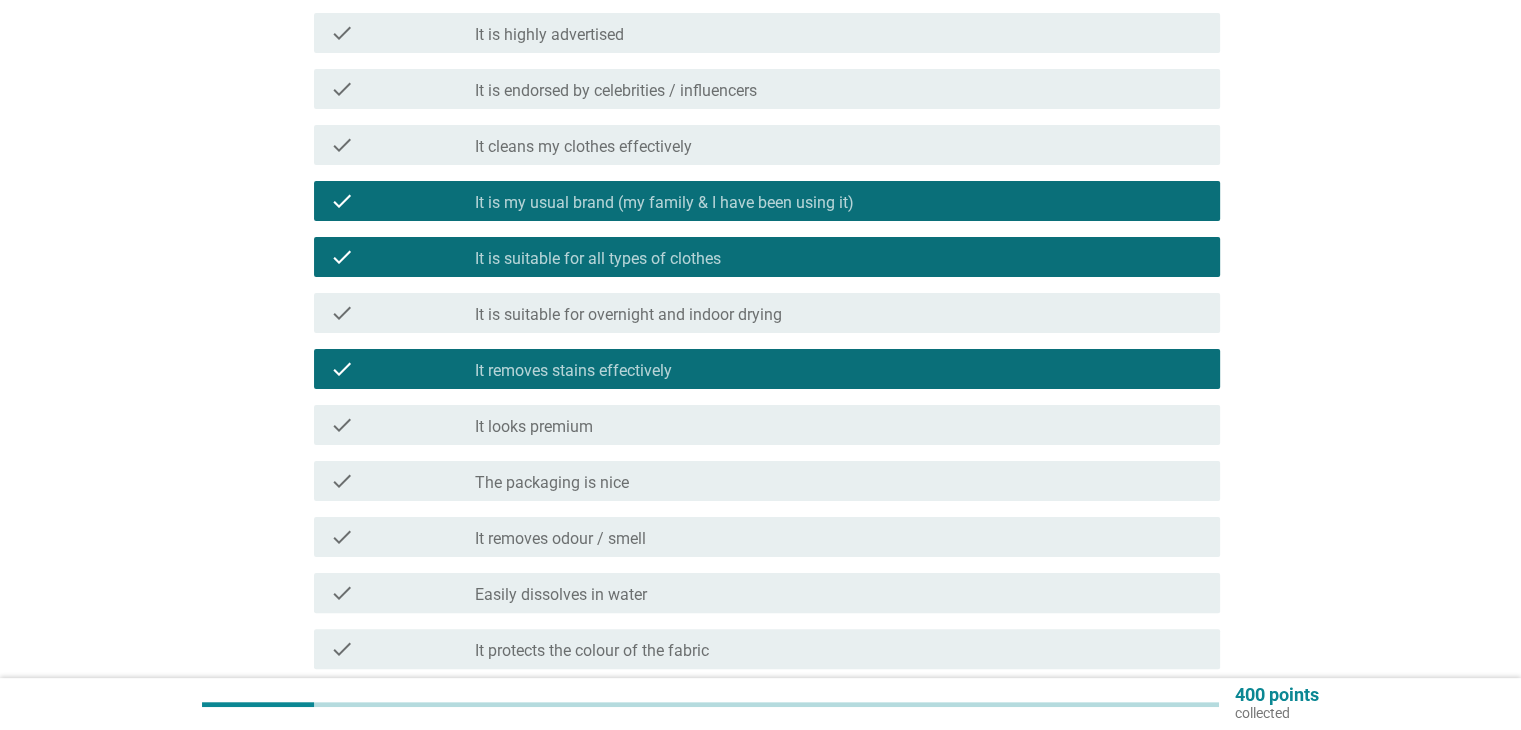 click on "It removes odour / smell" at bounding box center [560, 539] 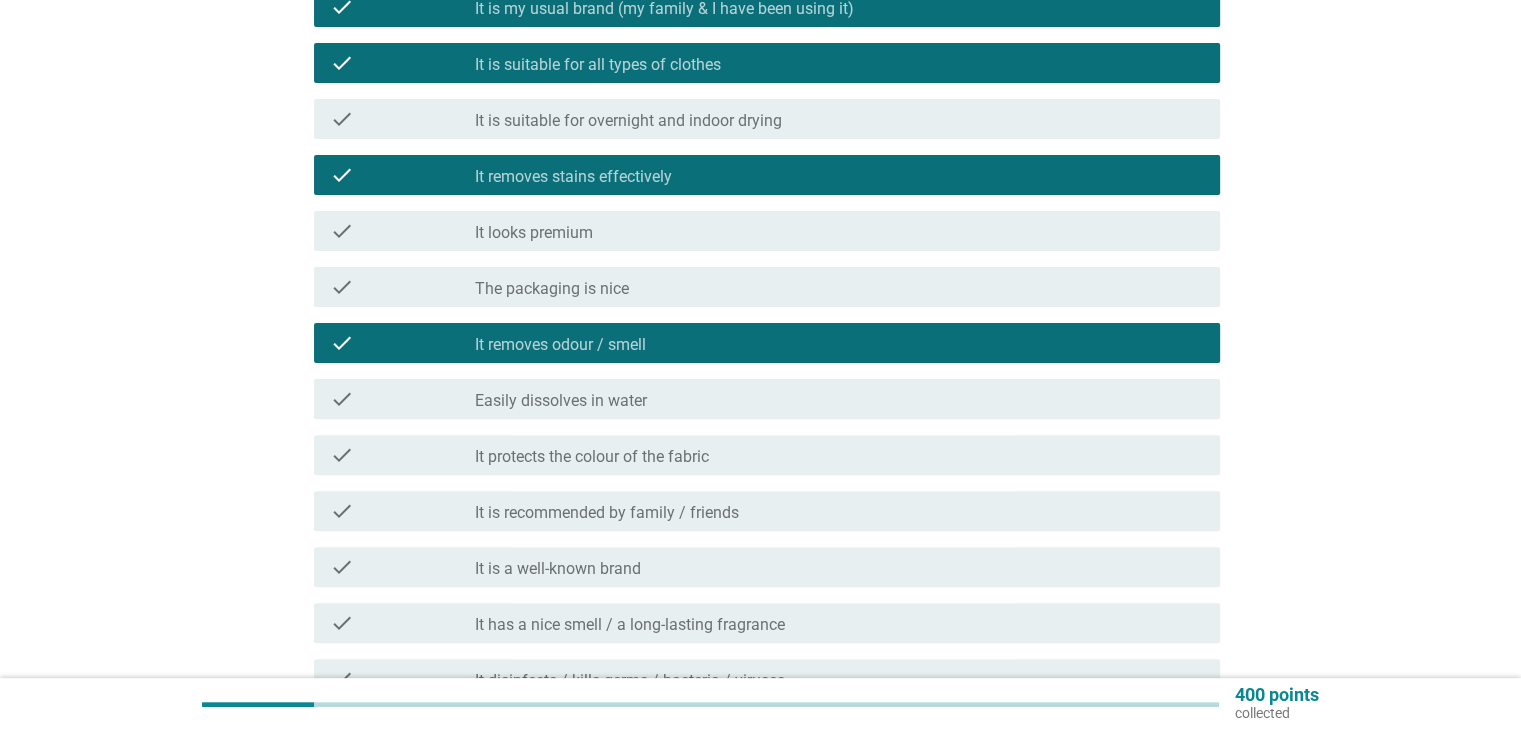 scroll, scrollTop: 552, scrollLeft: 0, axis: vertical 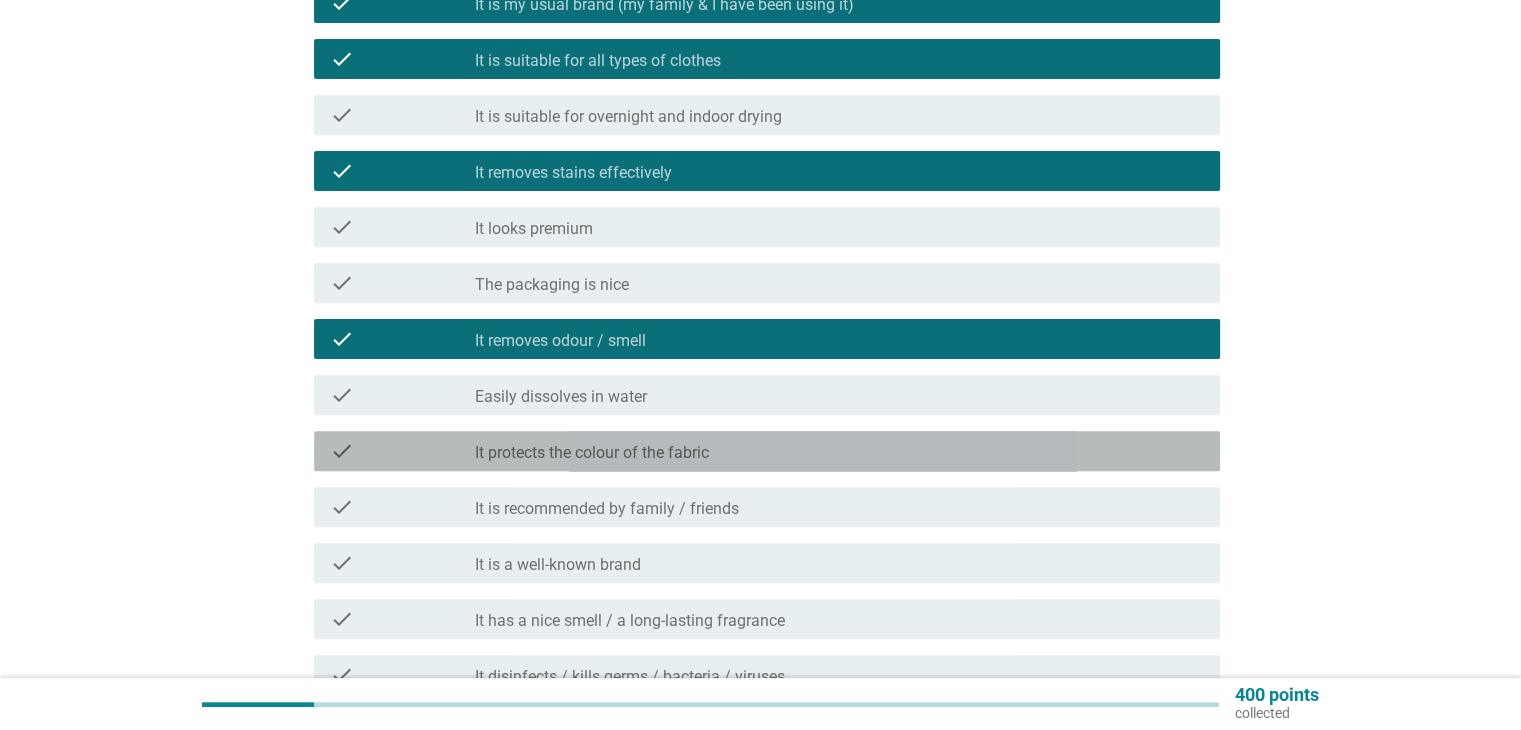 click on "It protects the colour of the fabric" at bounding box center (592, 453) 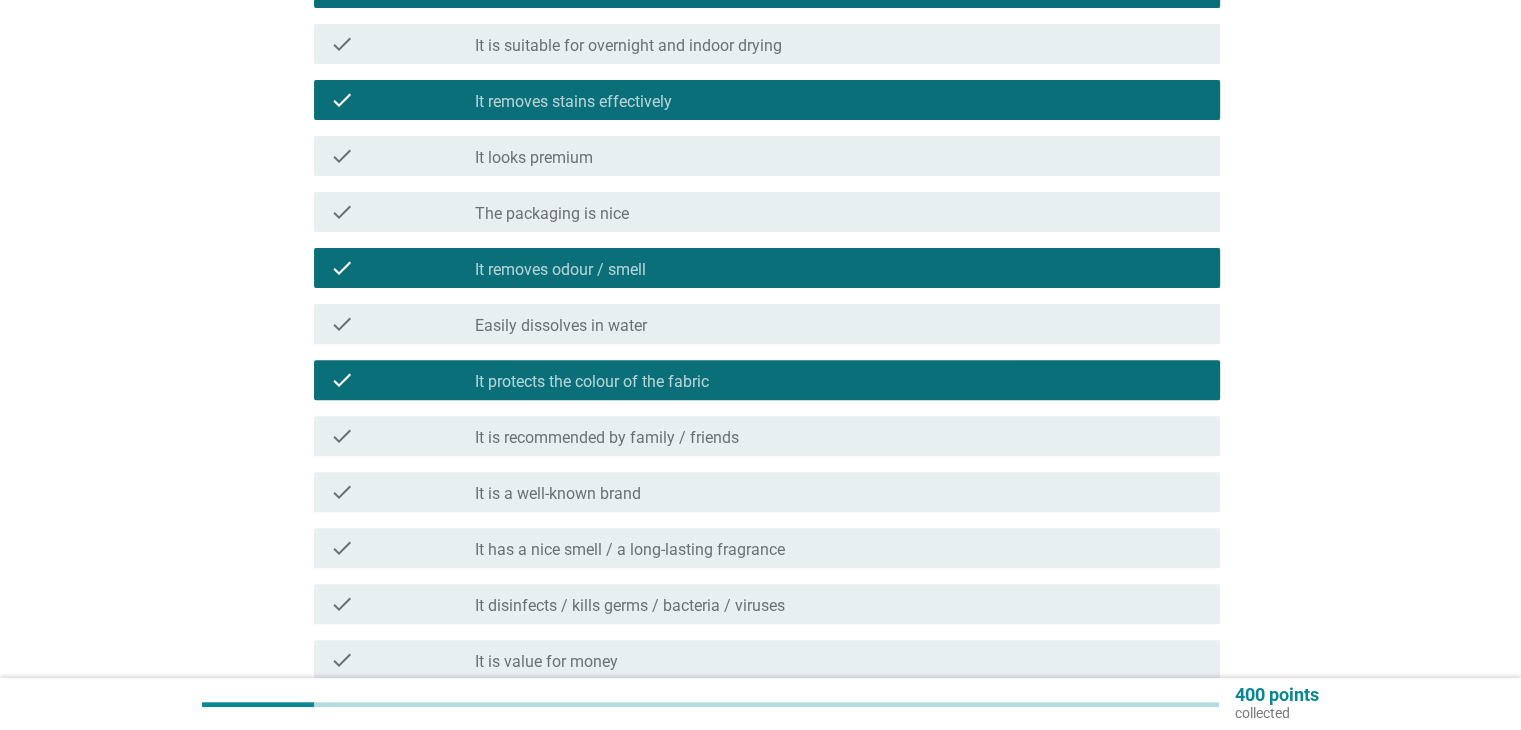 scroll, scrollTop: 692, scrollLeft: 0, axis: vertical 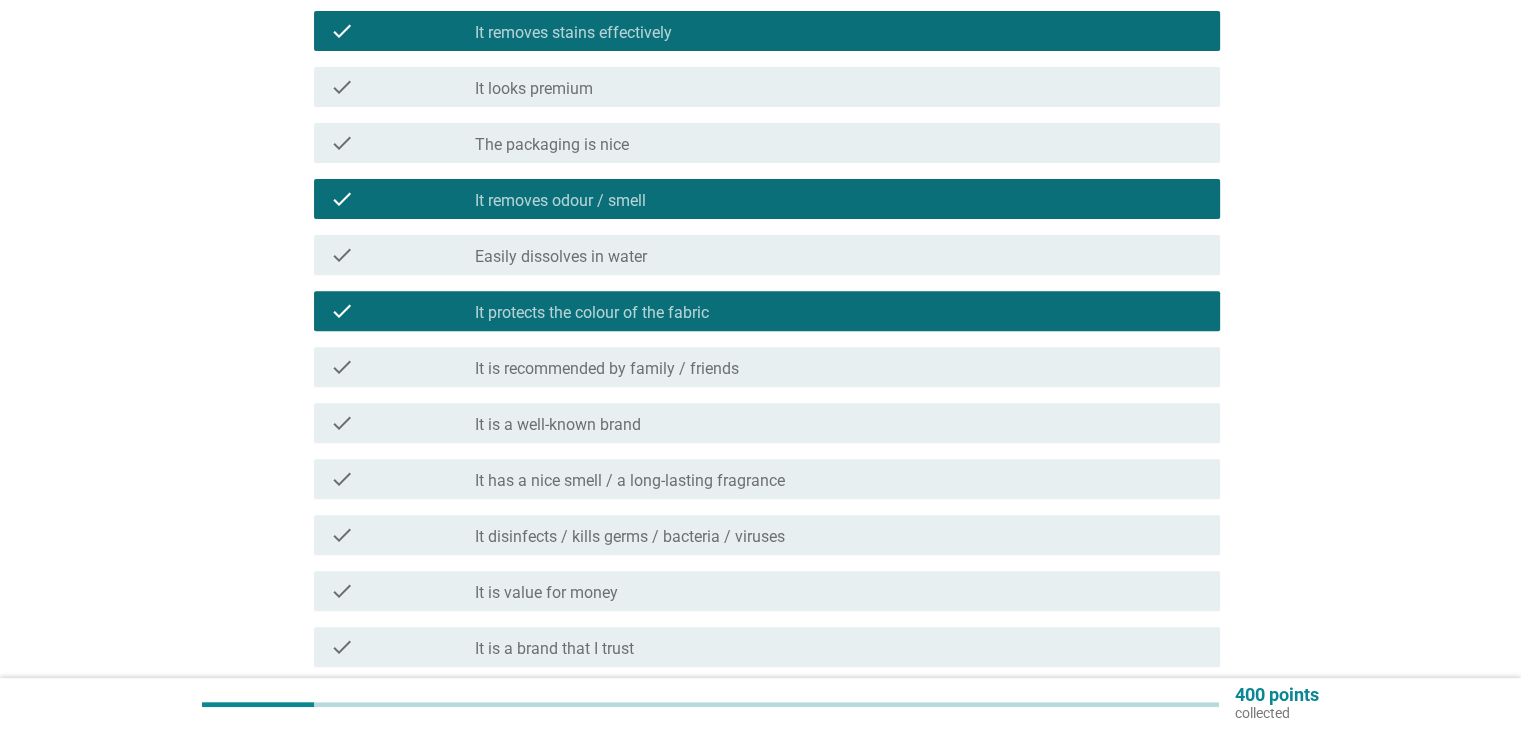 click on "It has a nice smell / a long-lasting fragrance" at bounding box center [630, 481] 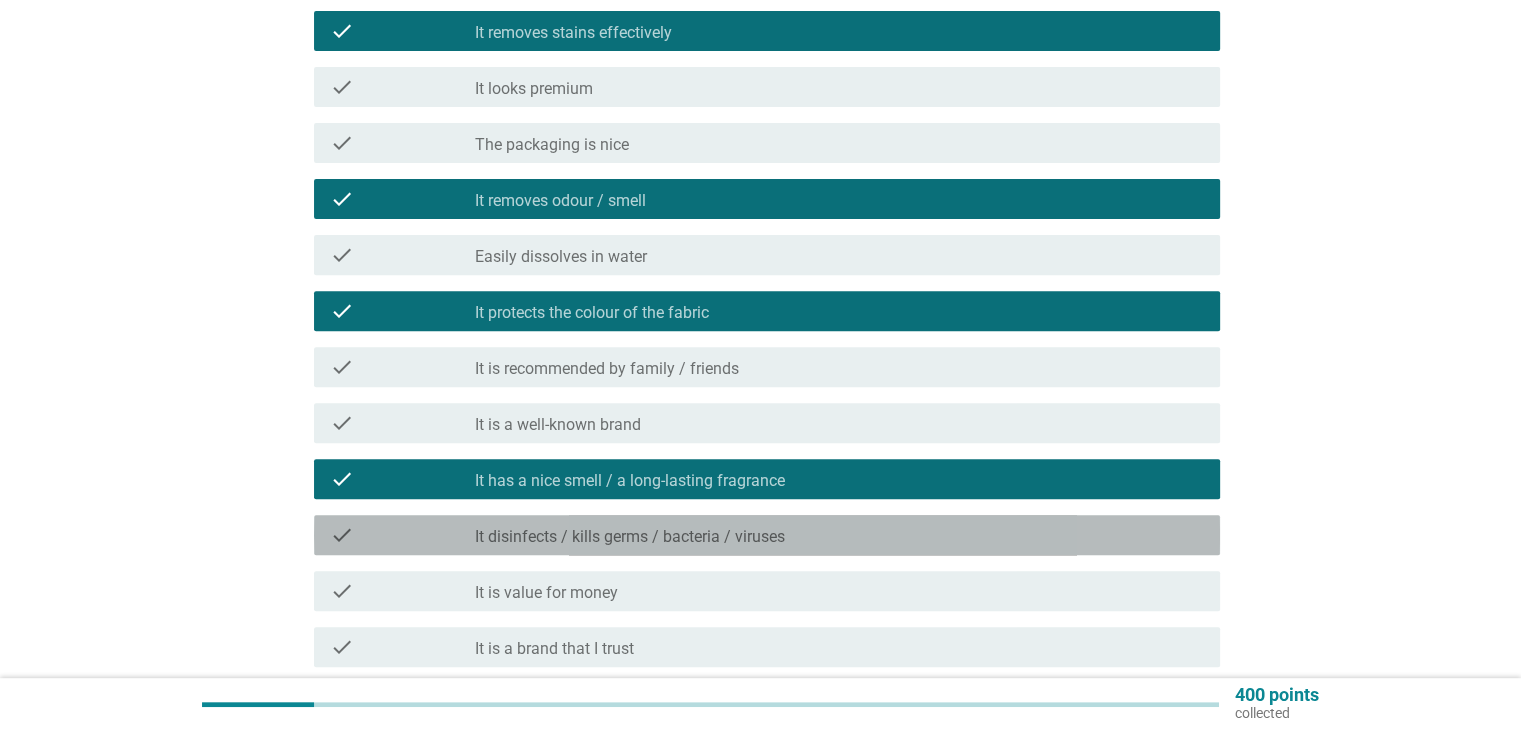 click on "It disinfects / kills germs / bacteria / viruses" at bounding box center (630, 537) 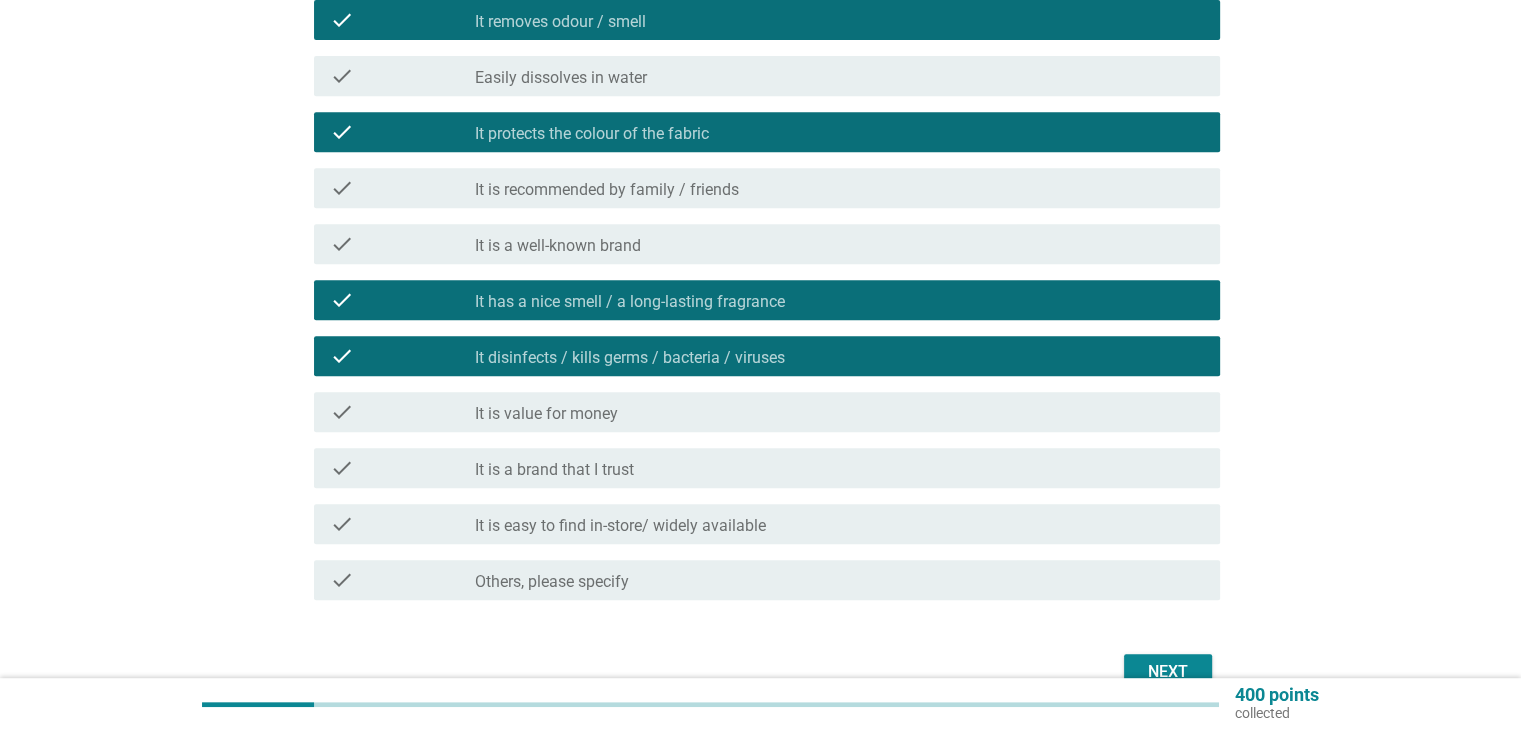 scroll, scrollTop: 863, scrollLeft: 0, axis: vertical 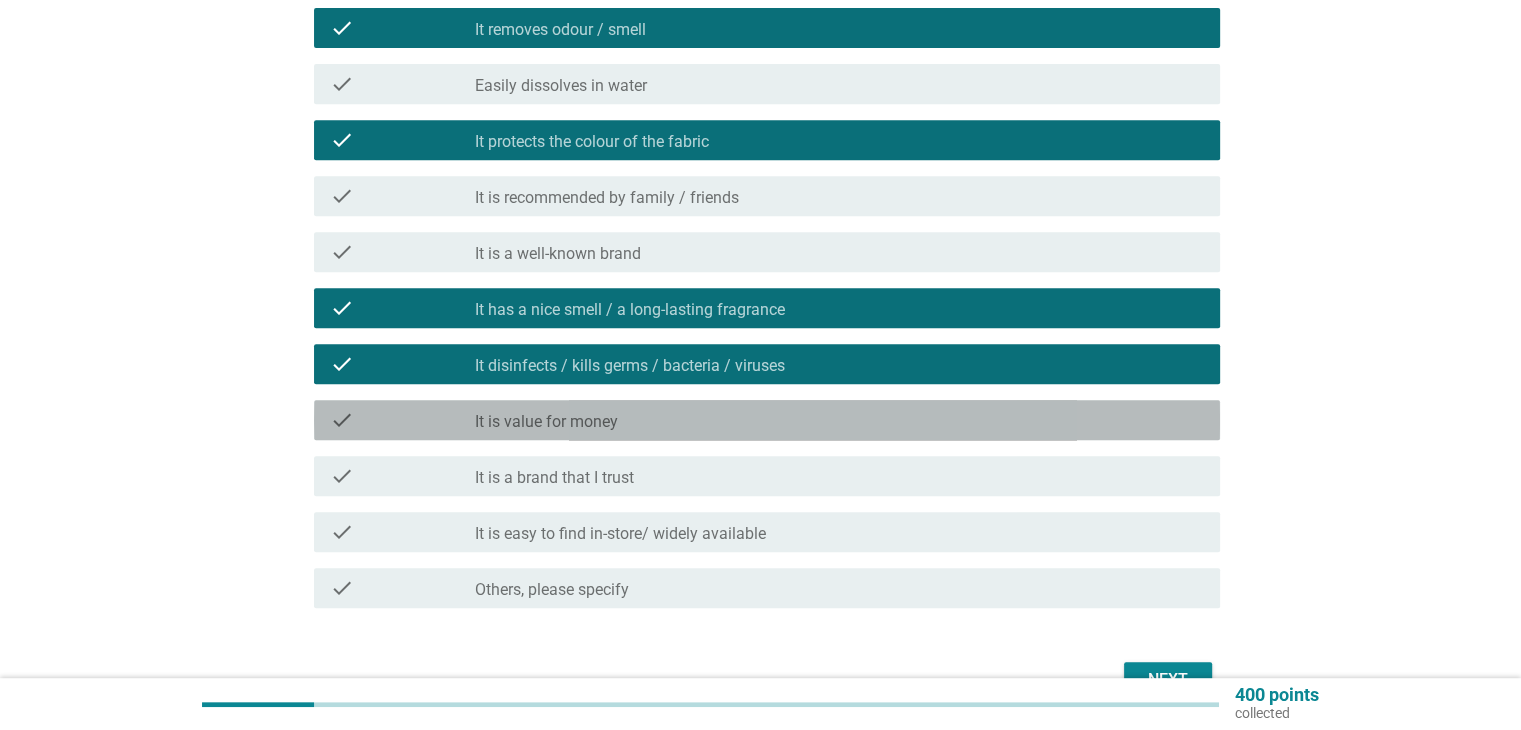 click on "It is value for money" at bounding box center [546, 422] 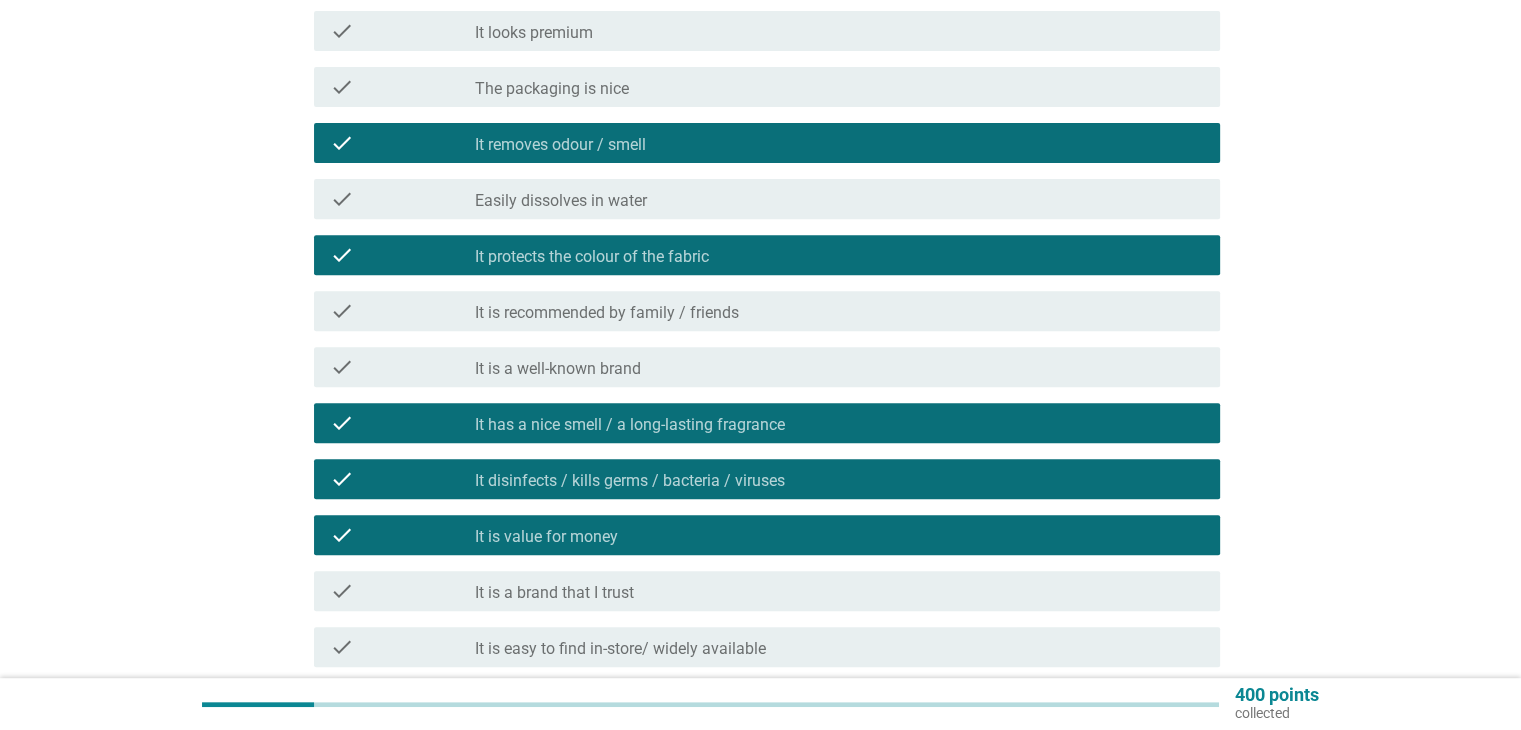 scroll, scrollTop: 979, scrollLeft: 0, axis: vertical 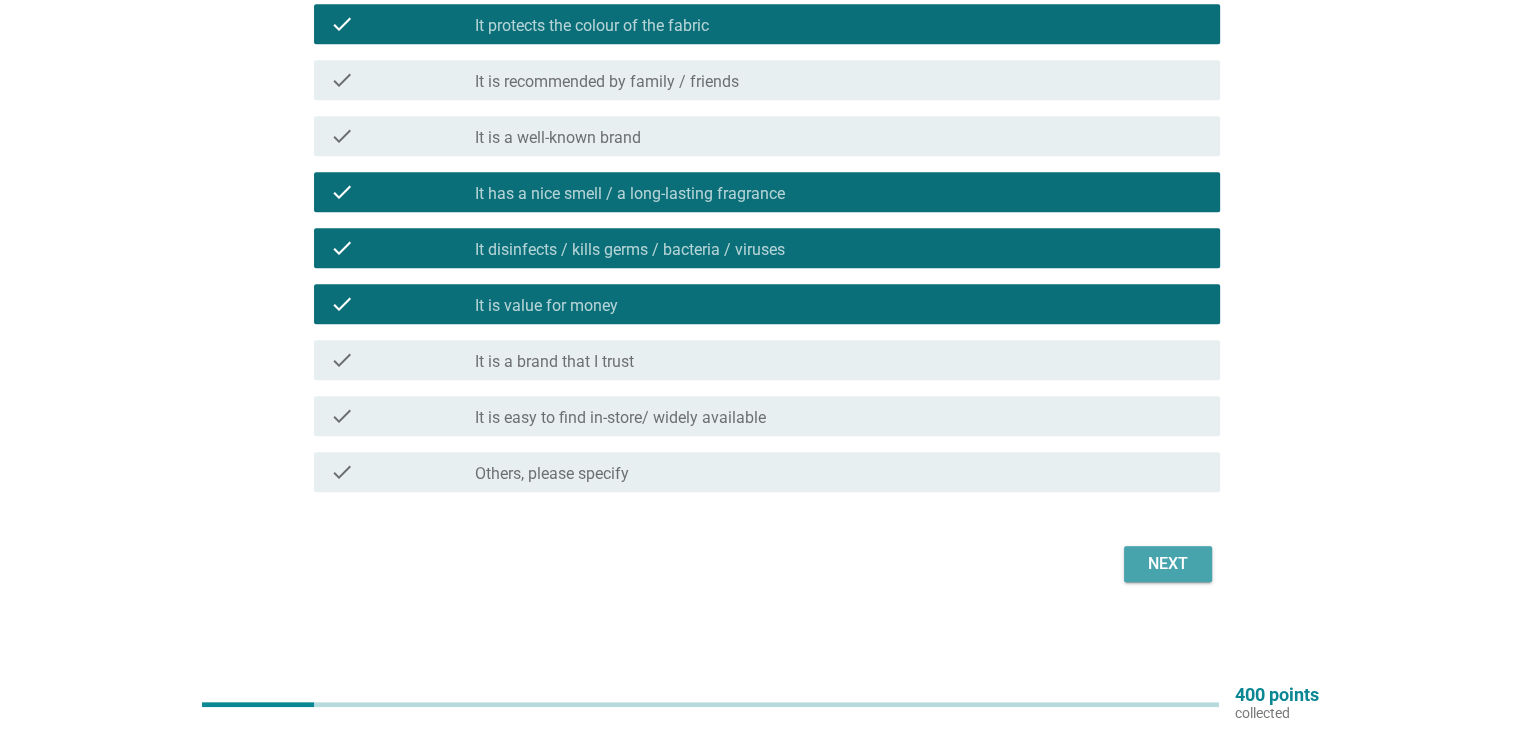 click on "Next" at bounding box center [1168, 564] 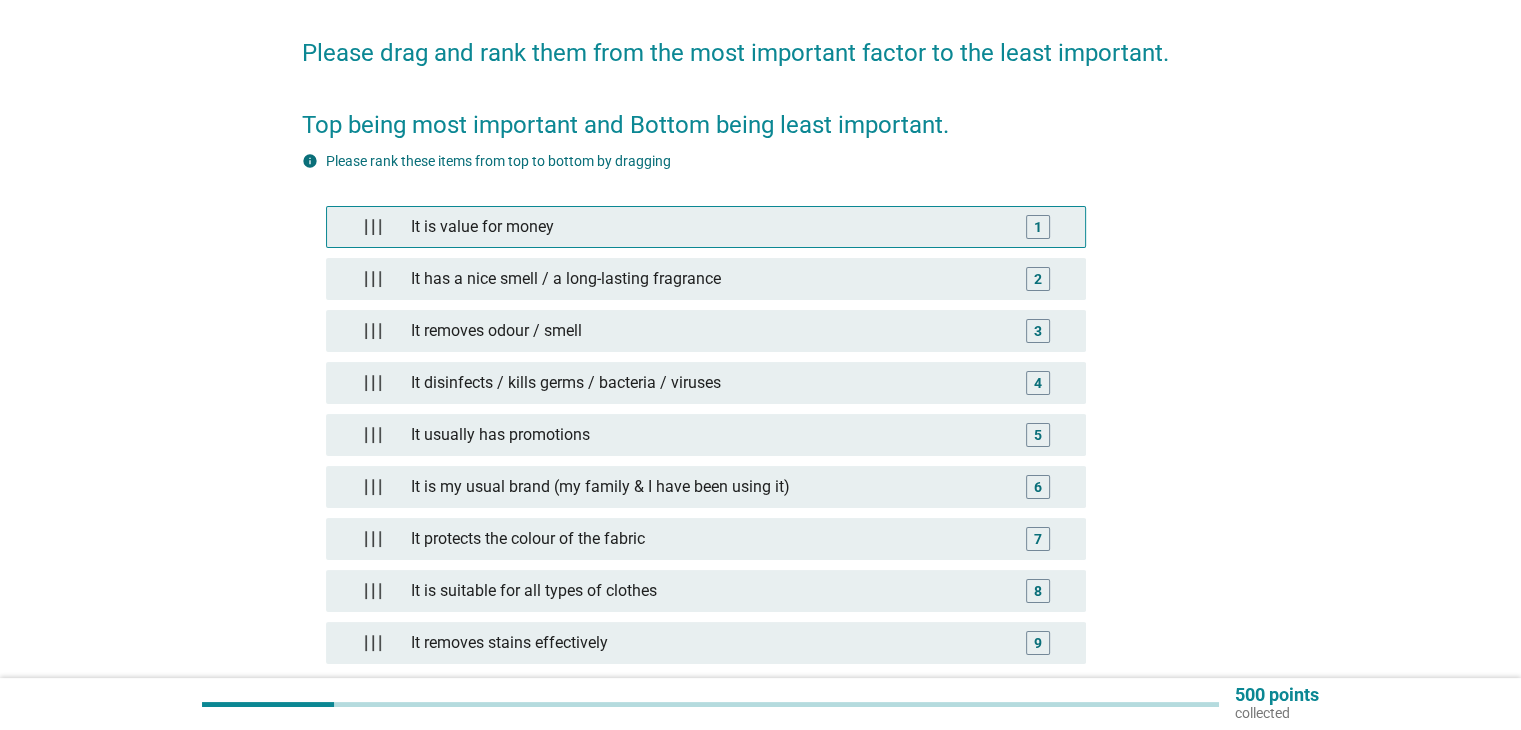 scroll, scrollTop: 144, scrollLeft: 0, axis: vertical 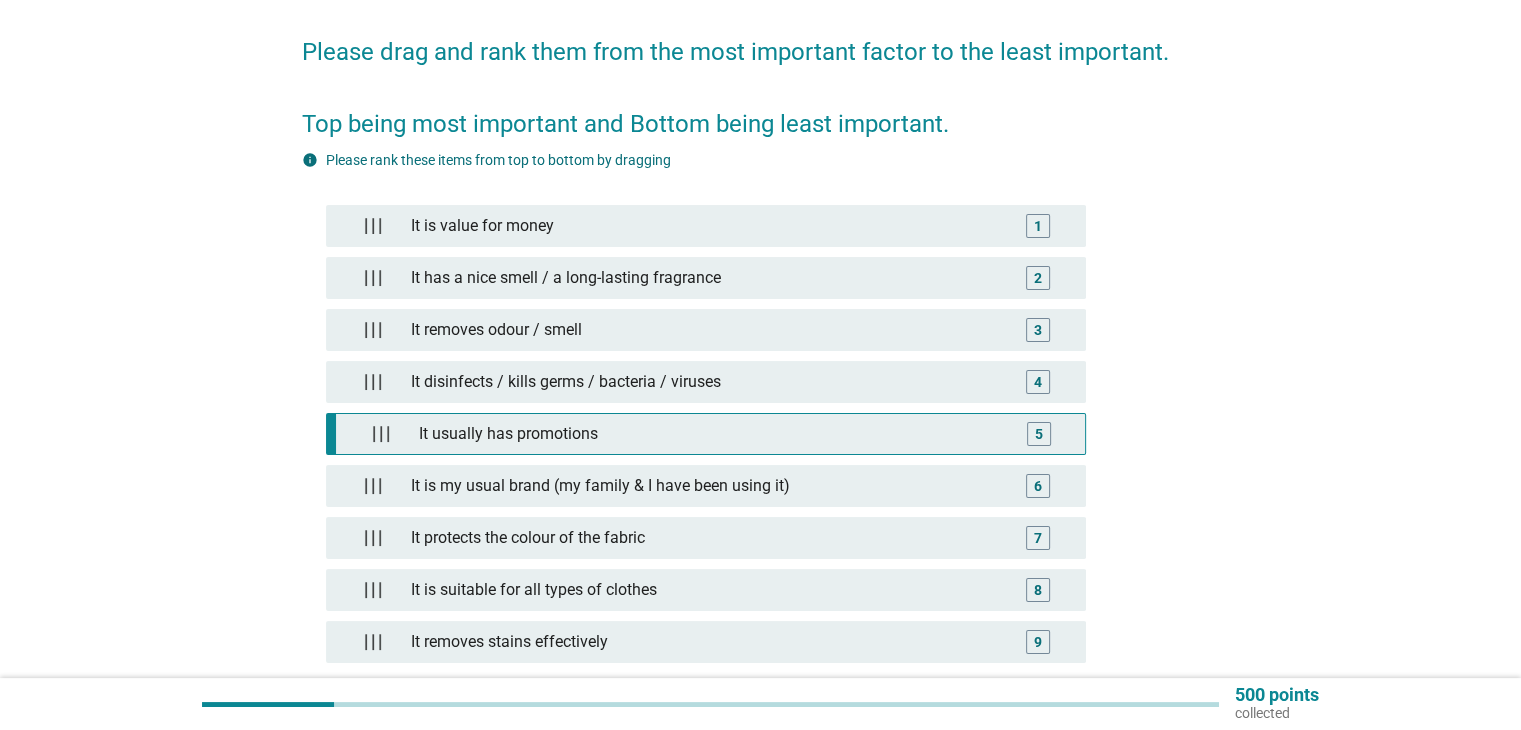 type 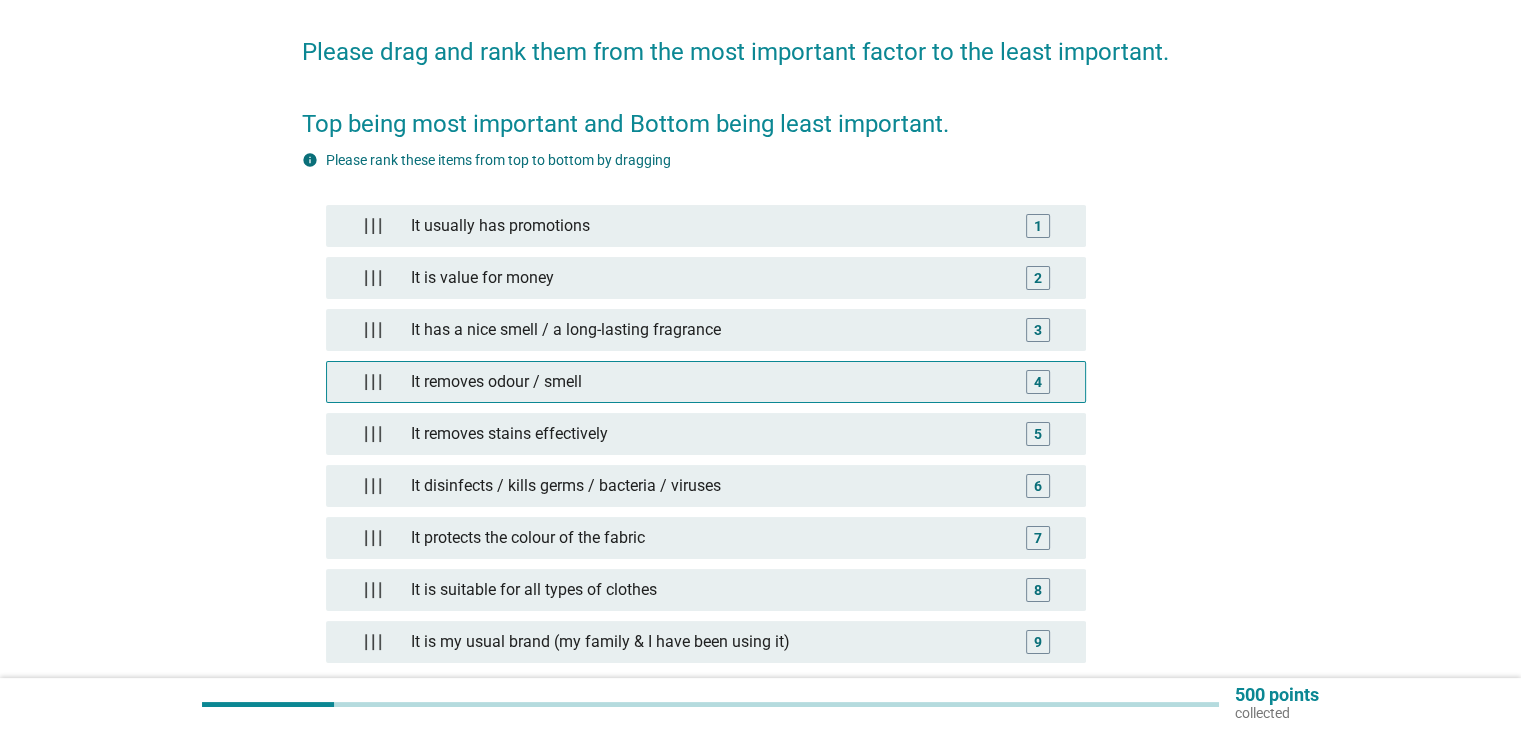 scroll, scrollTop: 348, scrollLeft: 0, axis: vertical 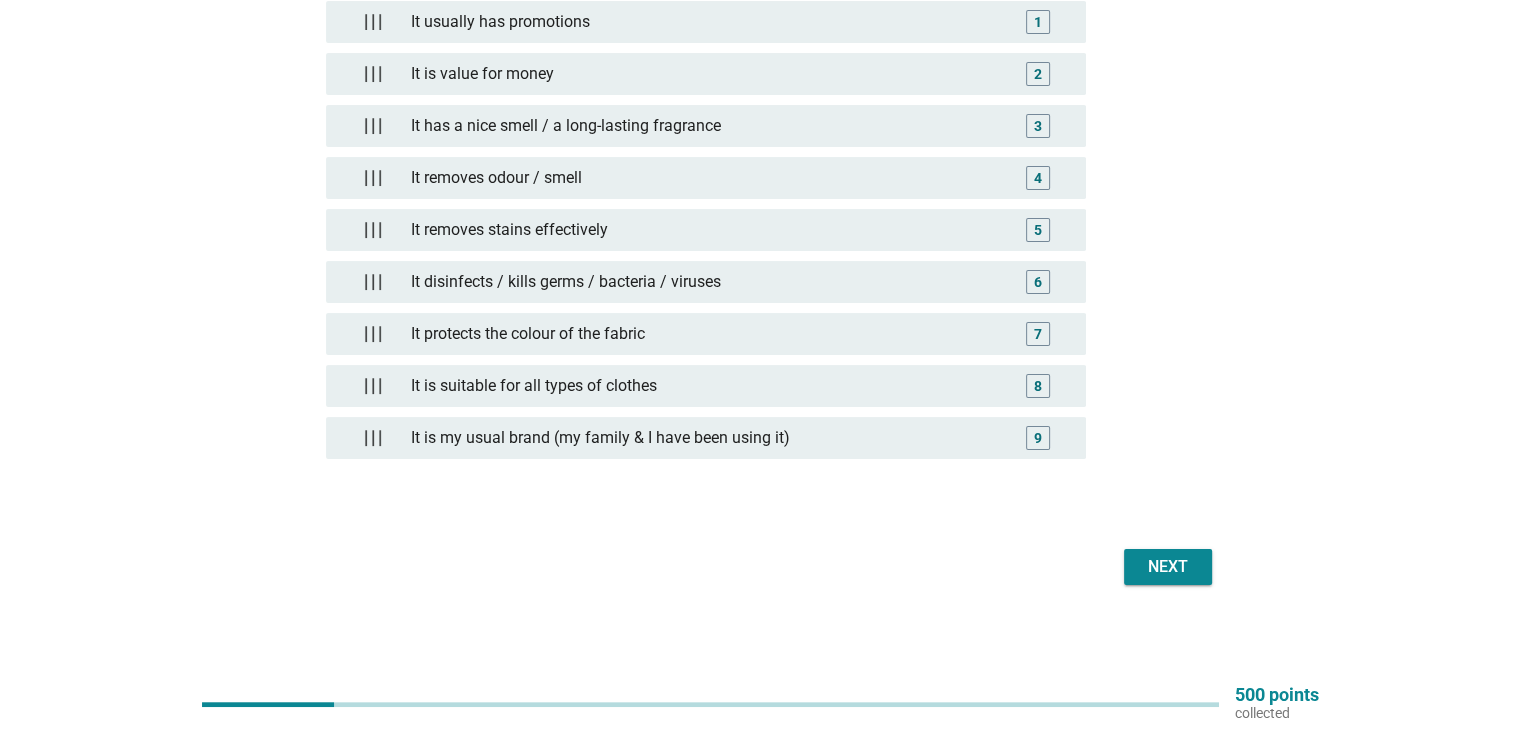 click on "Next" at bounding box center (1168, 567) 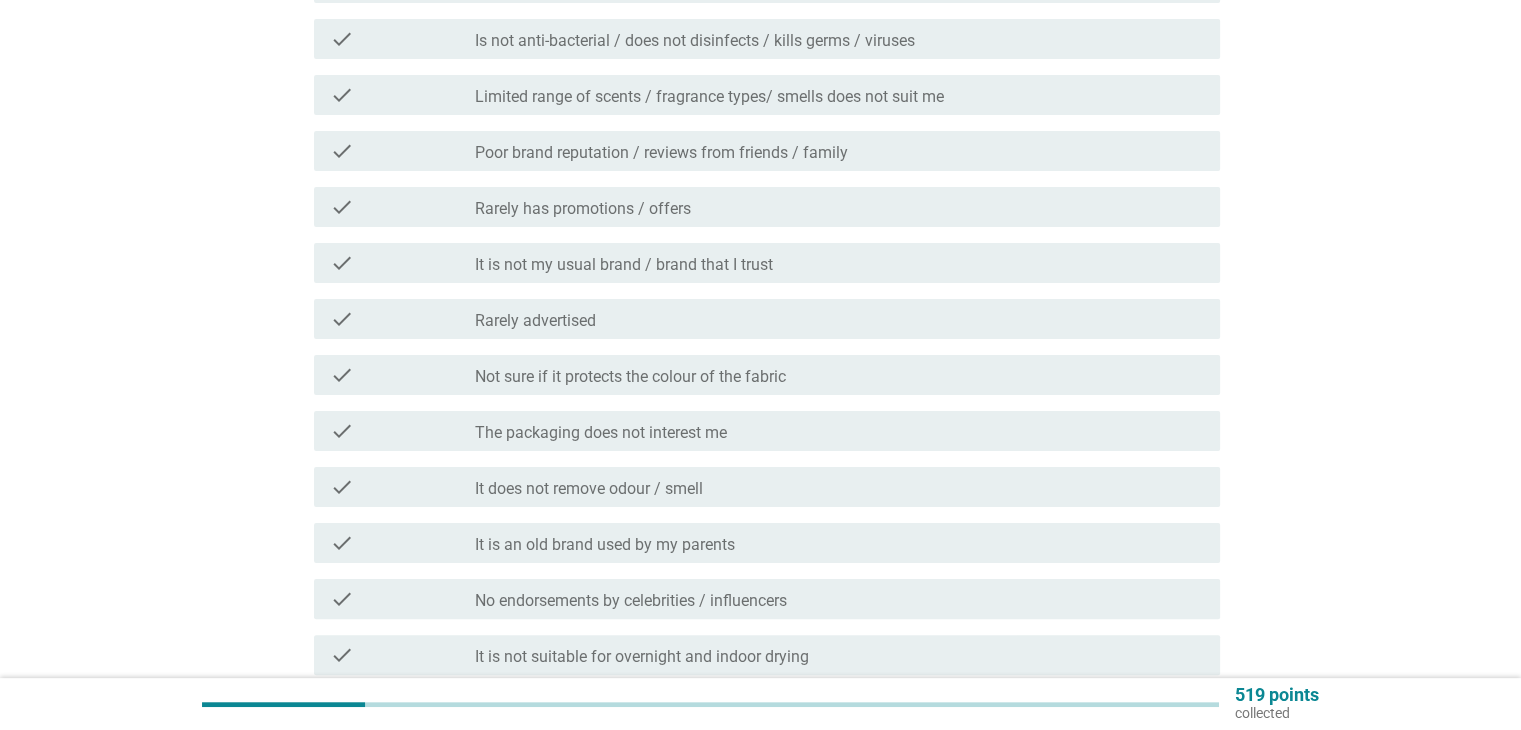 scroll, scrollTop: 0, scrollLeft: 0, axis: both 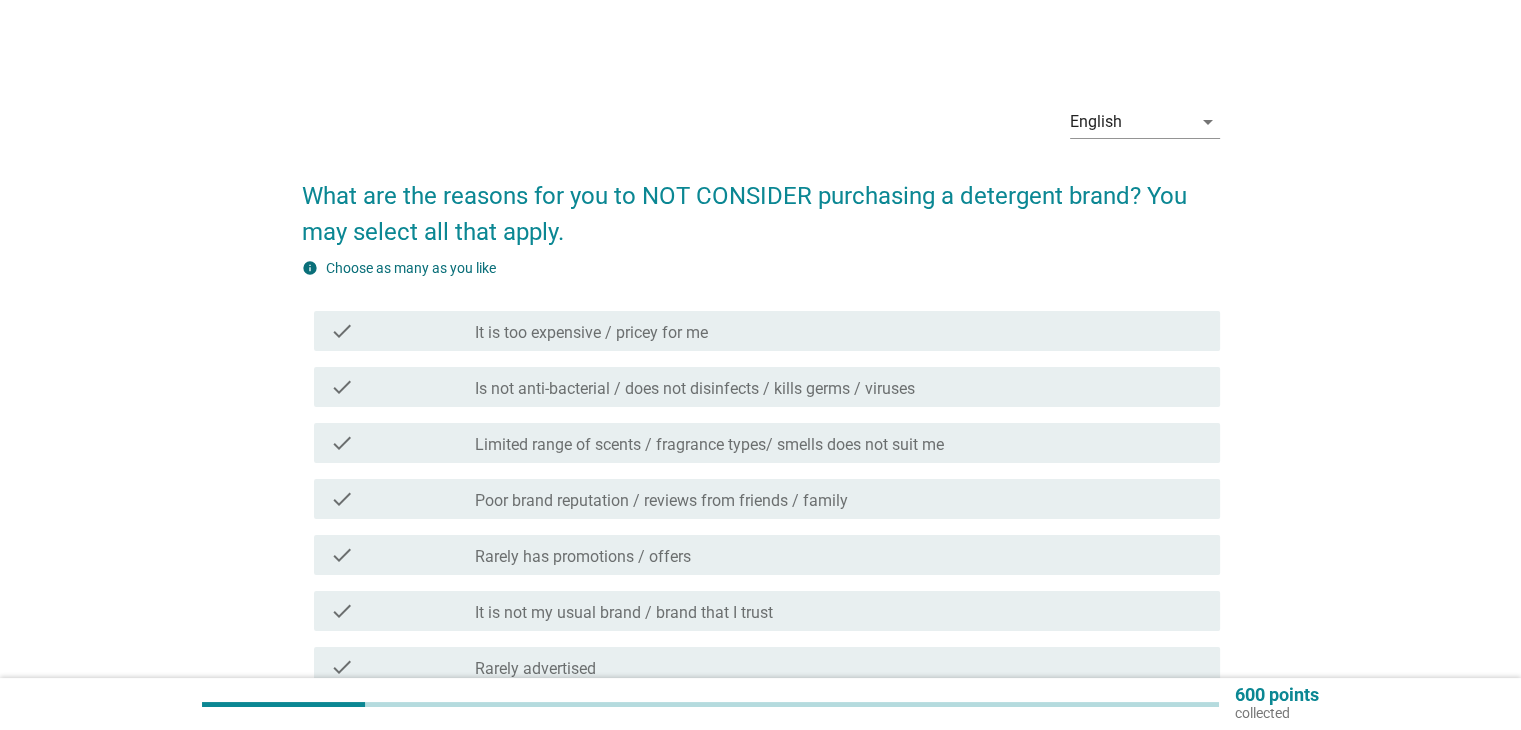 click on "English arrow_drop_down" at bounding box center [761, 124] 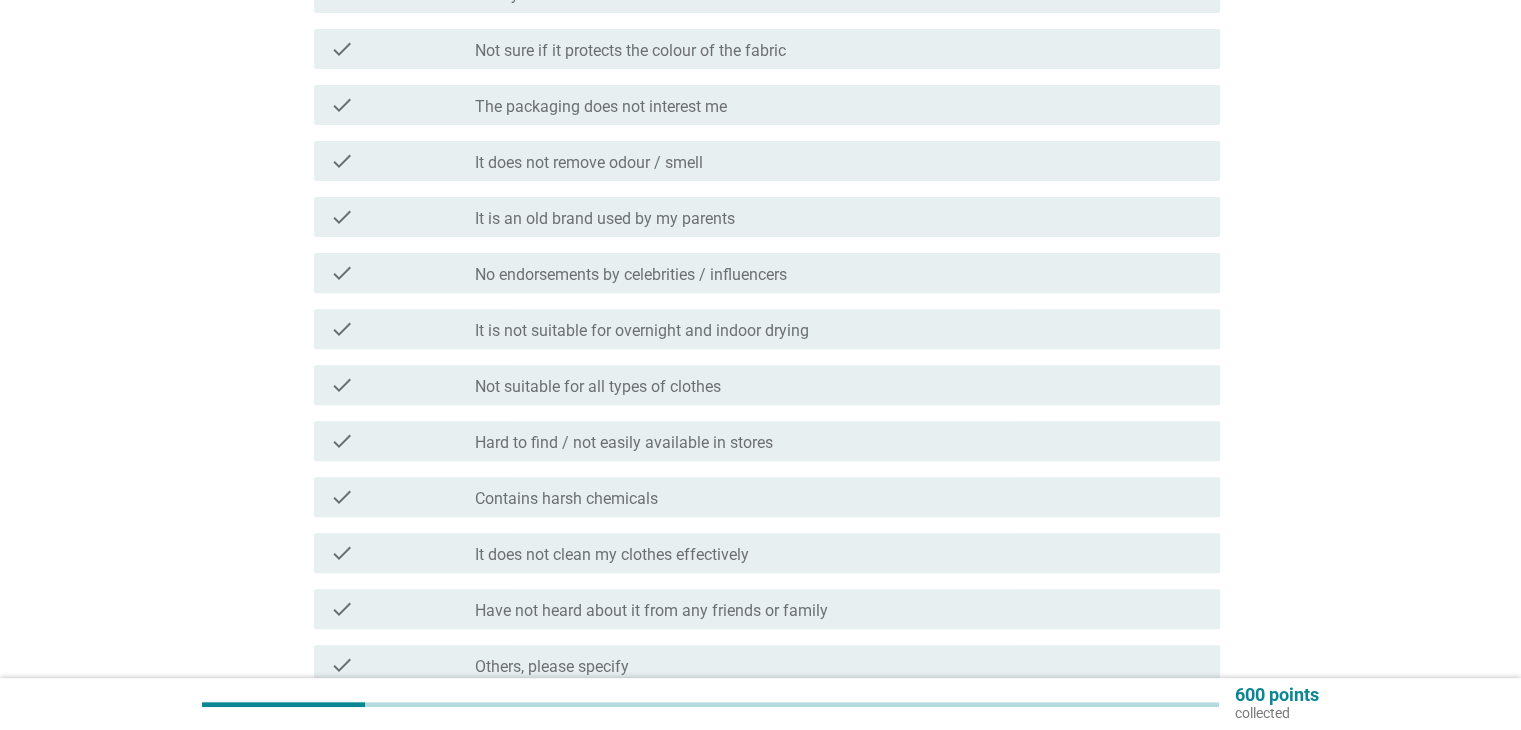 click on "check     check_box_outline_blank It is too expensive / pricey for me    check     check_box_outline_blank Is not anti-bacterial / does not disinfects / kills germs / viruses   check     check_box_outline_blank Limited range of scents / fragrance types/ smells does not suit me   check     check_box_outline_blank Poor brand reputation / reviews from friends / family    check     check_box_outline_blank Rarely has promotions / offers   check     check_box_outline_blank It is not my usual brand / brand that I trust   check     check_box_outline_blank Rarely advertised   check     check_box_outline_blank Not sure if it protects the colour of the fabric   check     check_box_outline_blank The packaging does not interest me   check     check_box_outline_blank It does not remove odour / smell   check     check_box_outline_blank It is an old brand used by my parents   check     check_box_outline_blank No endorsements by celebrities / influencers   check     check_box_outline_blank   check     check_box_outline_blank" at bounding box center (761, 161) 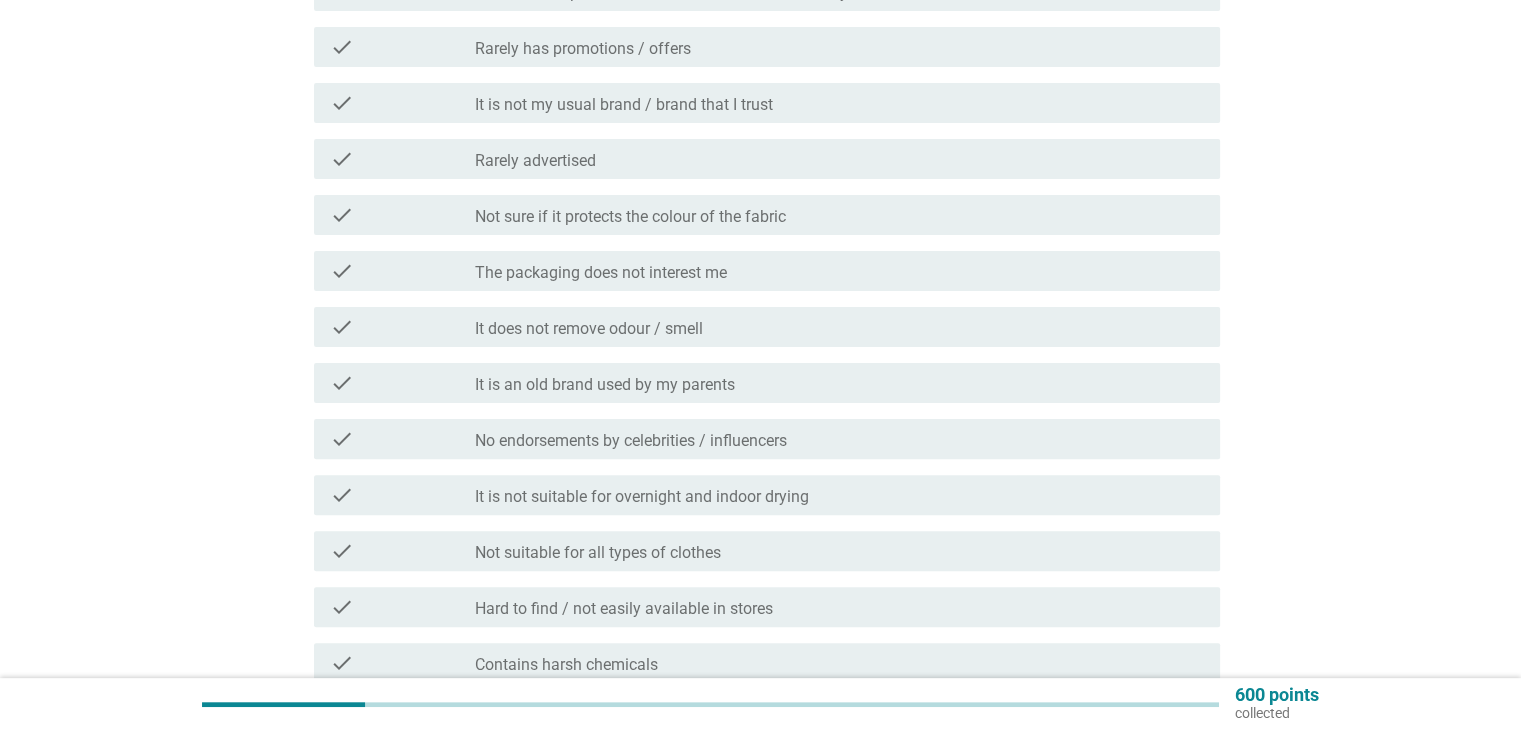 scroll, scrollTop: 251, scrollLeft: 0, axis: vertical 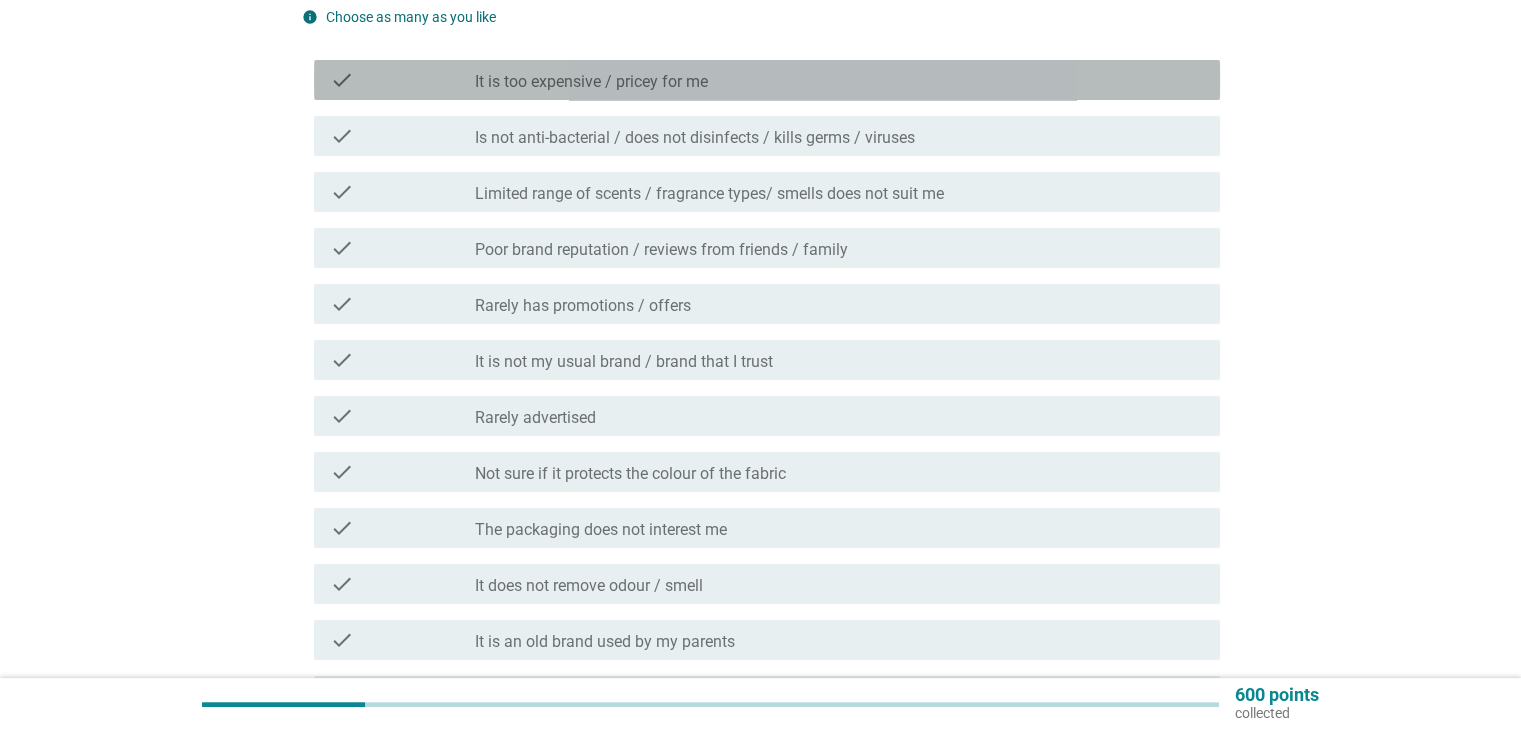 click on "It is too expensive / pricey for me" at bounding box center [591, 82] 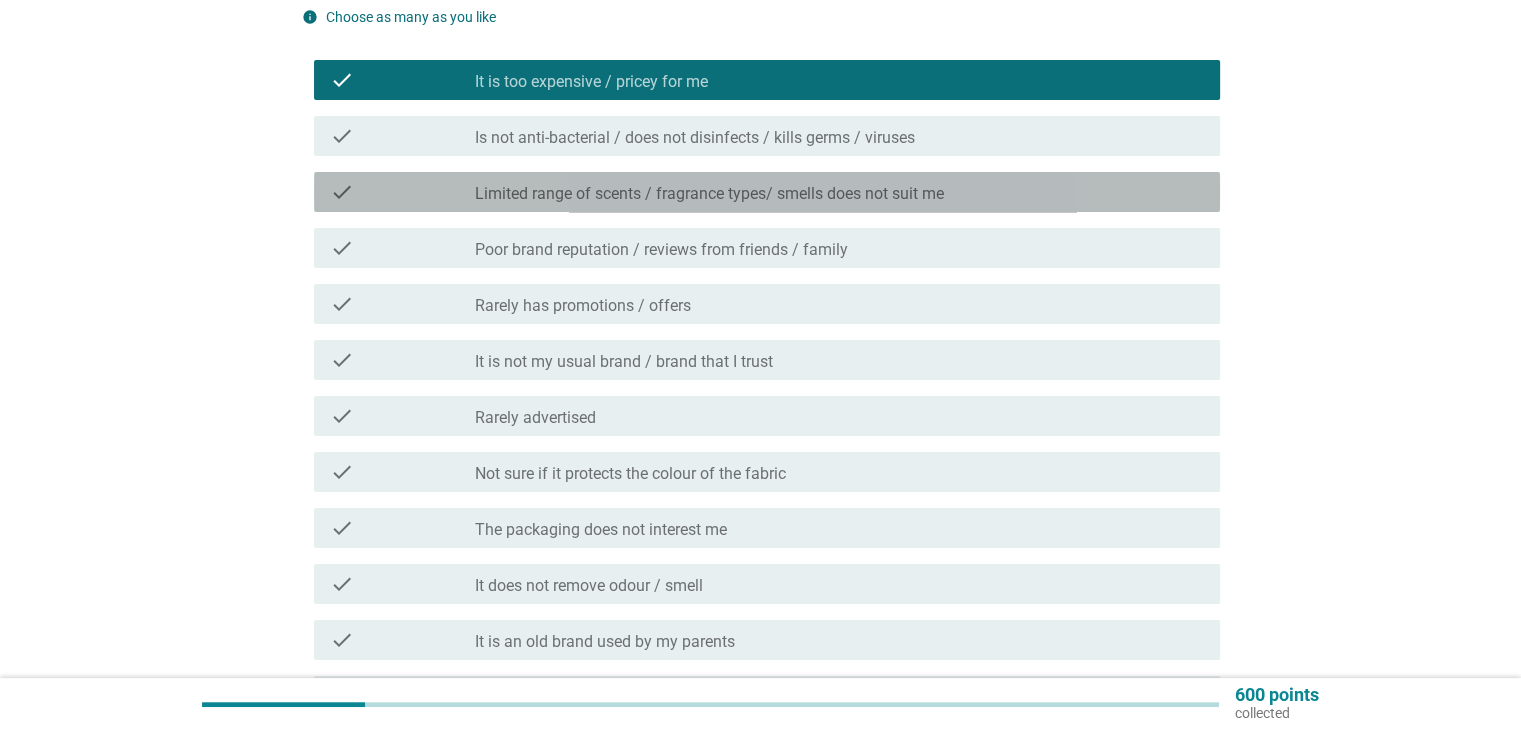 click on "check     check_box_outline_blank Limited range of scents / fragrance types/ smells does not suit me" at bounding box center [767, 192] 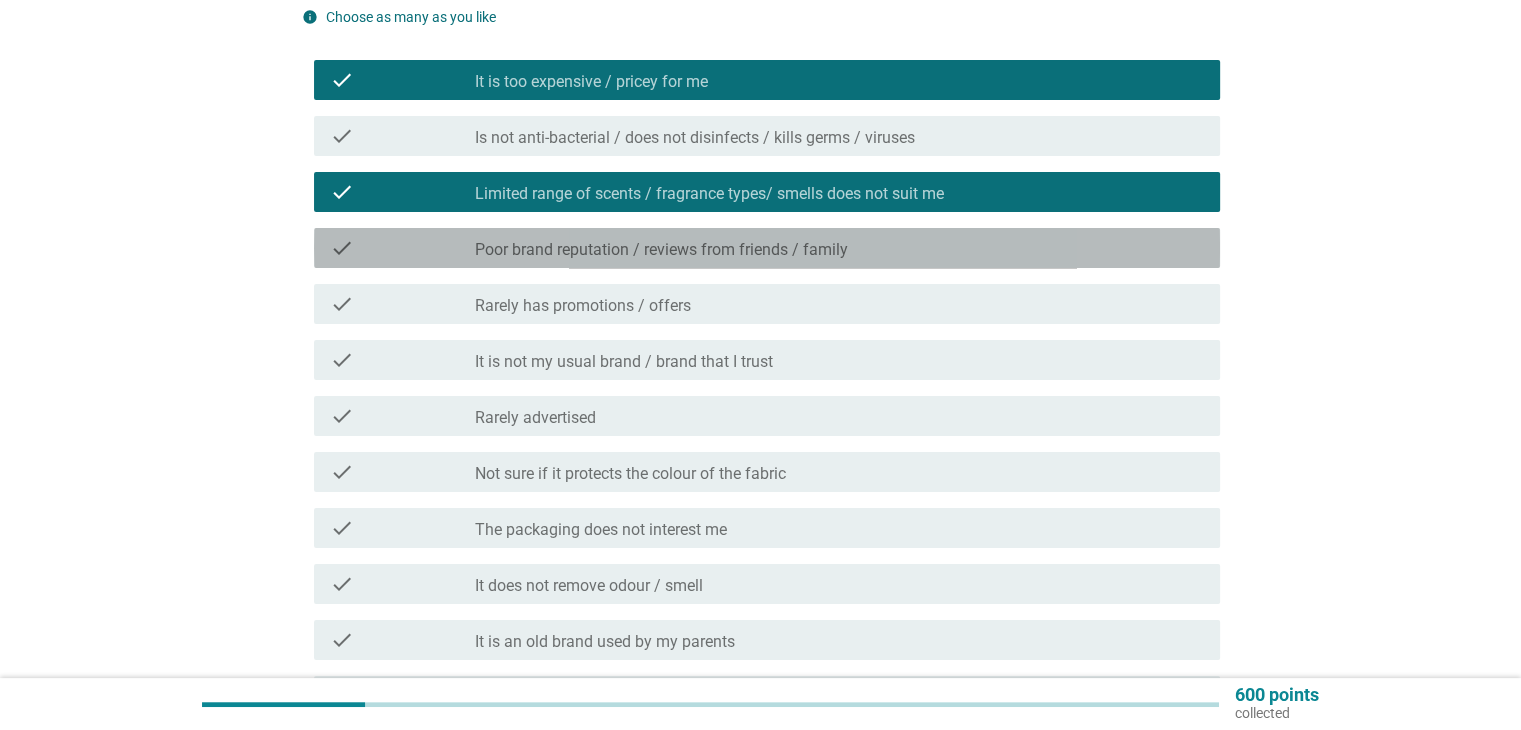 click on "check_box_outline_blank Poor brand reputation / reviews from friends / family" at bounding box center [839, 248] 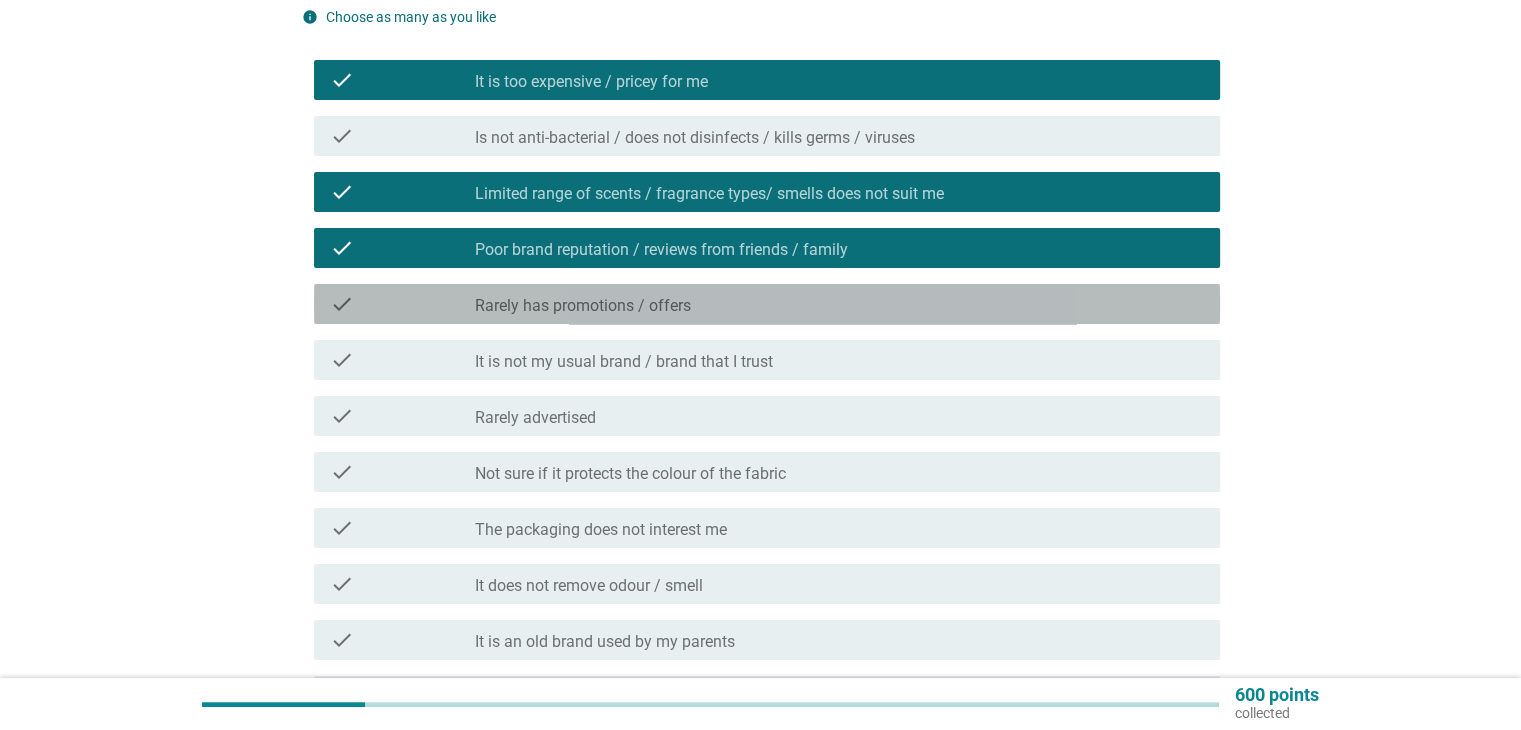 click on "check_box_outline_blank Rarely has promotions / offers" at bounding box center [839, 304] 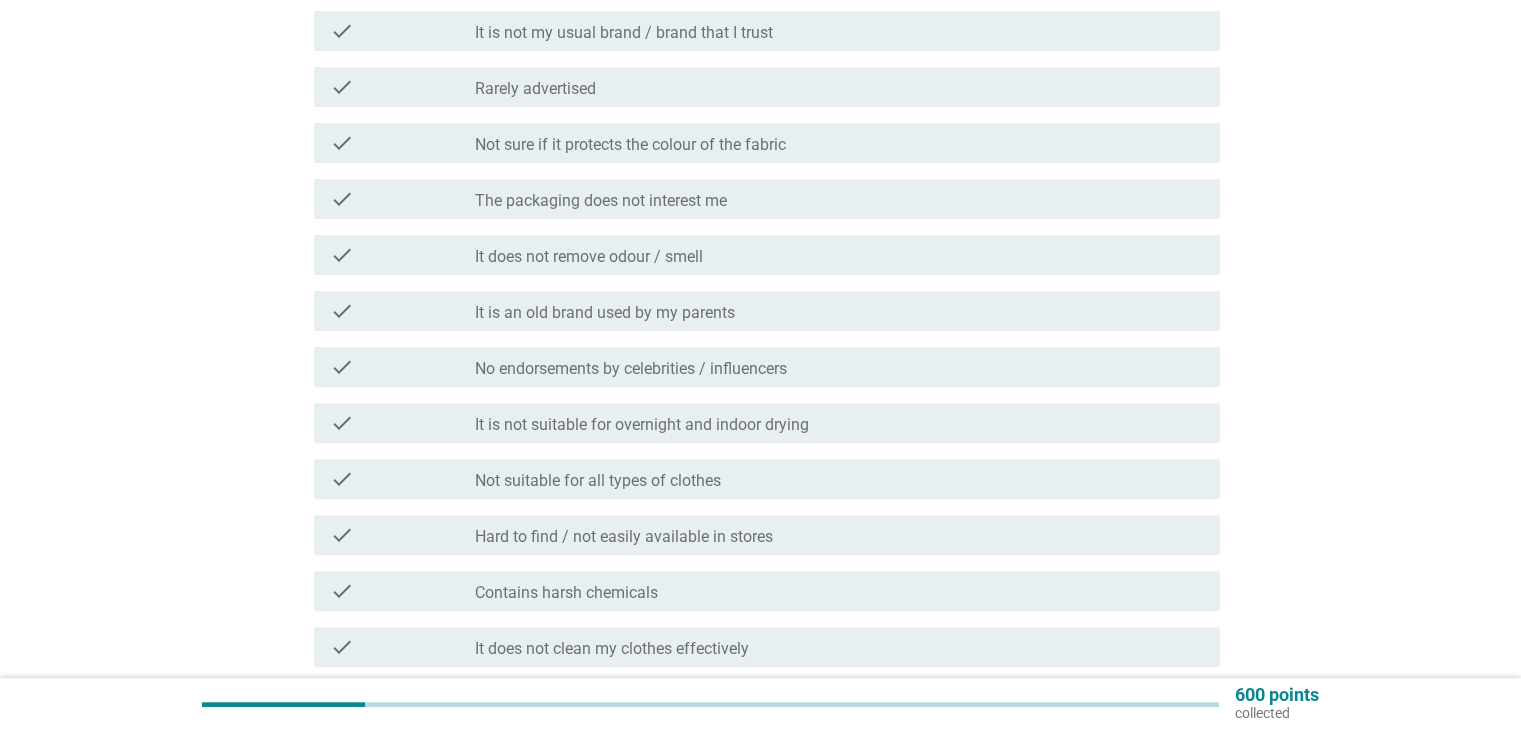 scroll, scrollTop: 606, scrollLeft: 0, axis: vertical 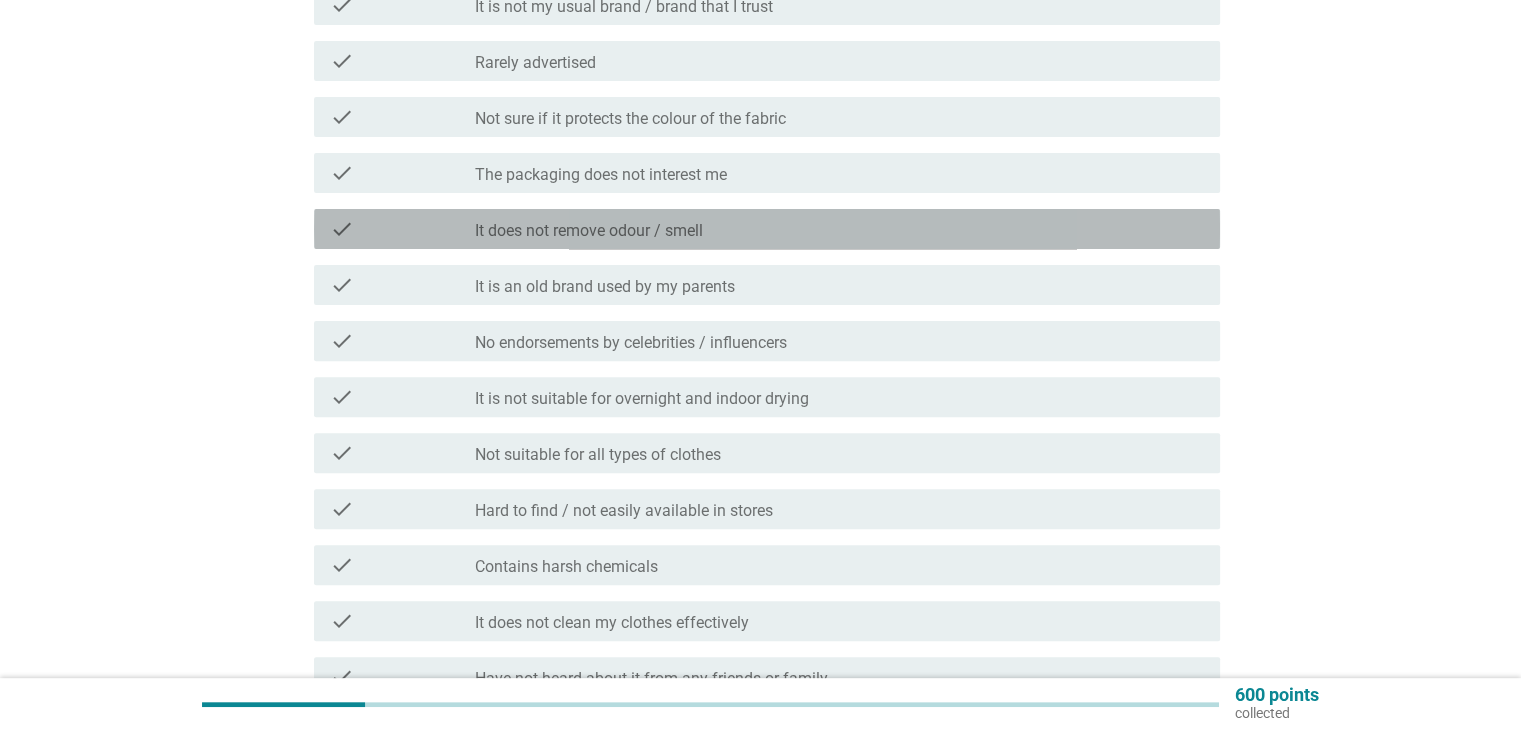 click on "It does not remove odour / smell" at bounding box center (589, 231) 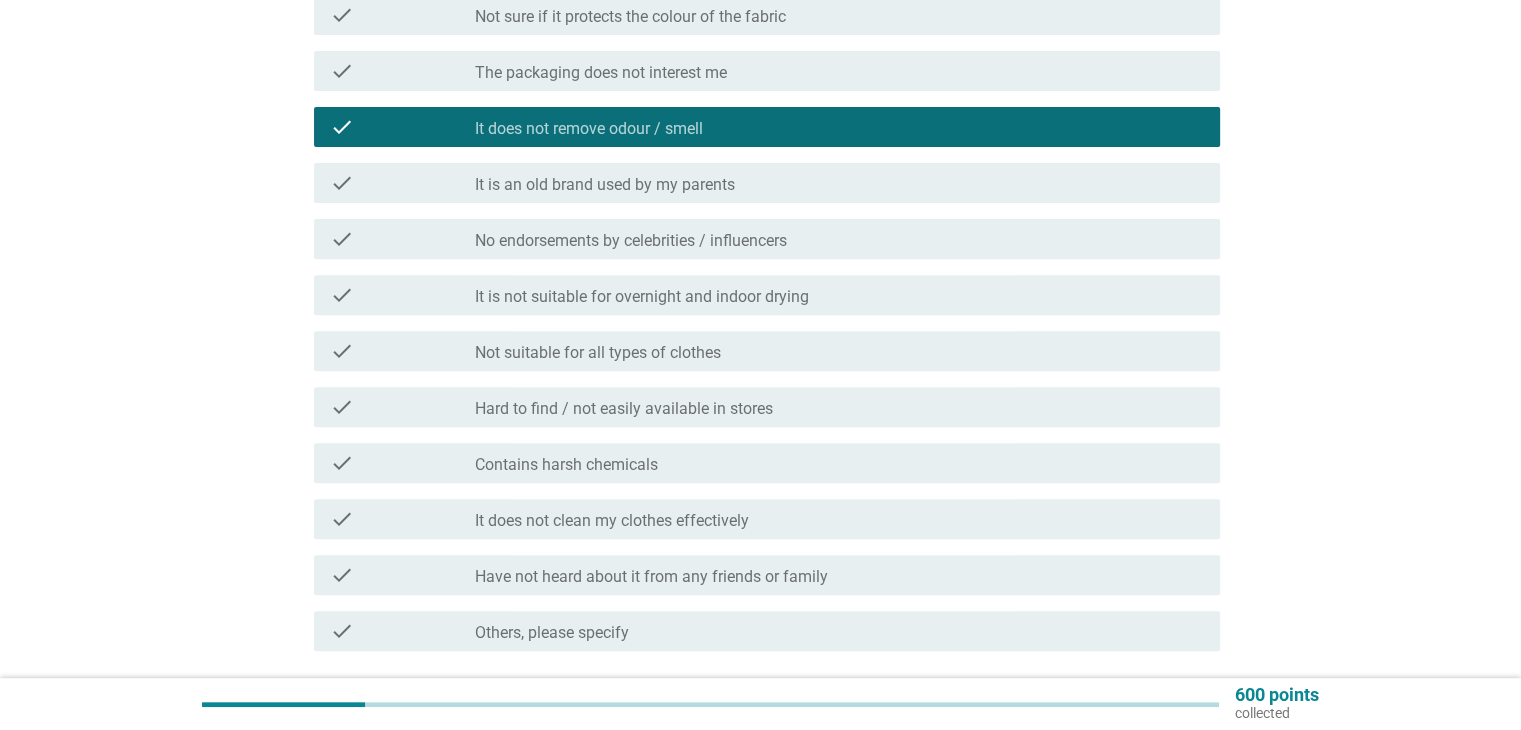 scroll, scrollTop: 714, scrollLeft: 0, axis: vertical 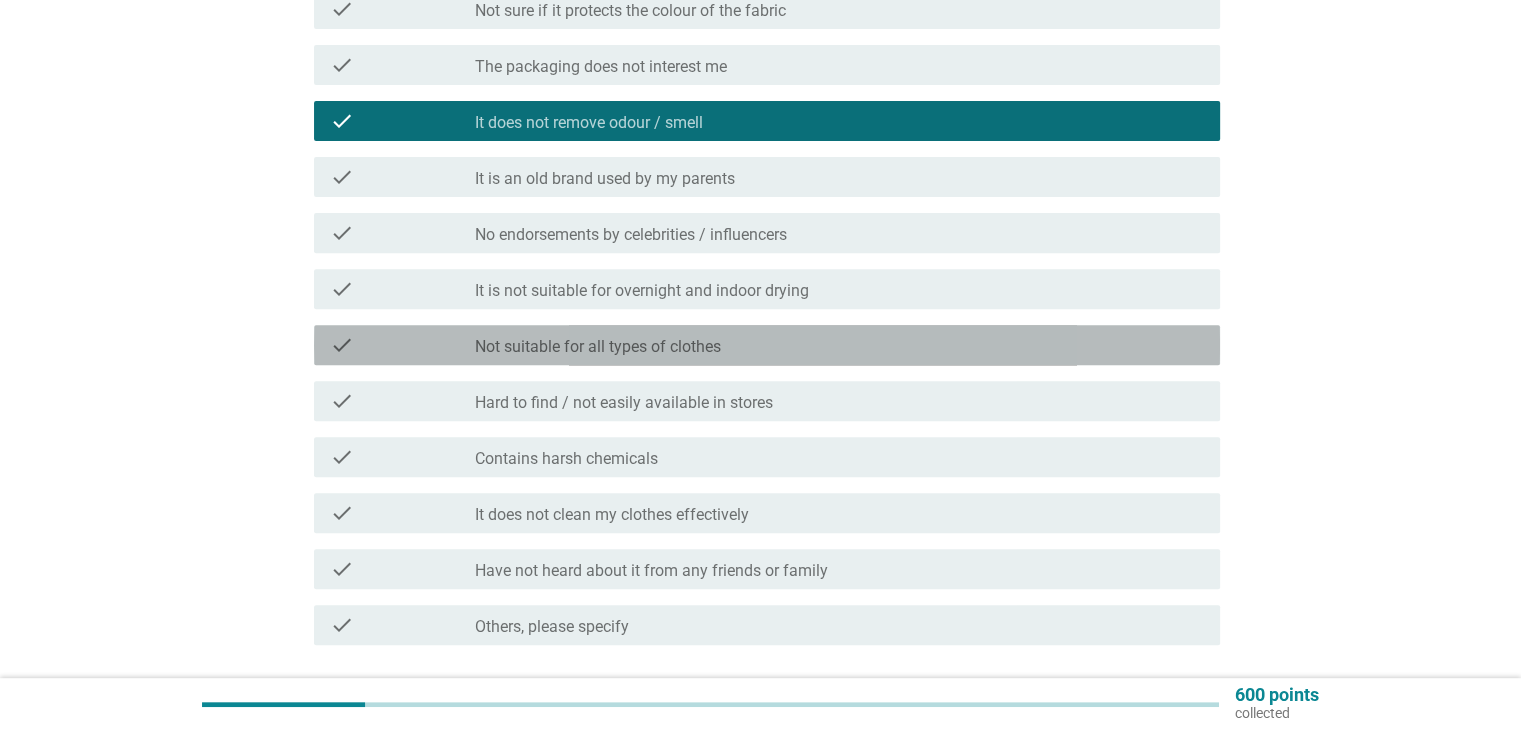 click on "check_box_outline_blank Not suitable for all types of clothes" at bounding box center (839, 345) 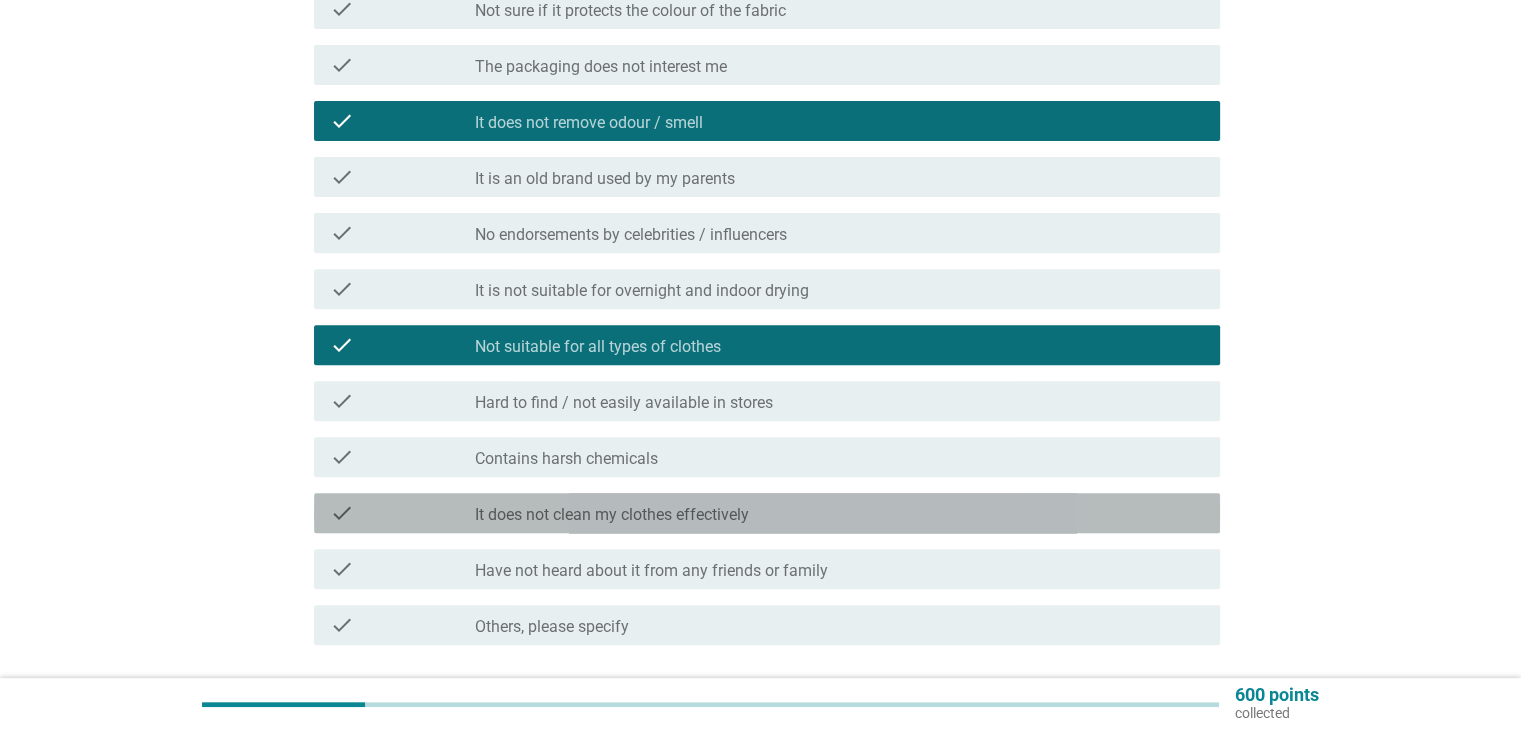click on "It does not clean my clothes effectively" at bounding box center [612, 515] 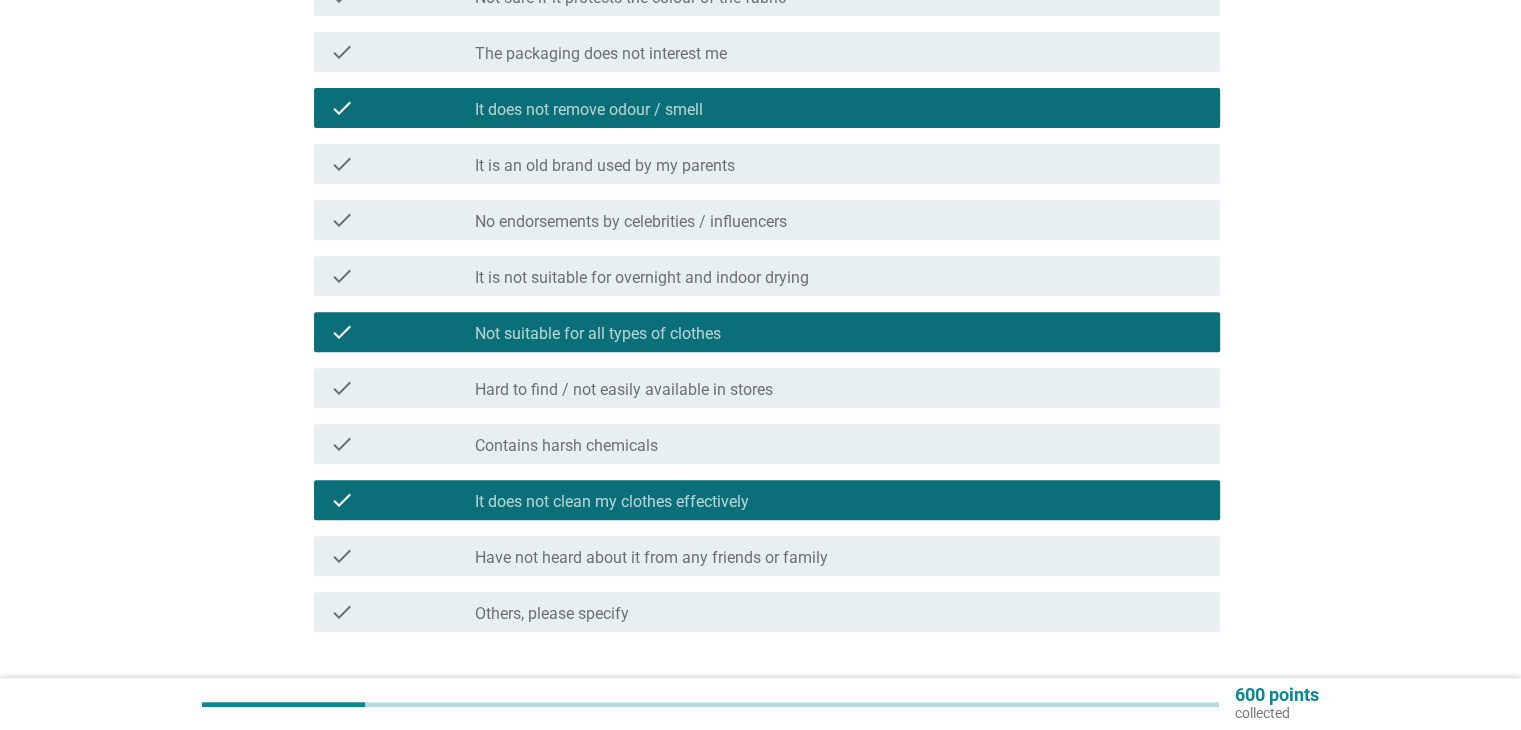 scroll, scrollTop: 806, scrollLeft: 0, axis: vertical 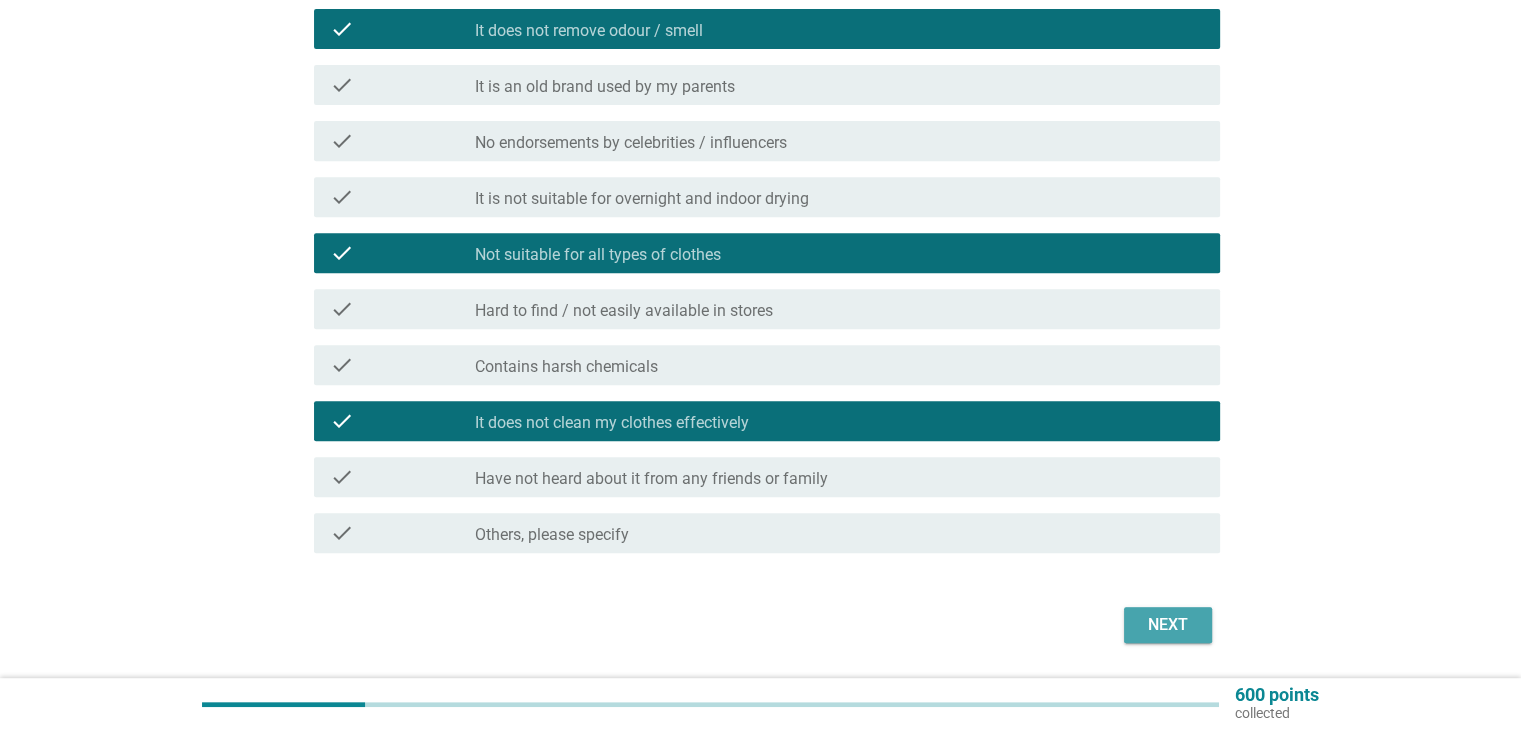 click on "Next" at bounding box center (1168, 625) 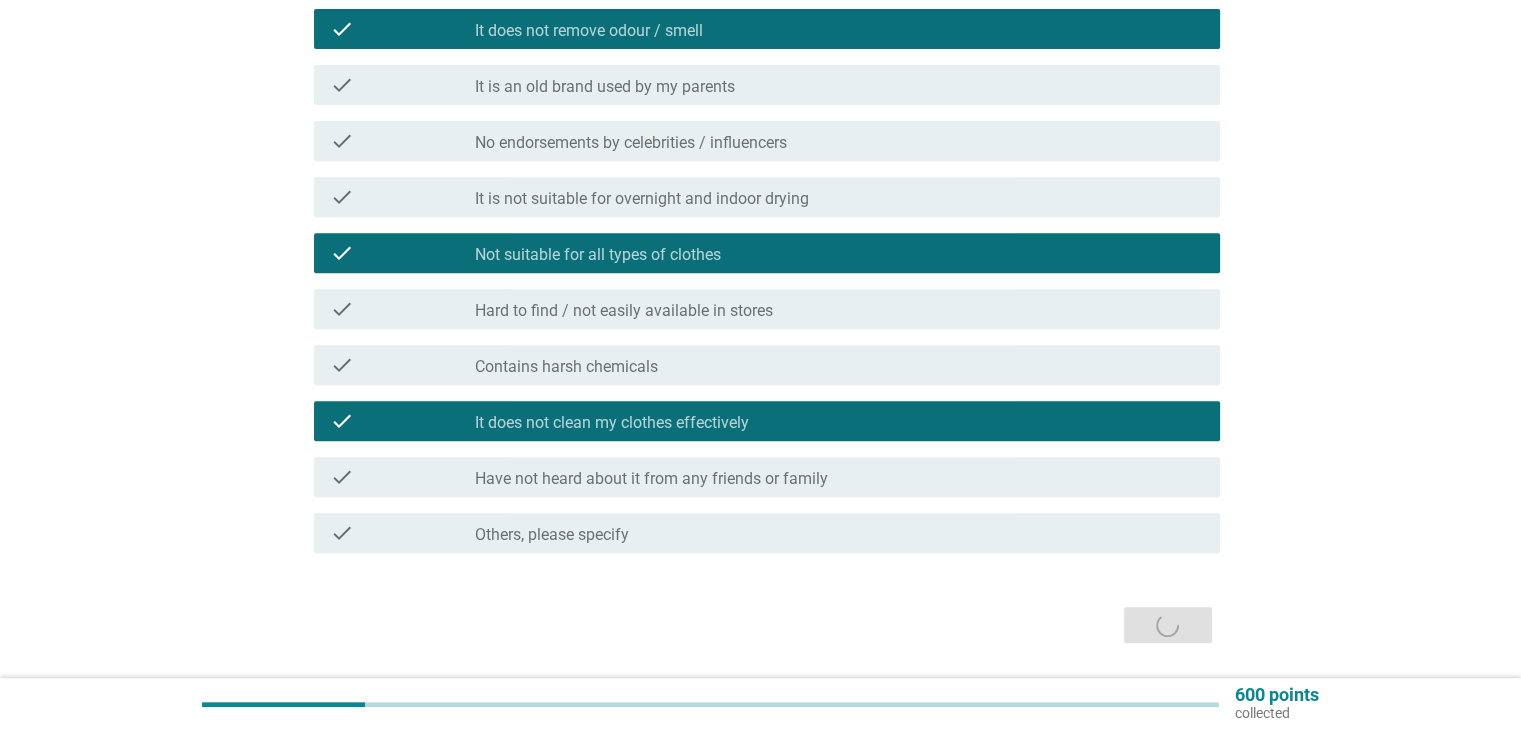 scroll, scrollTop: 0, scrollLeft: 0, axis: both 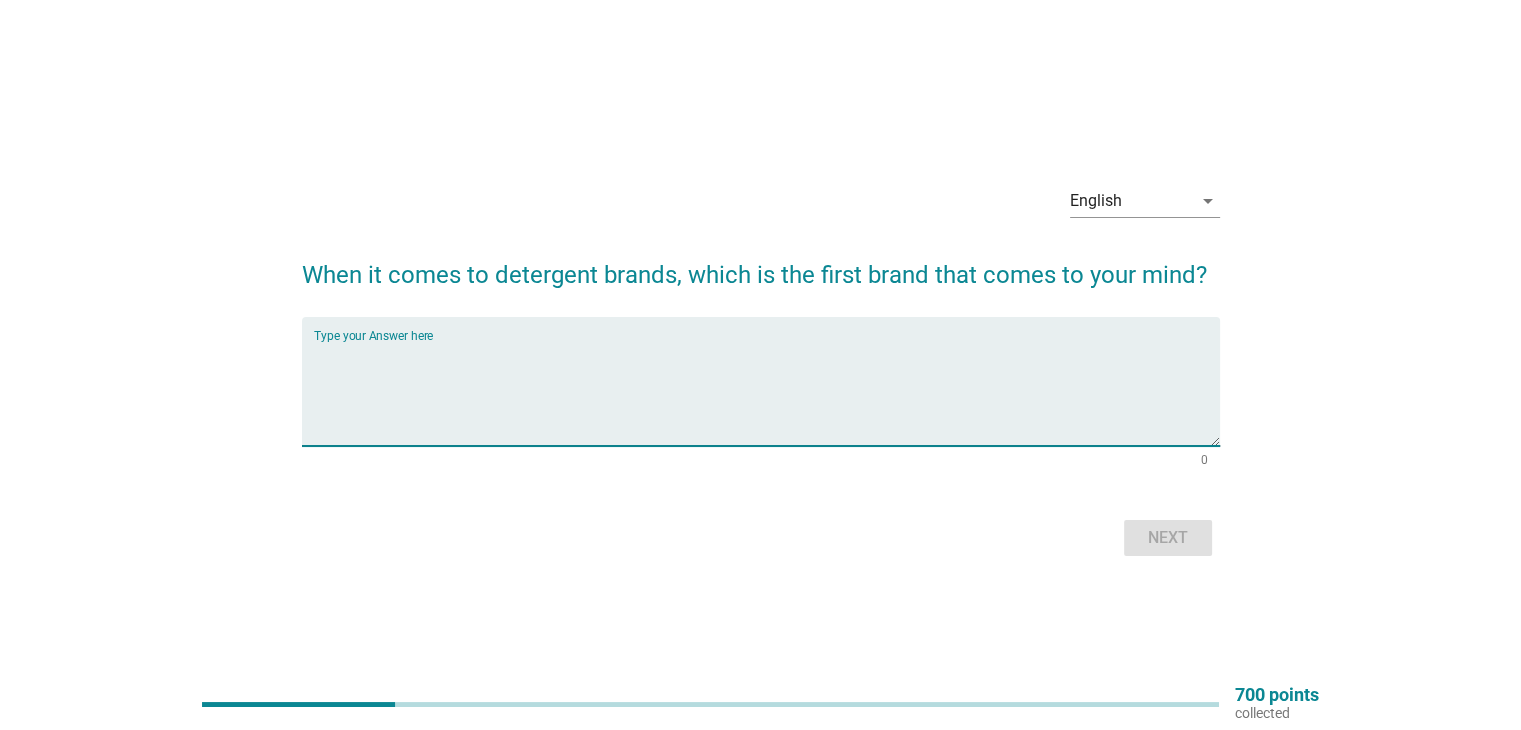 click at bounding box center (767, 393) 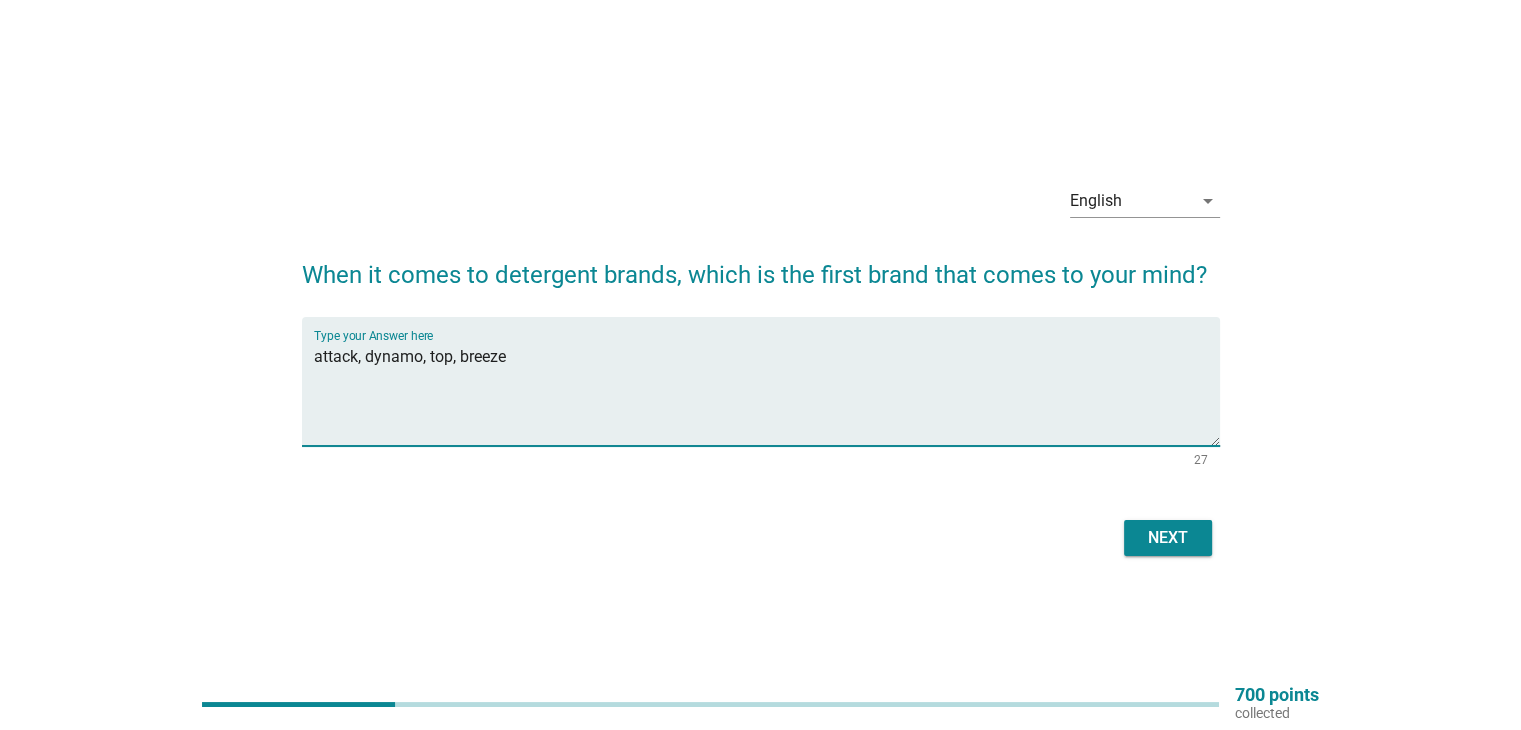 type on "attack, dynamo, top, breeze" 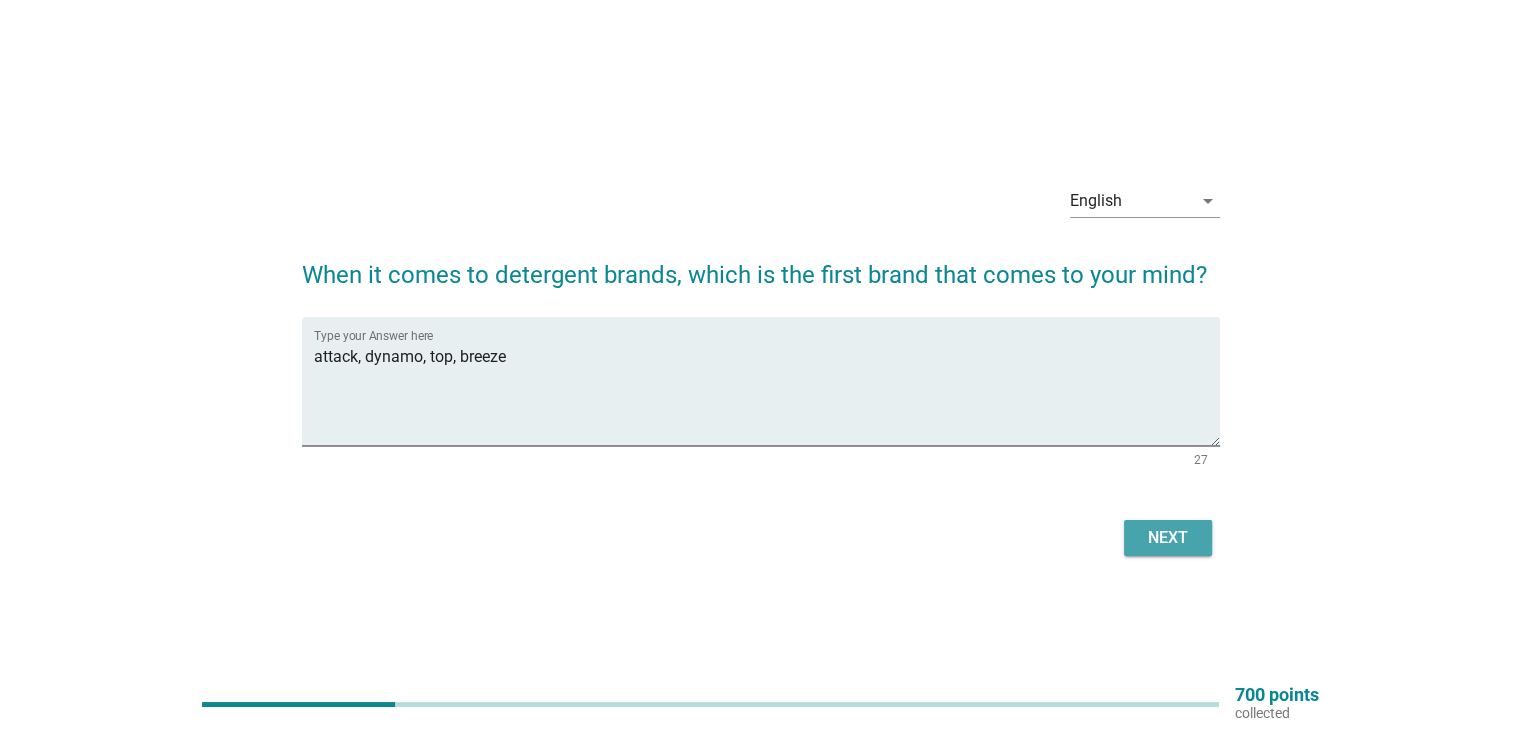 click on "Next" at bounding box center (1168, 538) 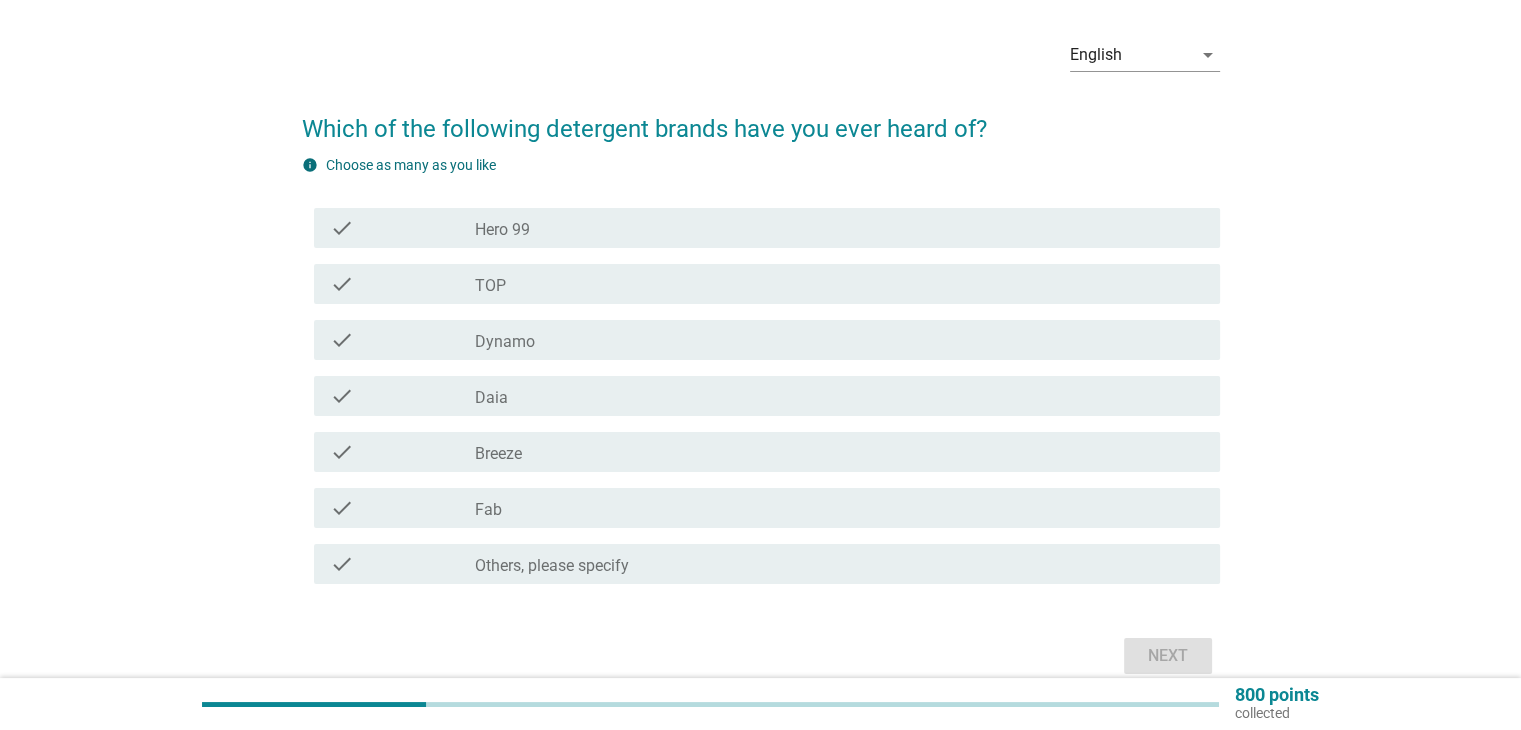 scroll, scrollTop: 68, scrollLeft: 0, axis: vertical 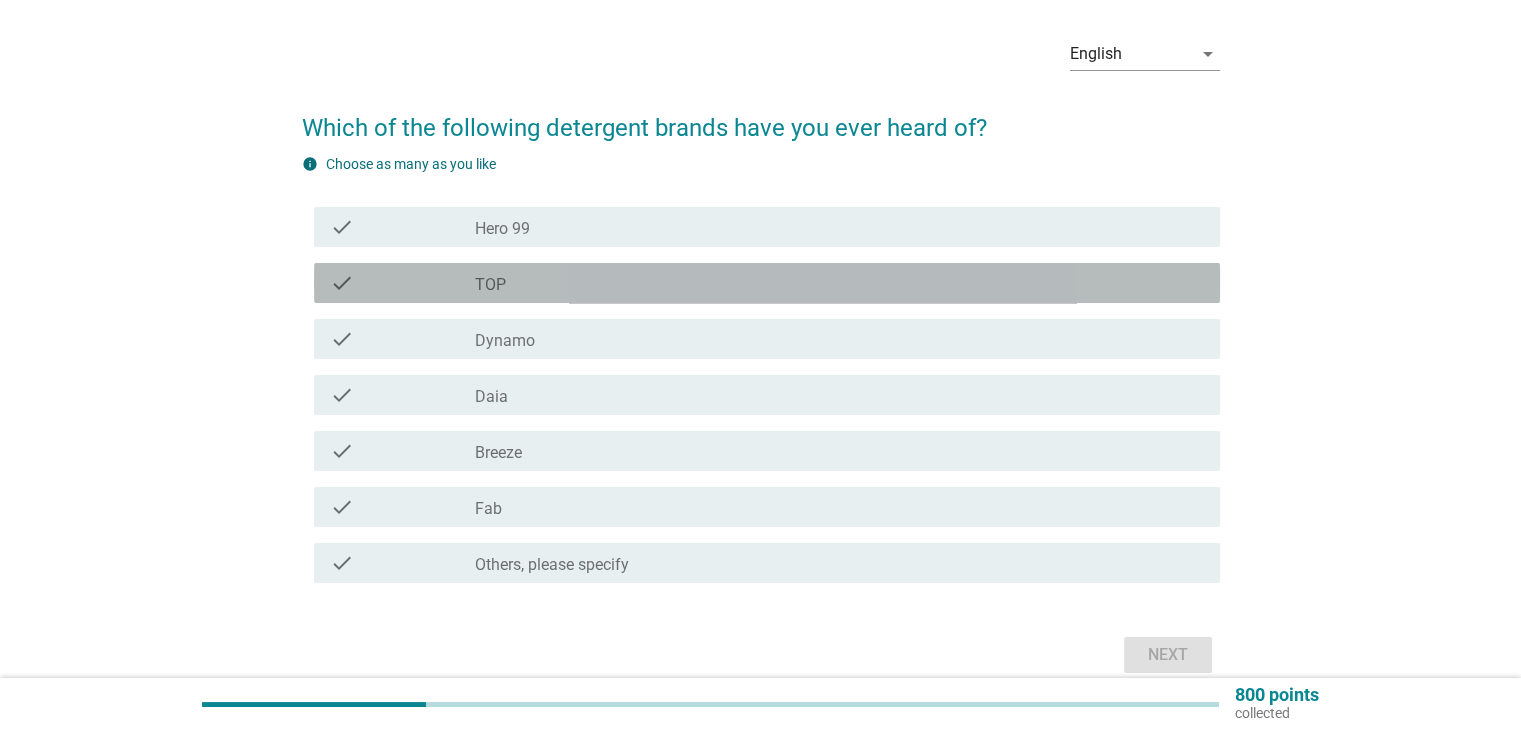 click on "check_box_outline_blank TOP" at bounding box center (839, 283) 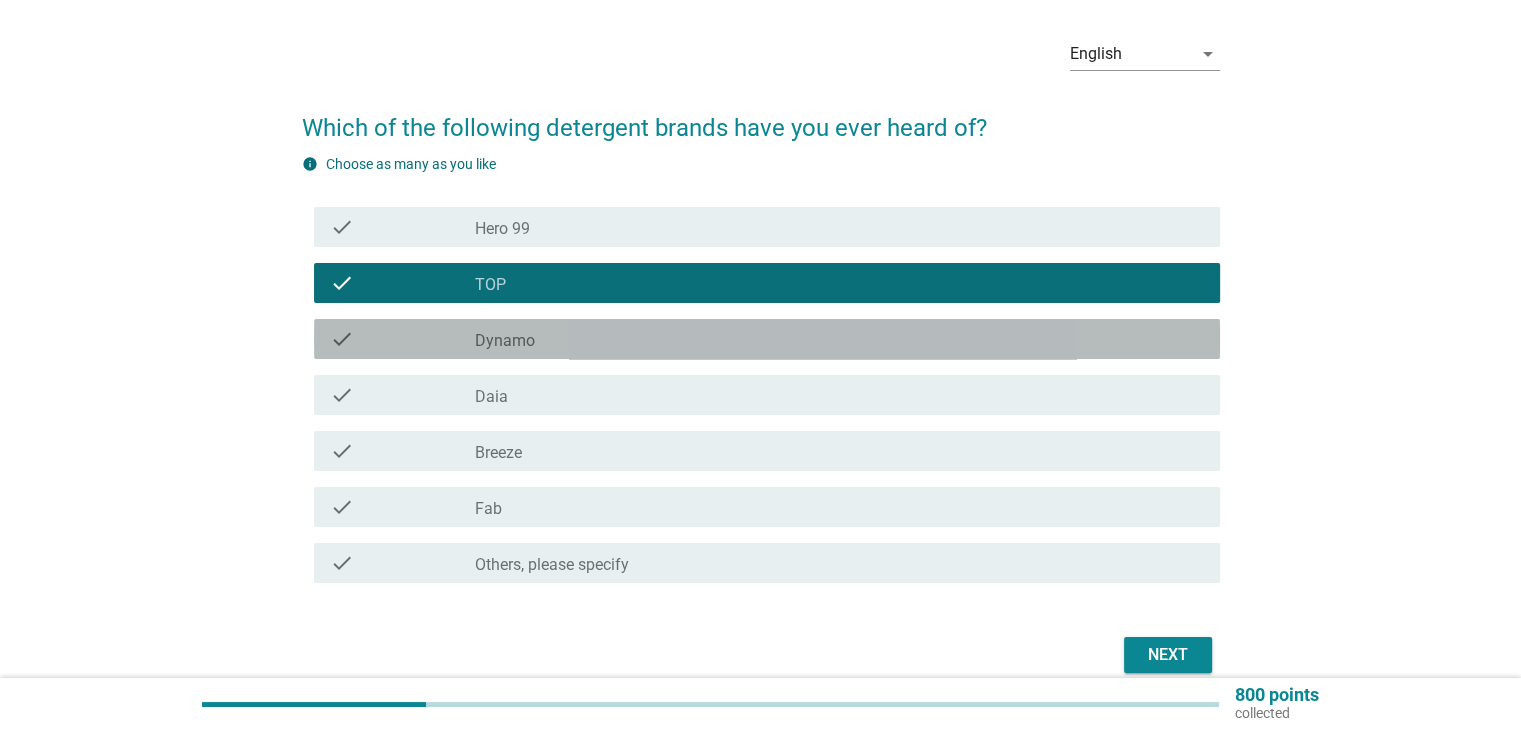 click on "Dynamo" at bounding box center (505, 341) 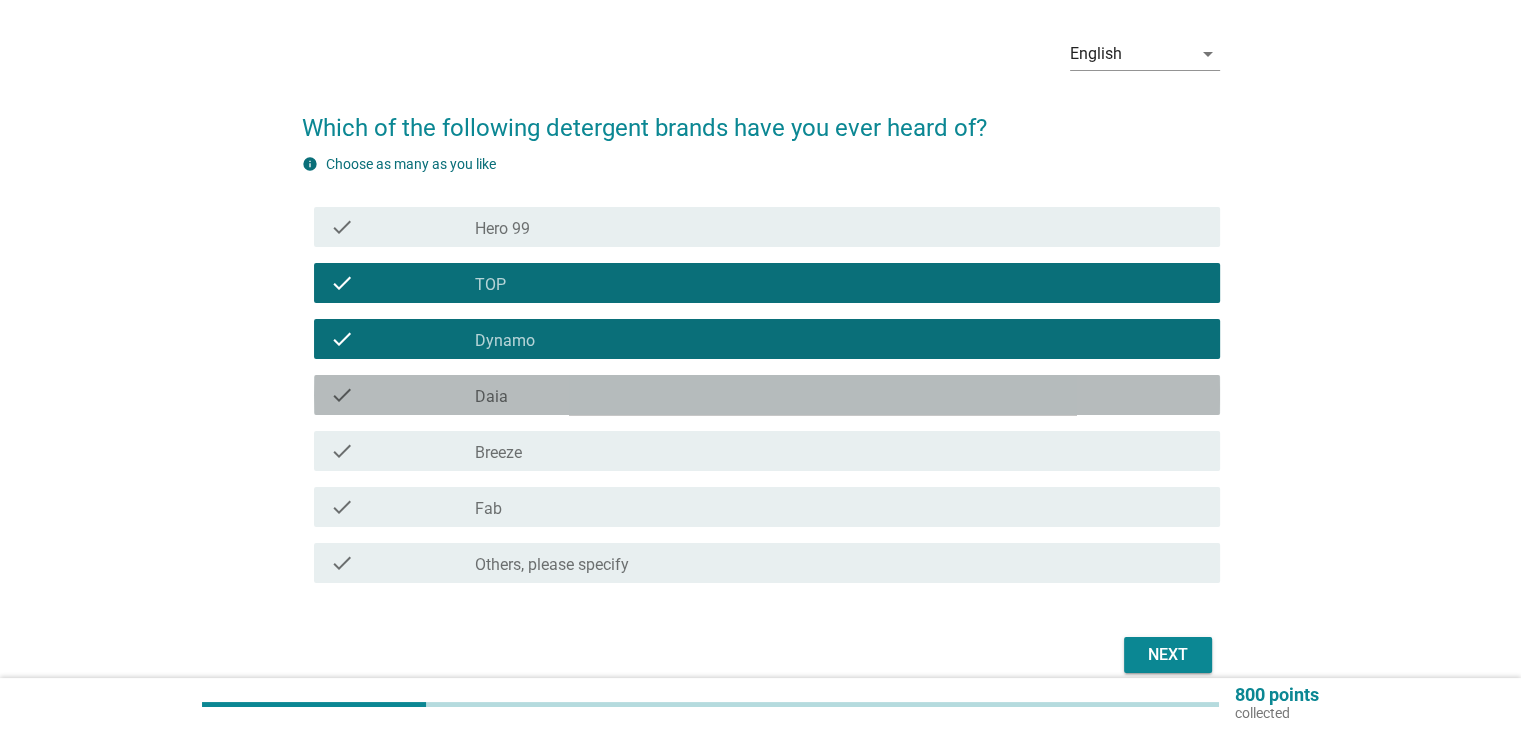 click on "check_box_outline_blank Daia" at bounding box center (839, 395) 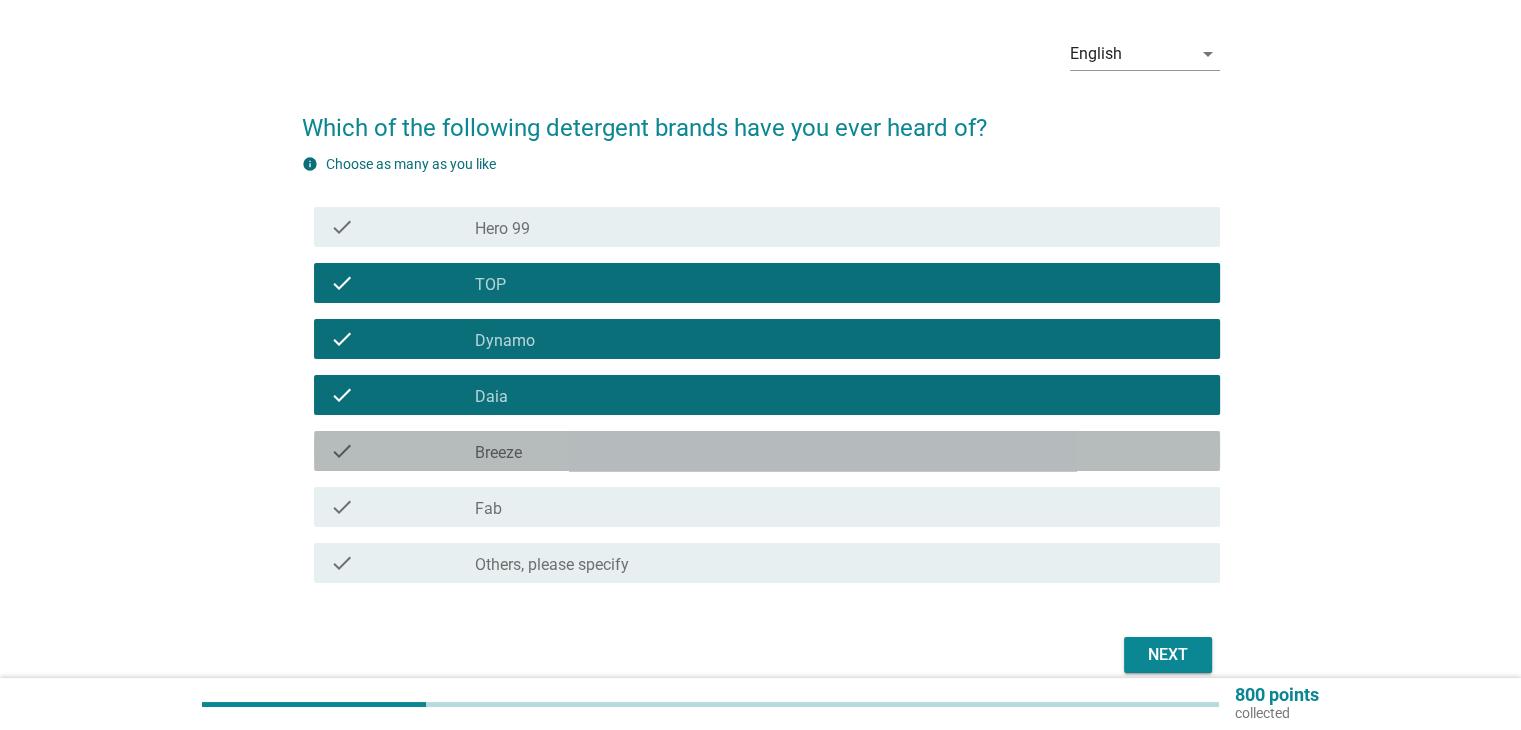 click on "Breeze" at bounding box center (498, 453) 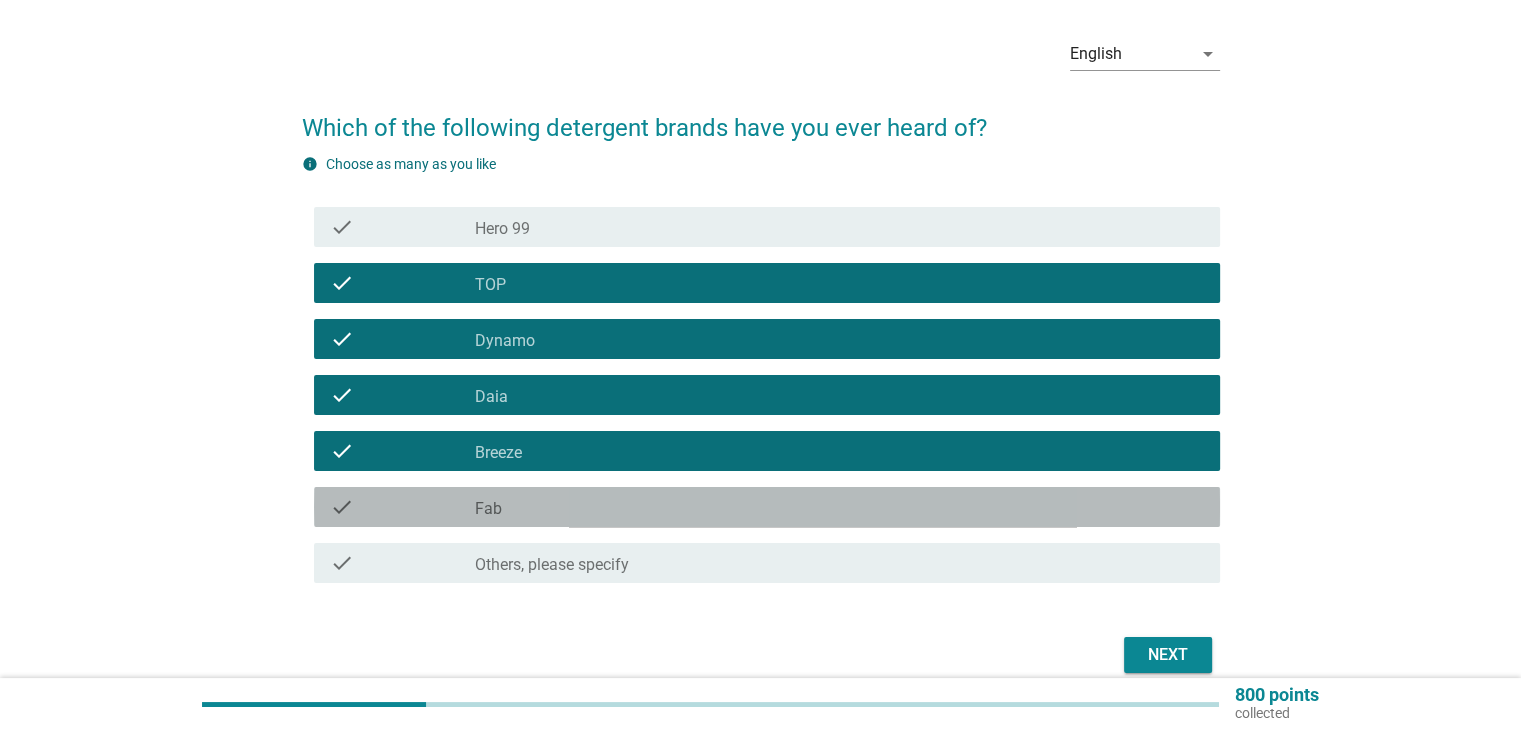 click on "Fab" at bounding box center (488, 509) 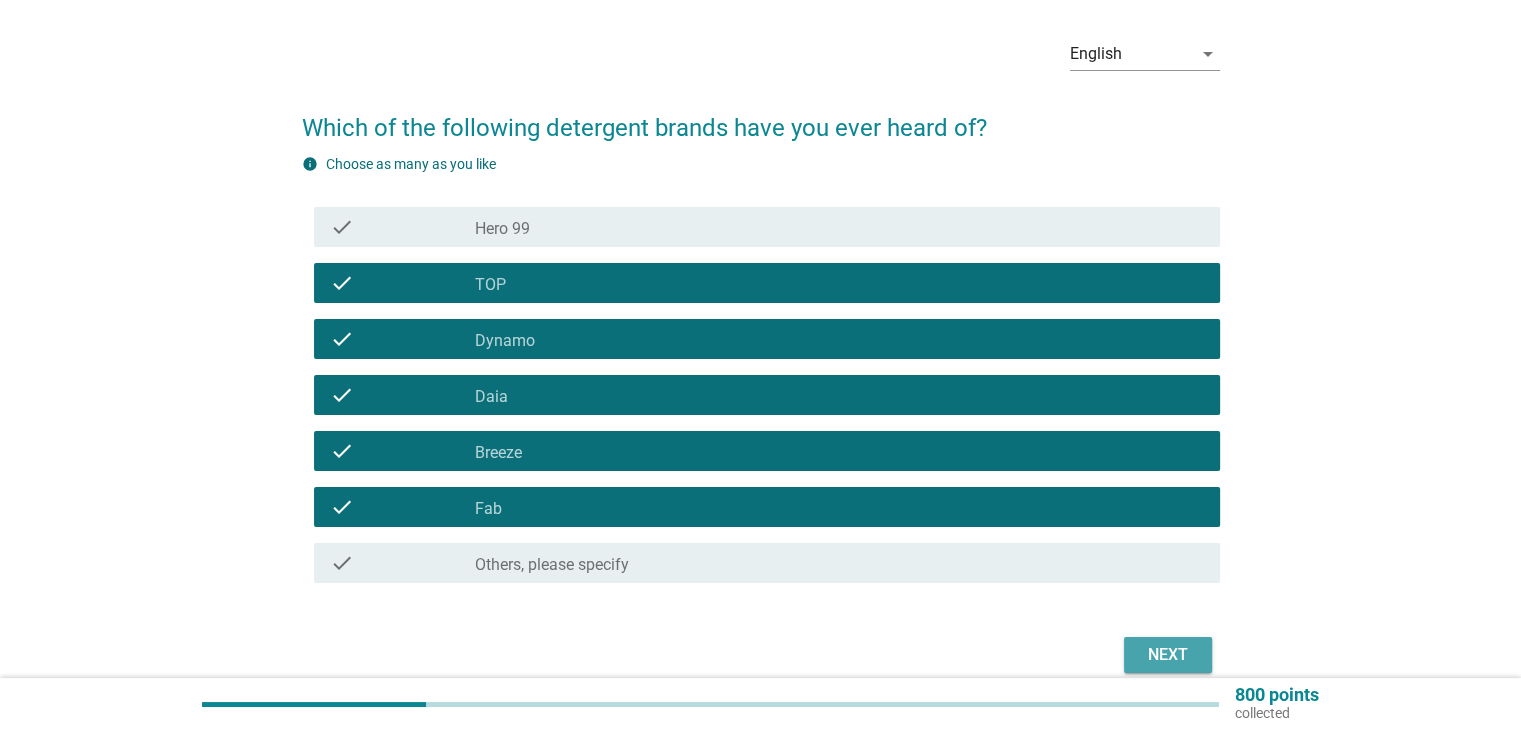 click on "Next" at bounding box center (1168, 655) 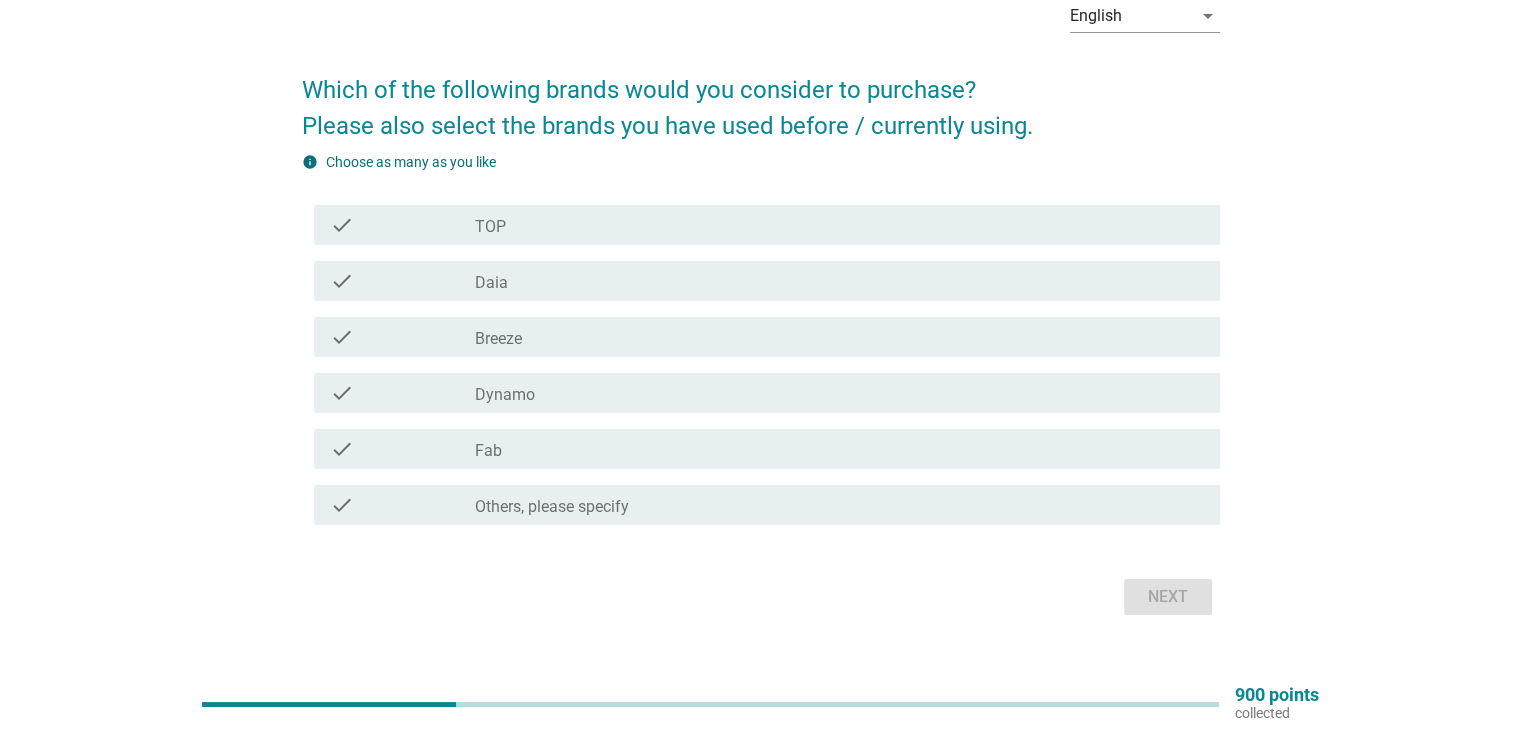 scroll, scrollTop: 107, scrollLeft: 0, axis: vertical 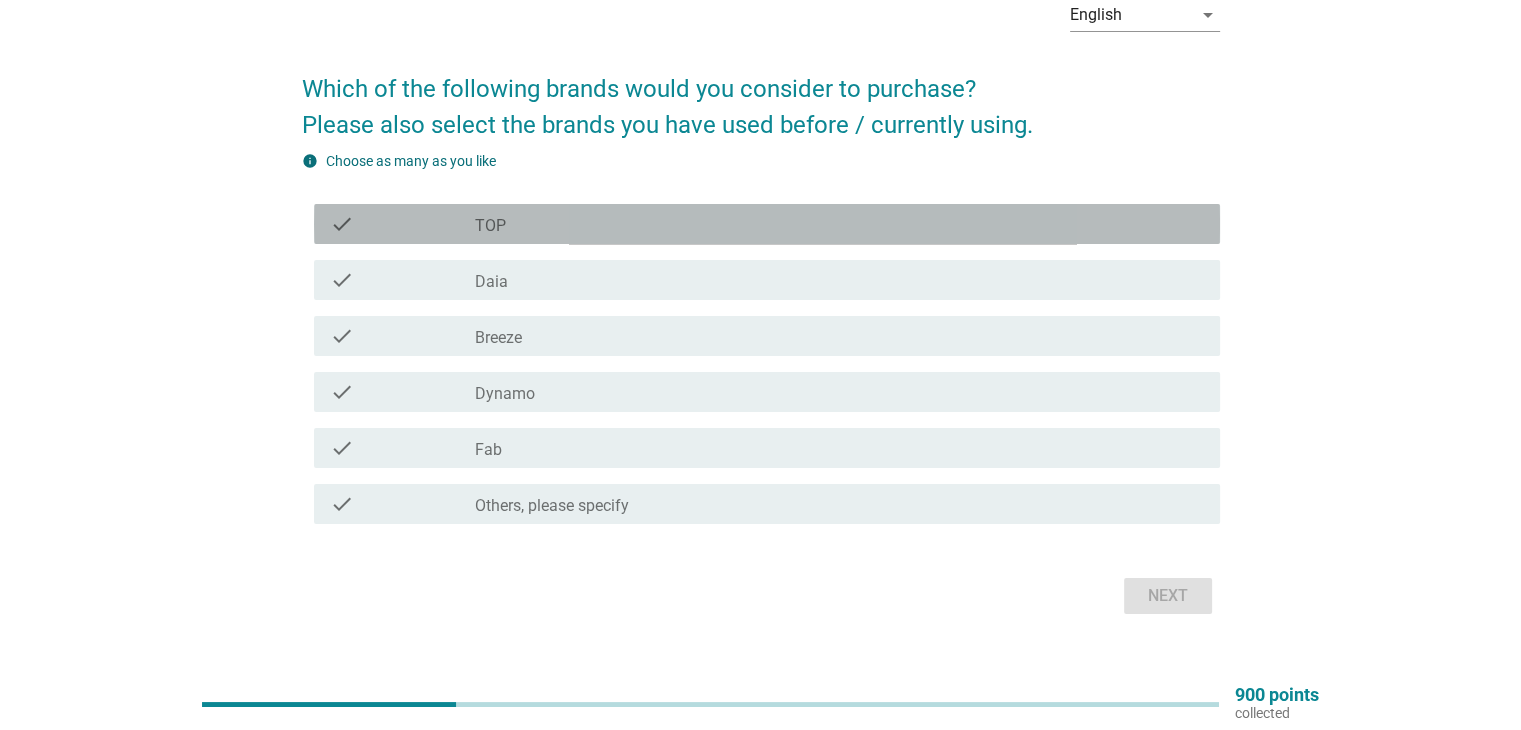 click on "check_box_outline_blank TOP" at bounding box center [839, 224] 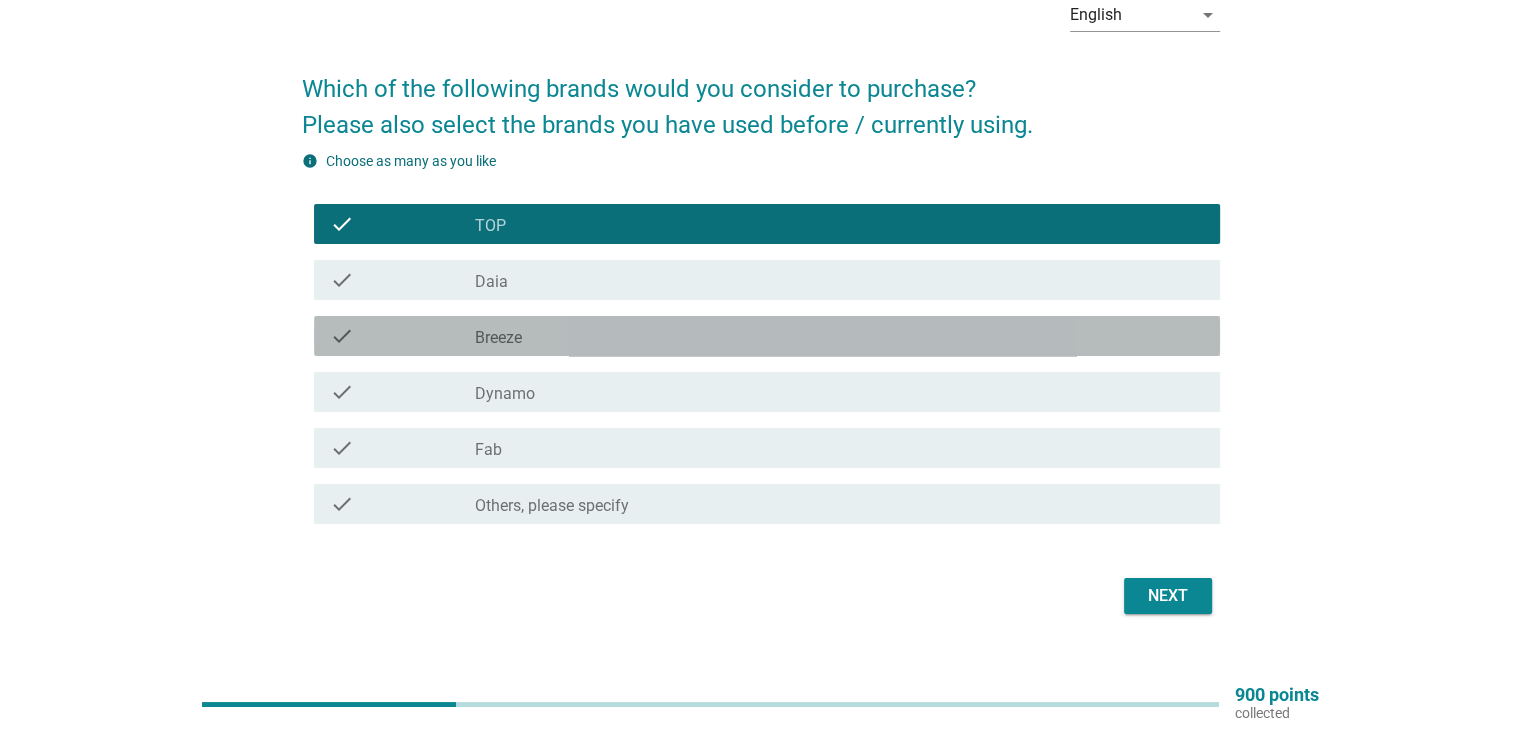 click on "check_box_outline_blank Breeze" at bounding box center [839, 336] 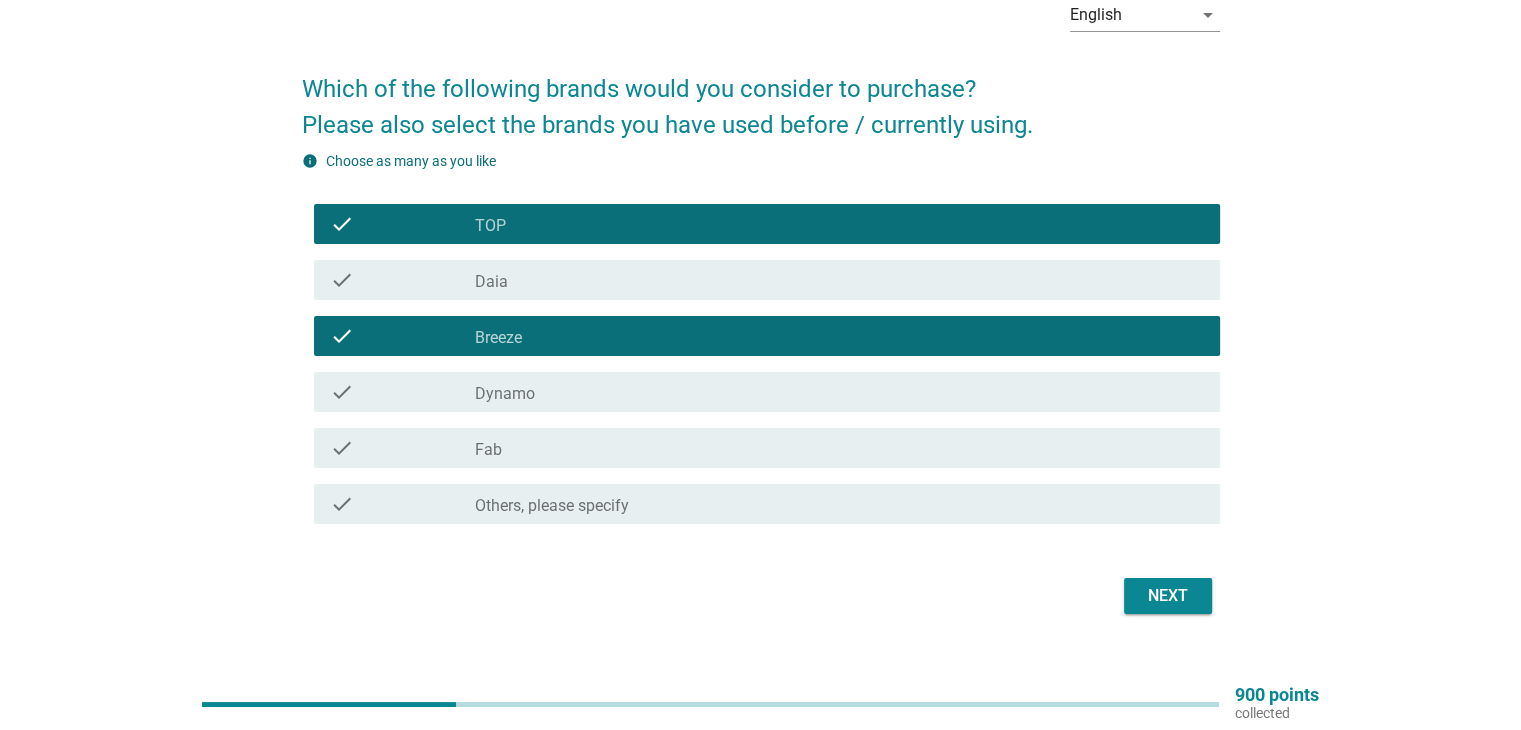 click on "check_box_outline_blank Fab" at bounding box center [839, 448] 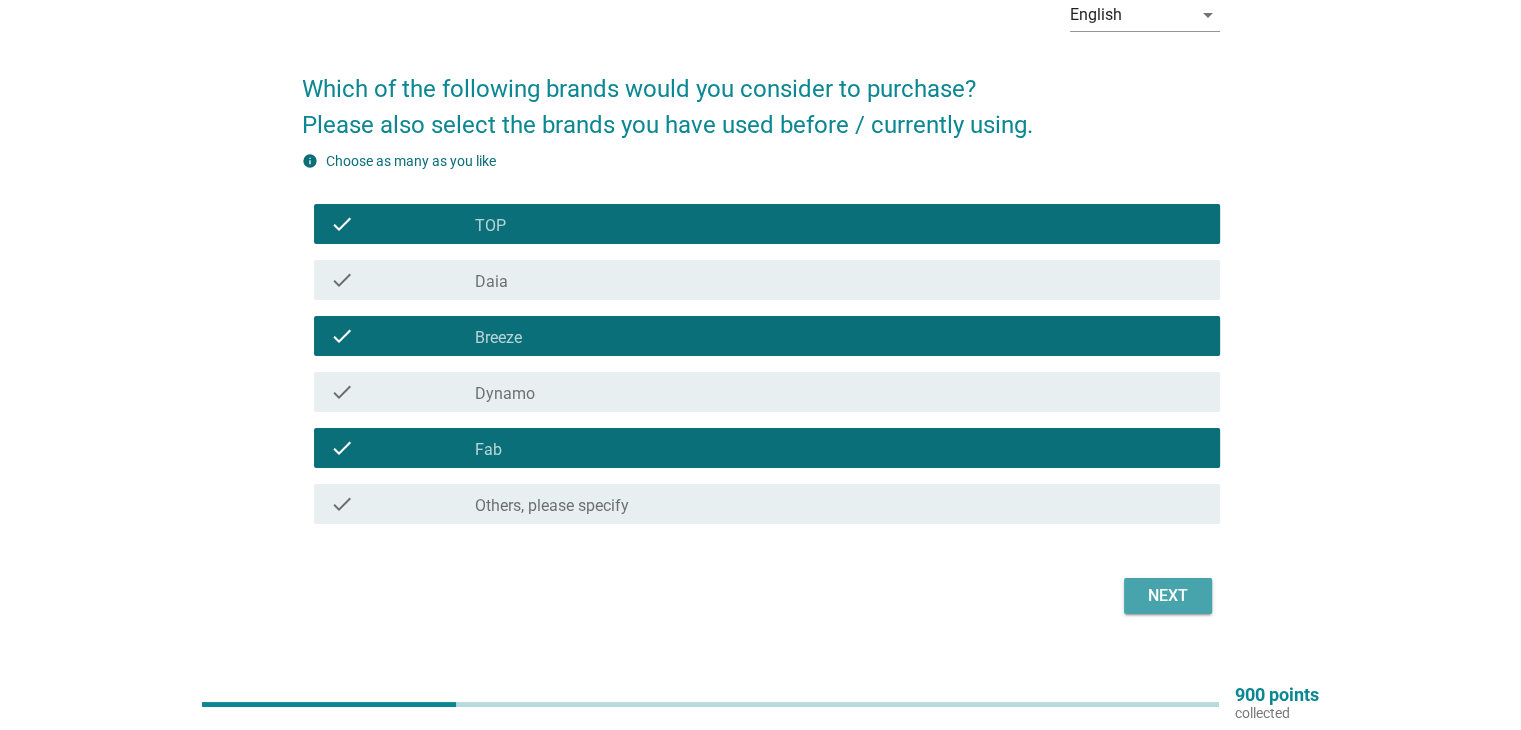 click on "Next" at bounding box center (1168, 596) 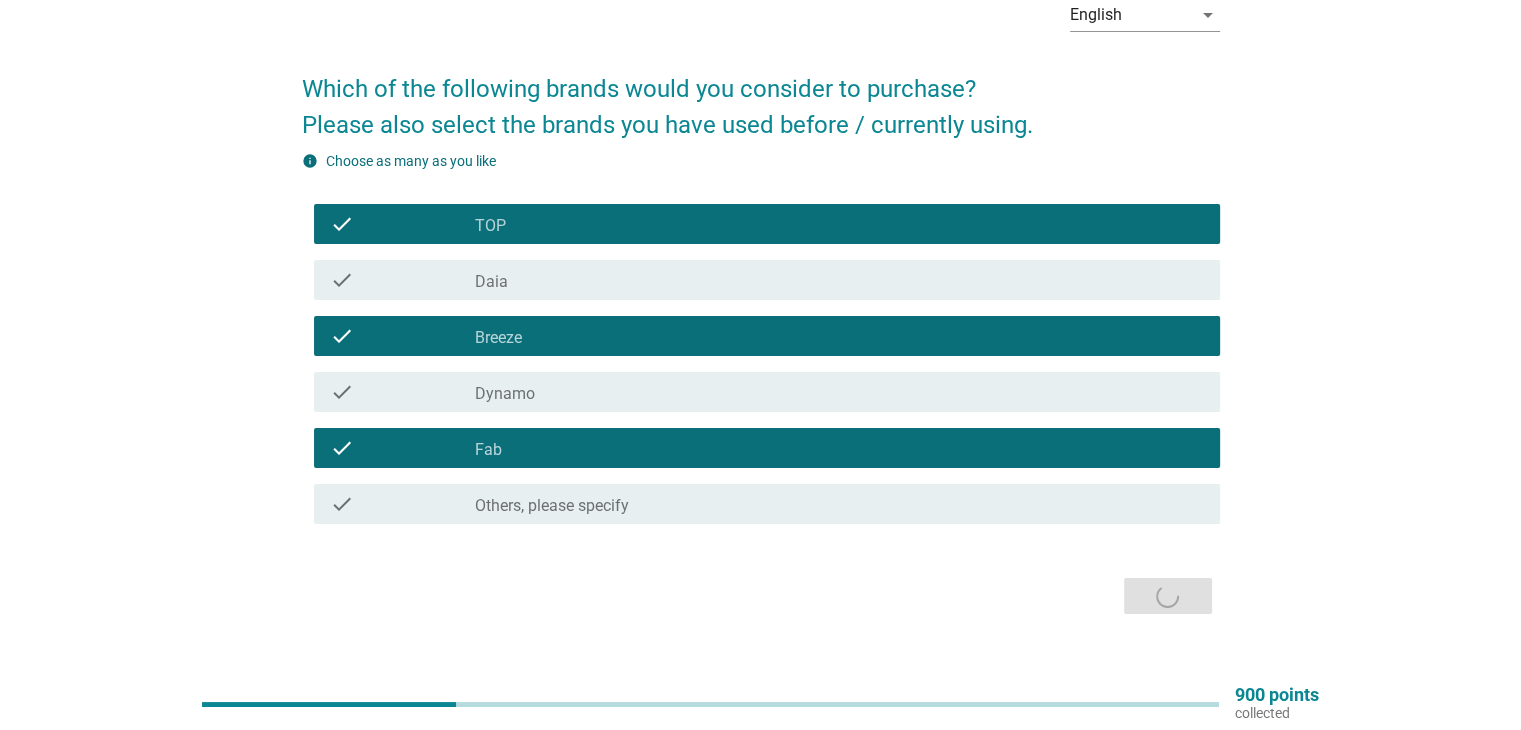 scroll, scrollTop: 0, scrollLeft: 0, axis: both 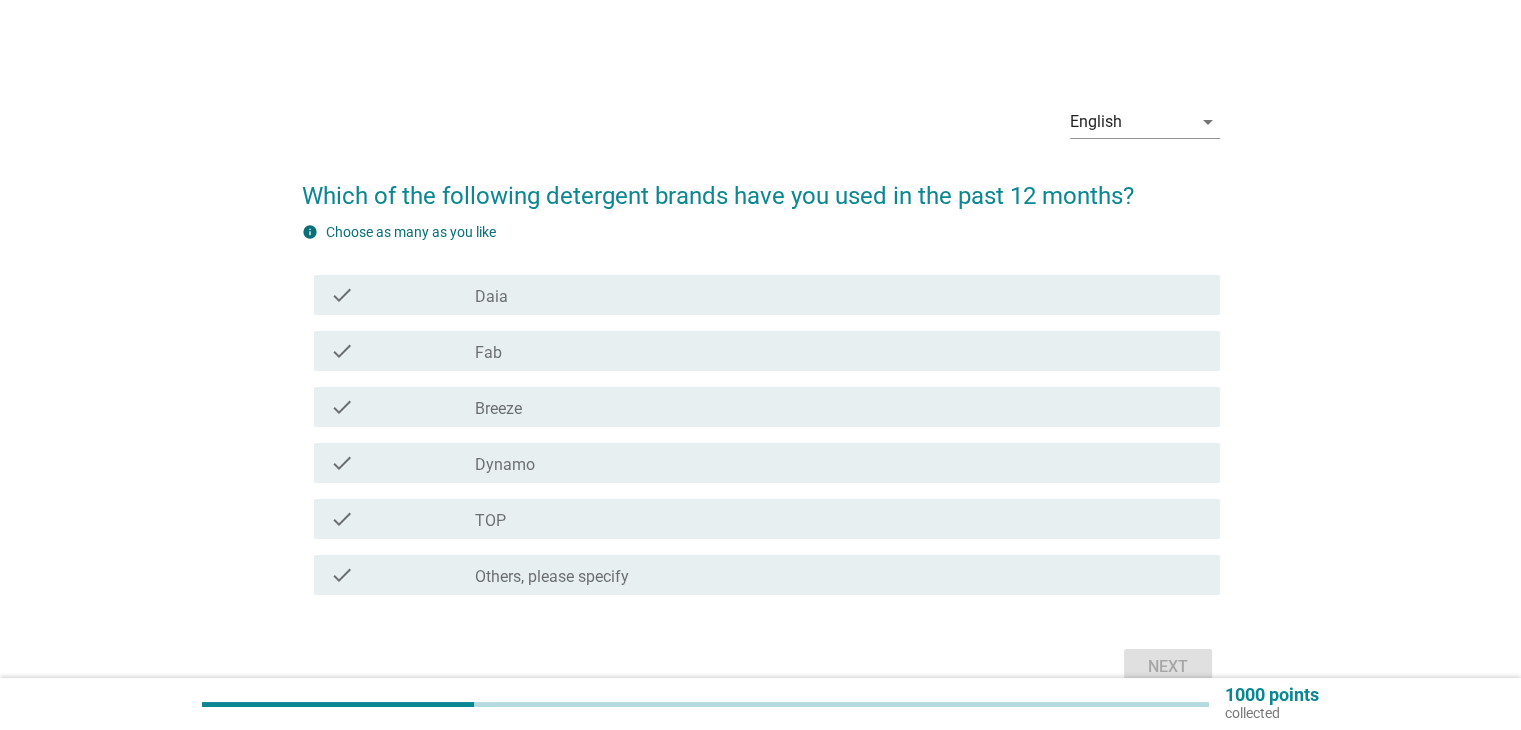 click on "check_box Fab" at bounding box center [839, 351] 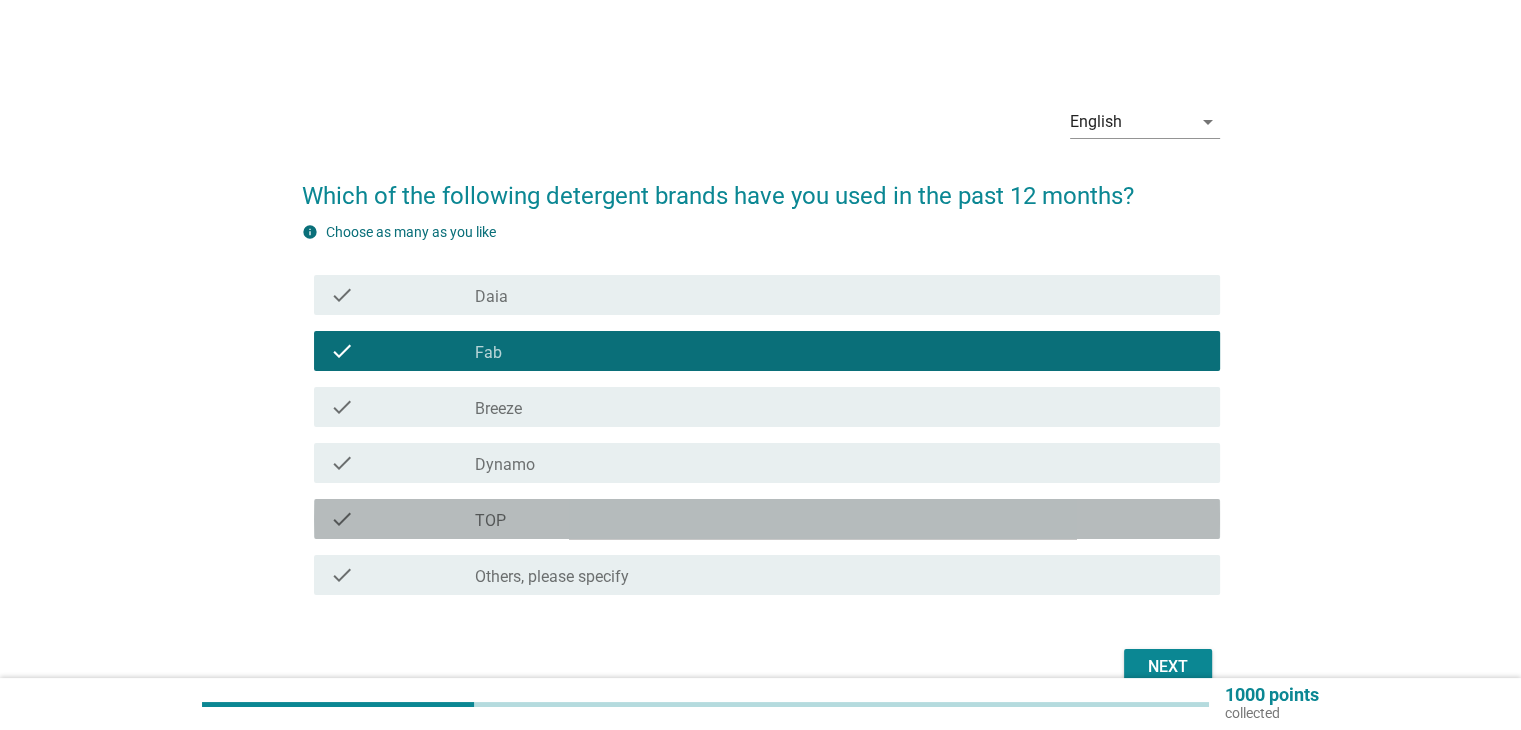 click on "check_box TOP" at bounding box center (839, 519) 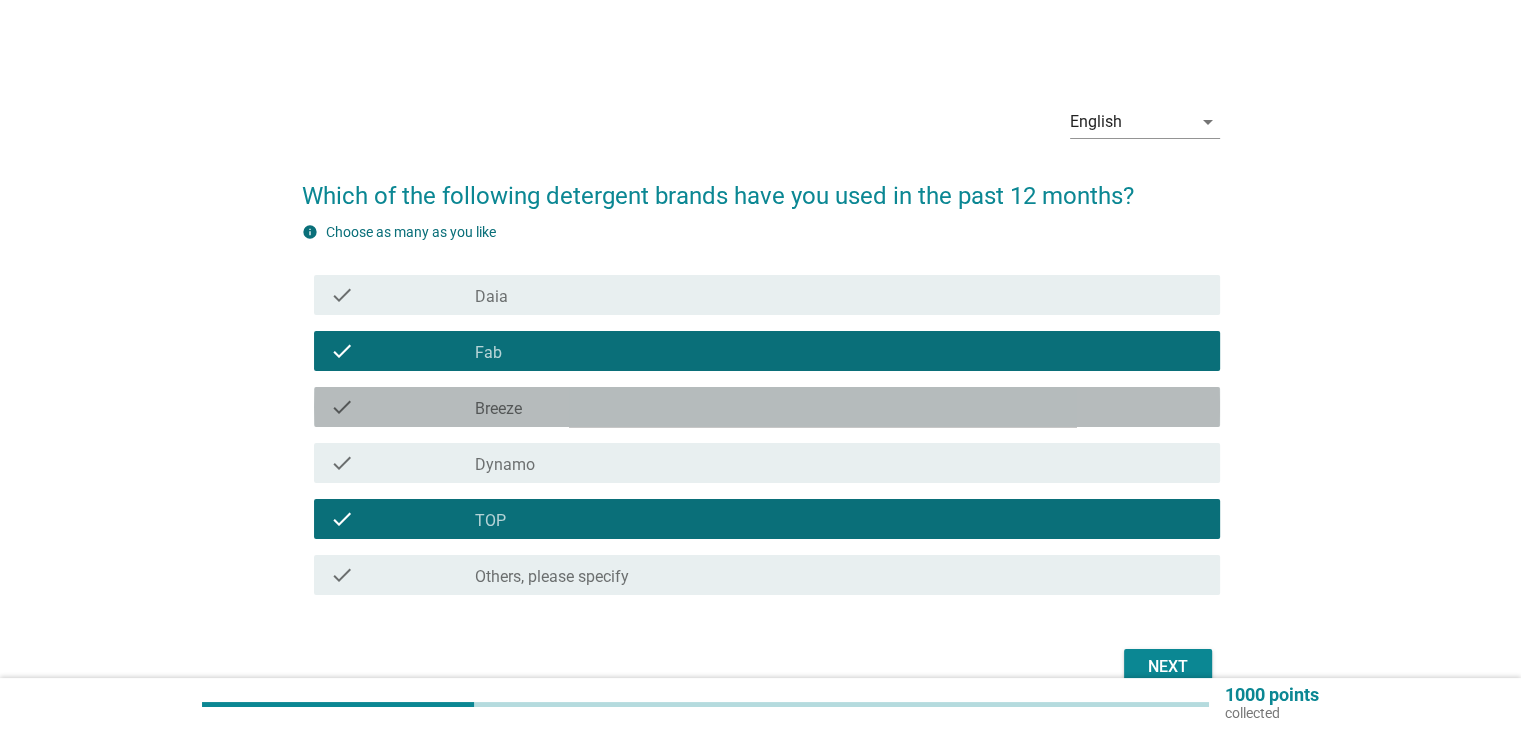 click on "check_box_outline_blank Breeze" at bounding box center (839, 407) 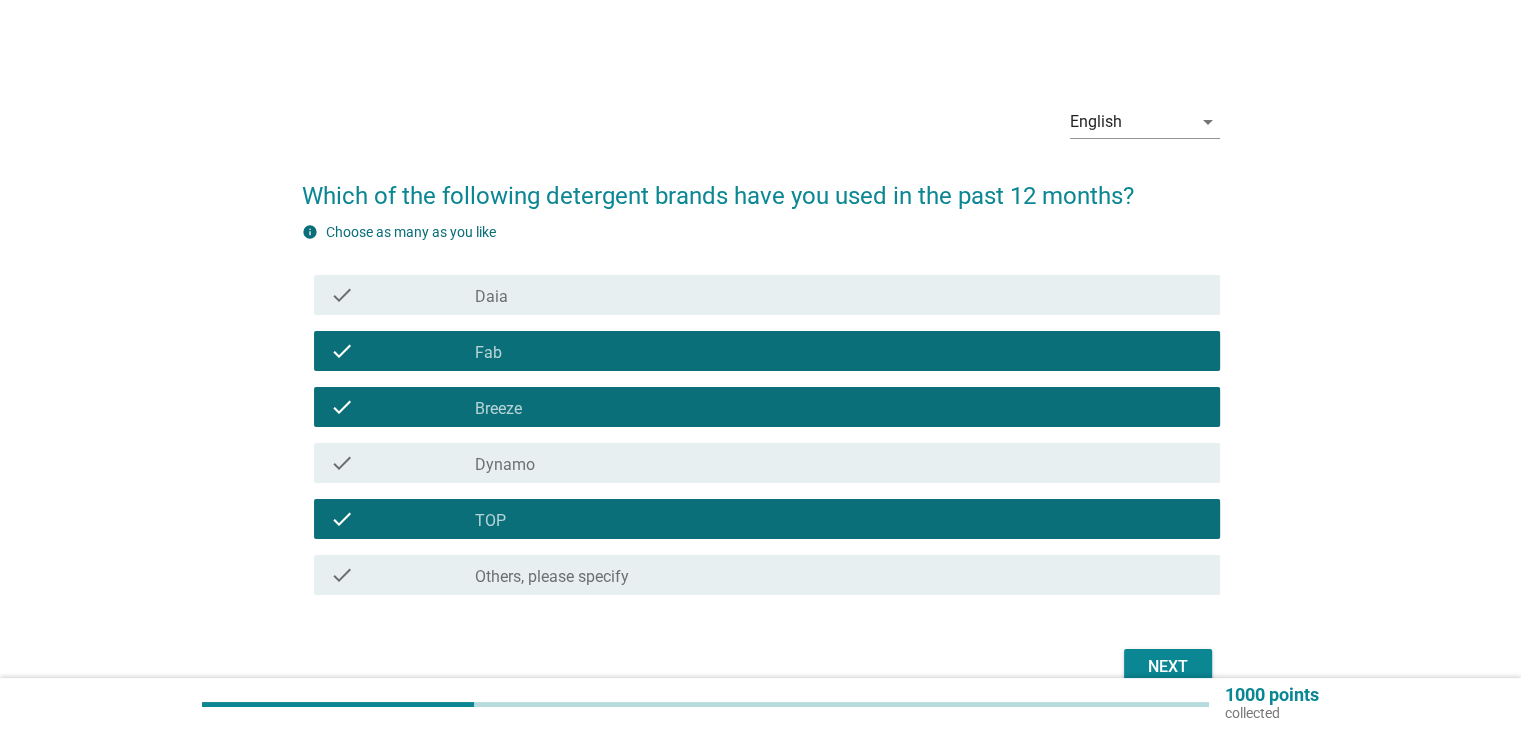 scroll, scrollTop: 103, scrollLeft: 0, axis: vertical 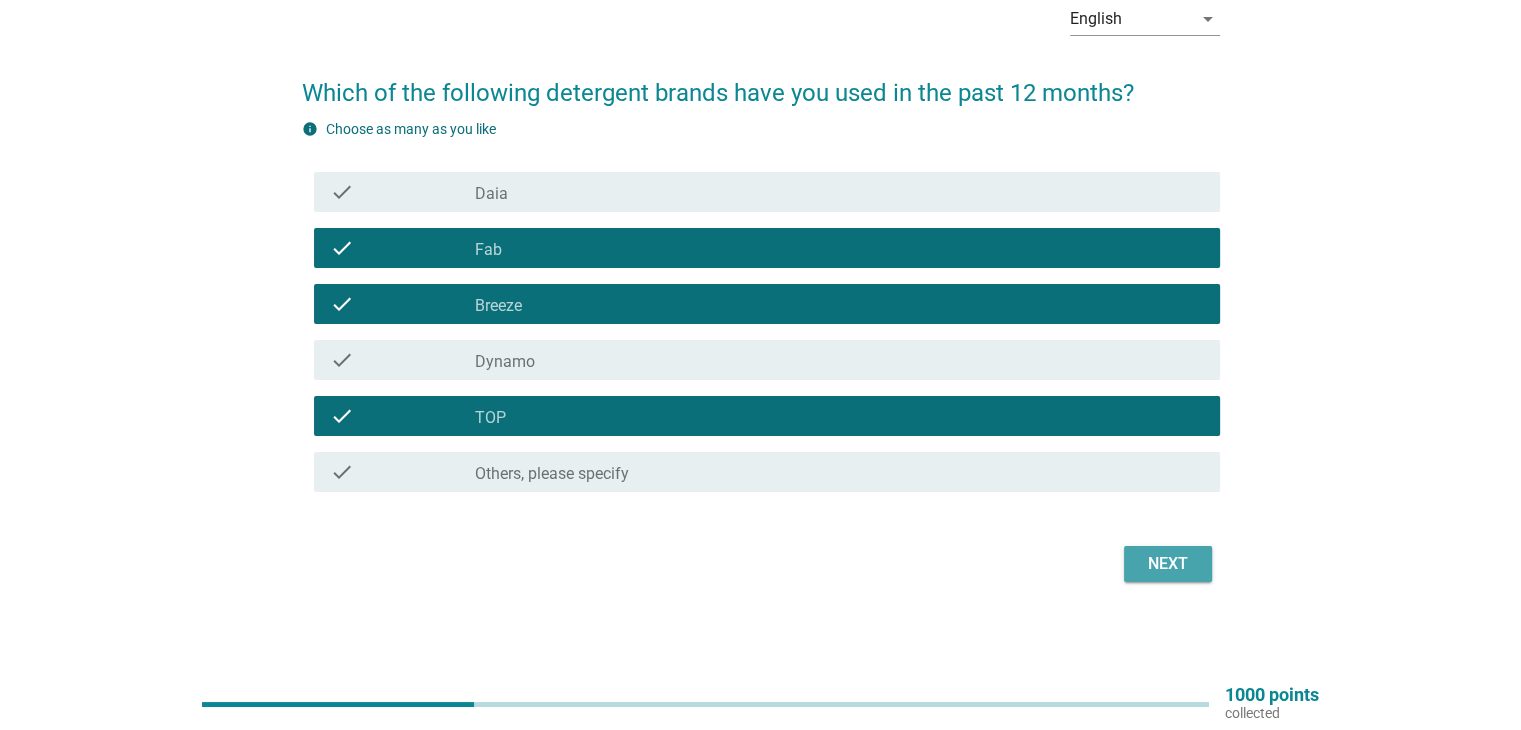 click on "Next" at bounding box center [1168, 564] 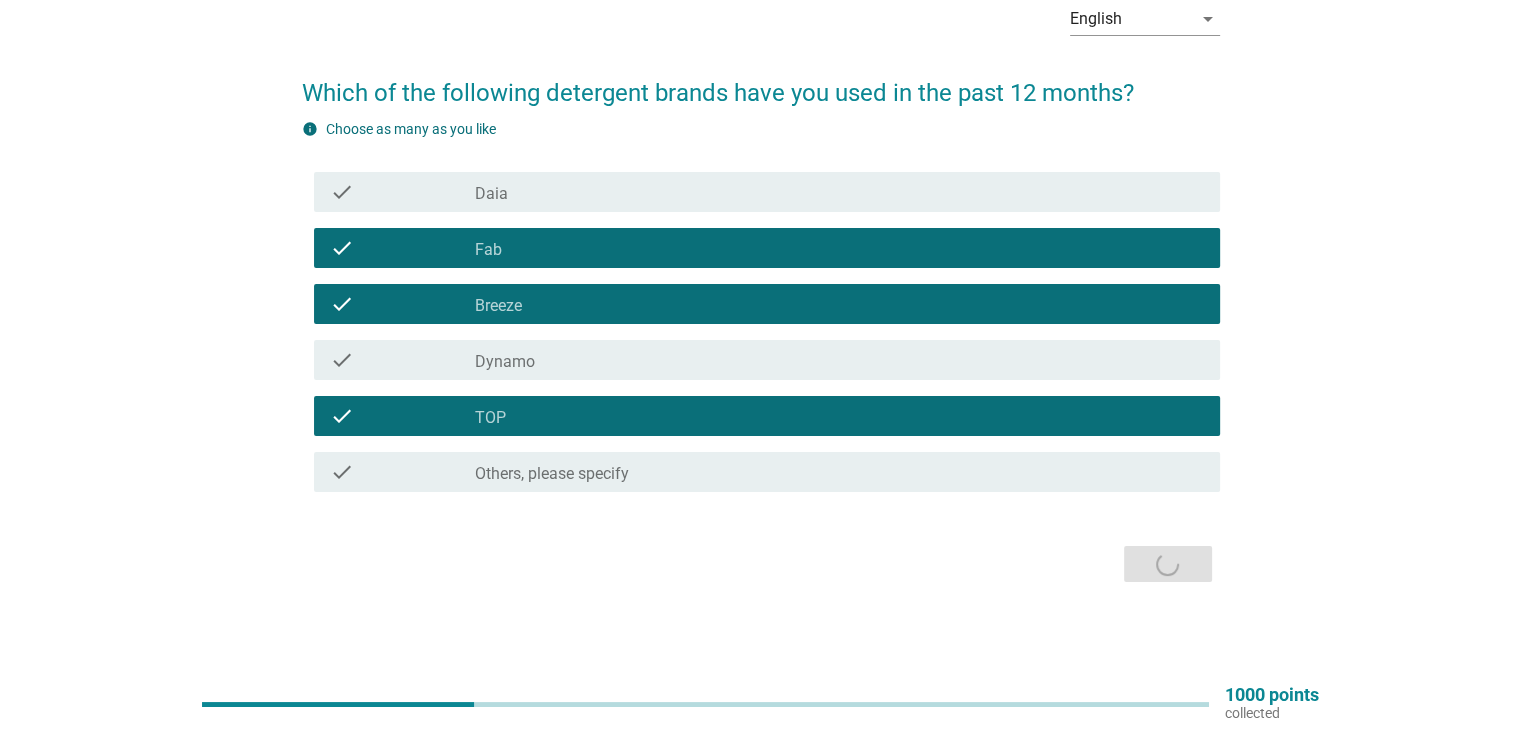 scroll, scrollTop: 0, scrollLeft: 0, axis: both 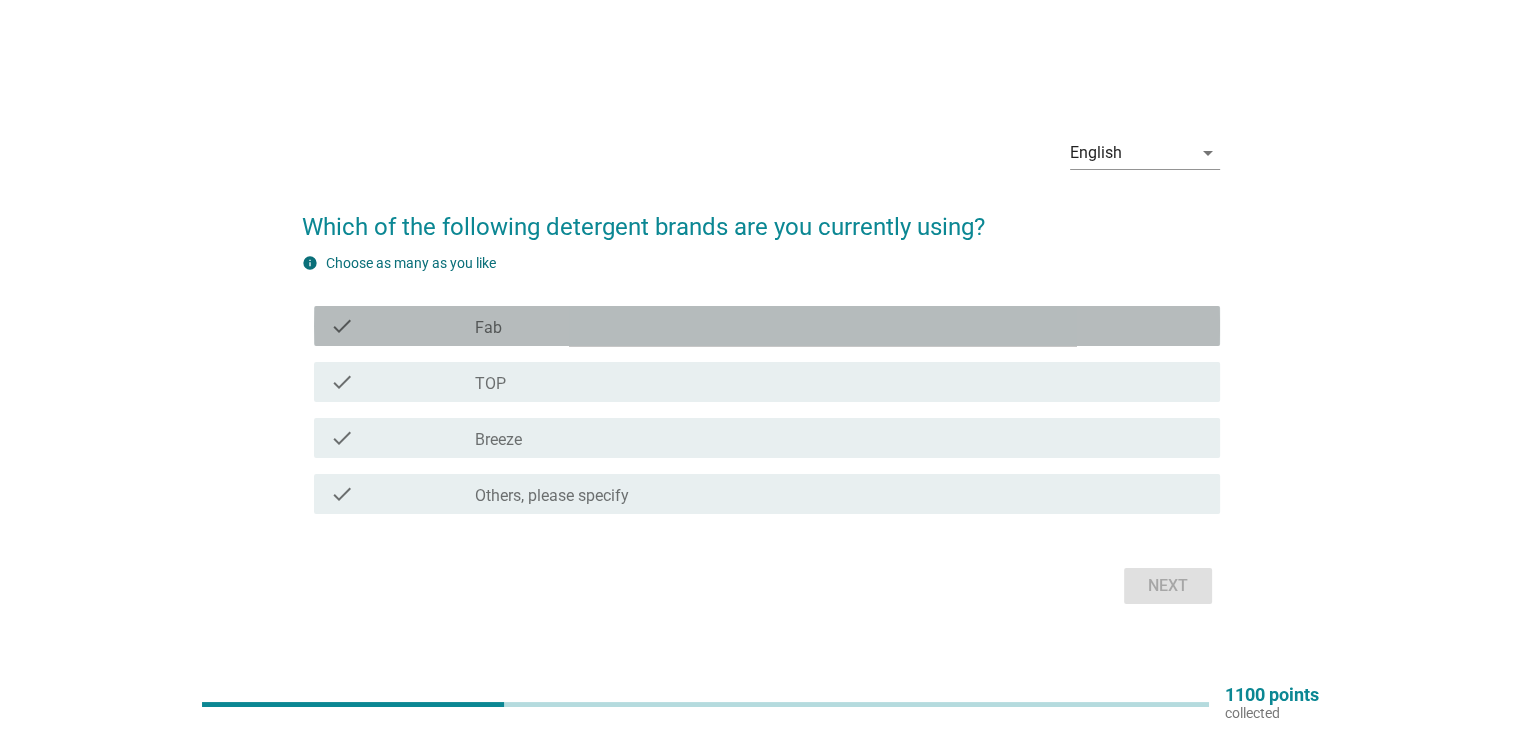 click on "Fab" at bounding box center (488, 328) 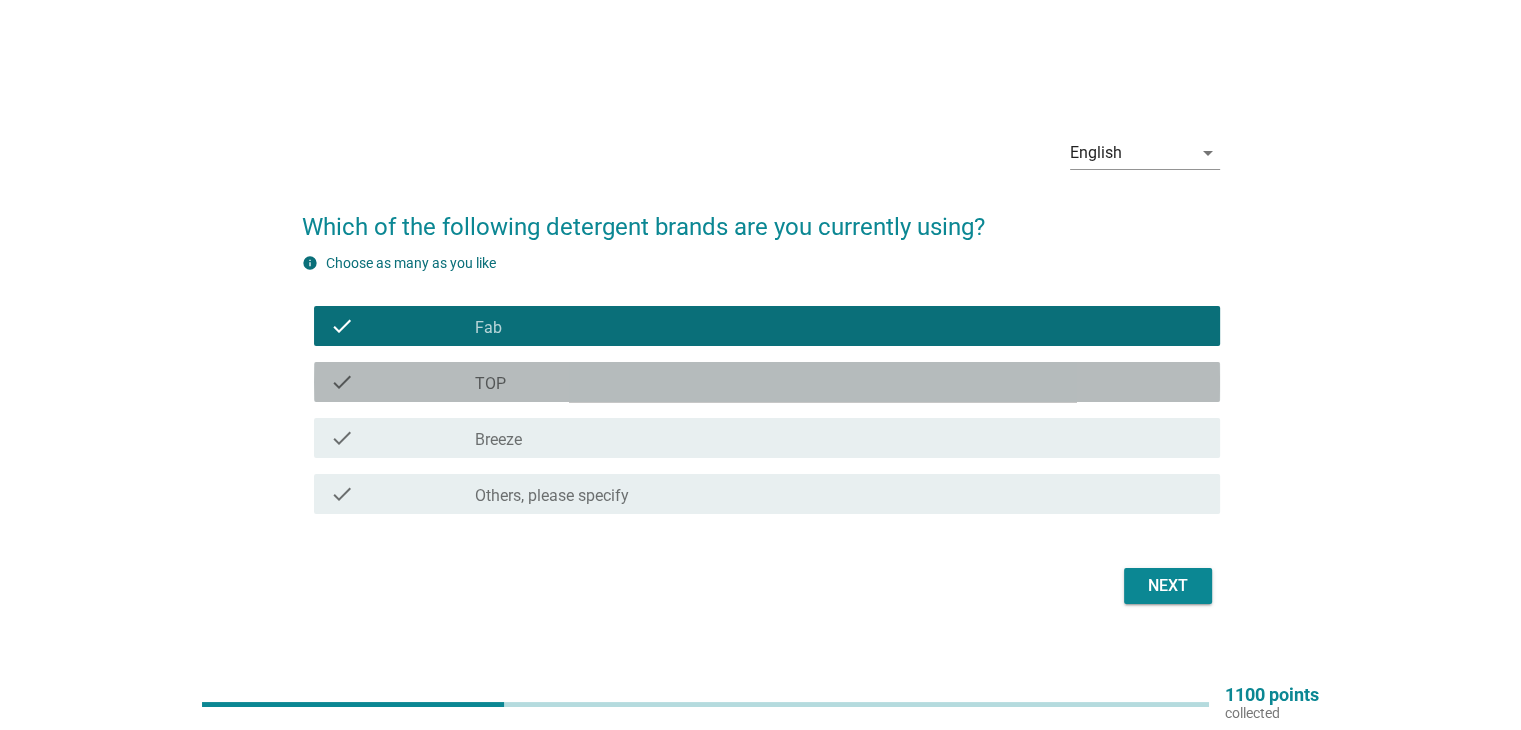 click on "check     check_box TOP" at bounding box center [767, 382] 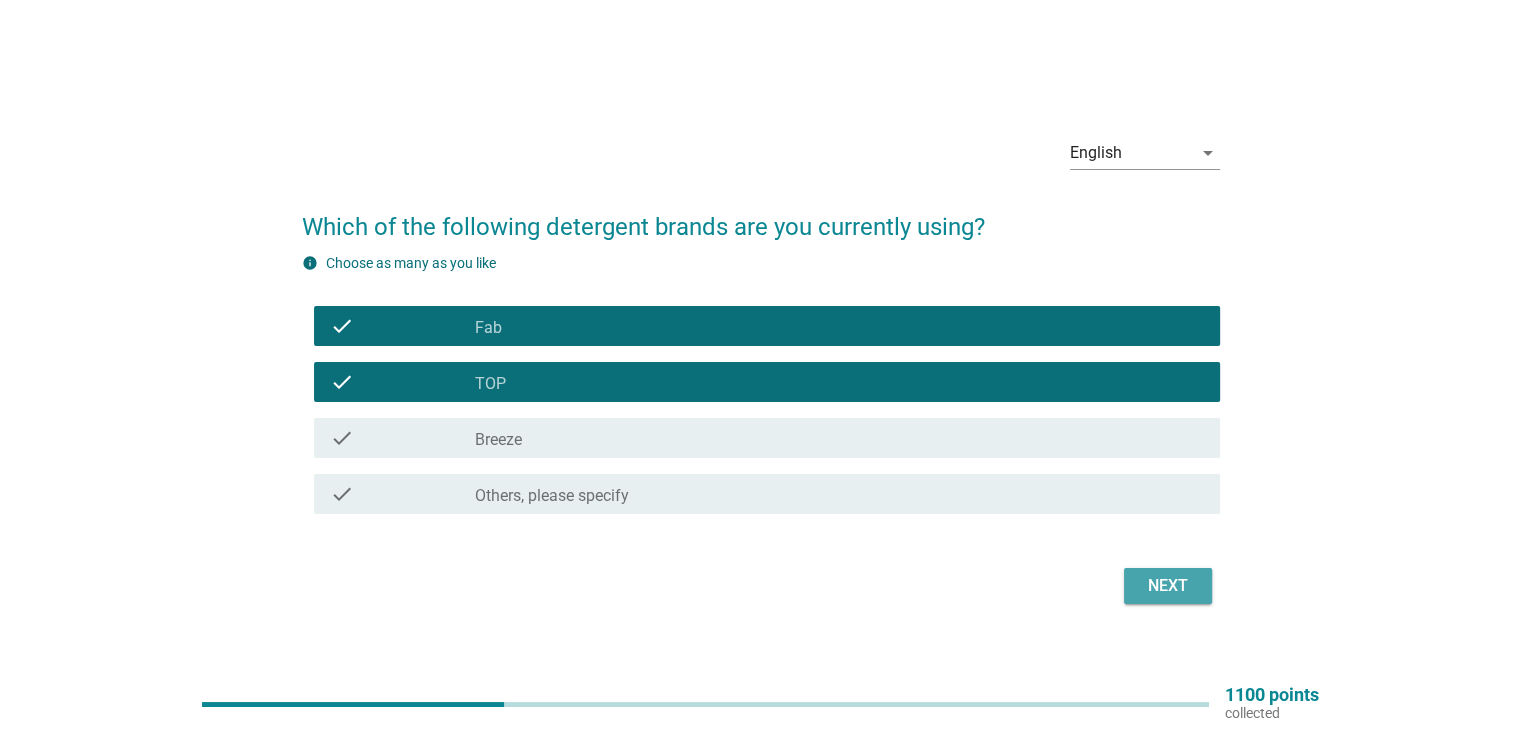 click on "Next" at bounding box center [1168, 586] 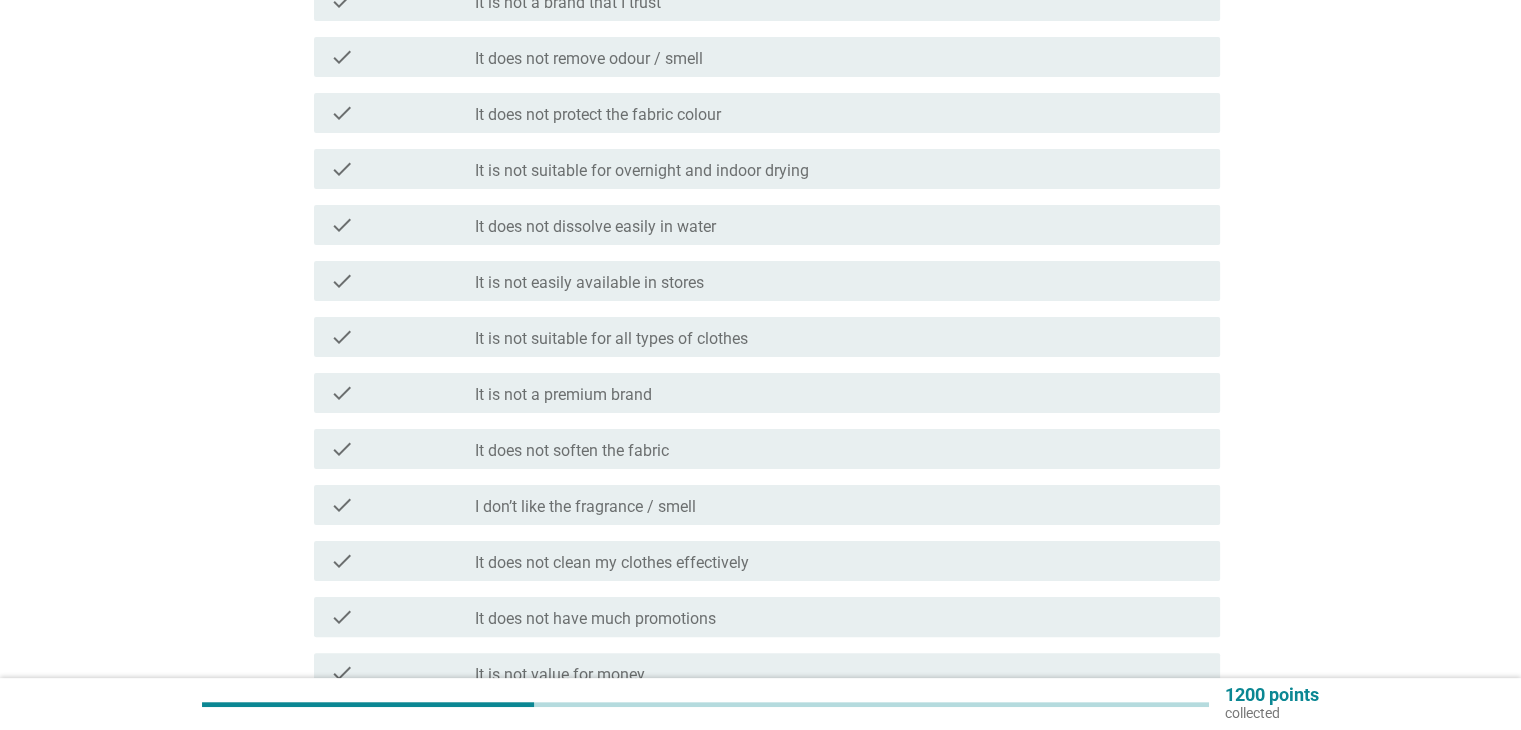 scroll, scrollTop: 331, scrollLeft: 0, axis: vertical 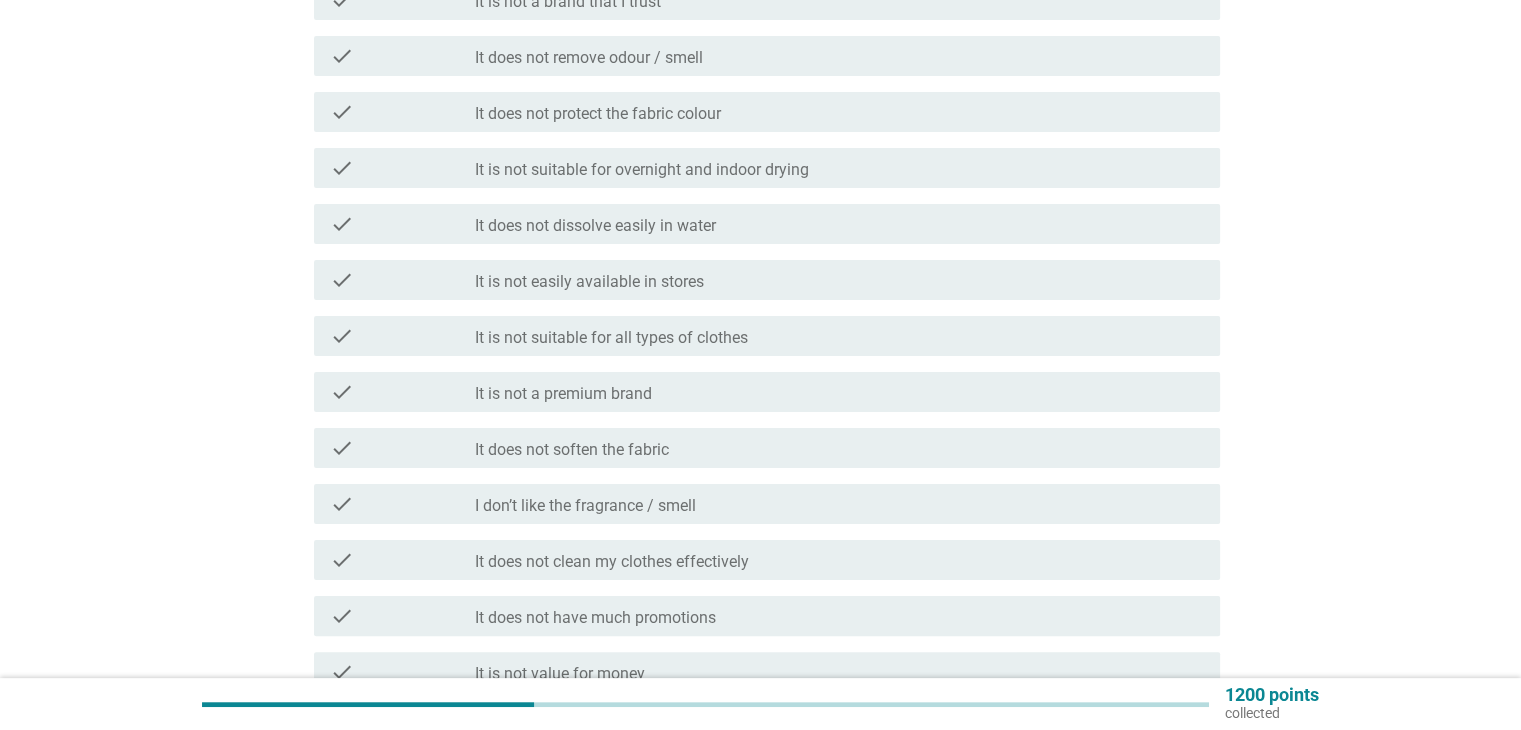 click on "It is not easily available in stores" at bounding box center [589, 282] 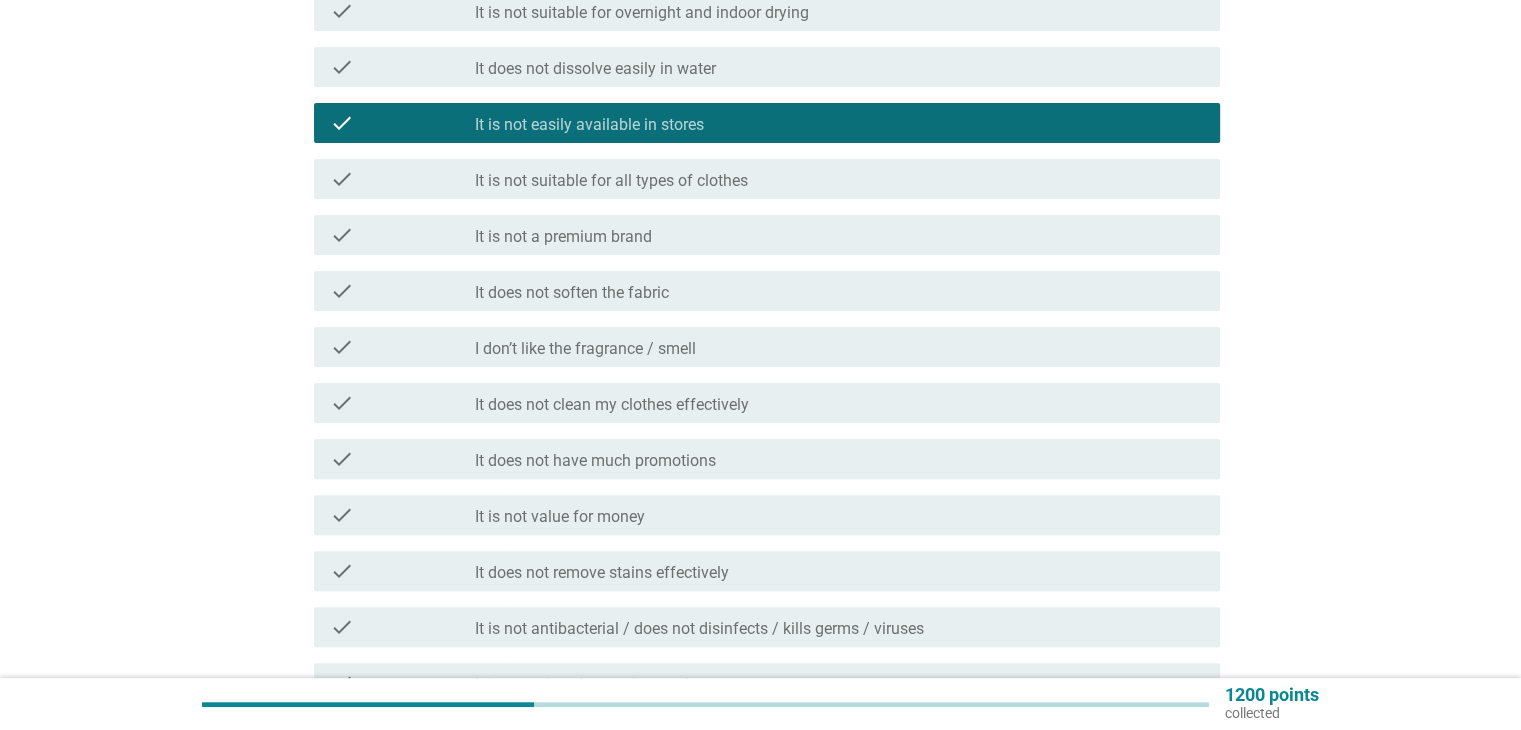 scroll, scrollTop: 490, scrollLeft: 0, axis: vertical 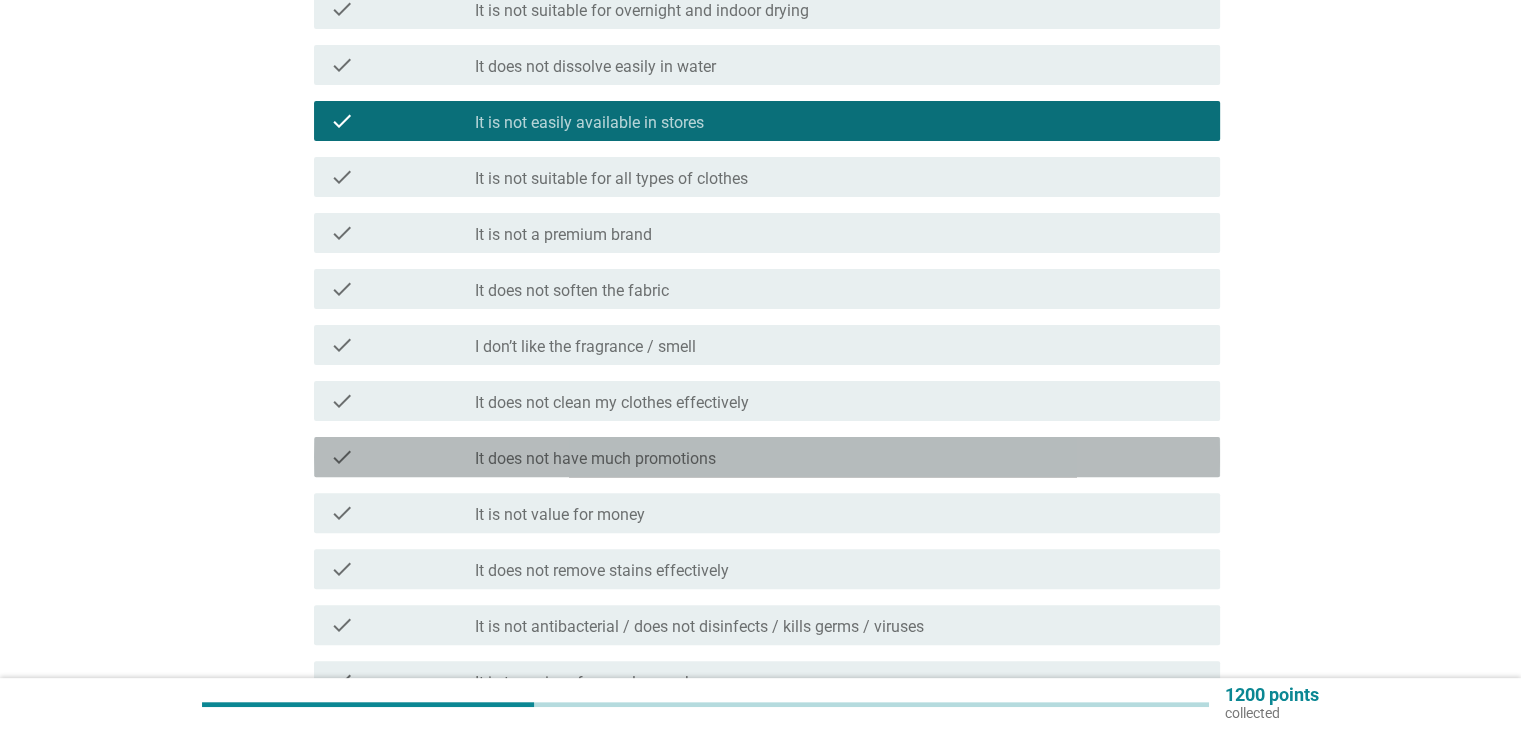 click on "It does not have much promotions" at bounding box center [595, 459] 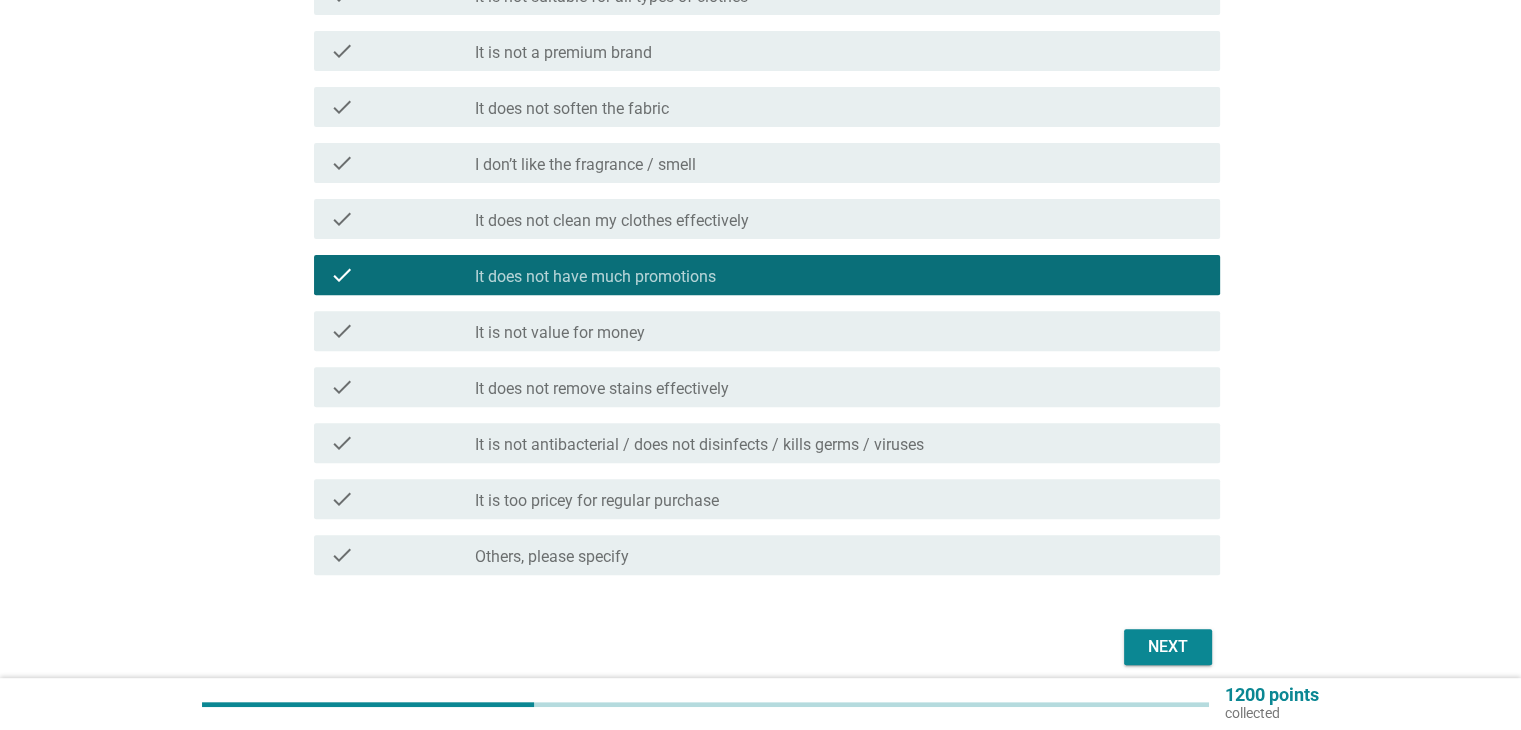 scroll, scrollTop: 671, scrollLeft: 0, axis: vertical 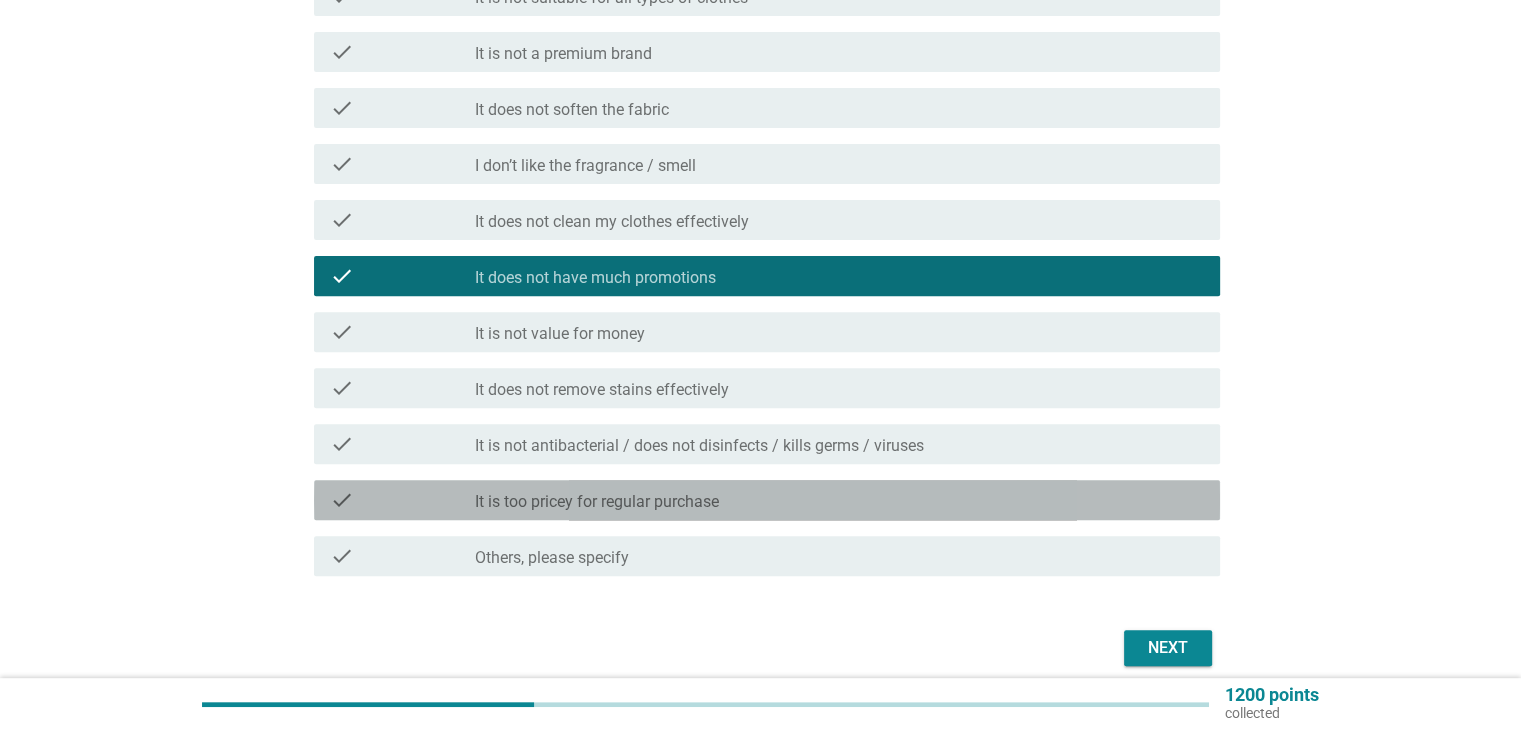 click on "It is too pricey for regular purchase" at bounding box center [597, 502] 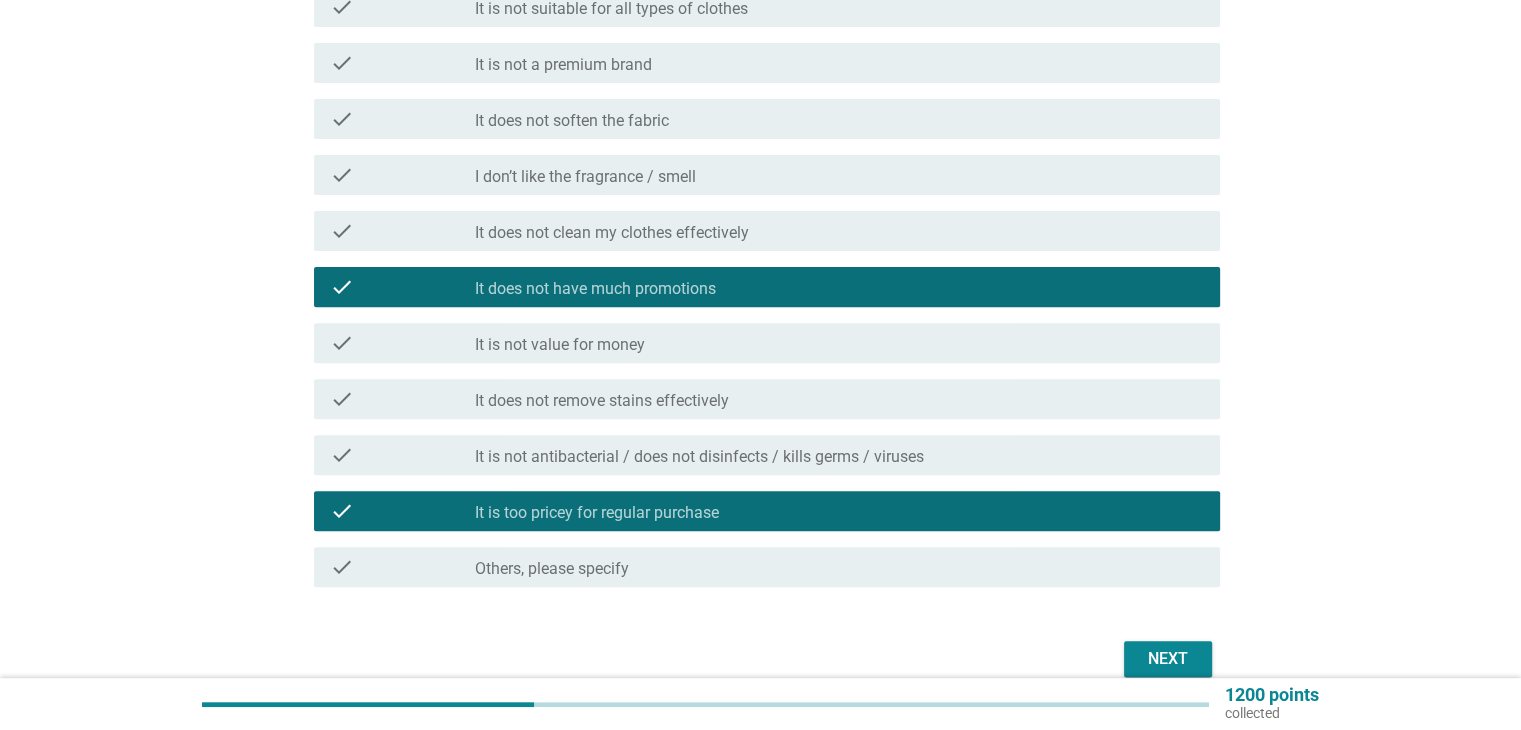 scroll, scrollTop: 667, scrollLeft: 0, axis: vertical 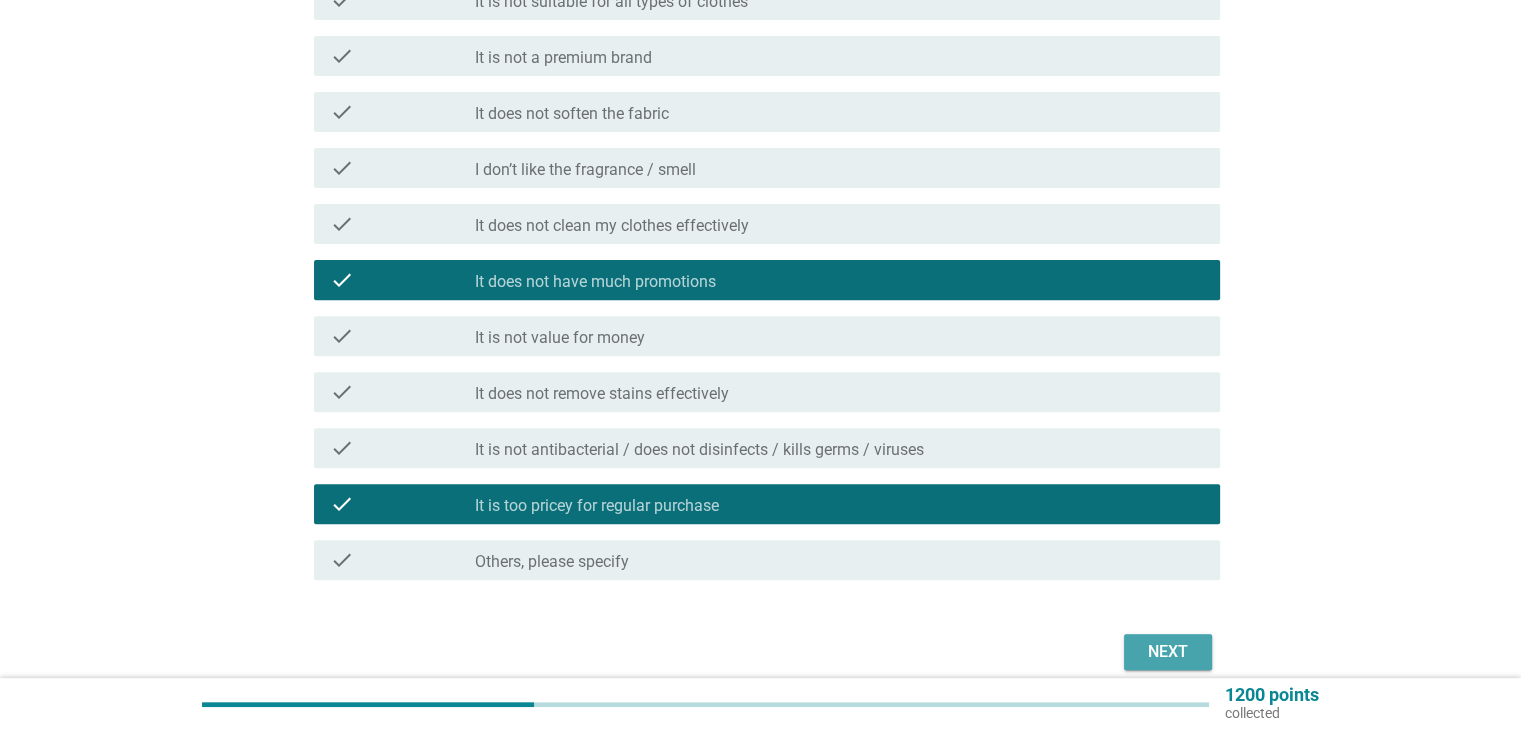 click on "Next" at bounding box center [1168, 652] 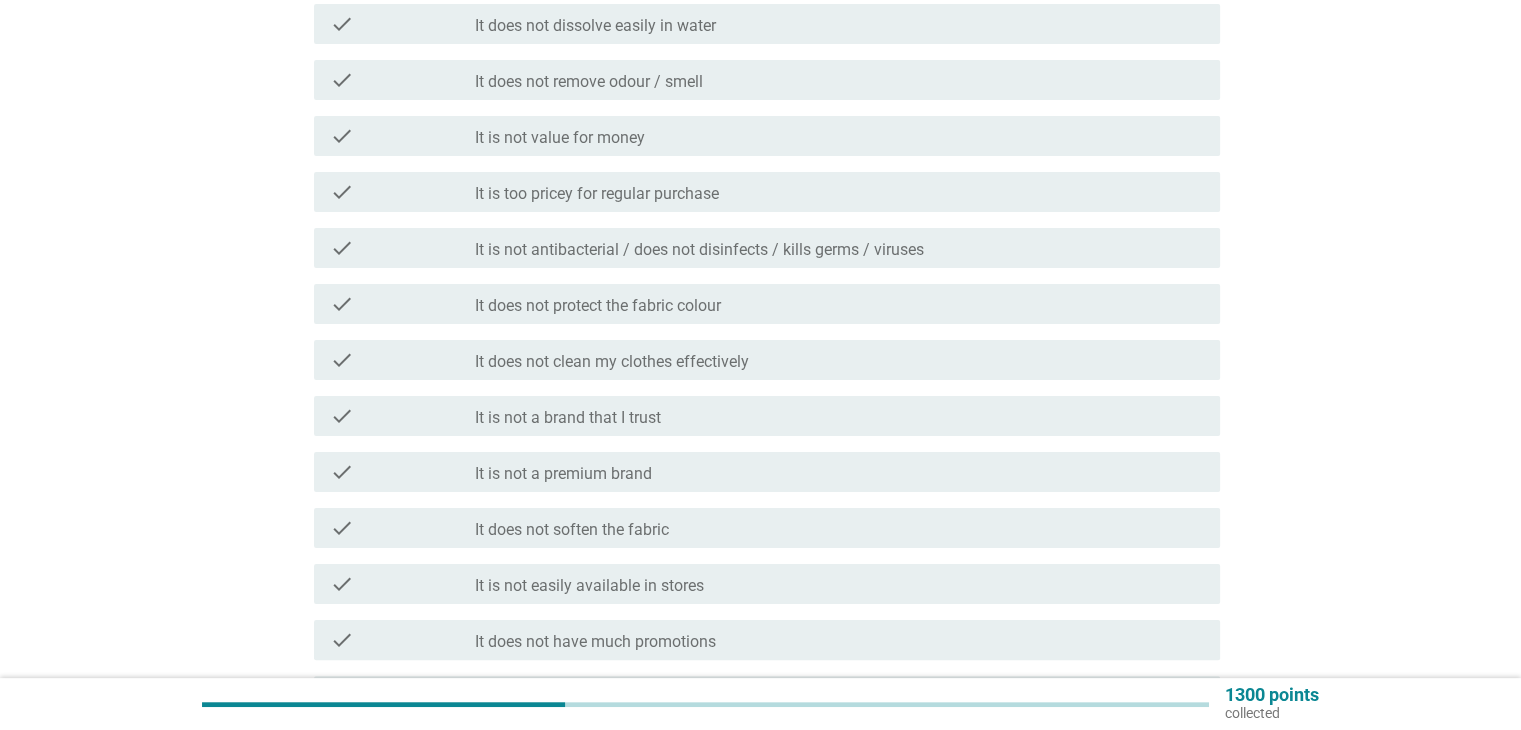 scroll, scrollTop: 308, scrollLeft: 0, axis: vertical 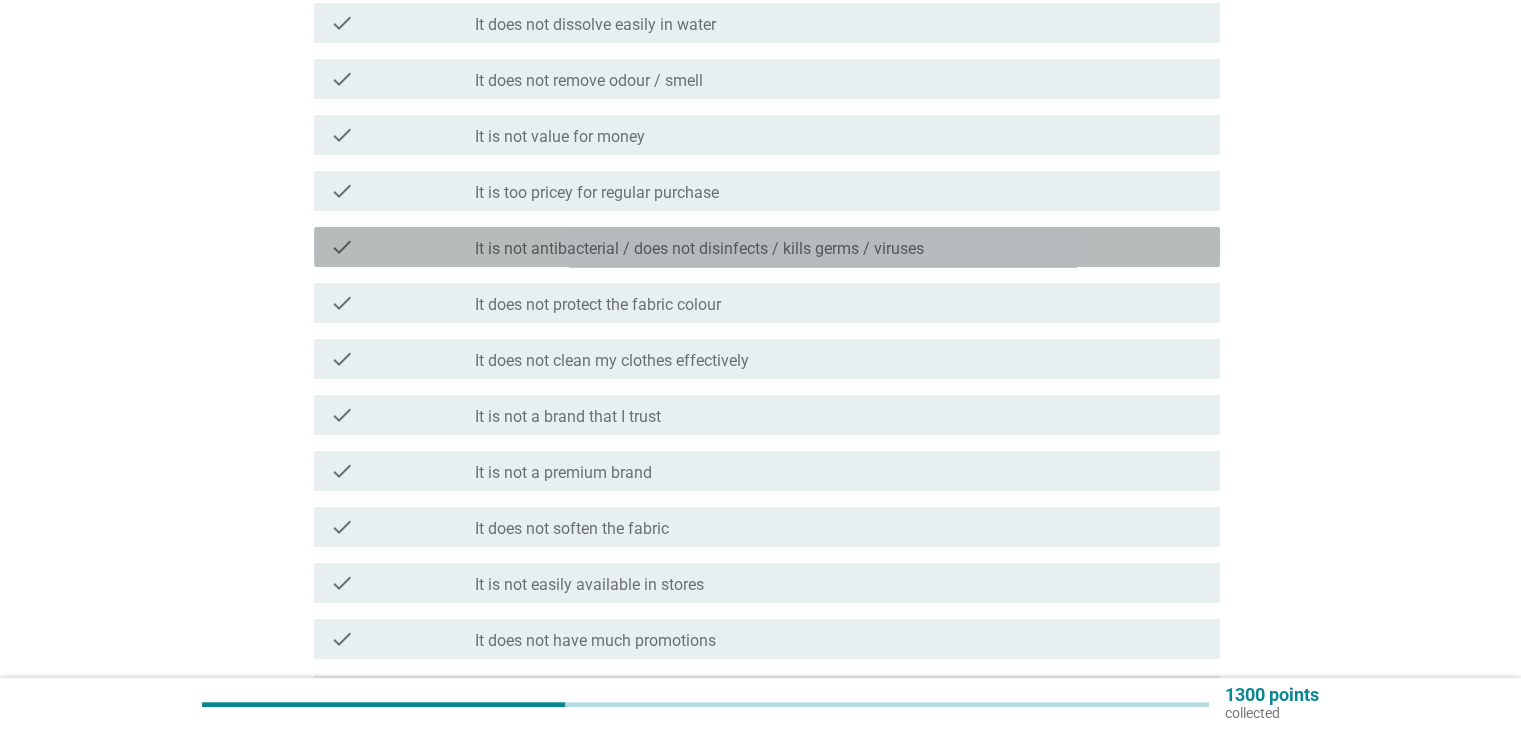 click on "It is not antibacterial / does not disinfects / kills germs / viruses" at bounding box center [699, 249] 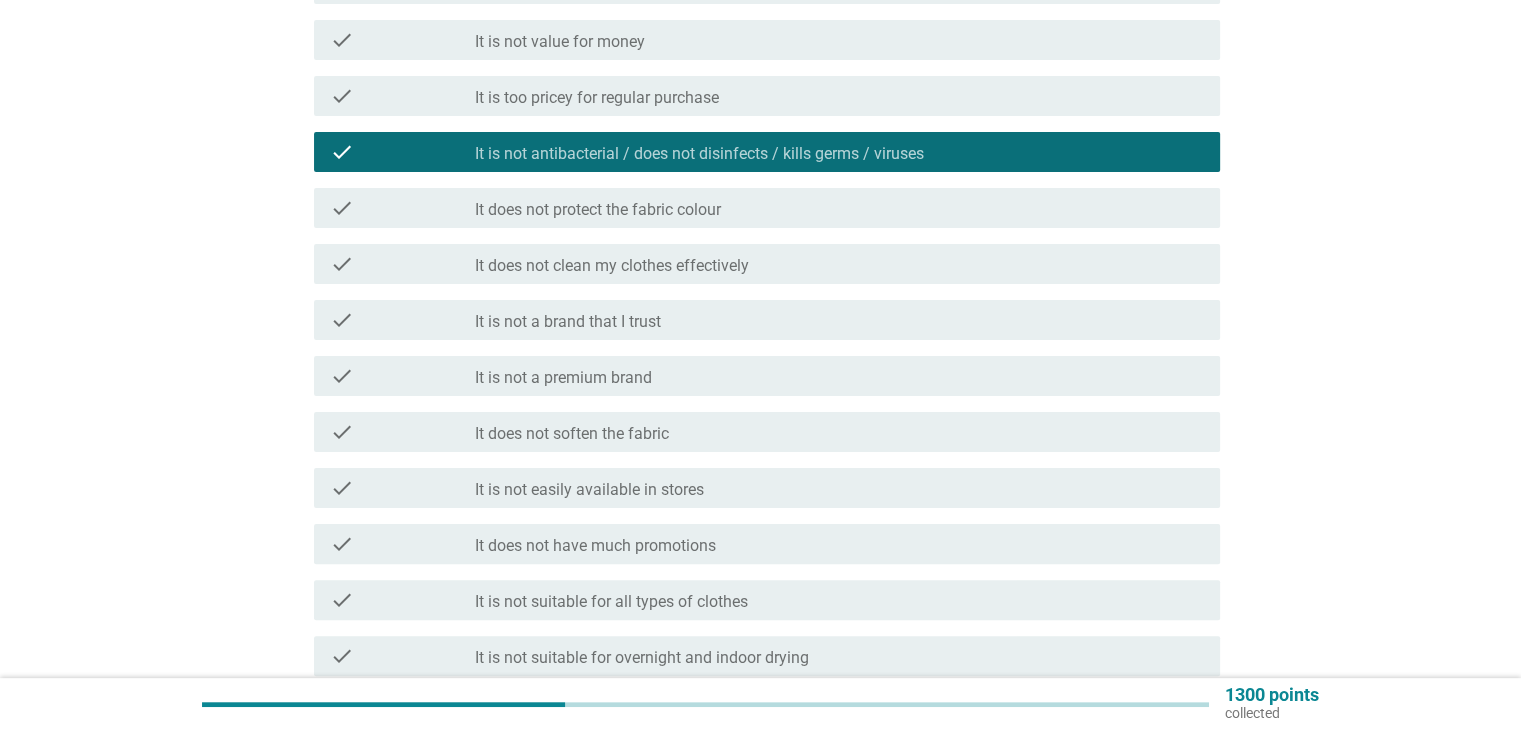 scroll, scrollTop: 404, scrollLeft: 0, axis: vertical 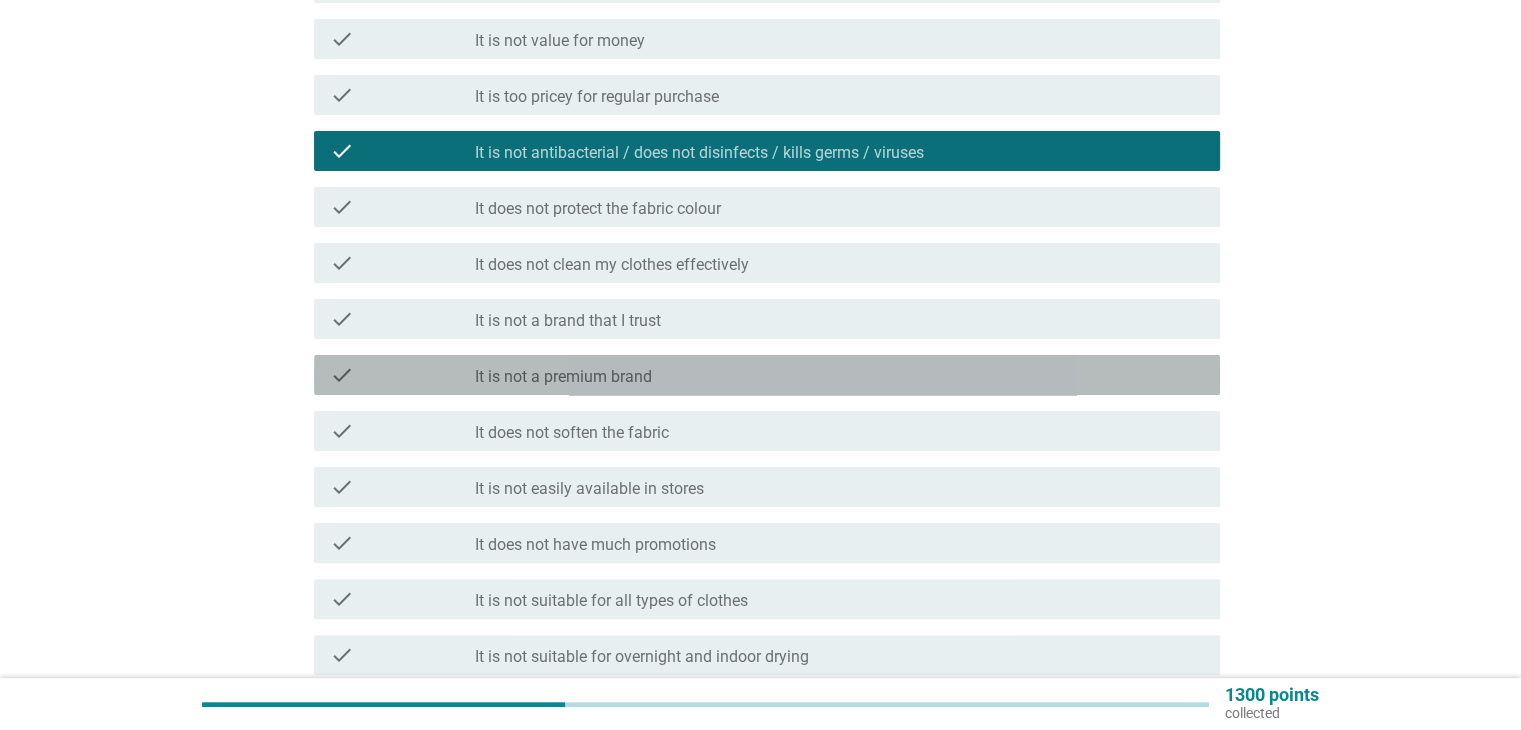 click on "It is not a premium brand" at bounding box center [563, 377] 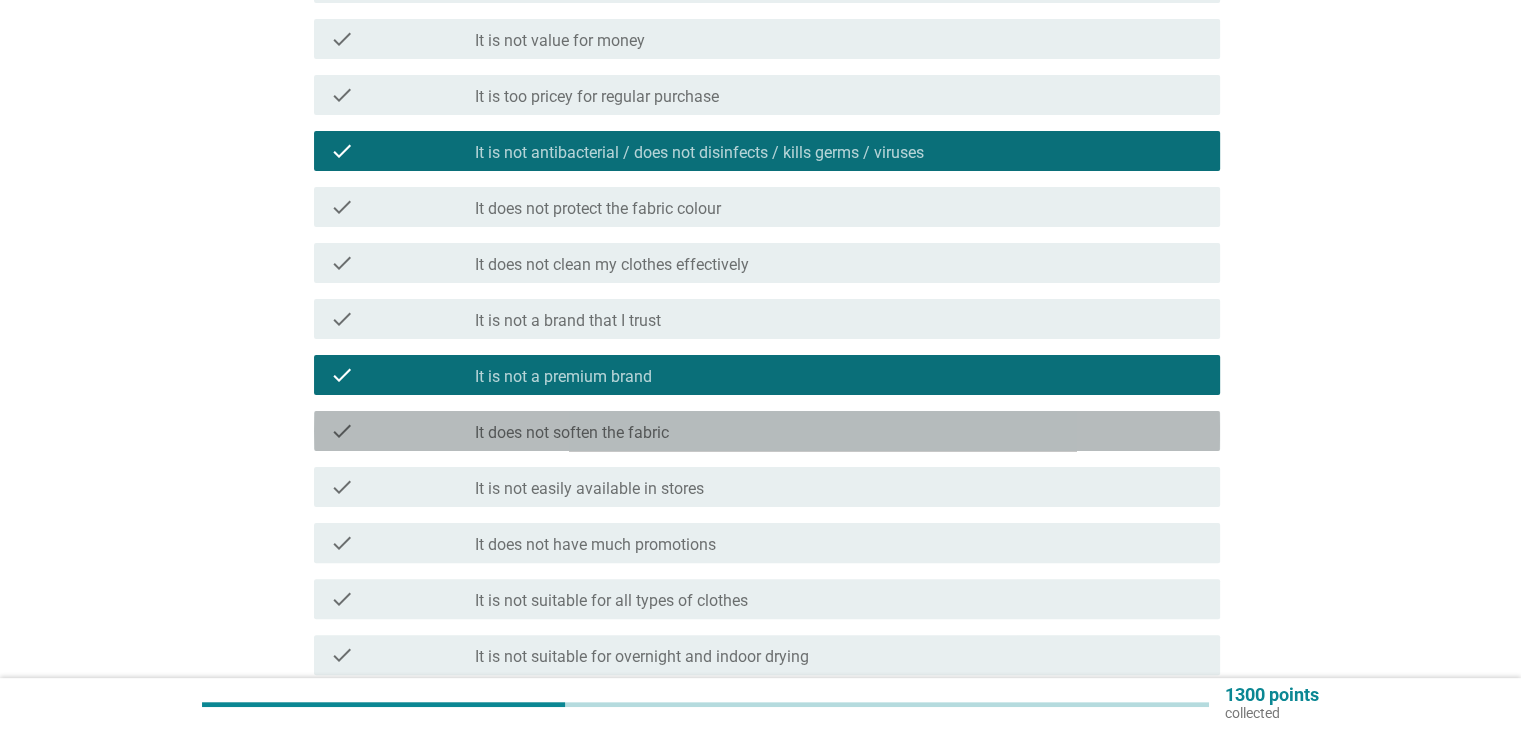click on "It does not soften the fabric" at bounding box center [572, 433] 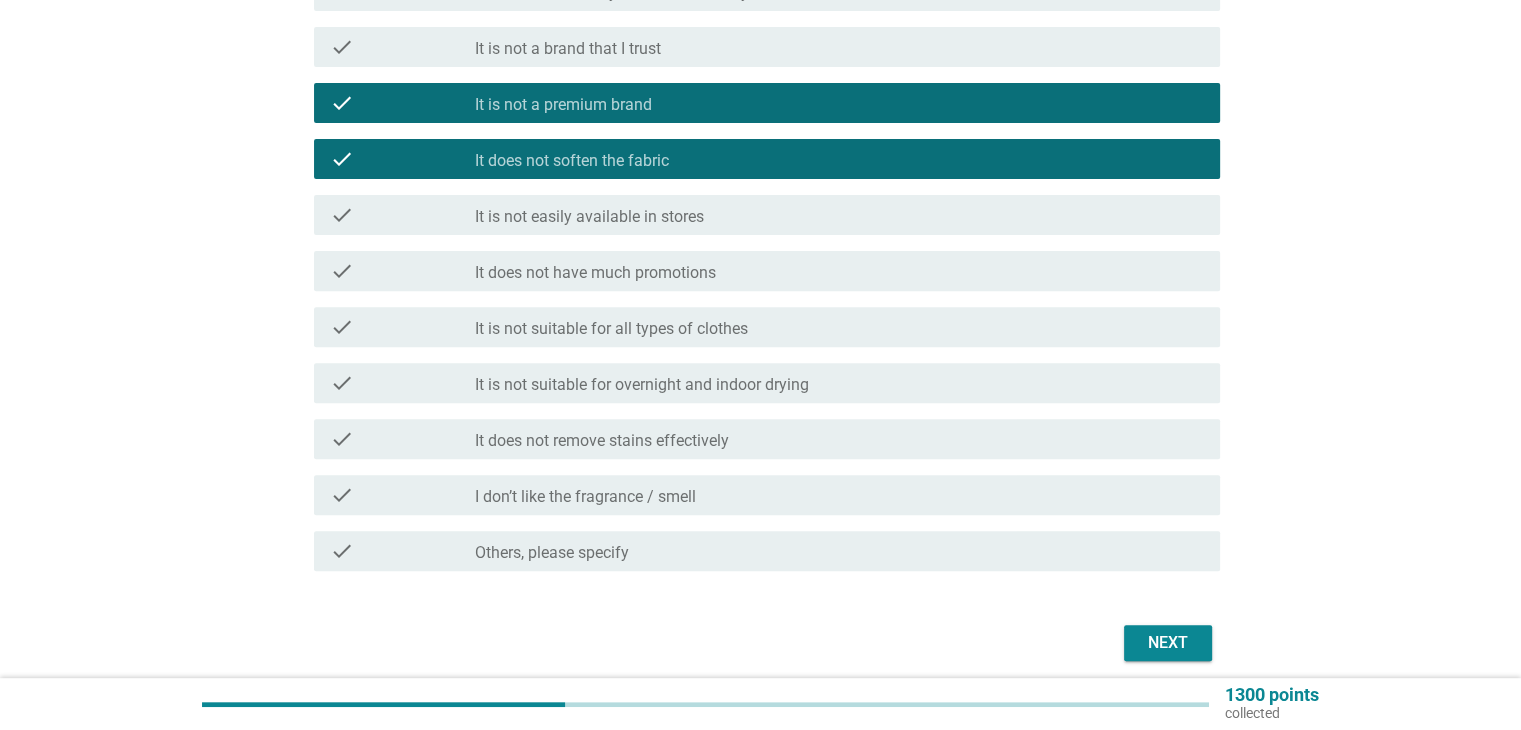 scroll, scrollTop: 676, scrollLeft: 0, axis: vertical 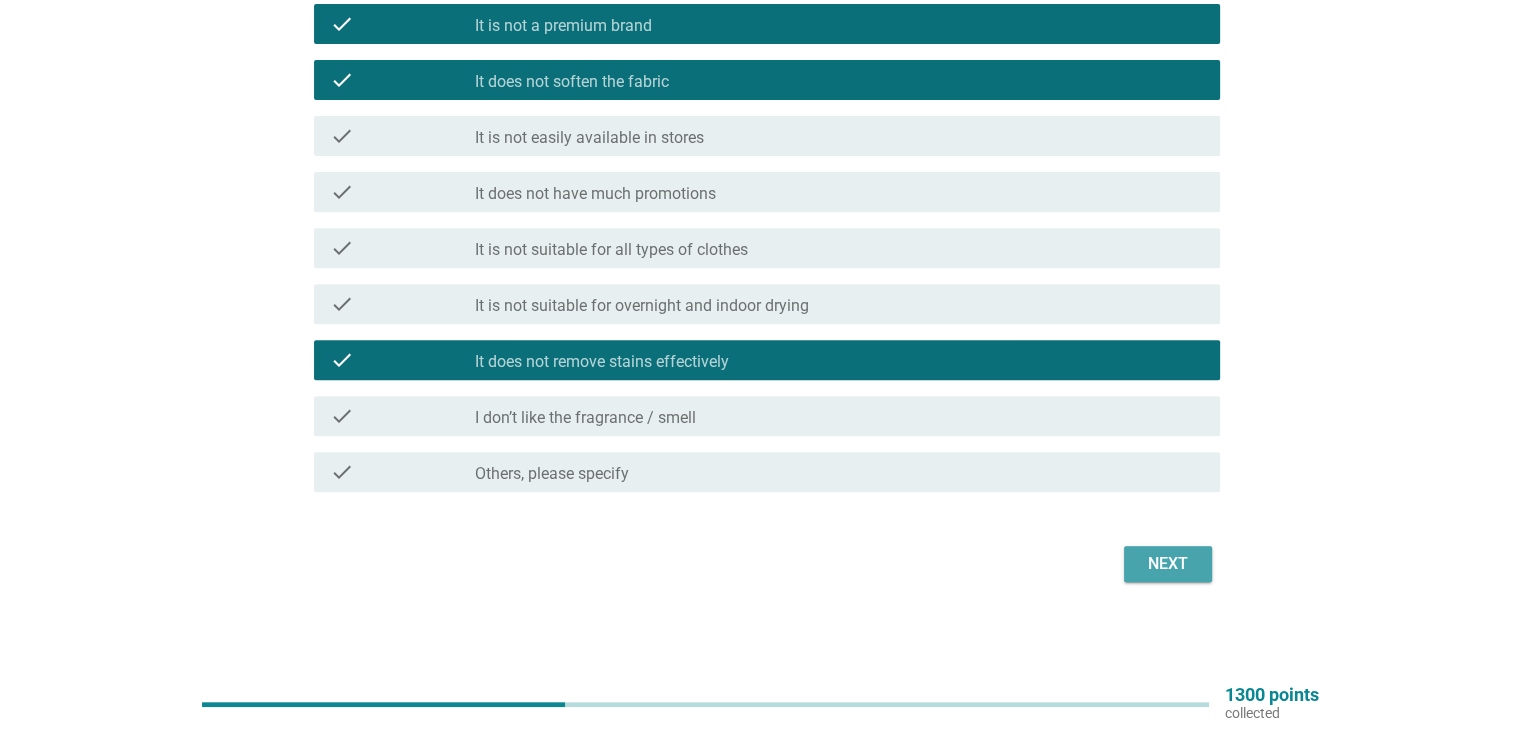 click on "Next" at bounding box center (1168, 564) 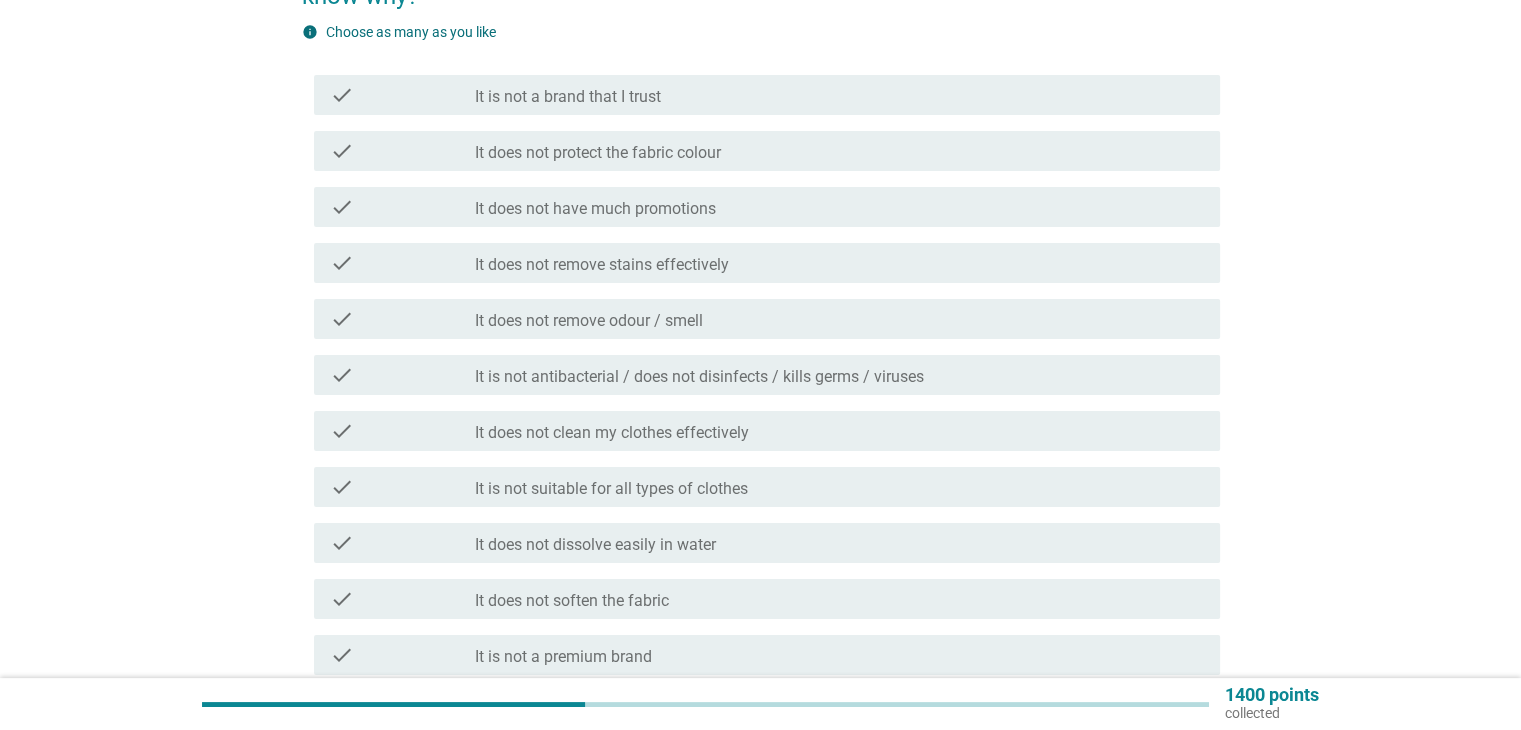 scroll, scrollTop: 236, scrollLeft: 0, axis: vertical 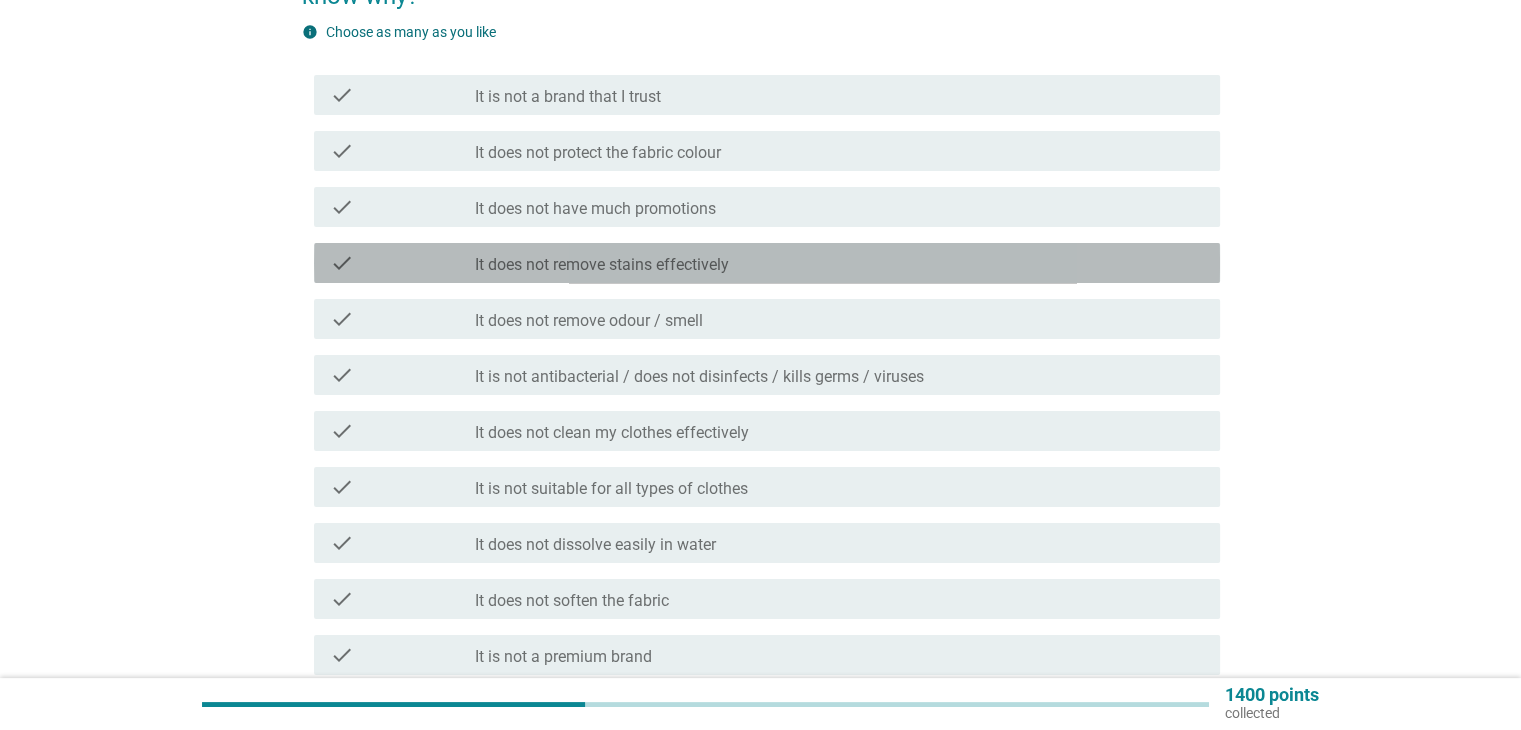 click on "It does not remove stains effectively" at bounding box center (602, 265) 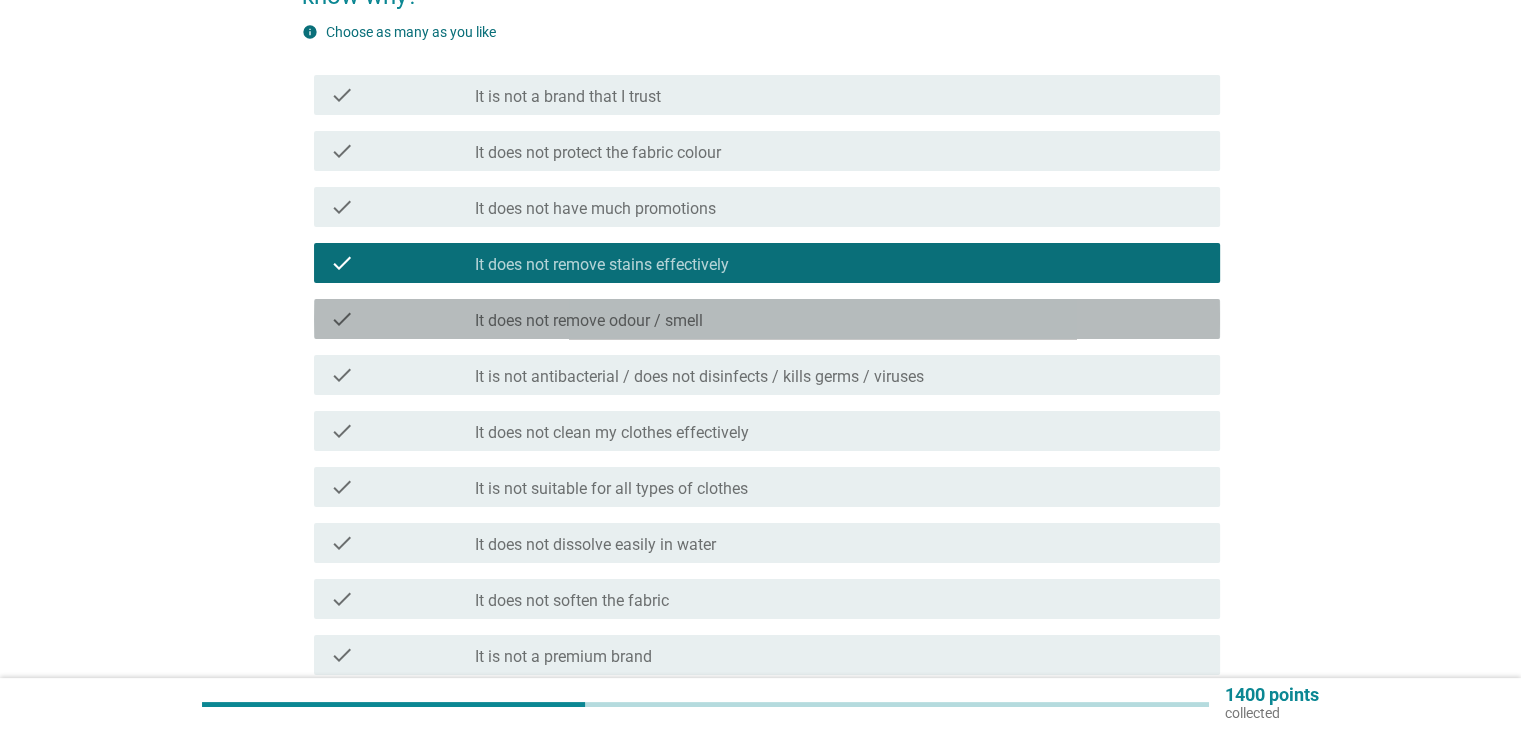 click on "It does not remove odour / smell" at bounding box center (589, 321) 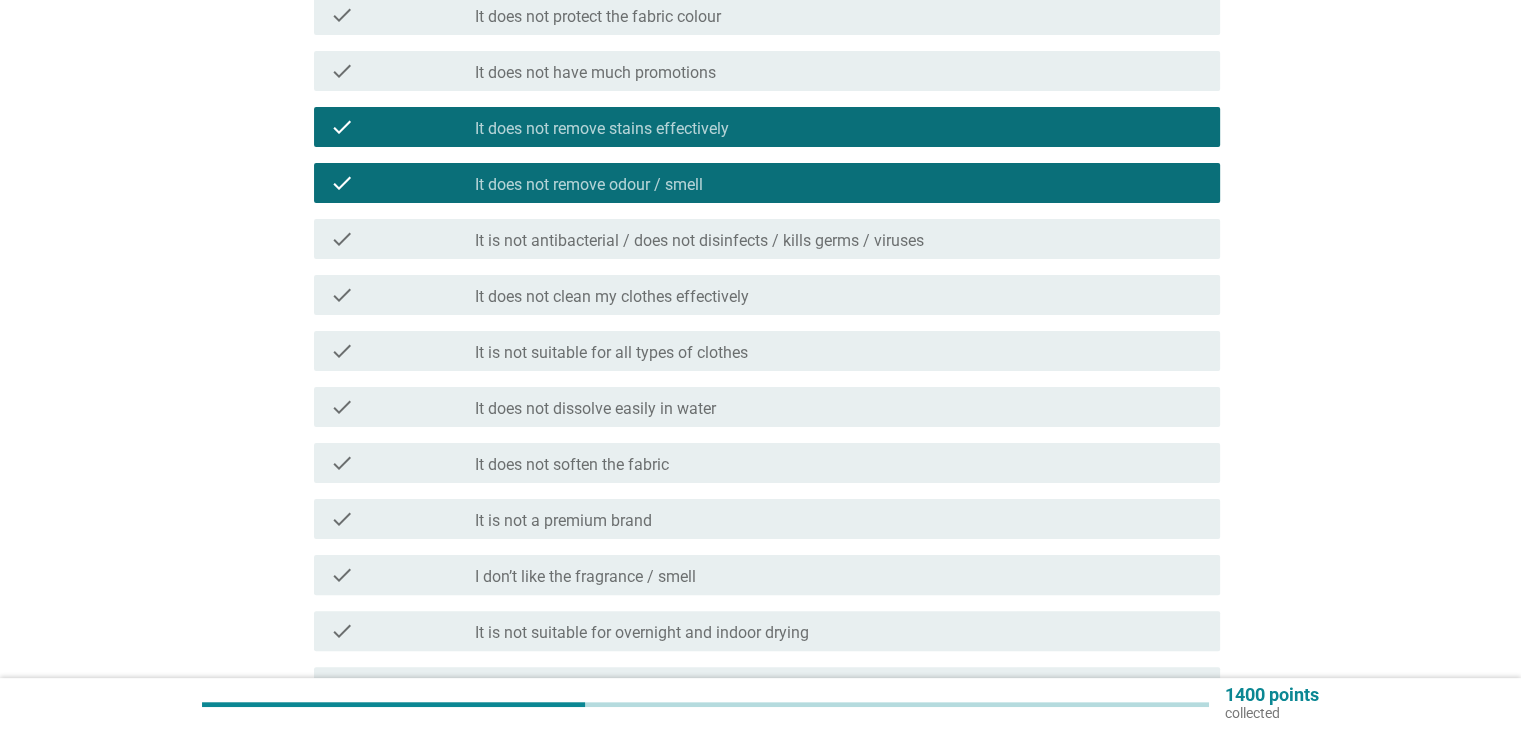 scroll, scrollTop: 374, scrollLeft: 0, axis: vertical 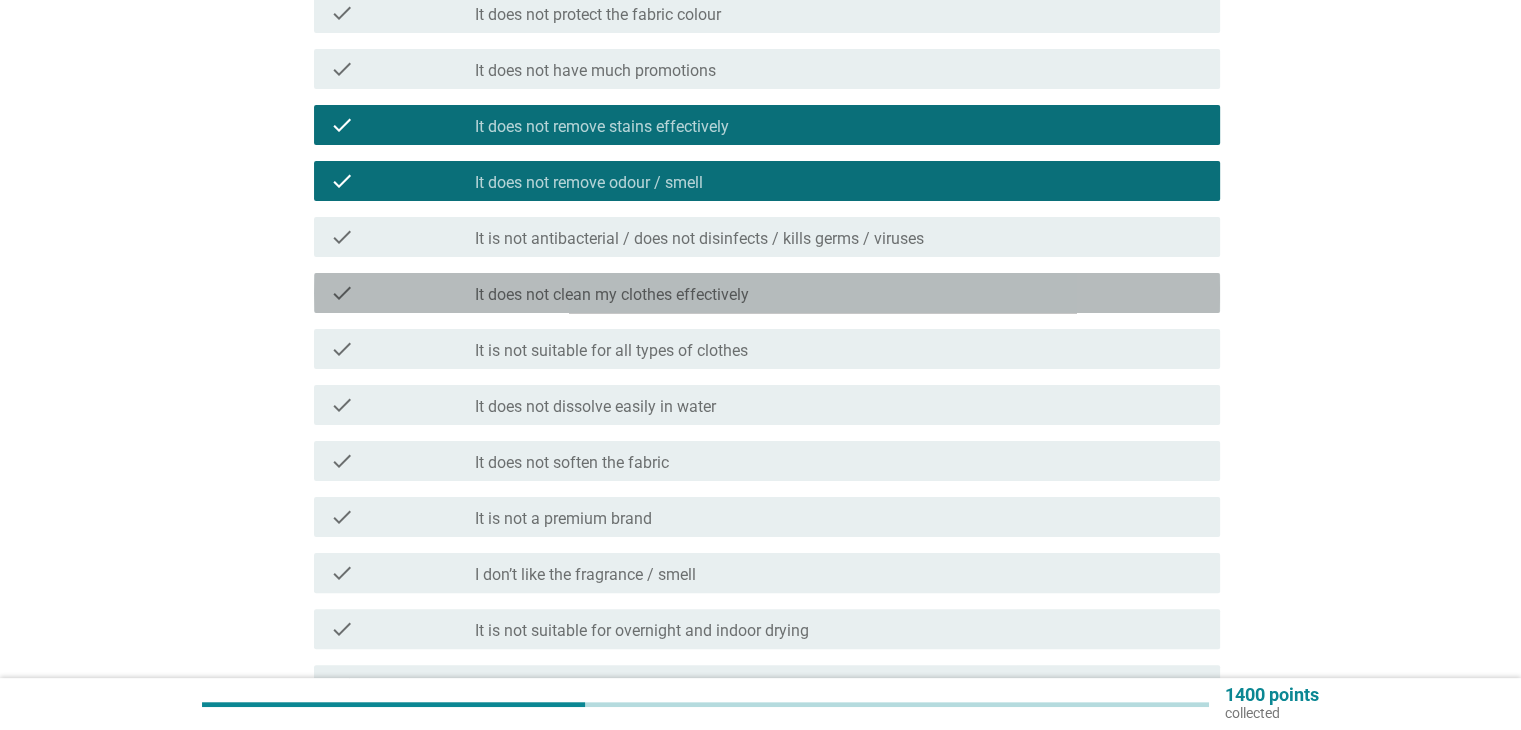 click on "It does not clean my clothes effectively" at bounding box center [612, 295] 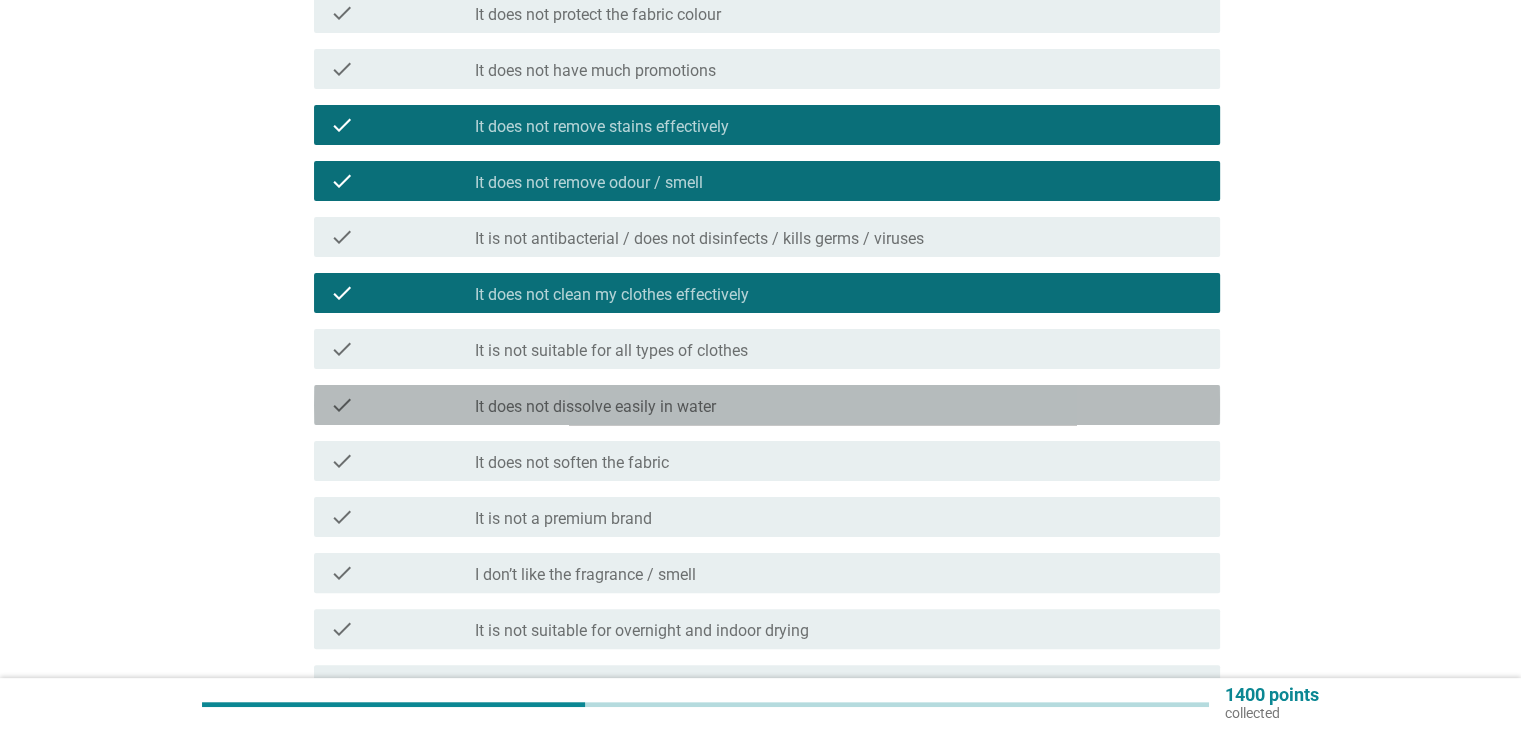 click on "It does not dissolve easily in water" at bounding box center (595, 407) 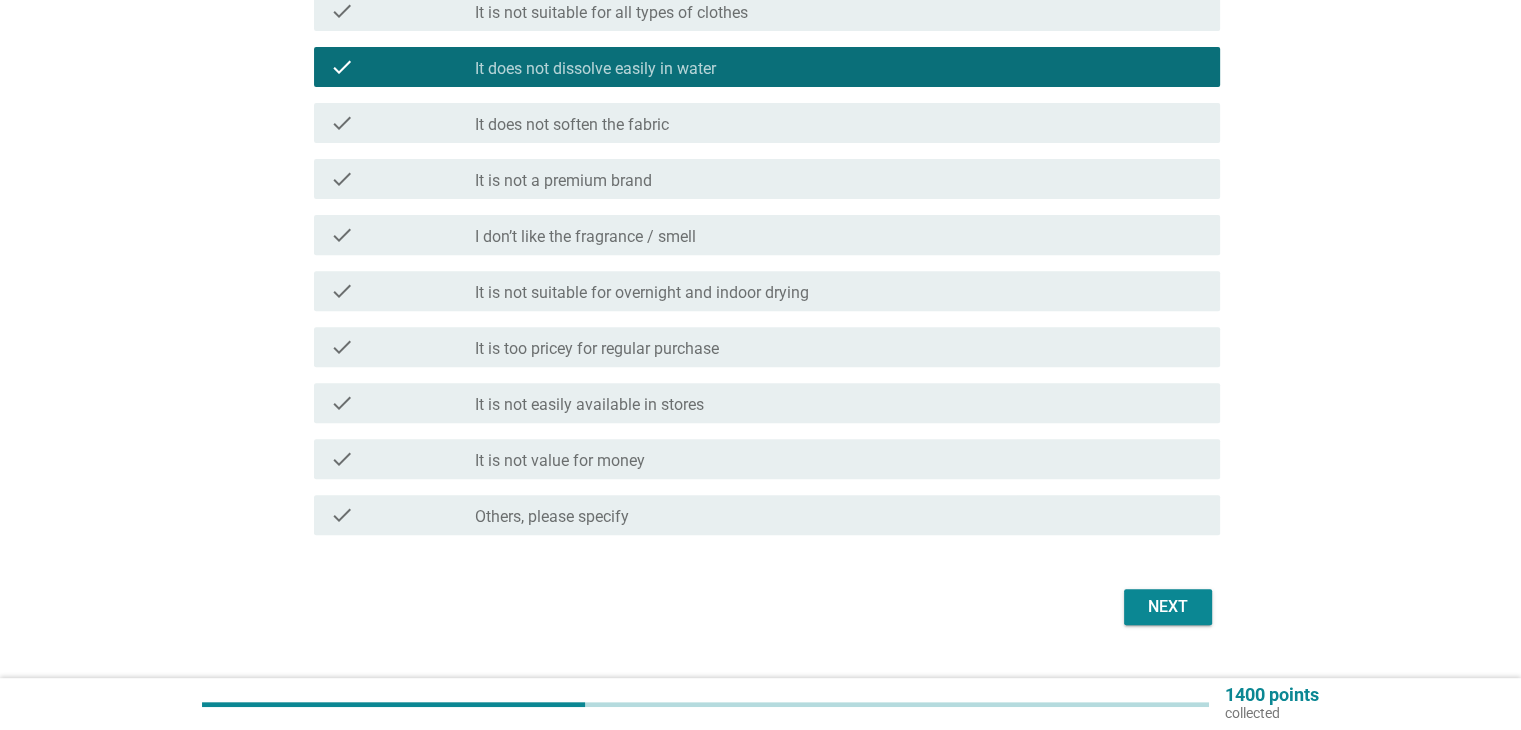 scroll, scrollTop: 714, scrollLeft: 0, axis: vertical 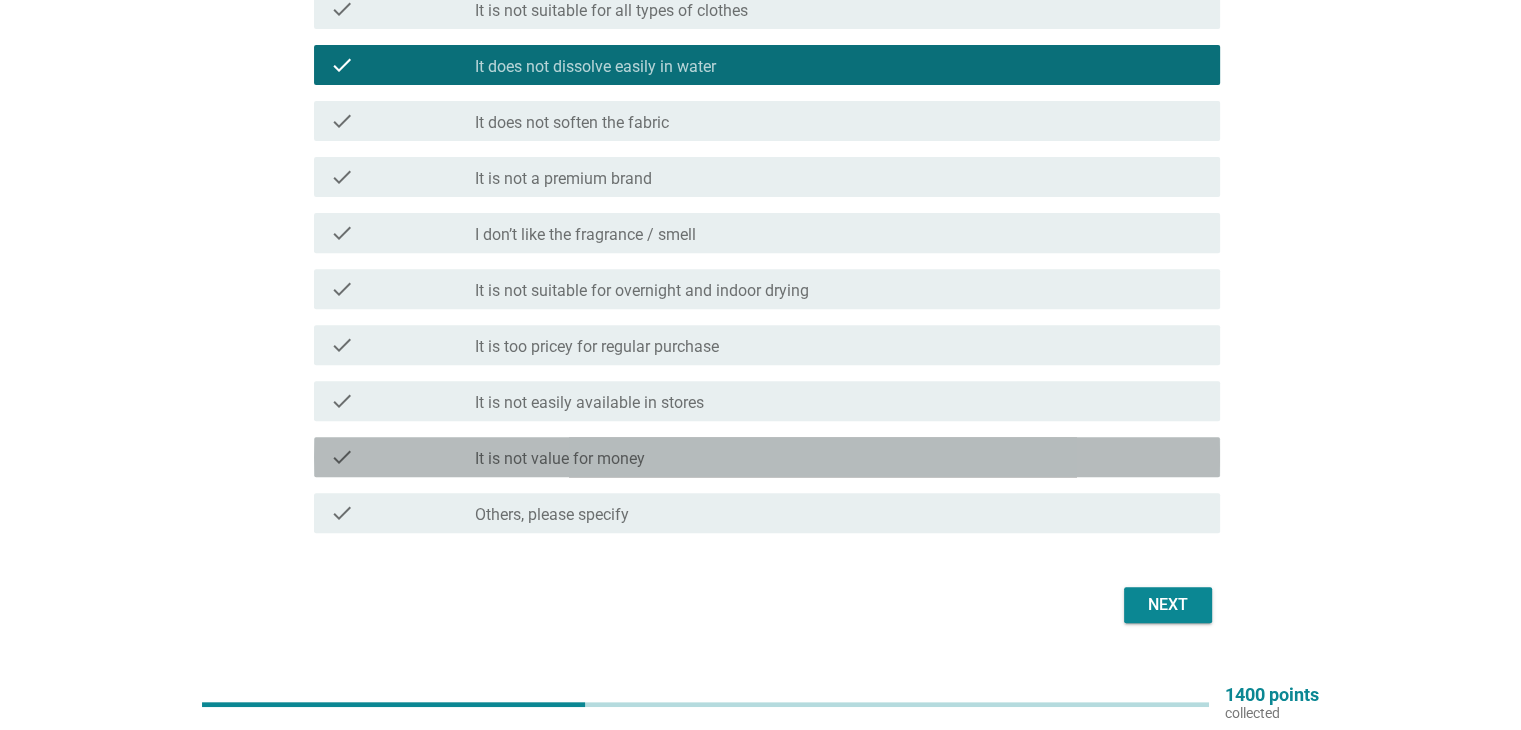 click on "check_box_outline_blank It is not value for money" at bounding box center (839, 457) 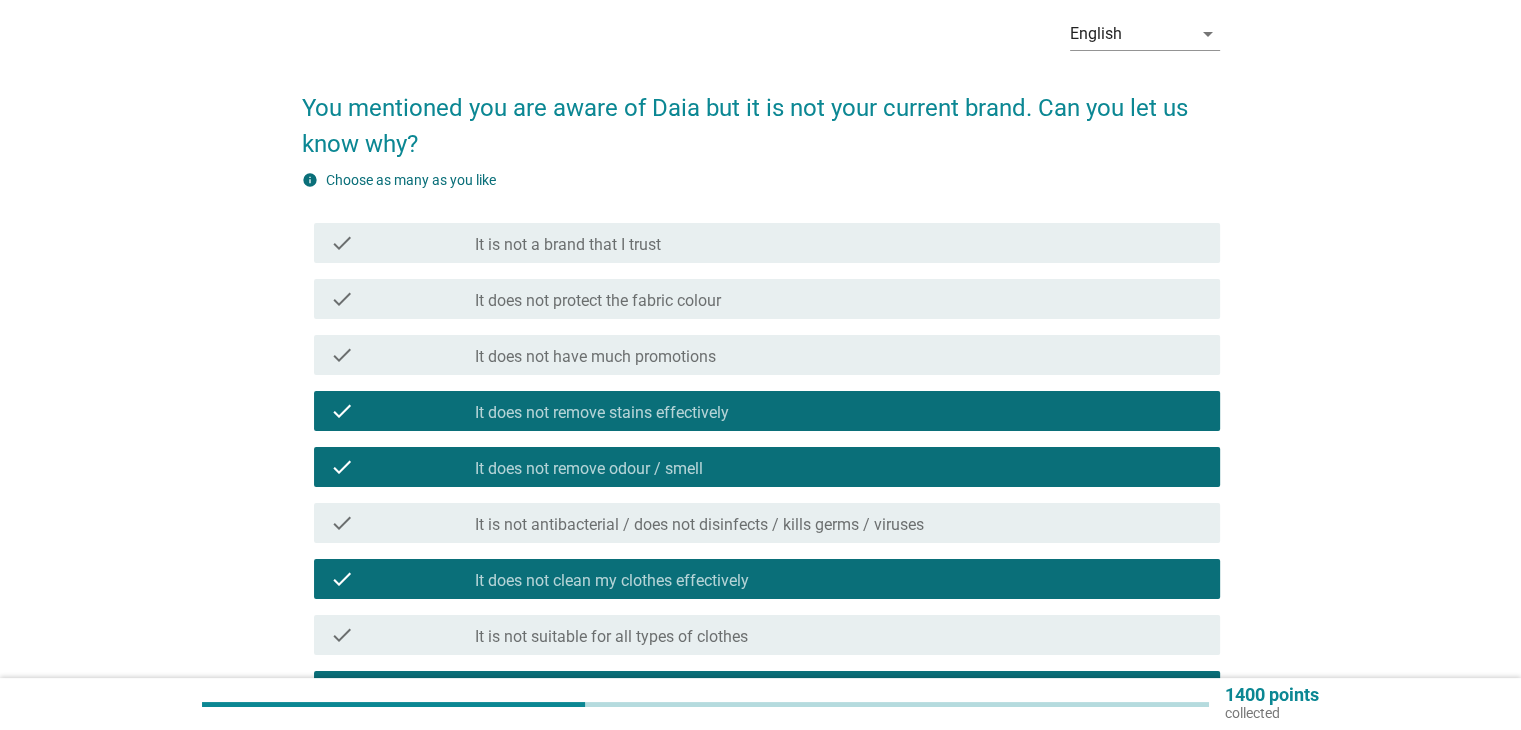 scroll, scrollTop: 96, scrollLeft: 0, axis: vertical 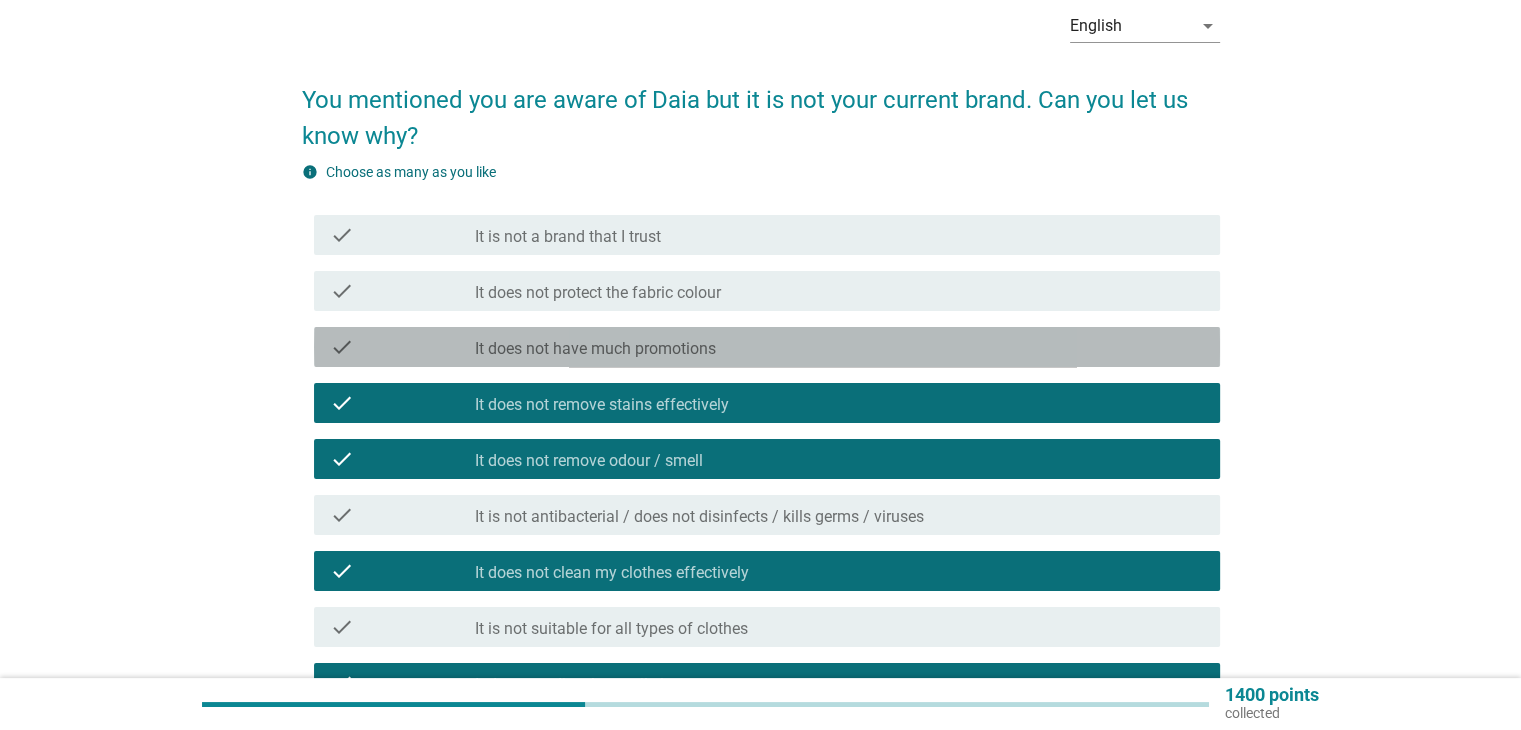 click on "It does not have much promotions" at bounding box center (595, 349) 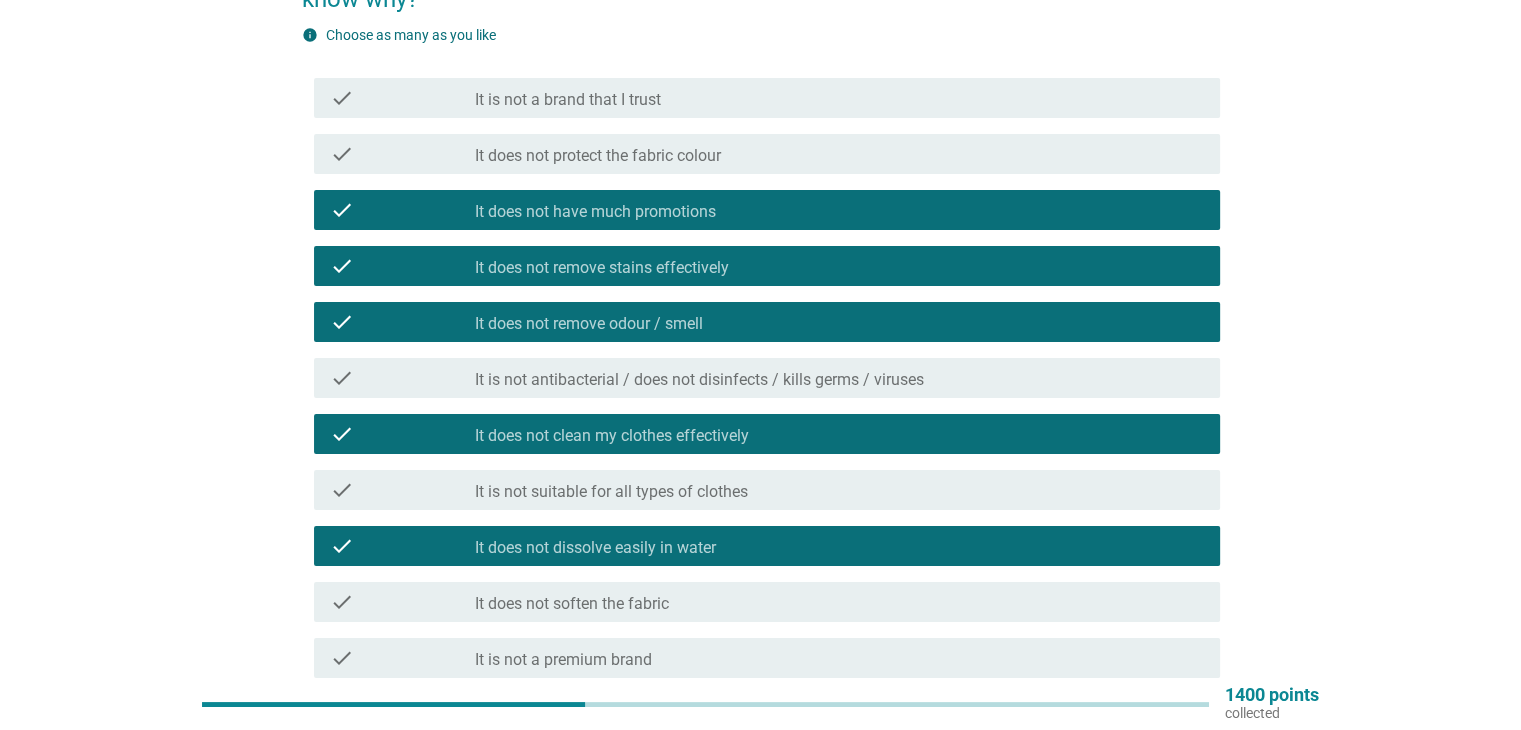 scroll, scrollTop: 232, scrollLeft: 0, axis: vertical 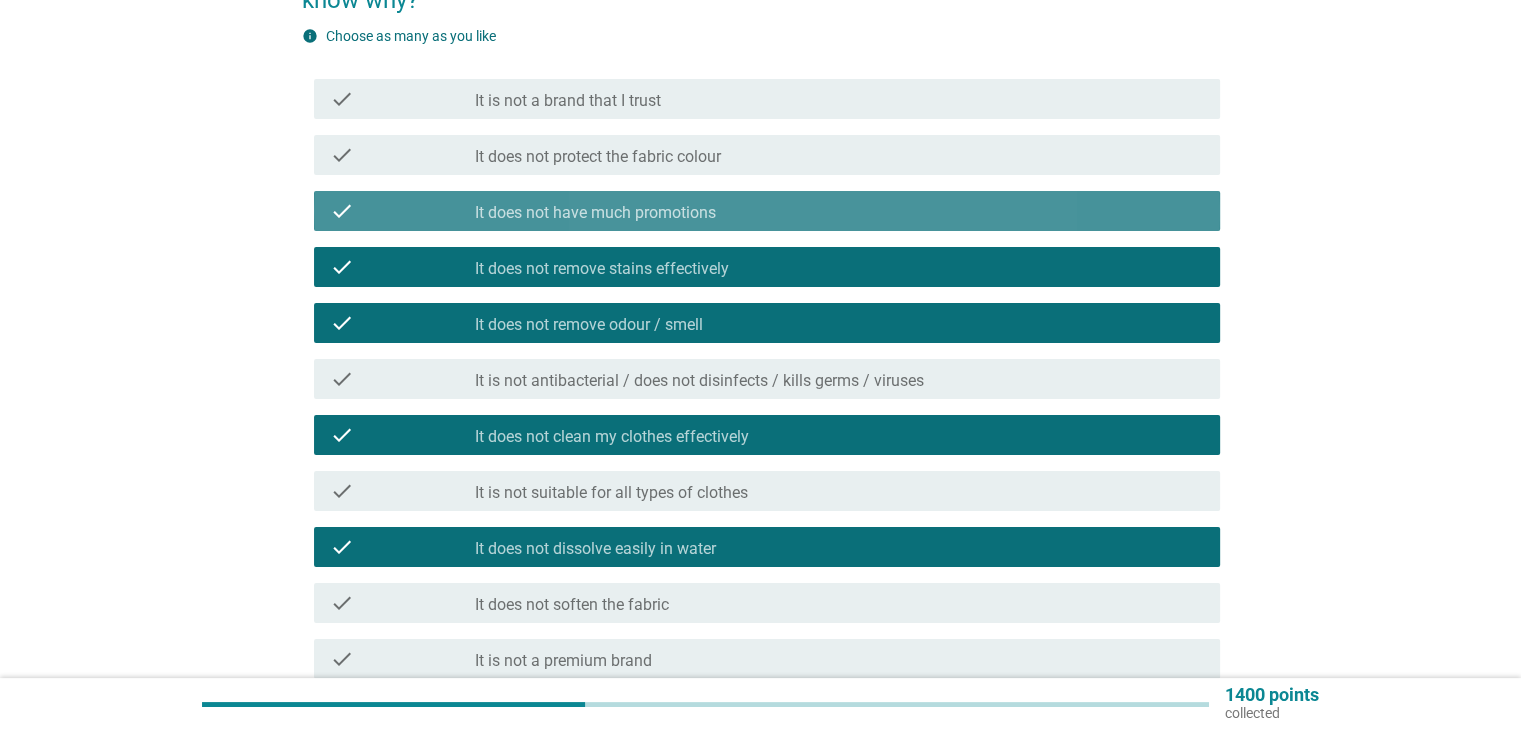 click on "check_box It does not have much promotions" at bounding box center (839, 211) 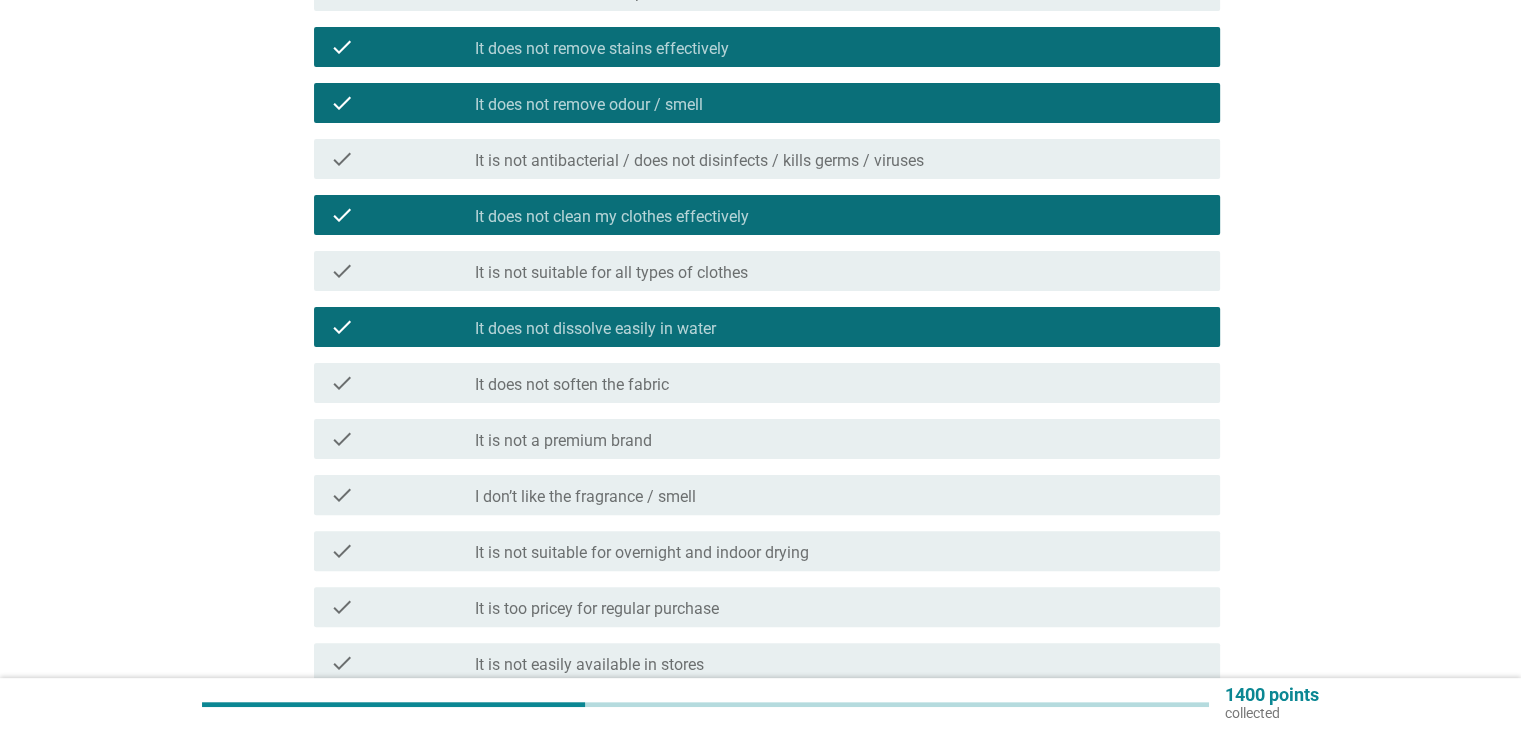 scroll, scrollTop: 752, scrollLeft: 0, axis: vertical 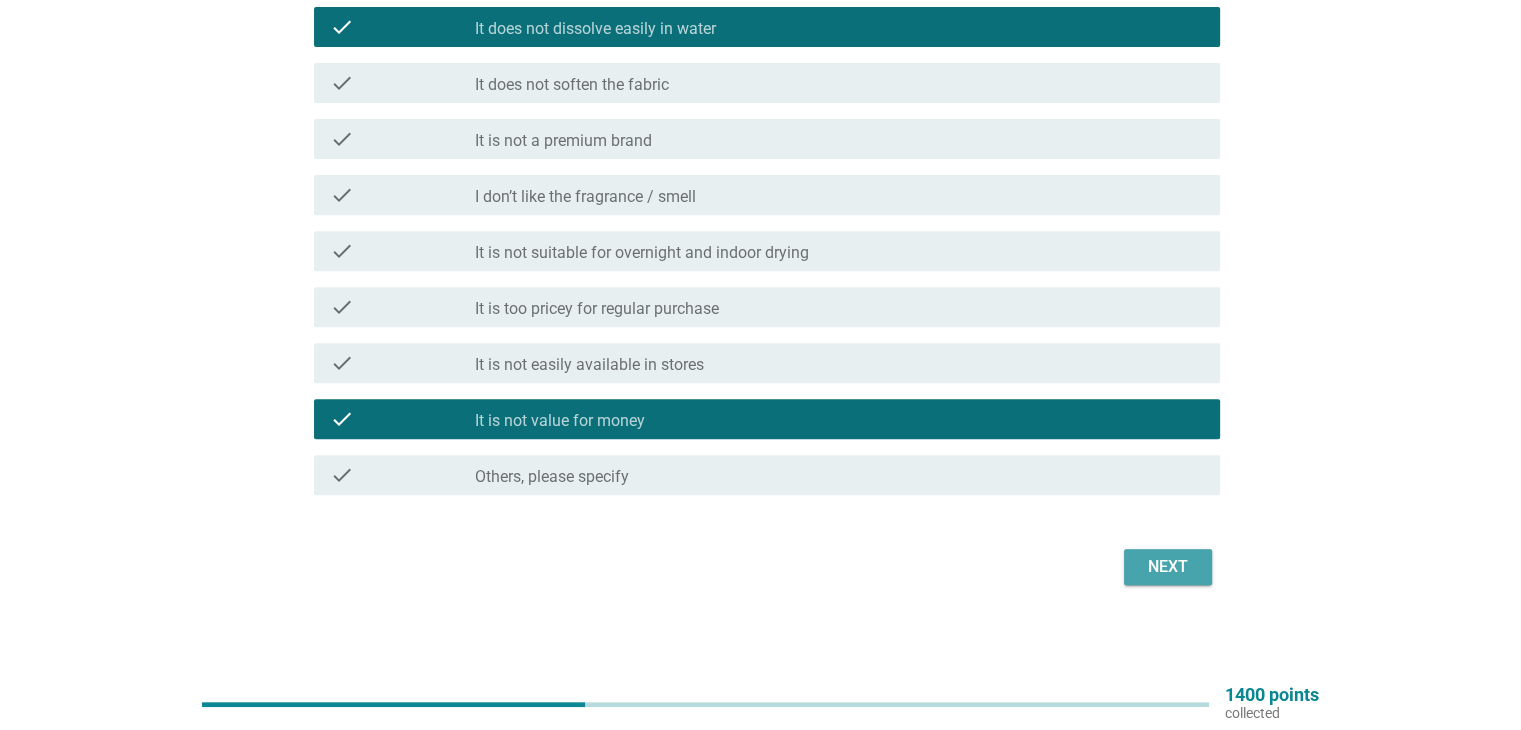 click on "Next" at bounding box center [1168, 567] 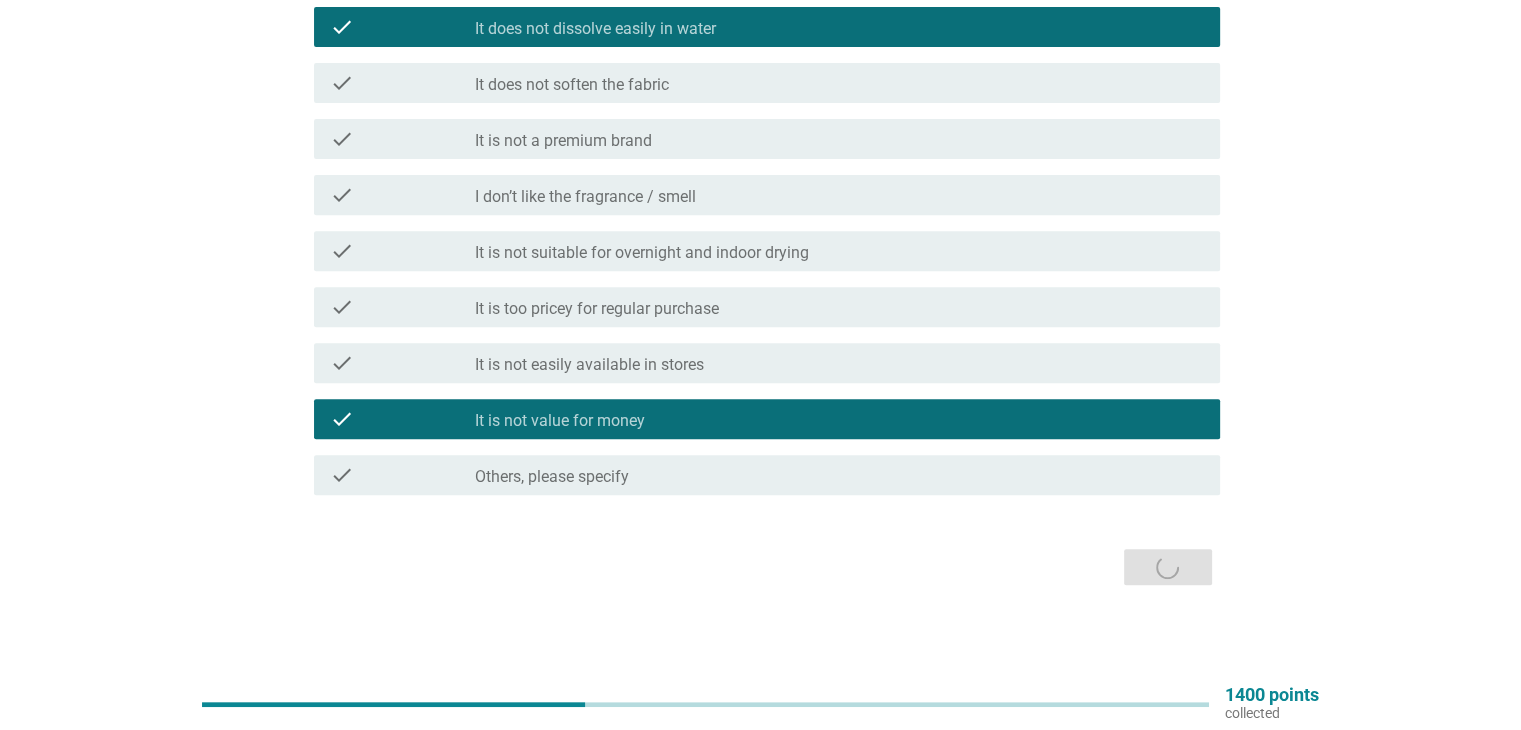 scroll, scrollTop: 0, scrollLeft: 0, axis: both 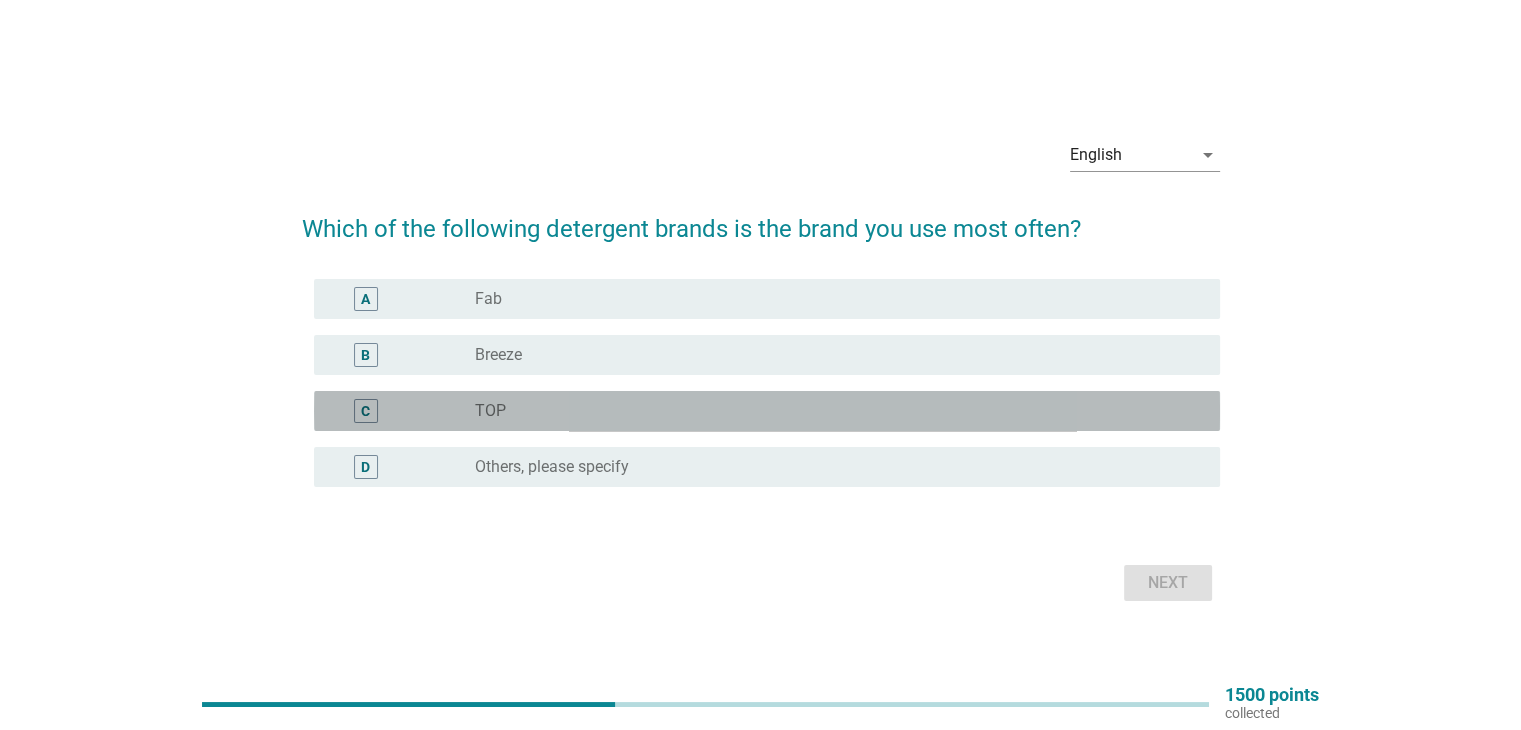 click on "TOP" at bounding box center (490, 411) 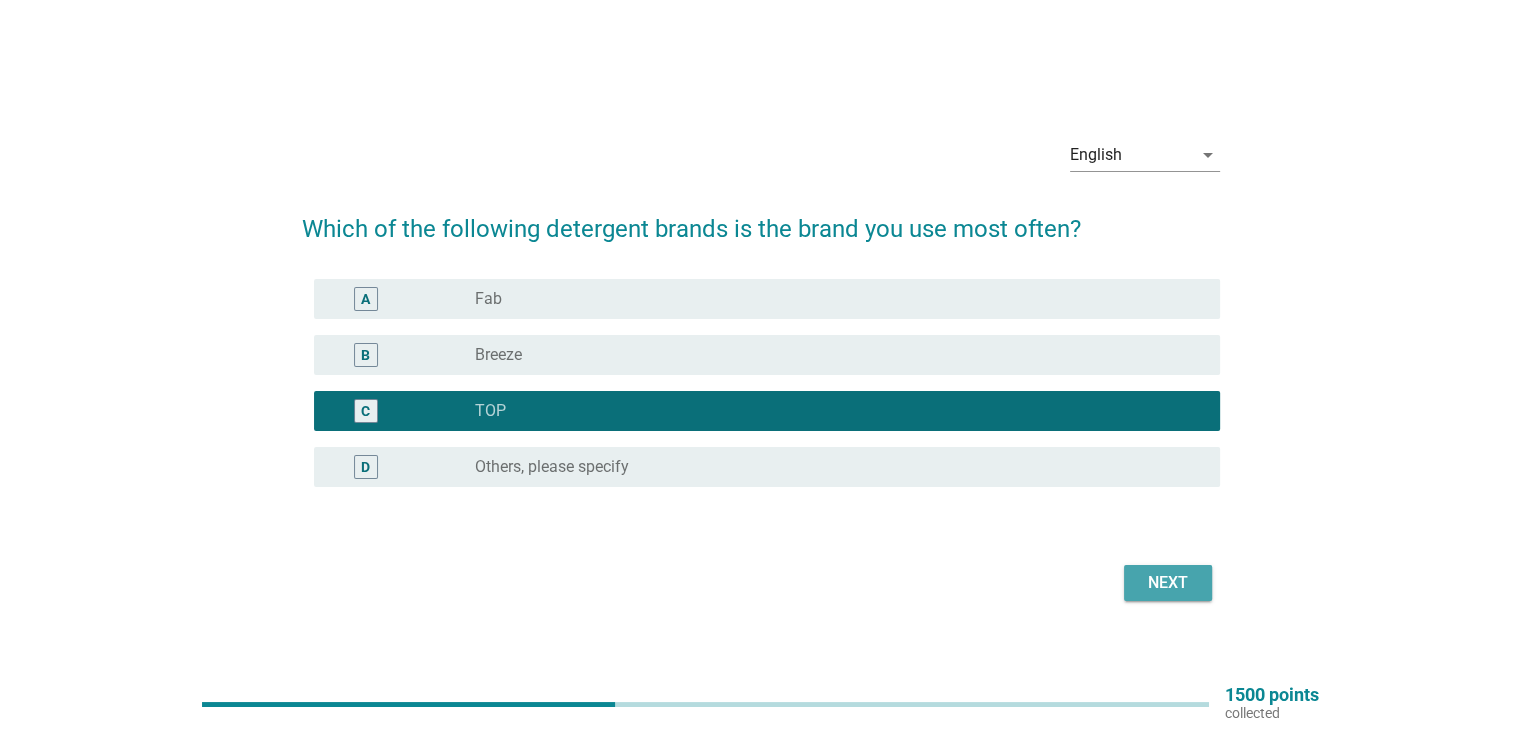 click on "Next" at bounding box center (1168, 583) 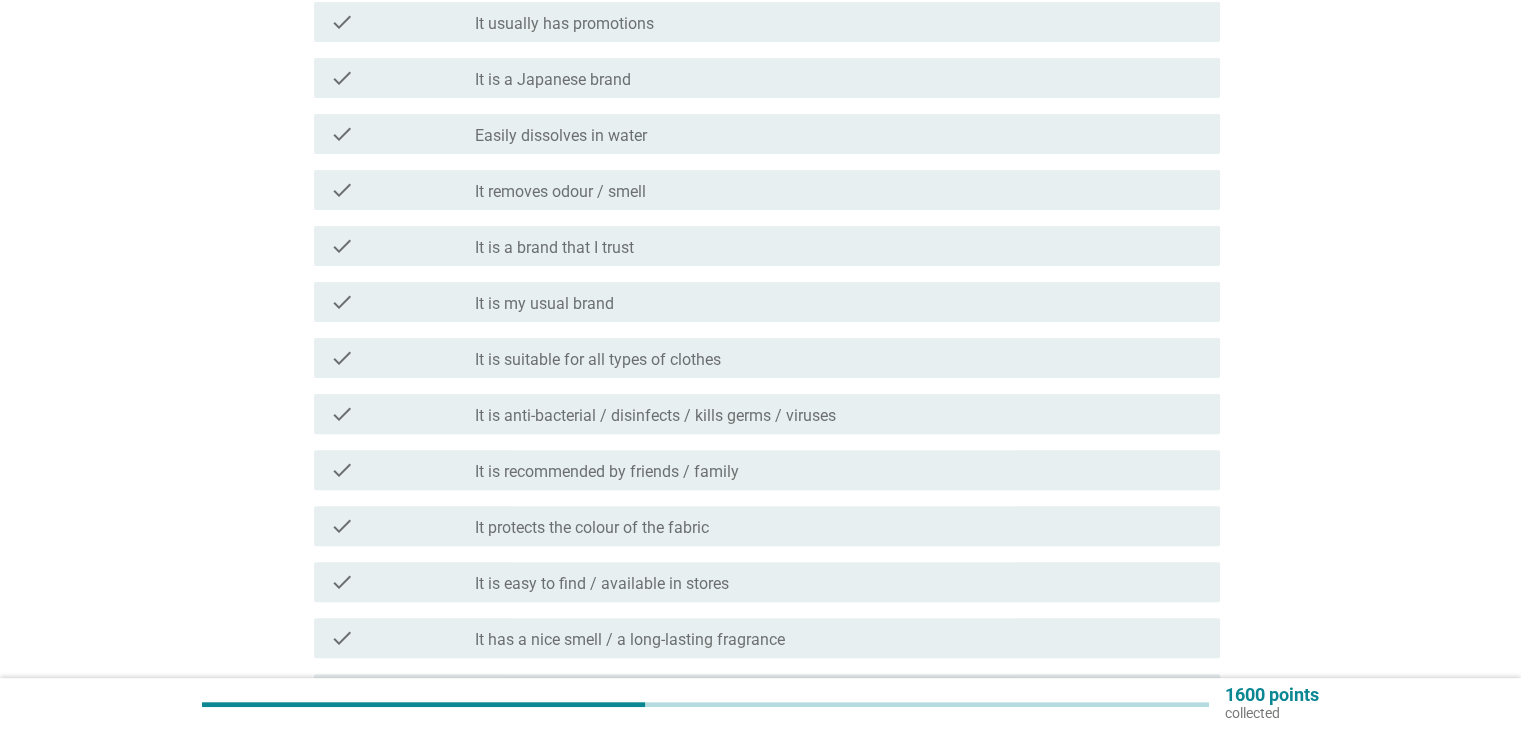 scroll, scrollTop: 535, scrollLeft: 0, axis: vertical 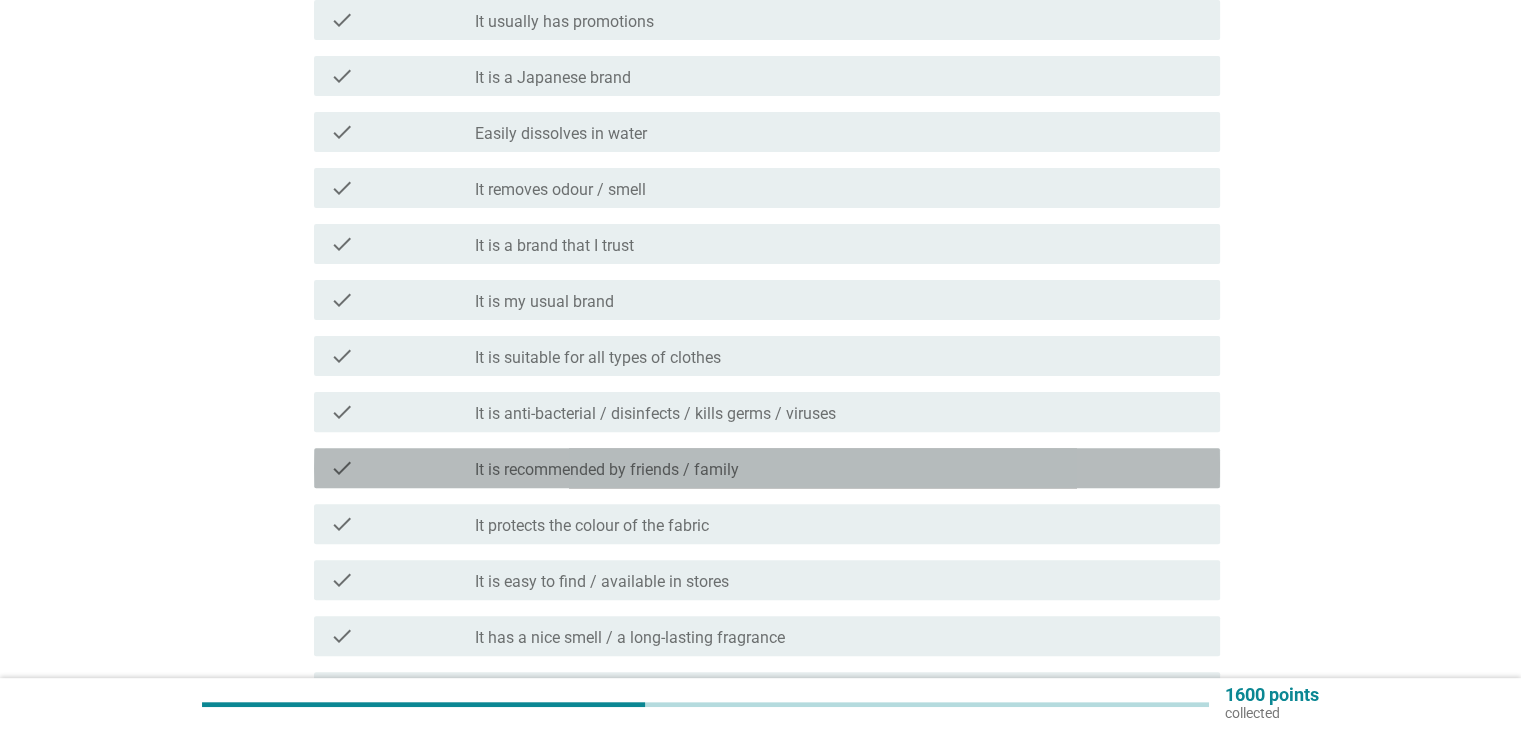 click on "It is recommended by friends / family" at bounding box center [607, 470] 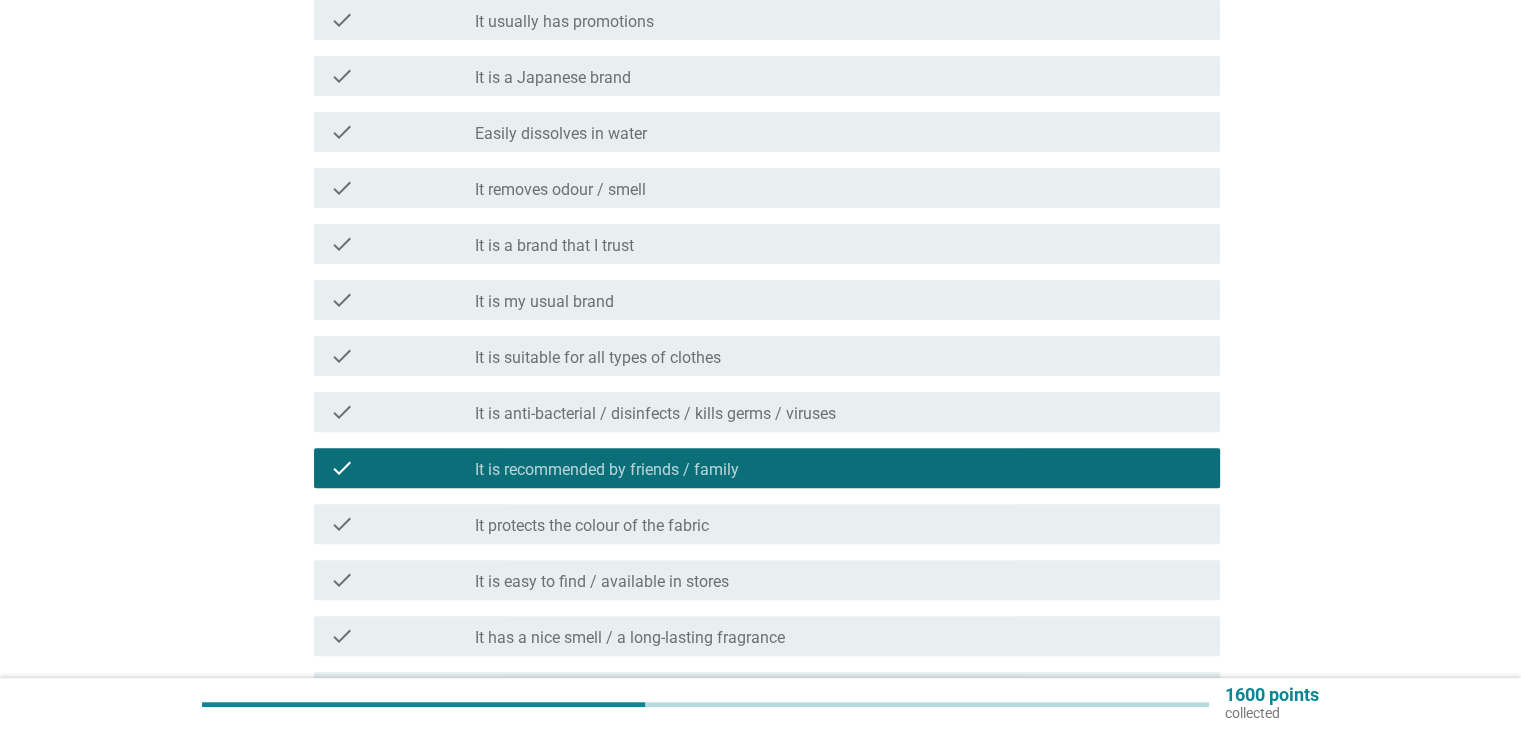 scroll, scrollTop: 682, scrollLeft: 0, axis: vertical 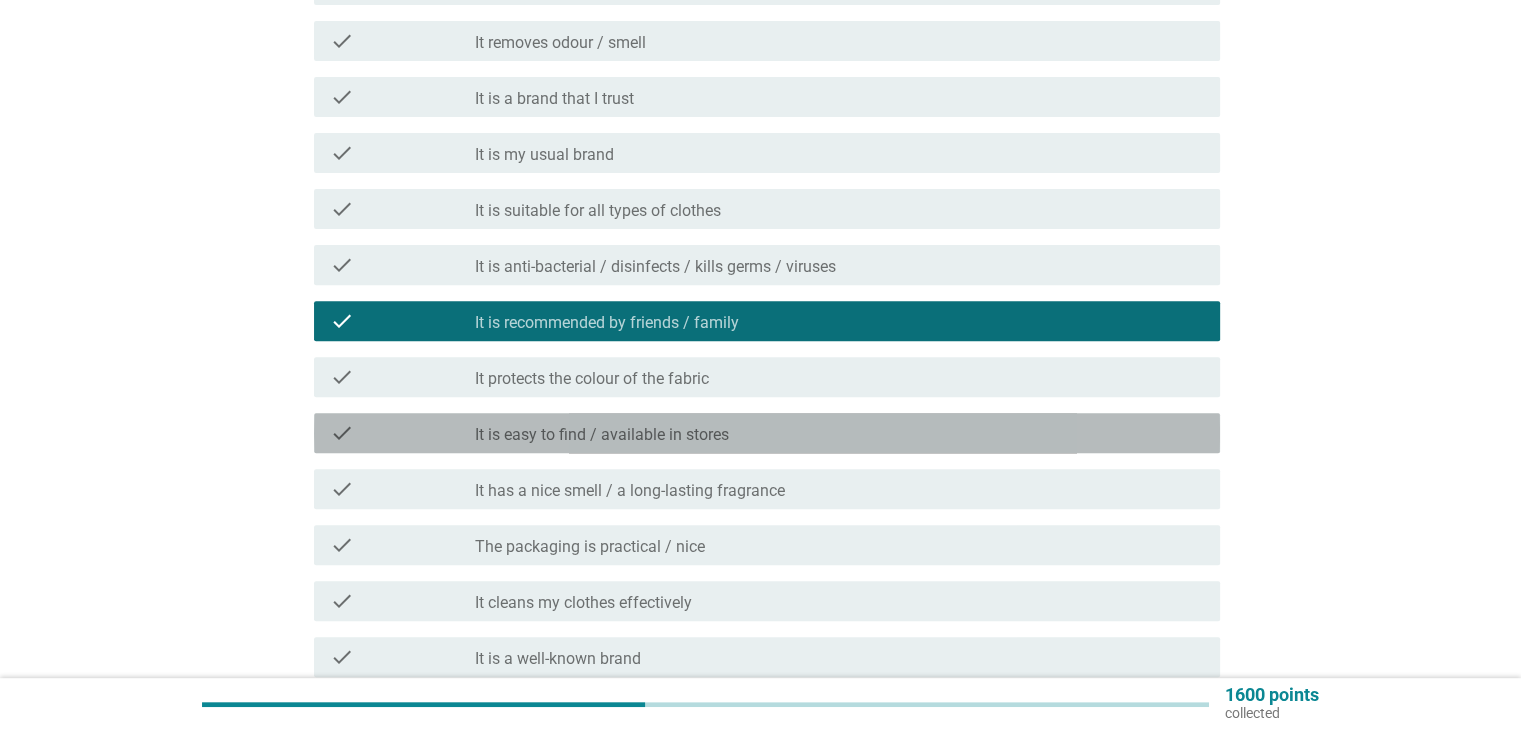 click on "It is easy to find / available in stores" at bounding box center [602, 435] 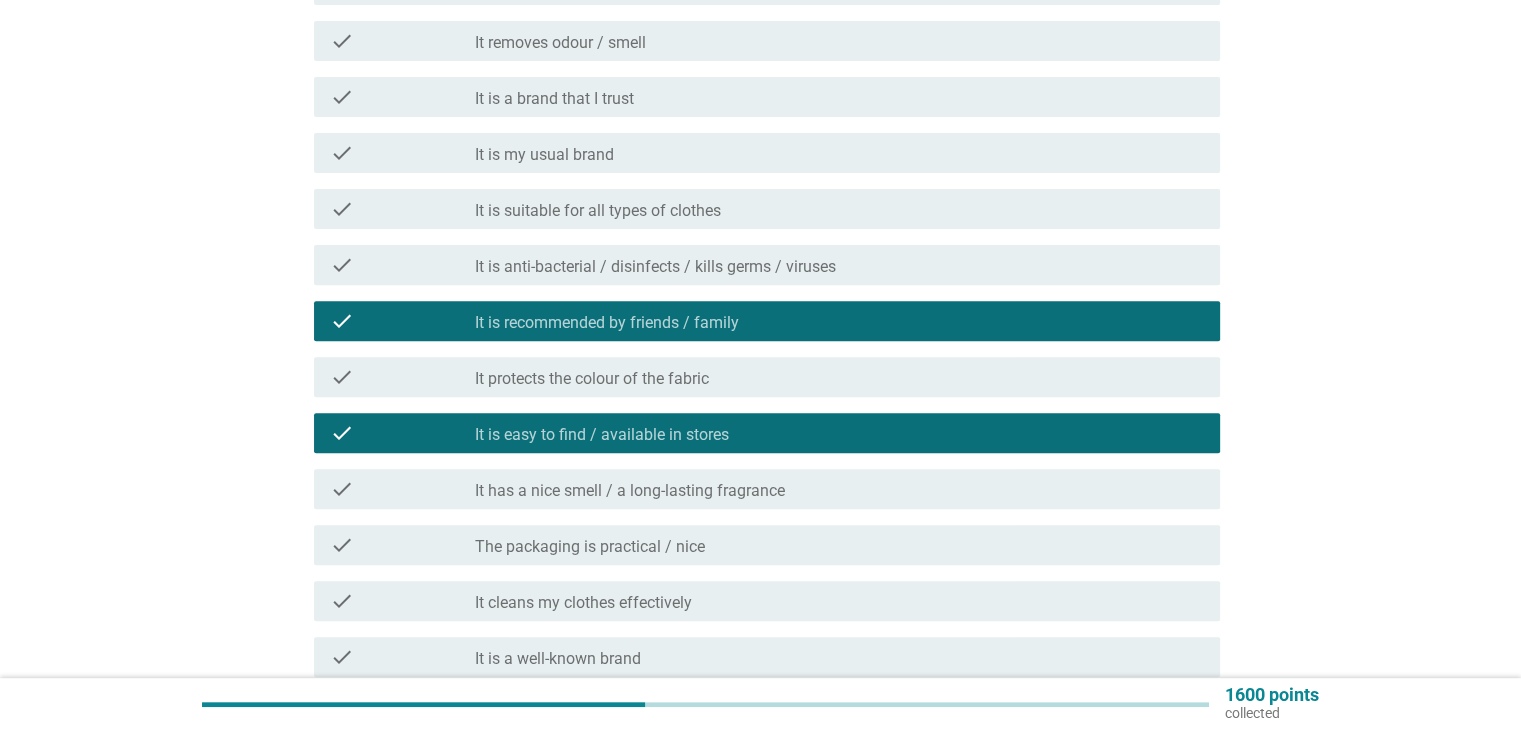 click on "It has a nice smell / a long-lasting fragrance" at bounding box center [630, 491] 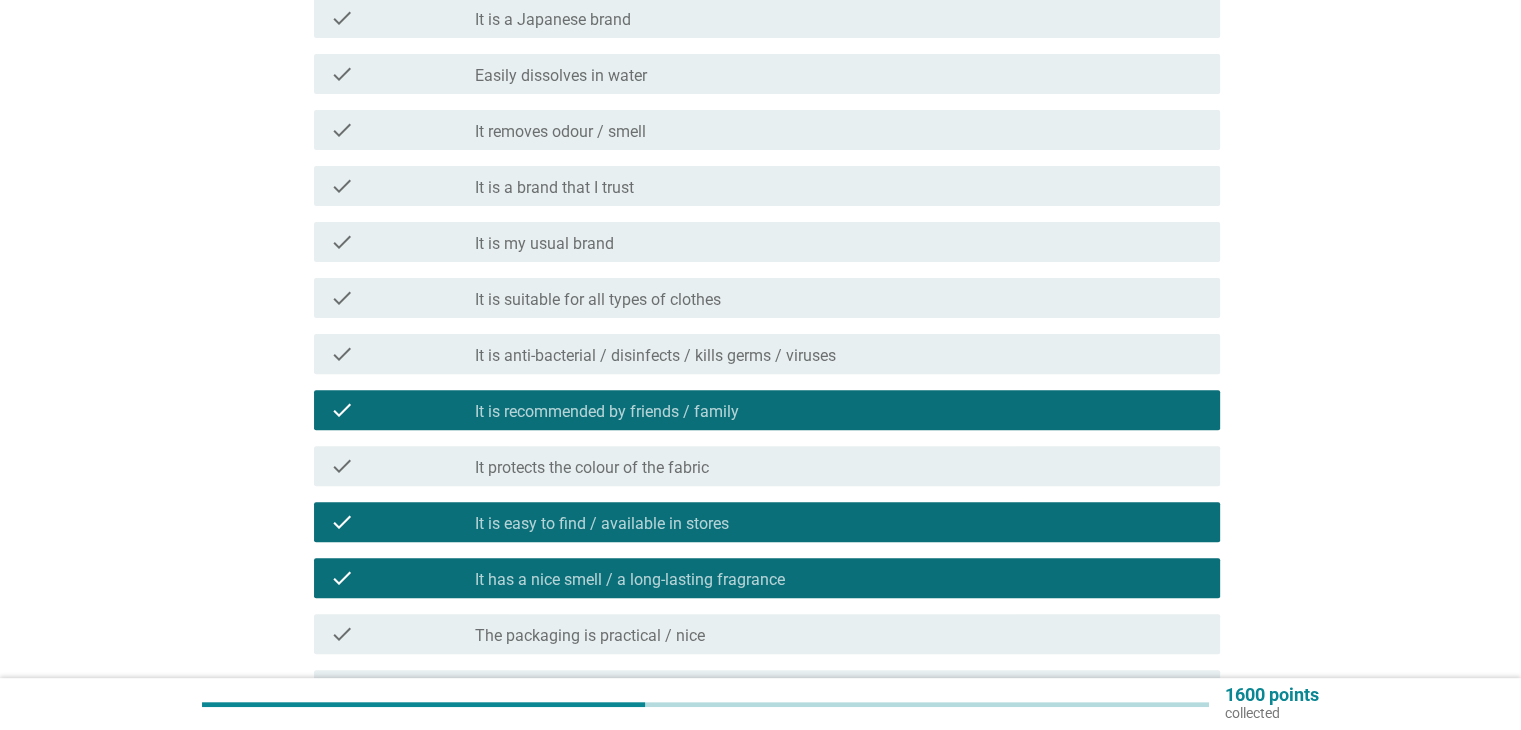 scroll, scrollTop: 592, scrollLeft: 0, axis: vertical 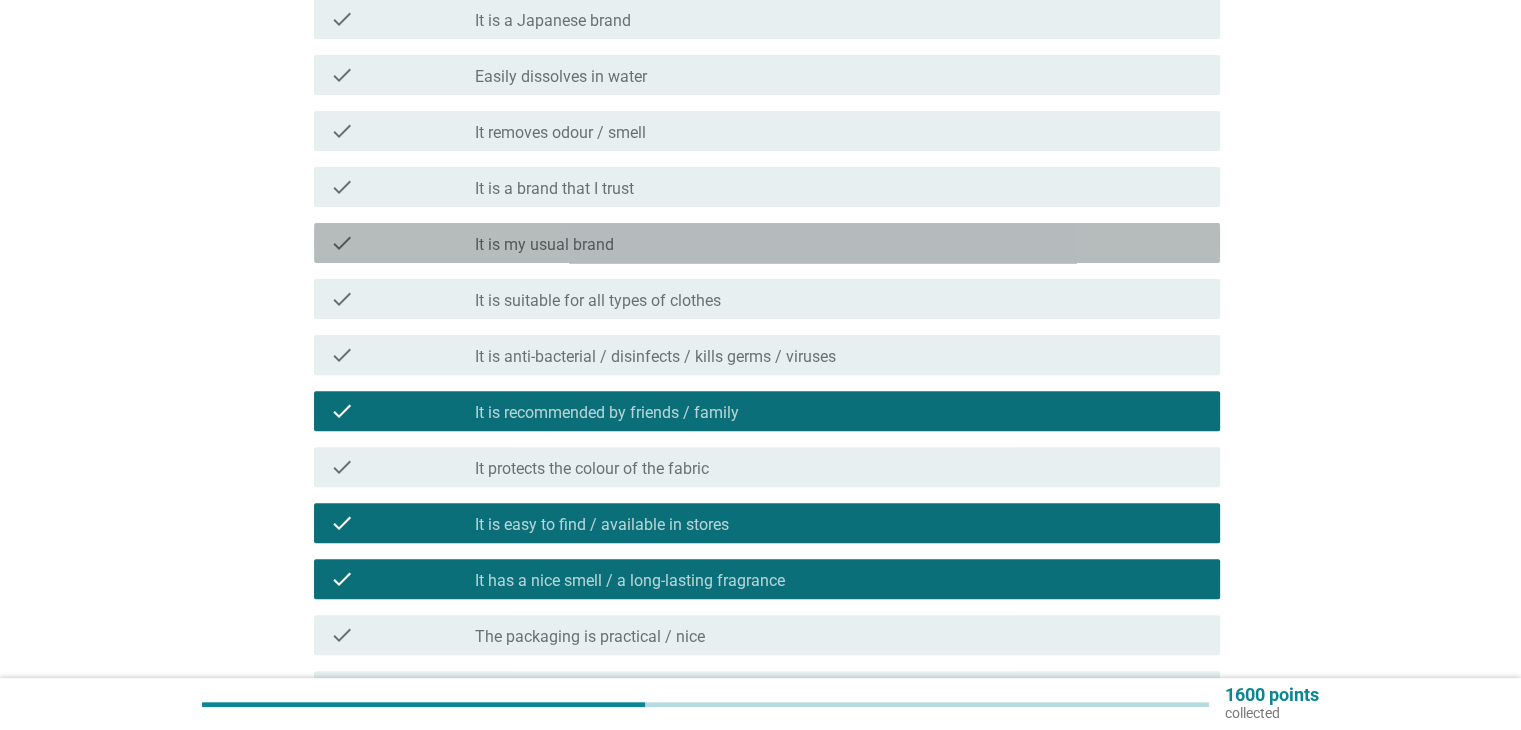 click on "check_box_outline_blank It is my usual brand" at bounding box center [839, 243] 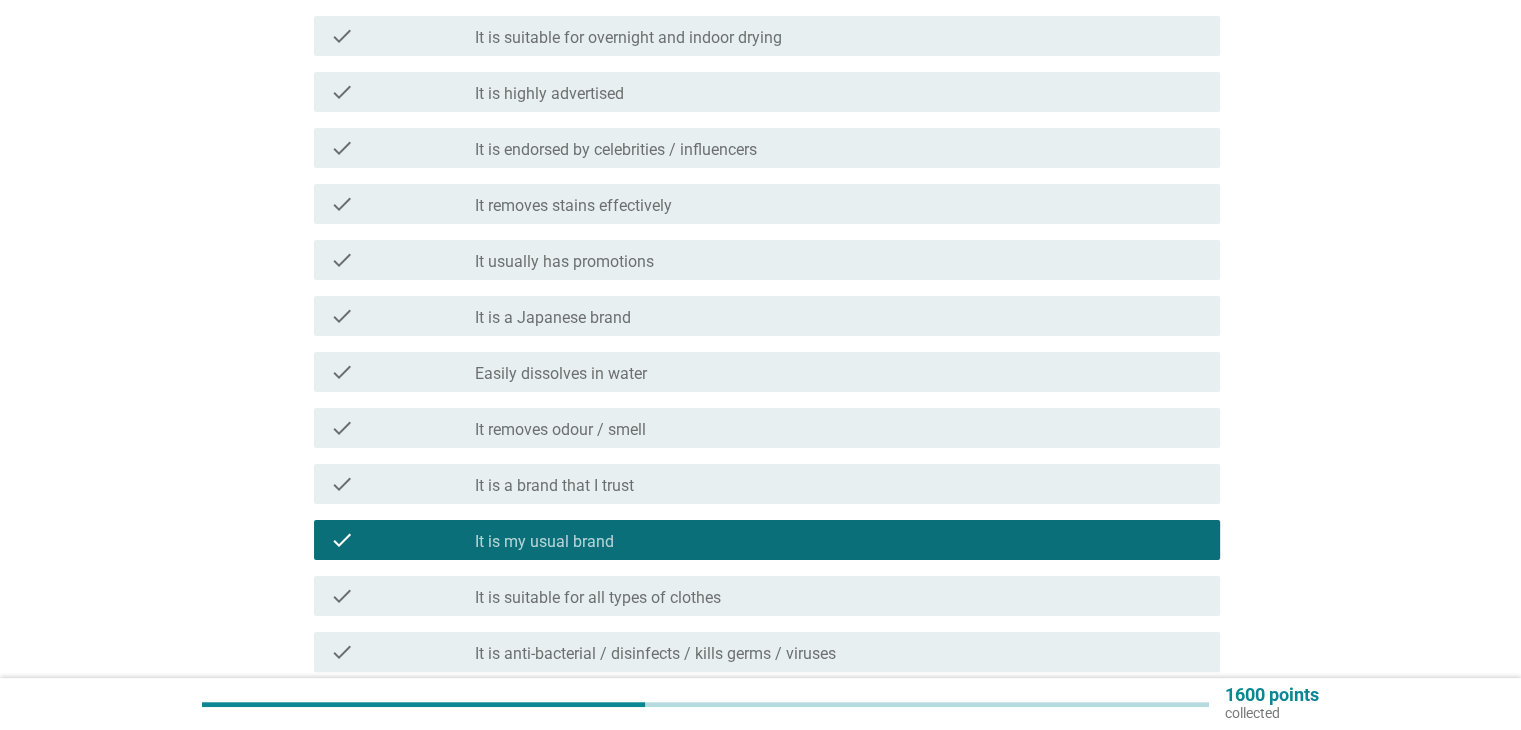 scroll, scrollTop: 223, scrollLeft: 0, axis: vertical 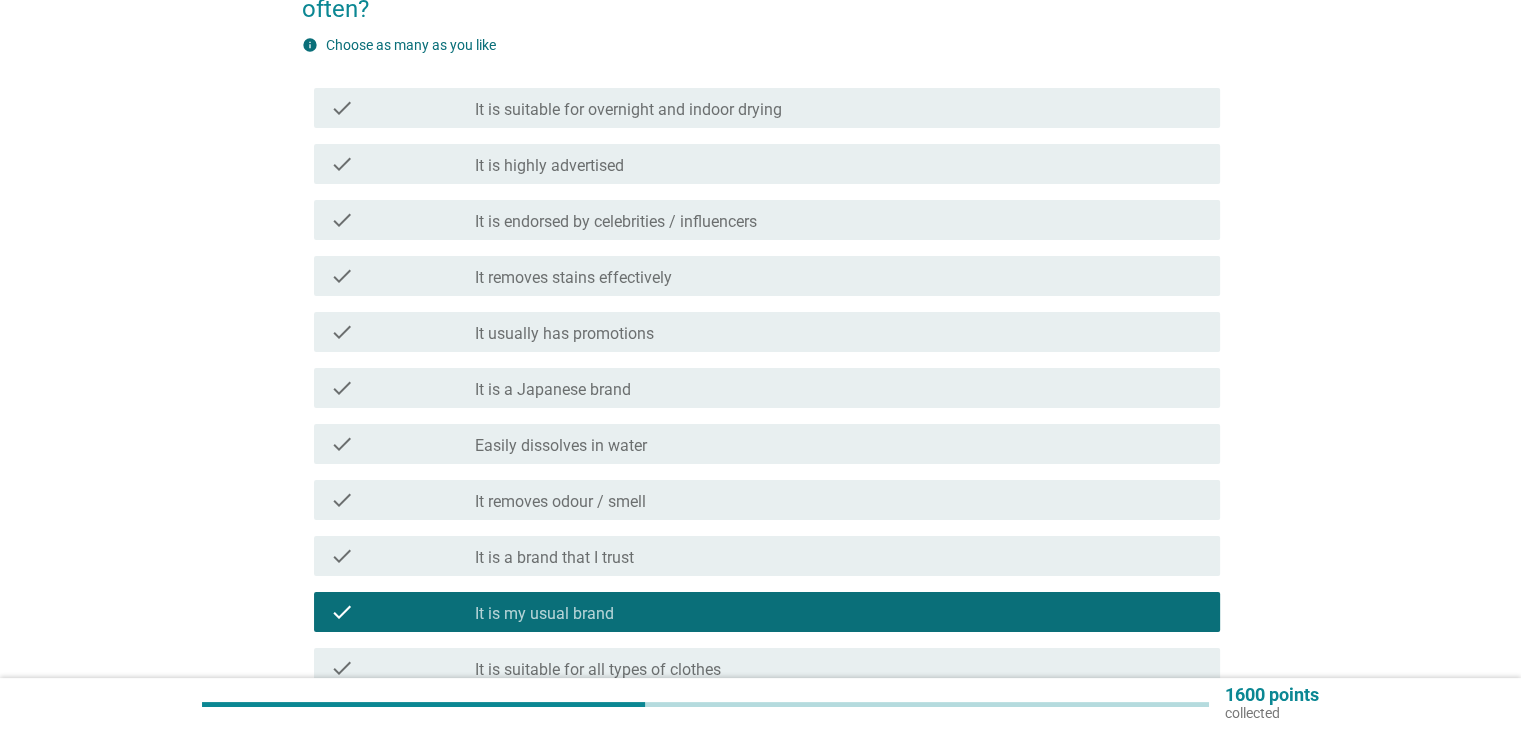 click on "It removes stains effectively" at bounding box center [573, 278] 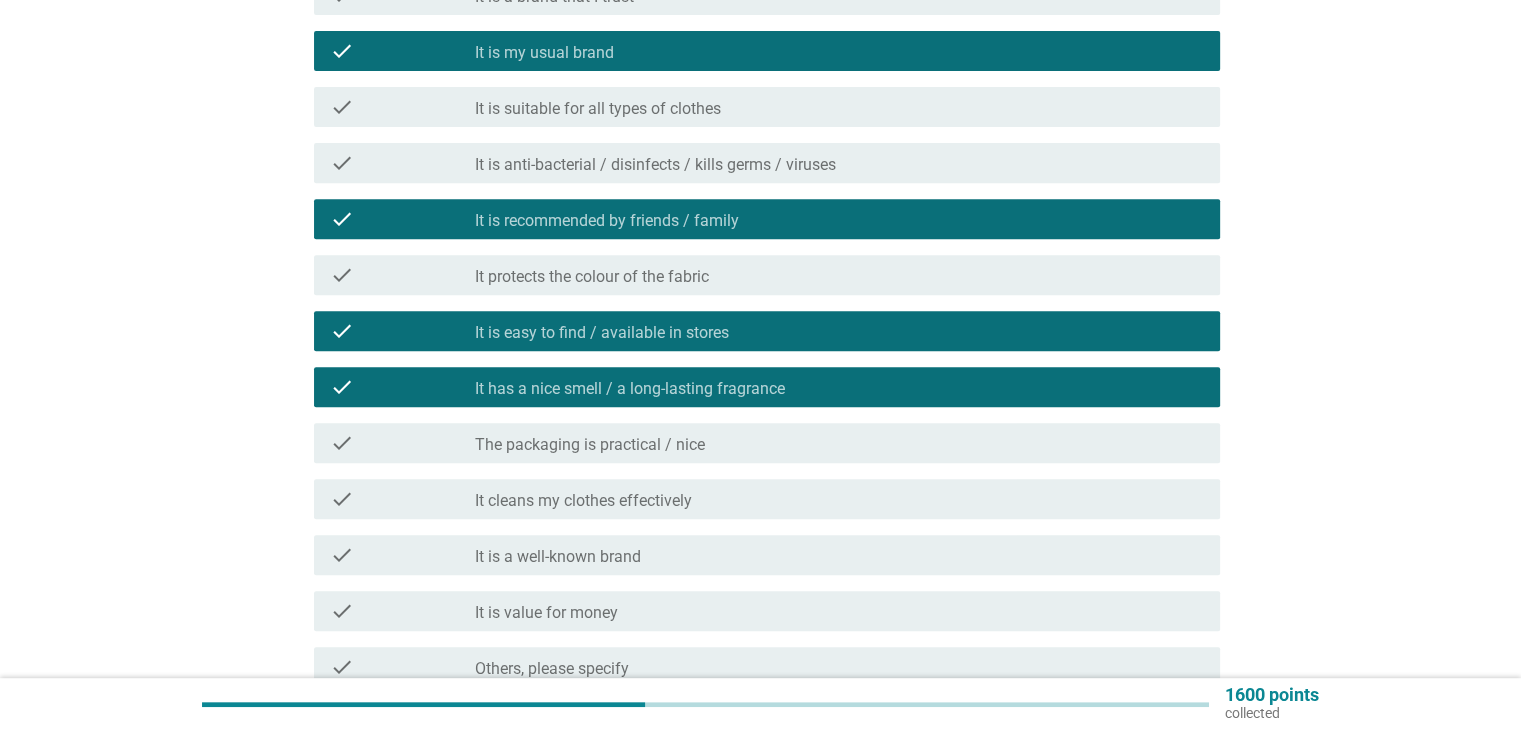 scroll, scrollTop: 979, scrollLeft: 0, axis: vertical 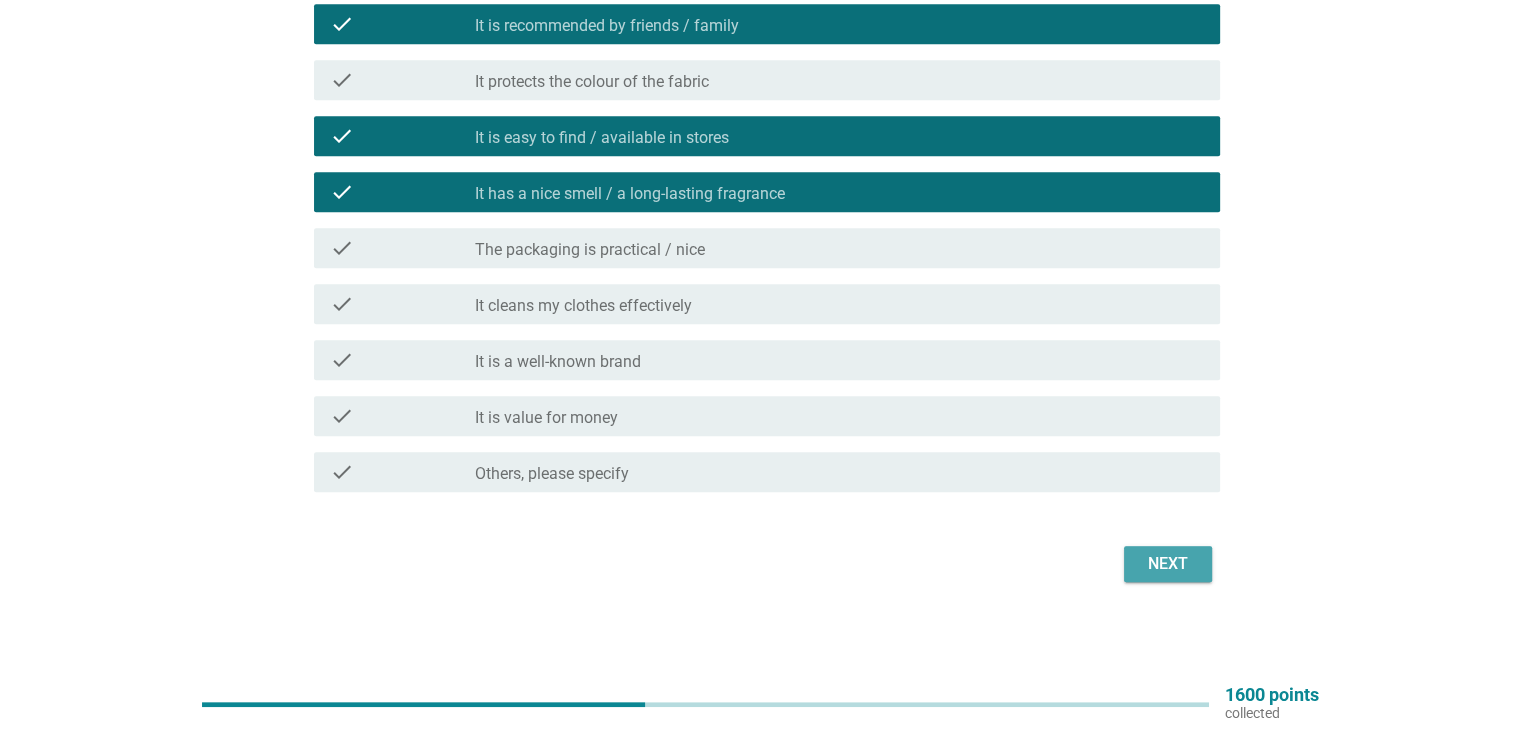 click on "Next" at bounding box center [1168, 564] 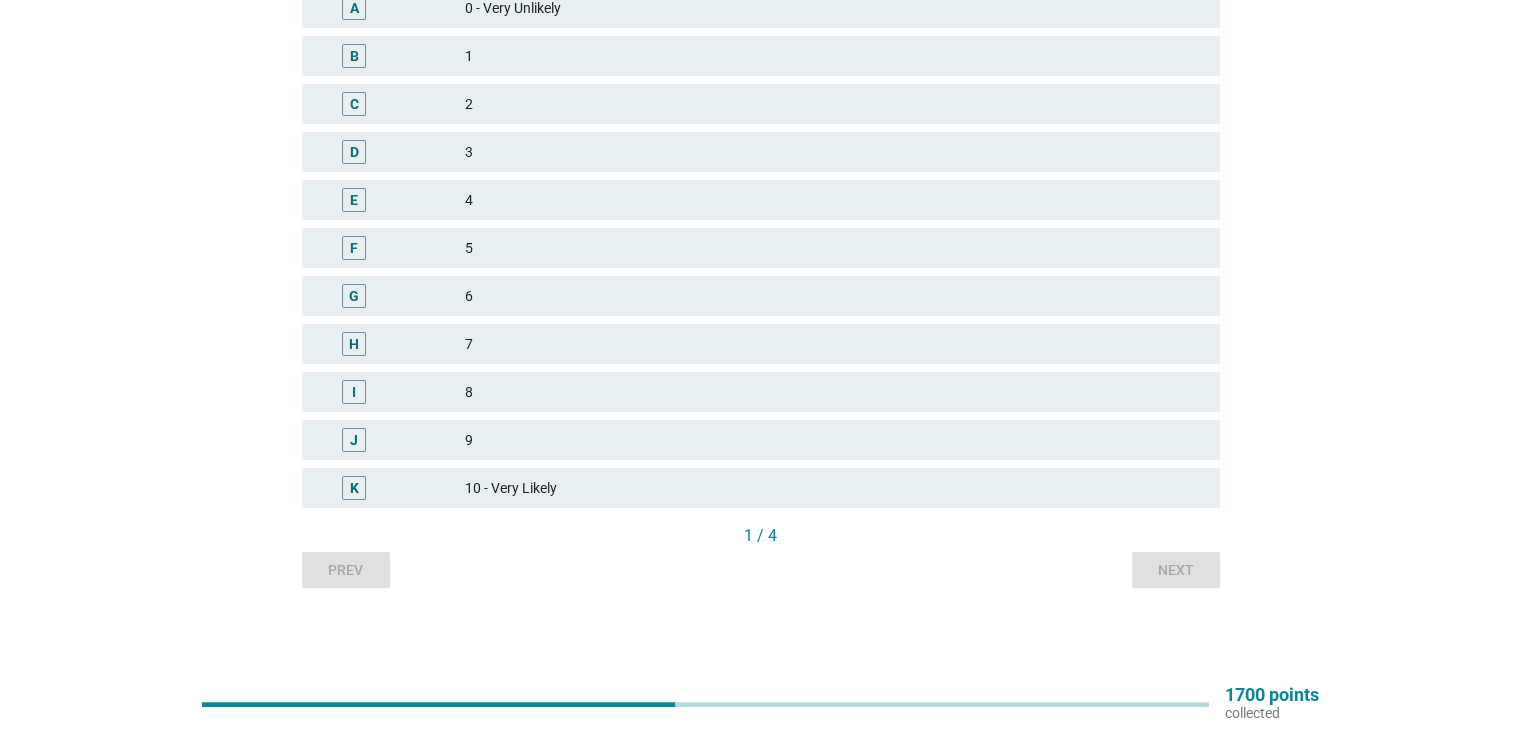 scroll, scrollTop: 373, scrollLeft: 0, axis: vertical 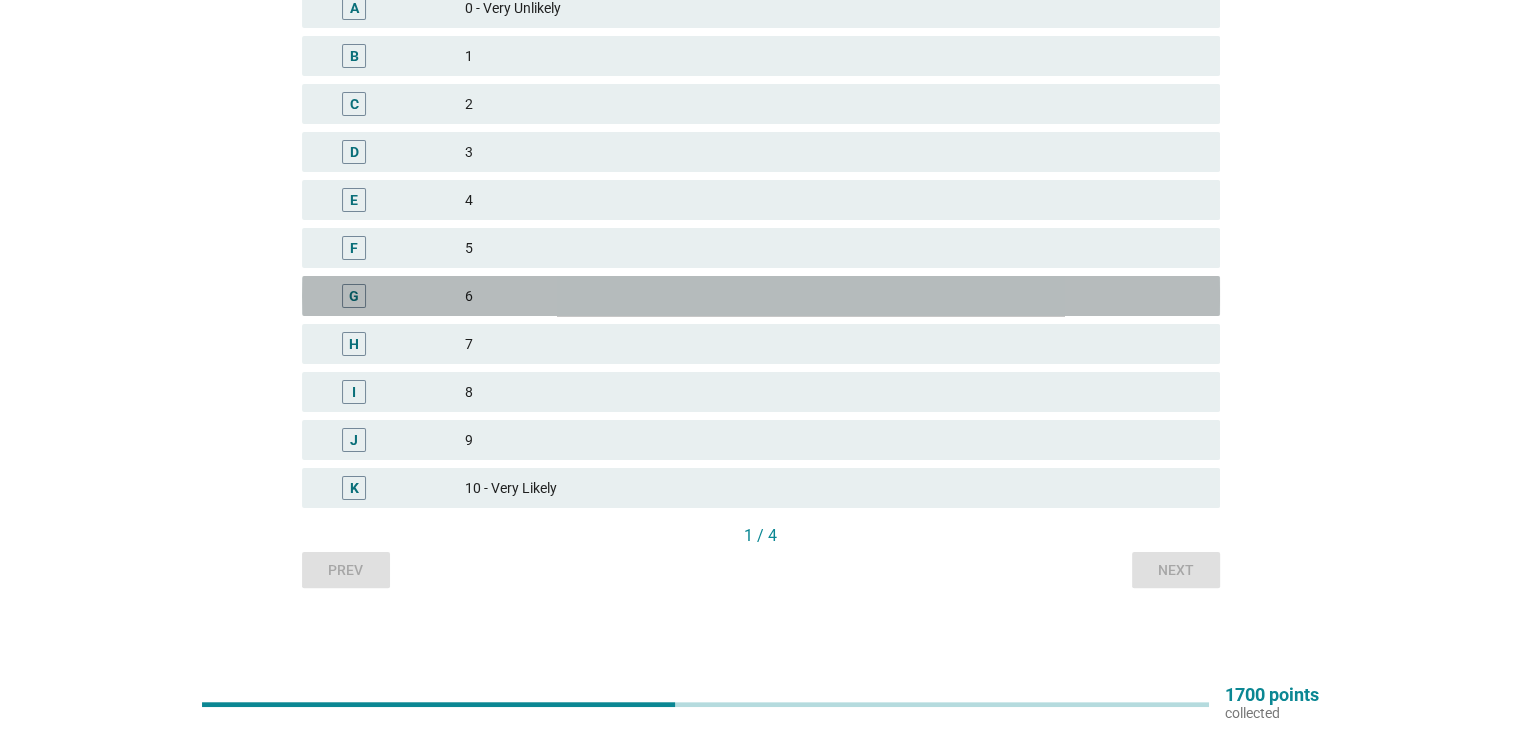 click on "6" at bounding box center [834, 296] 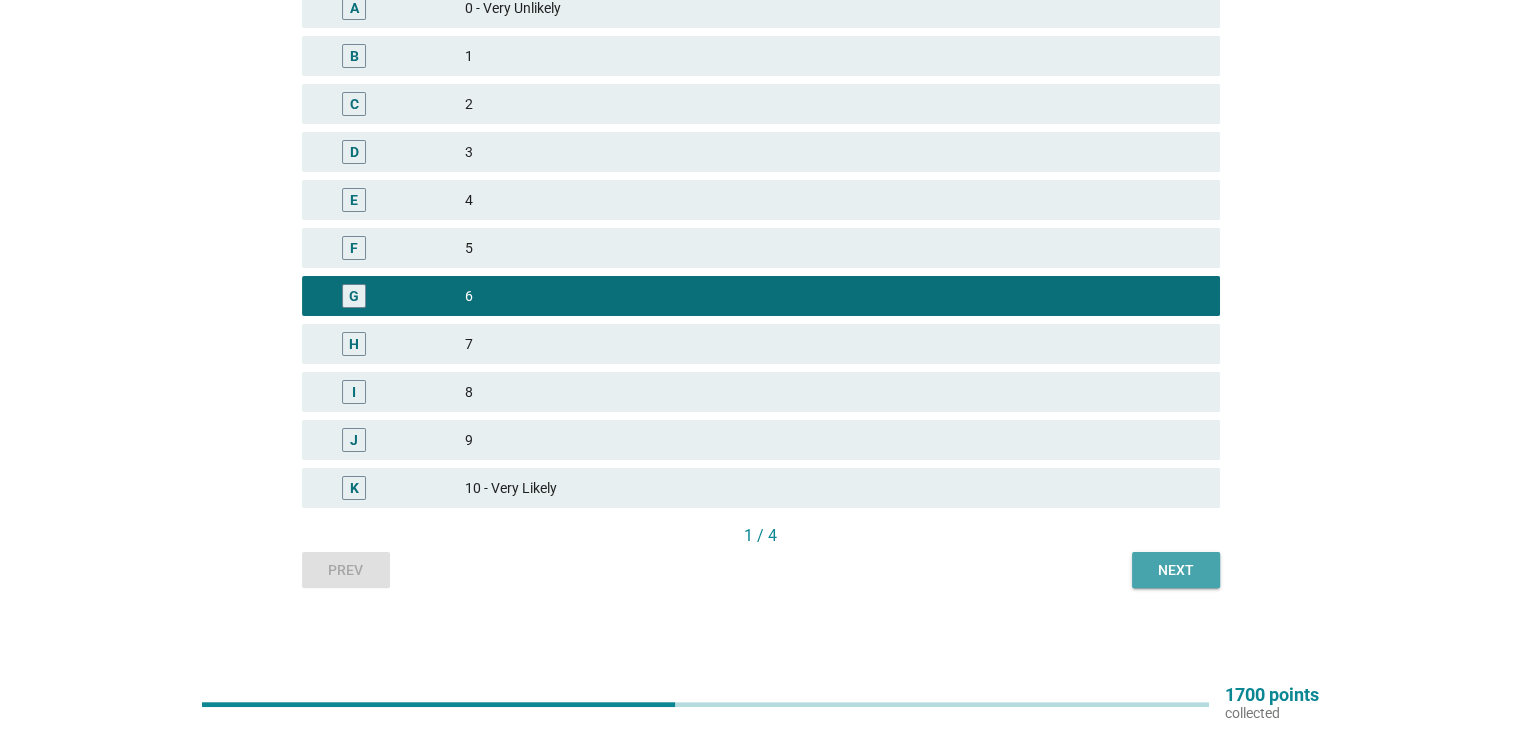 click on "Next" at bounding box center (1176, 570) 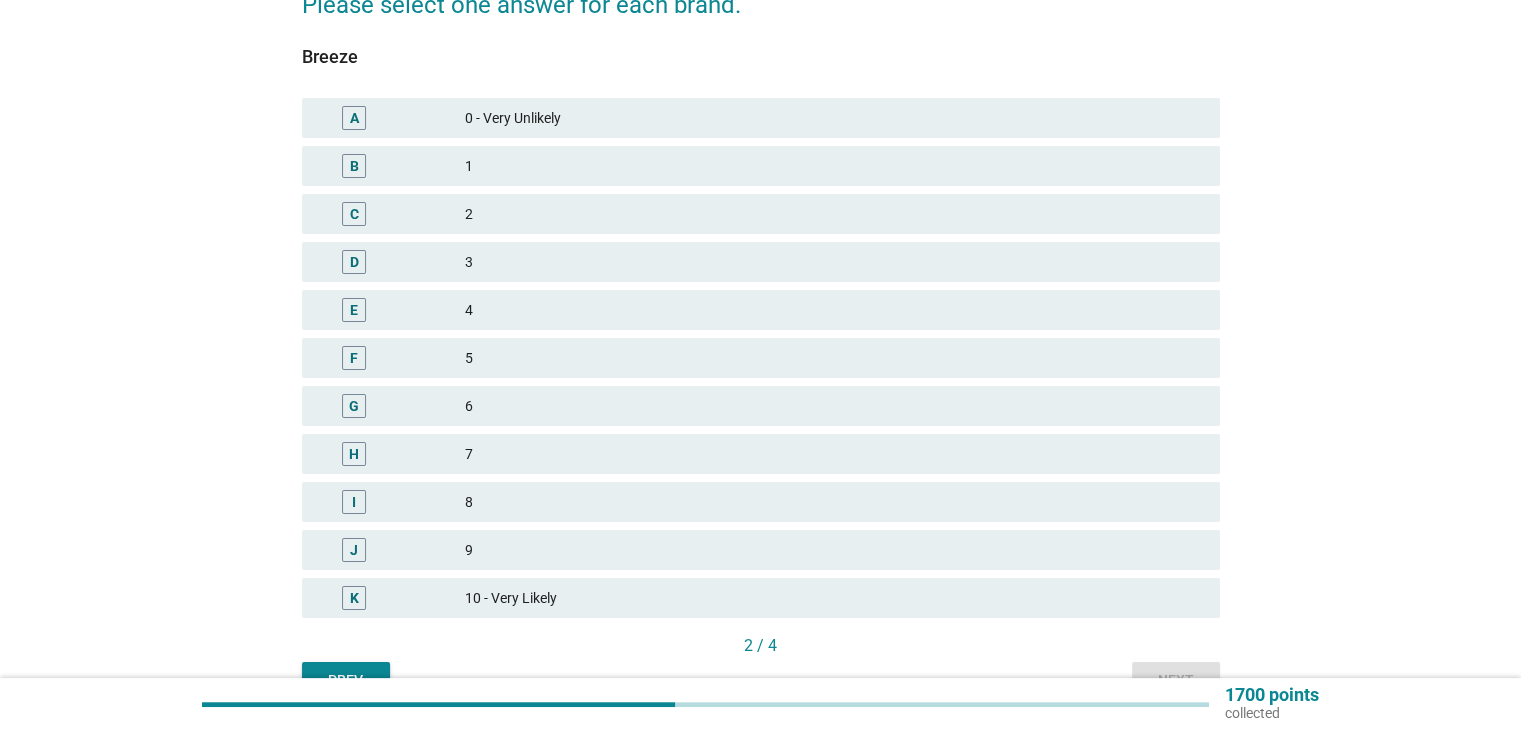 scroll, scrollTop: 264, scrollLeft: 0, axis: vertical 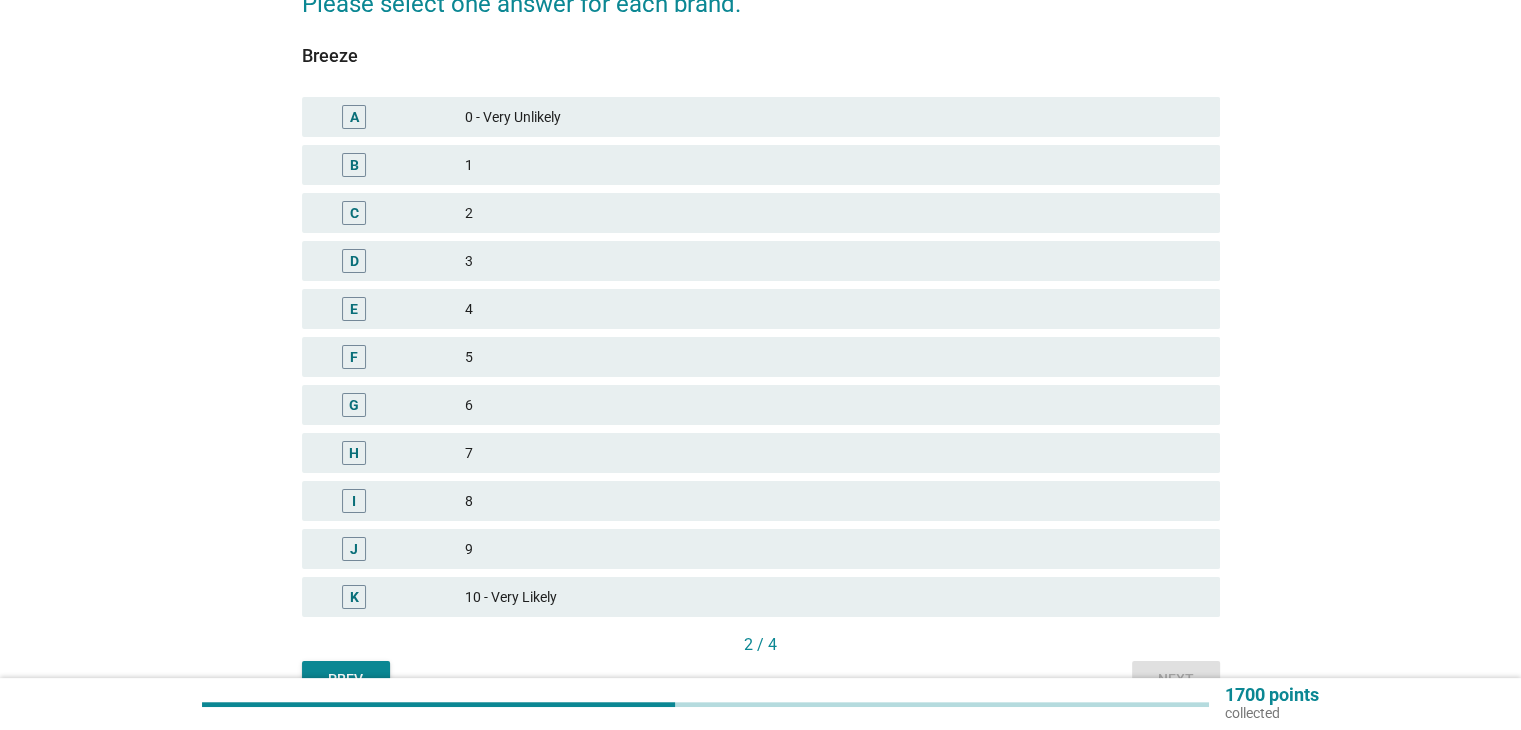 click on "7" at bounding box center (834, 453) 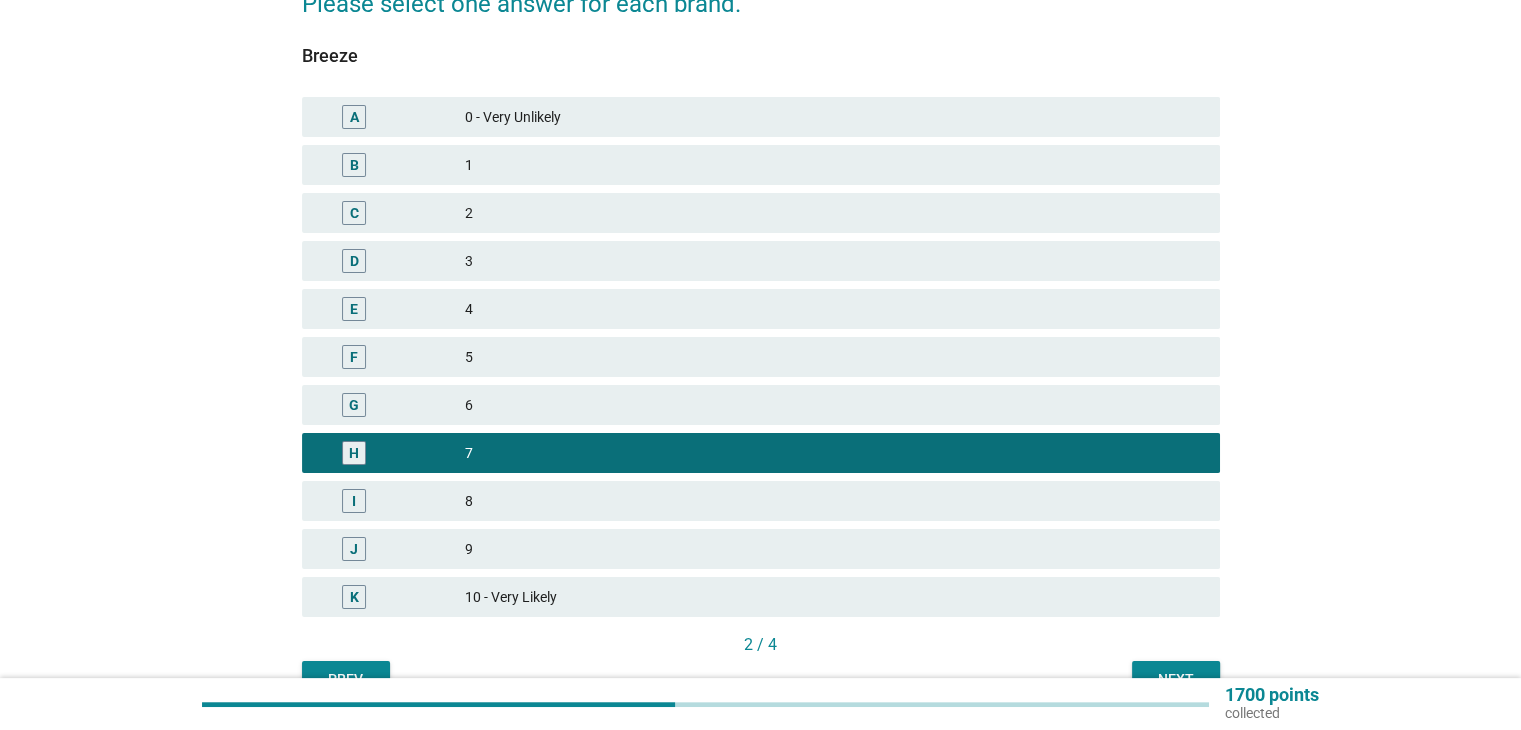 scroll, scrollTop: 373, scrollLeft: 0, axis: vertical 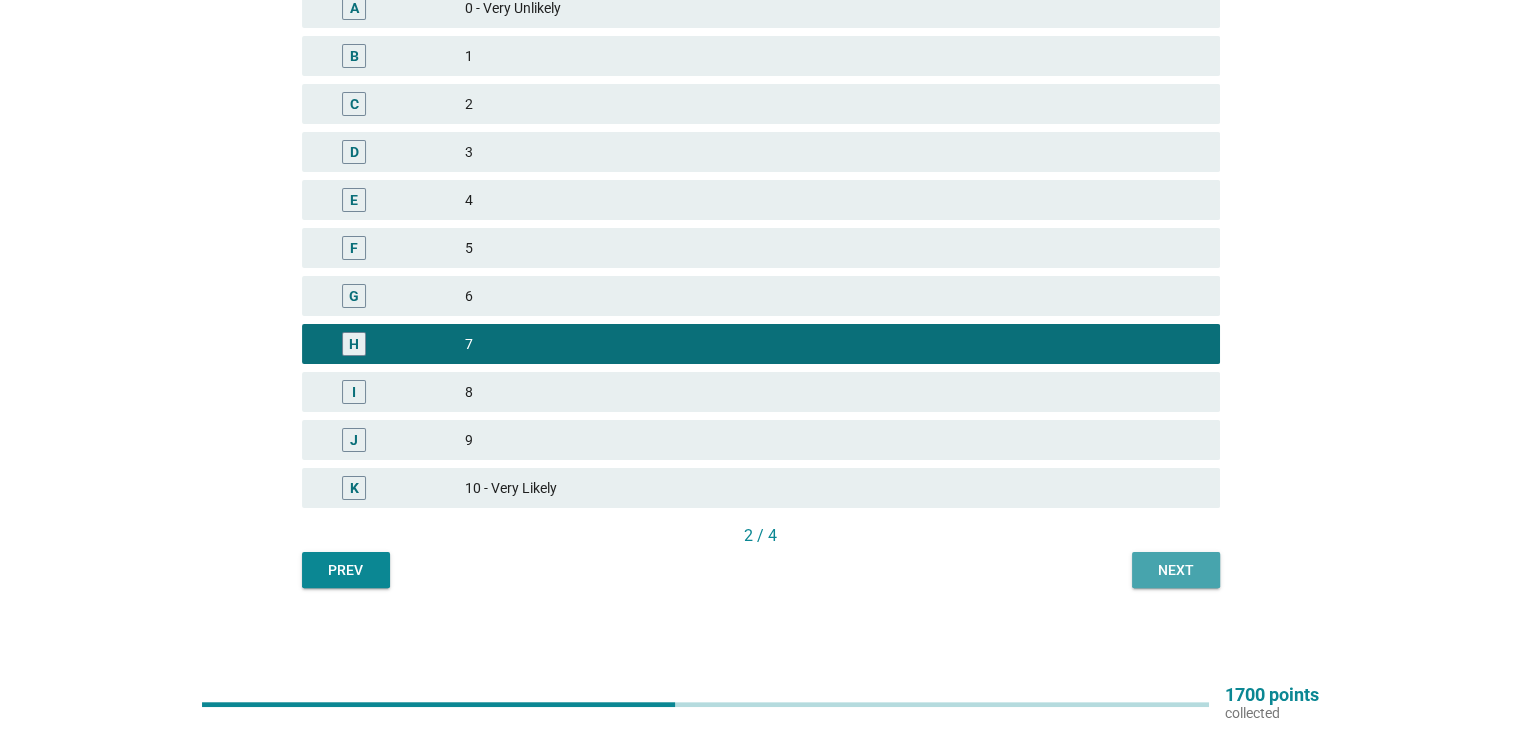 click on "Next" at bounding box center [1176, 570] 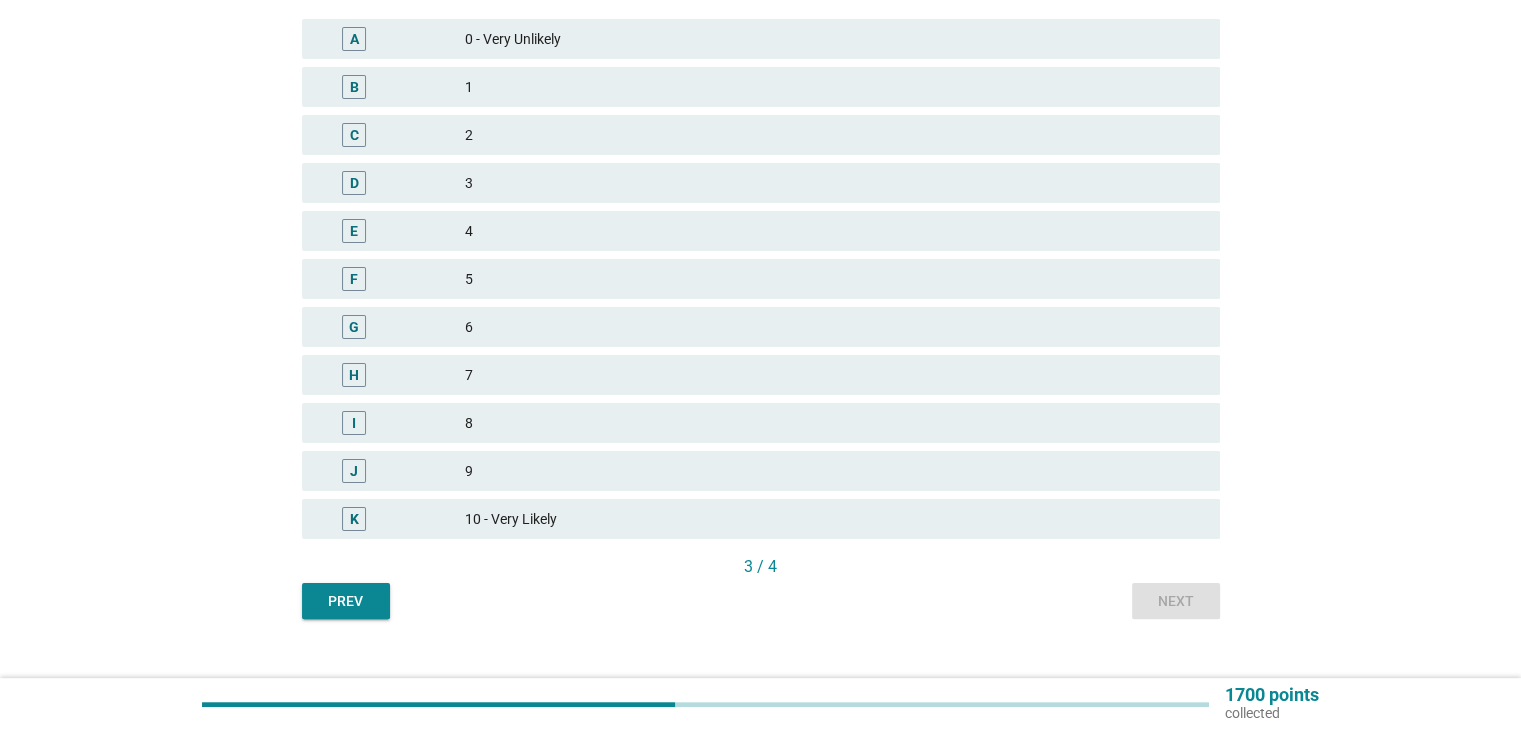 scroll, scrollTop: 343, scrollLeft: 0, axis: vertical 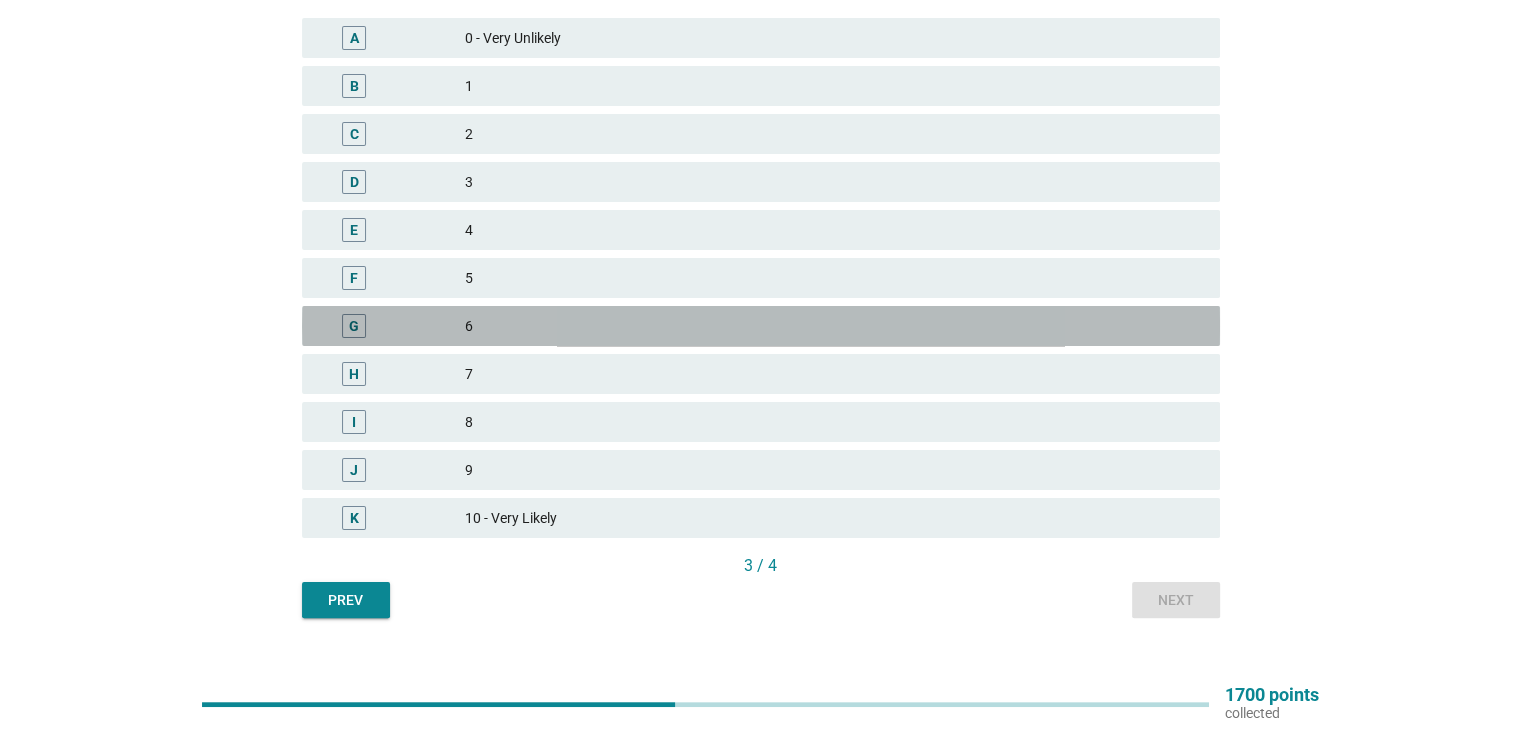 click on "6" at bounding box center (834, 326) 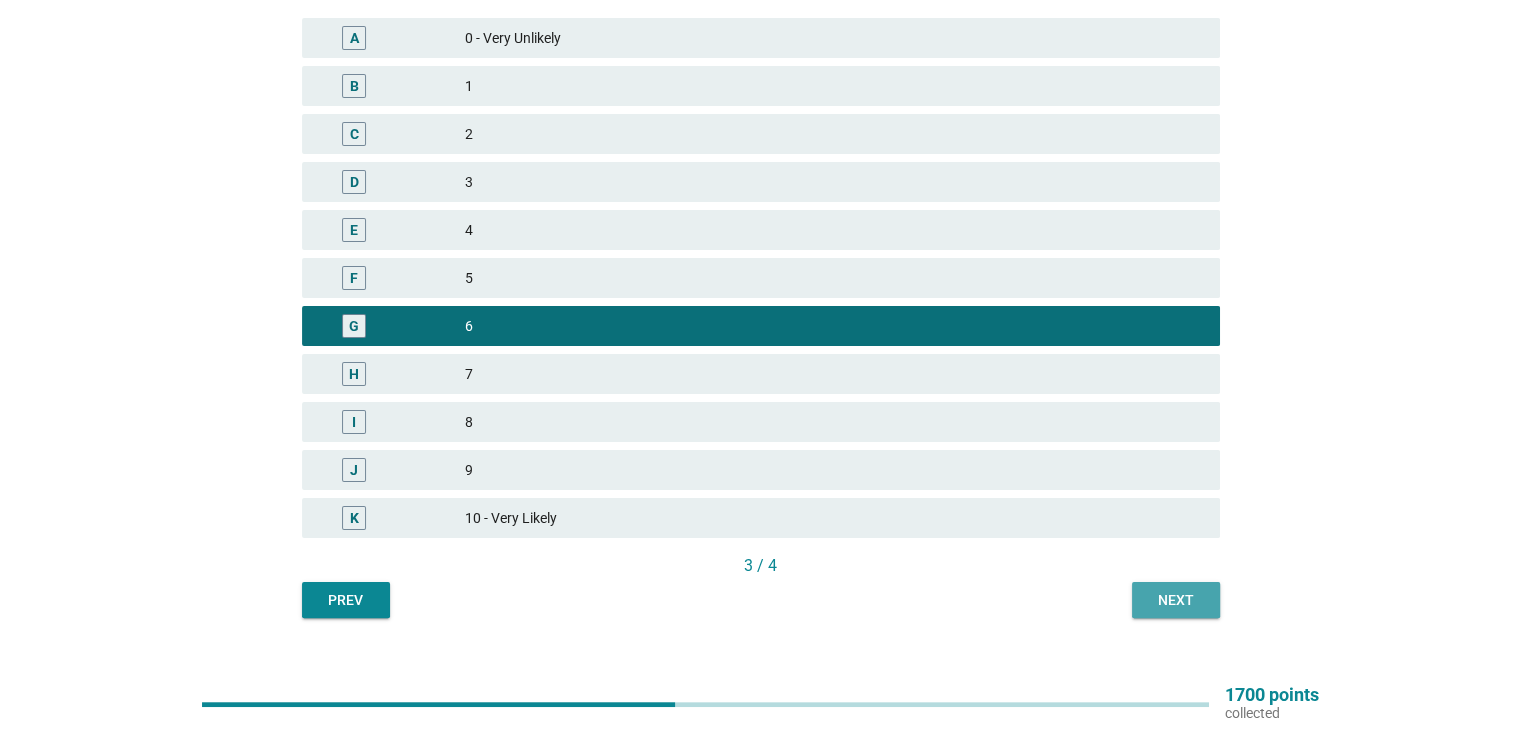click on "Next" at bounding box center (1176, 600) 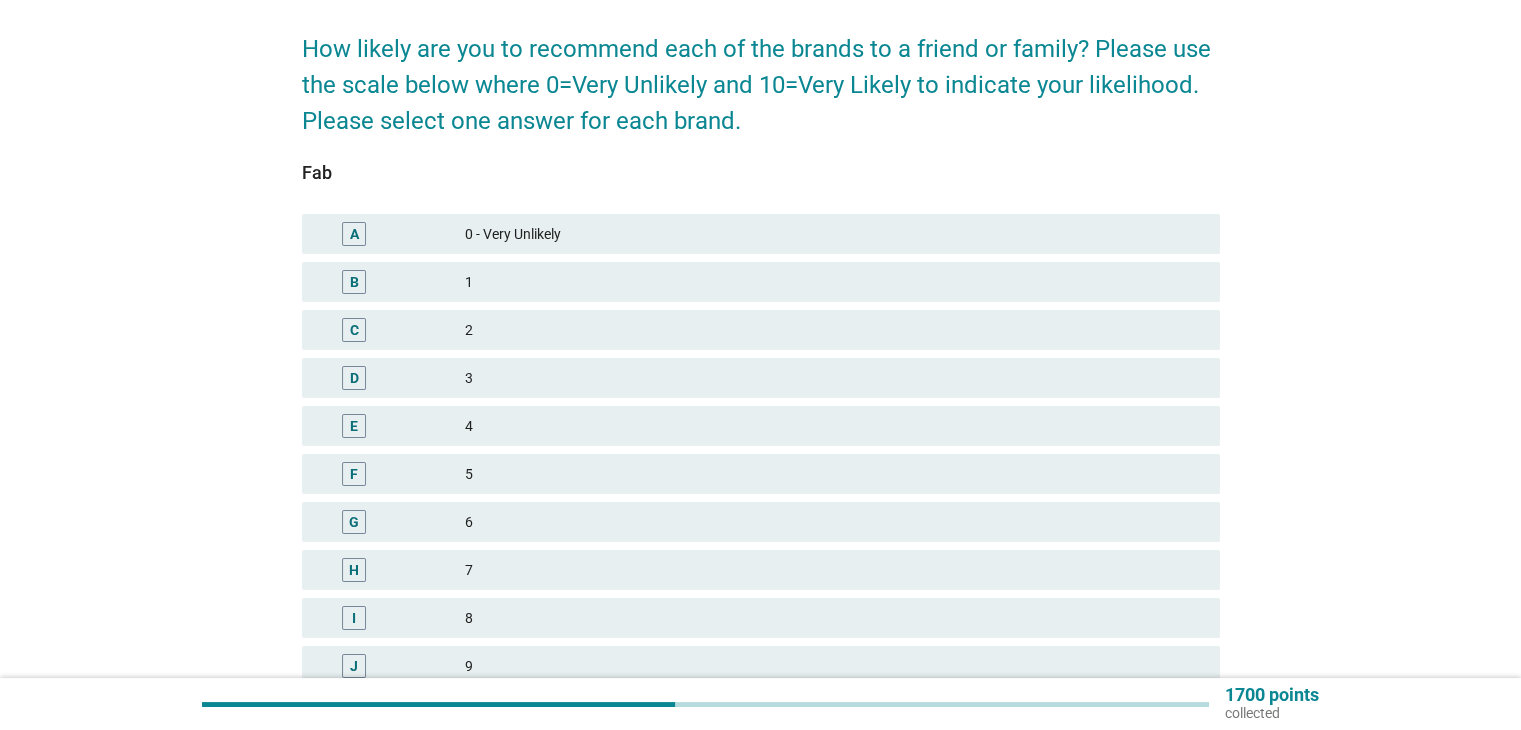 scroll, scrollTop: 373, scrollLeft: 0, axis: vertical 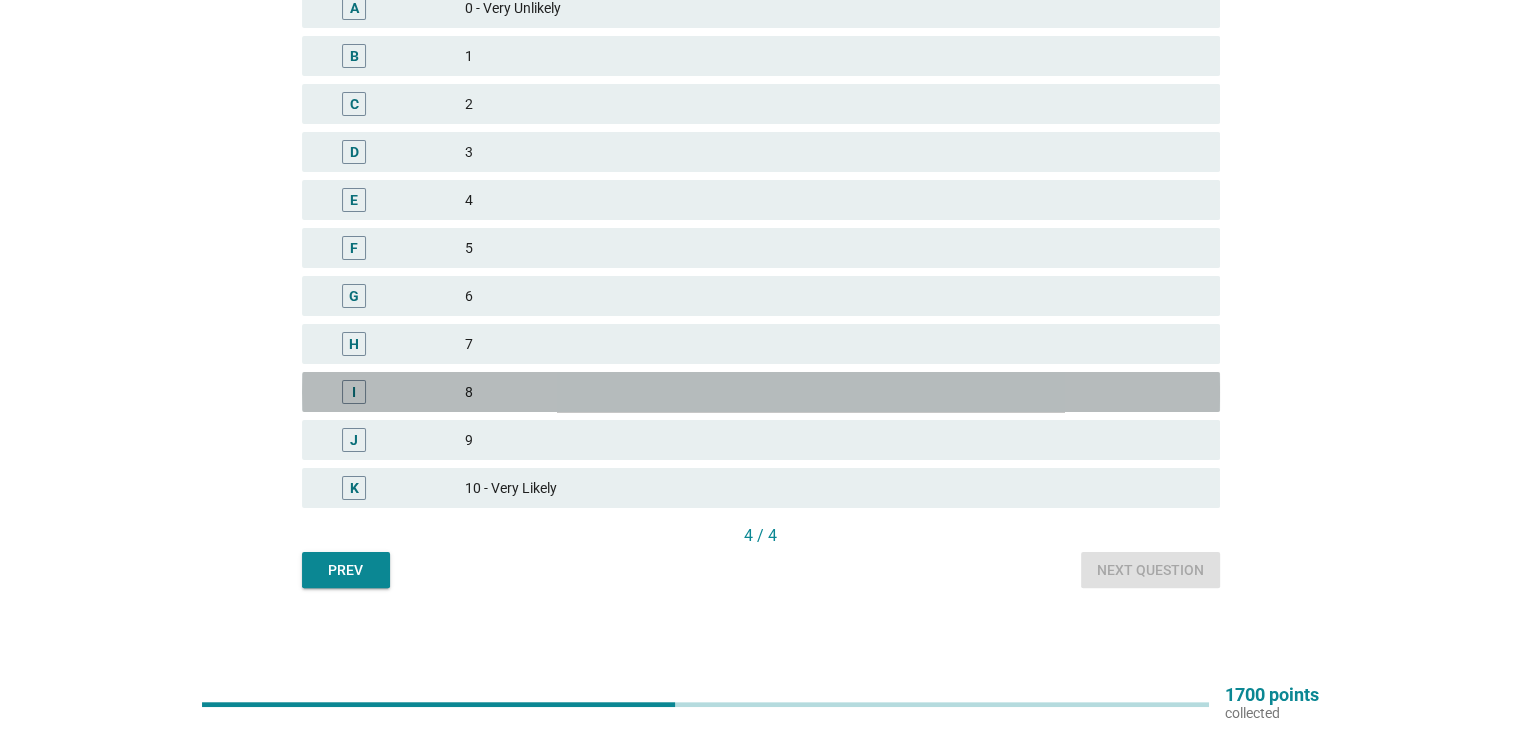 click on "8" at bounding box center (834, 392) 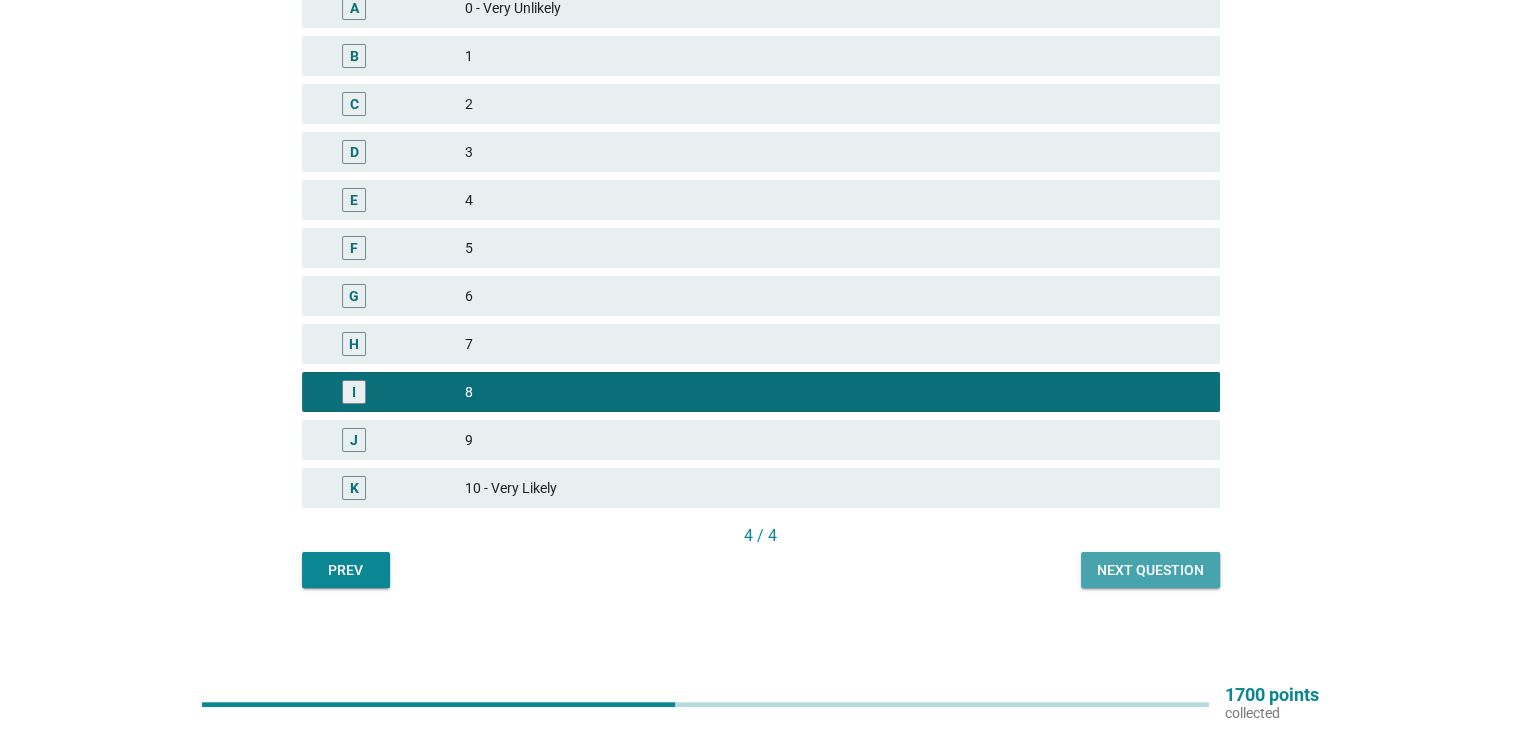 click on "Next question" at bounding box center (1150, 570) 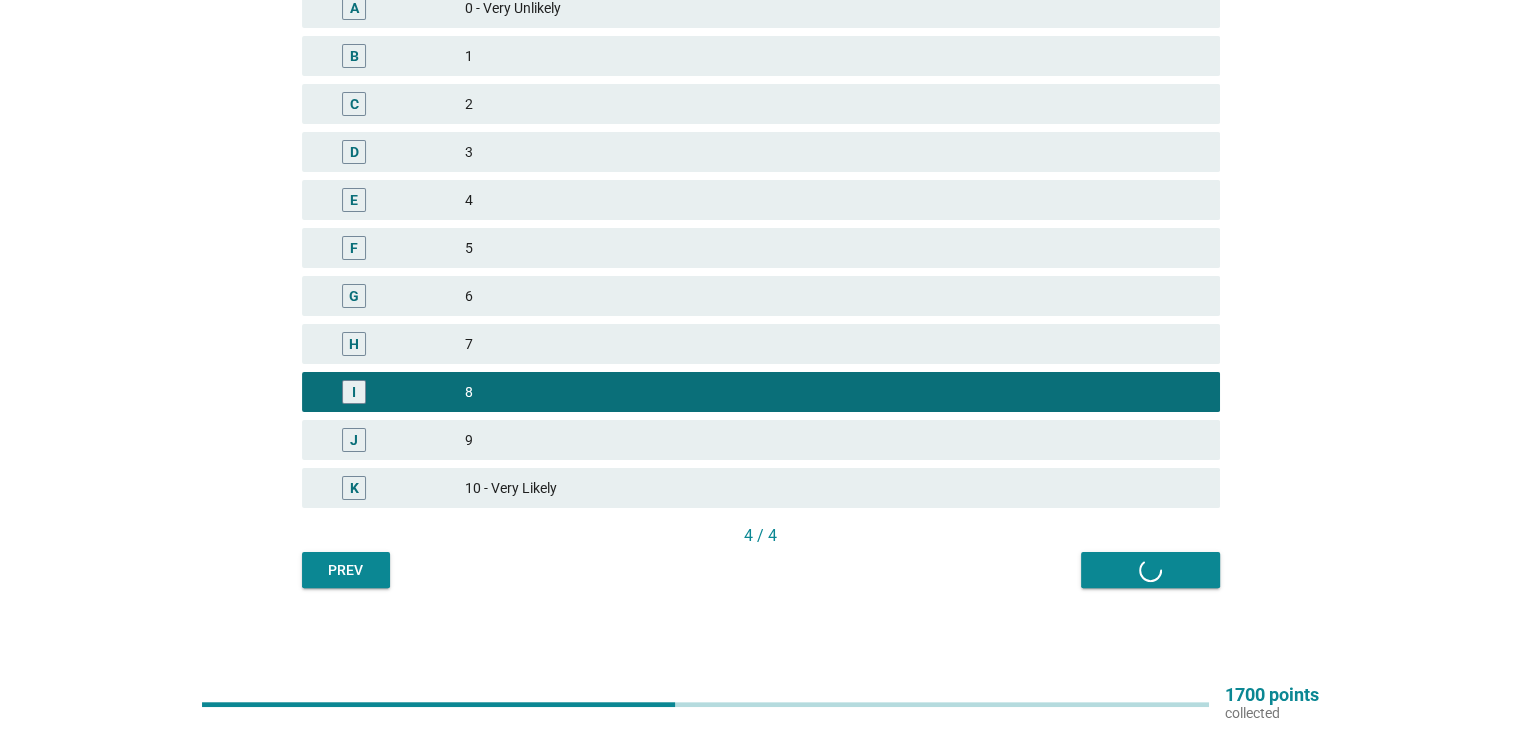 scroll, scrollTop: 0, scrollLeft: 0, axis: both 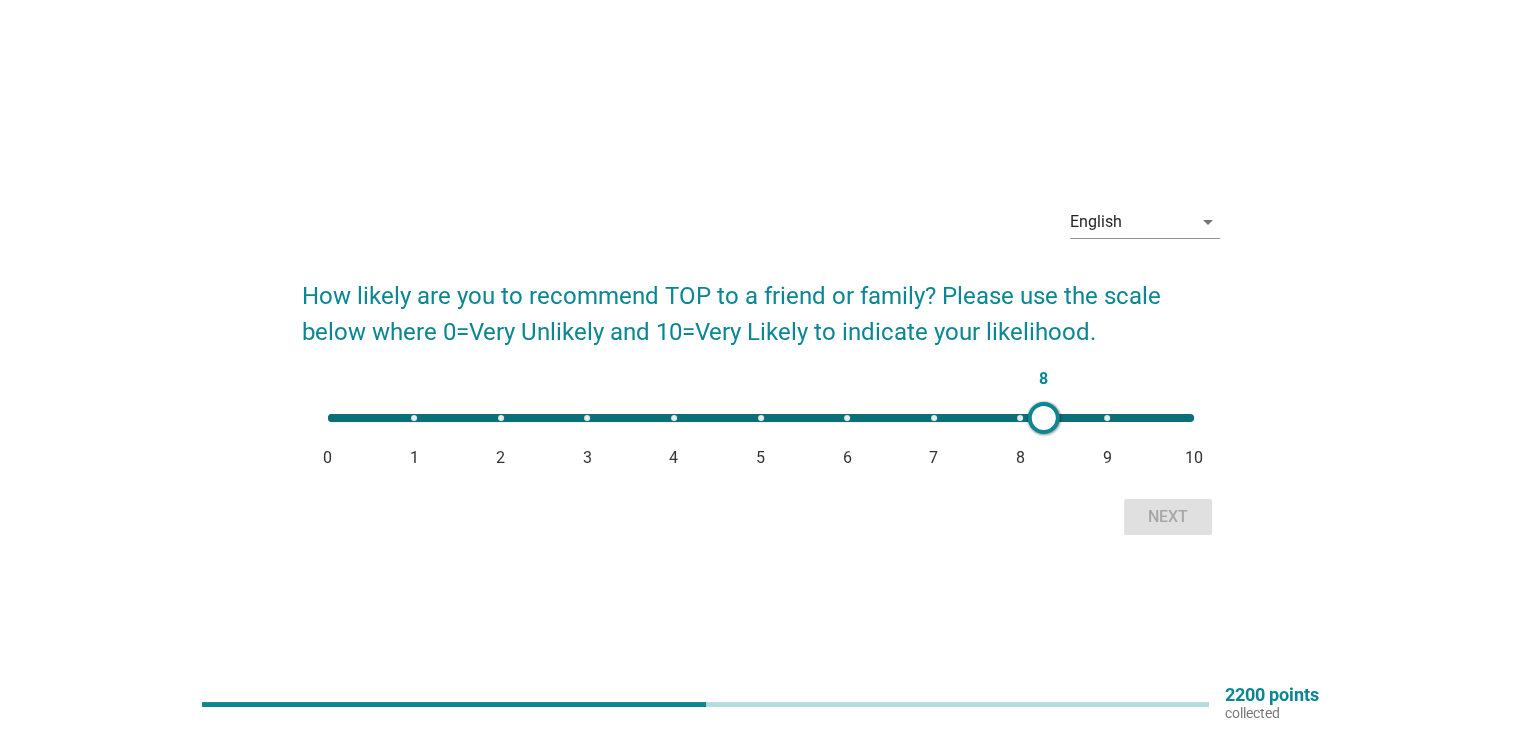 type on "9" 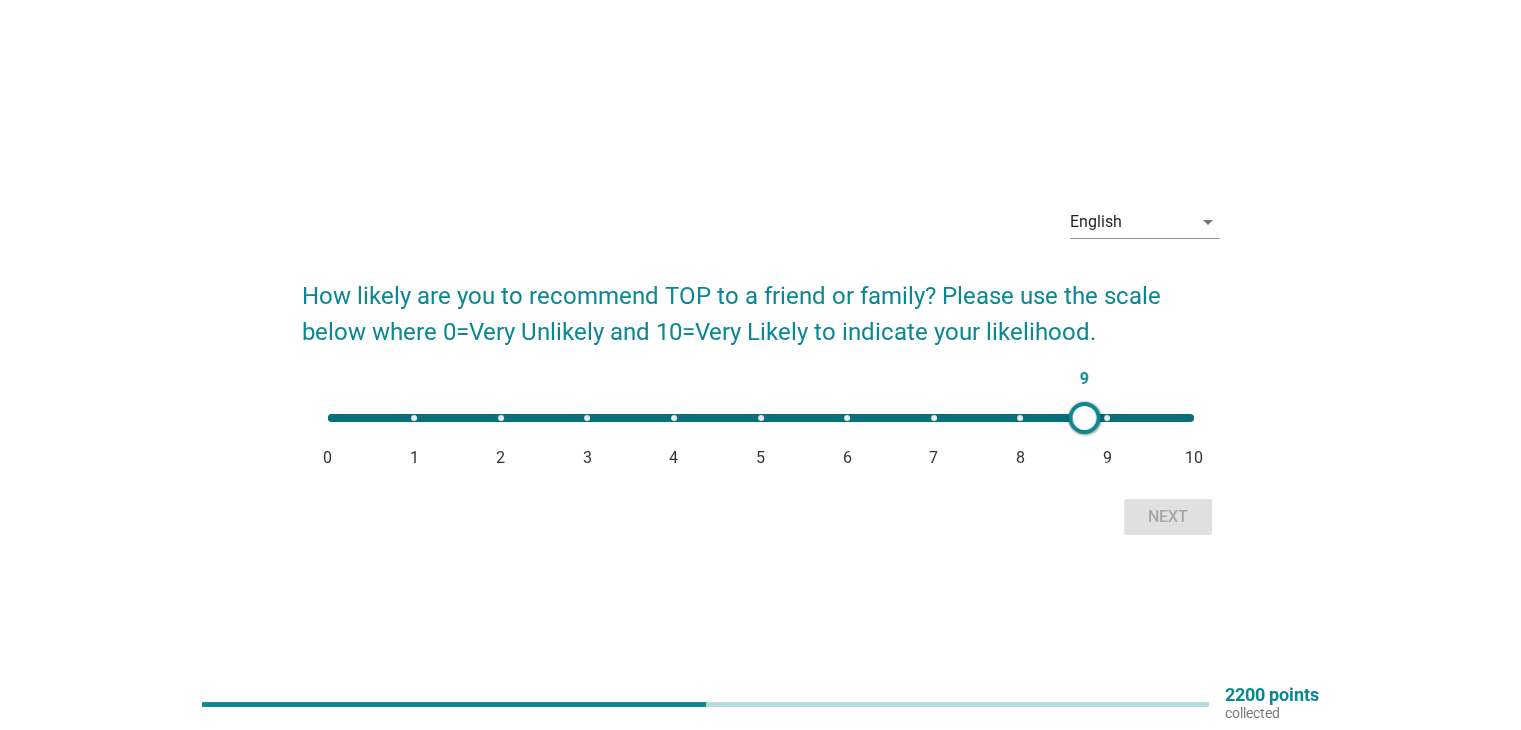 drag, startPoint x: 334, startPoint y: 417, endPoint x: 1096, endPoint y: 421, distance: 762.0105 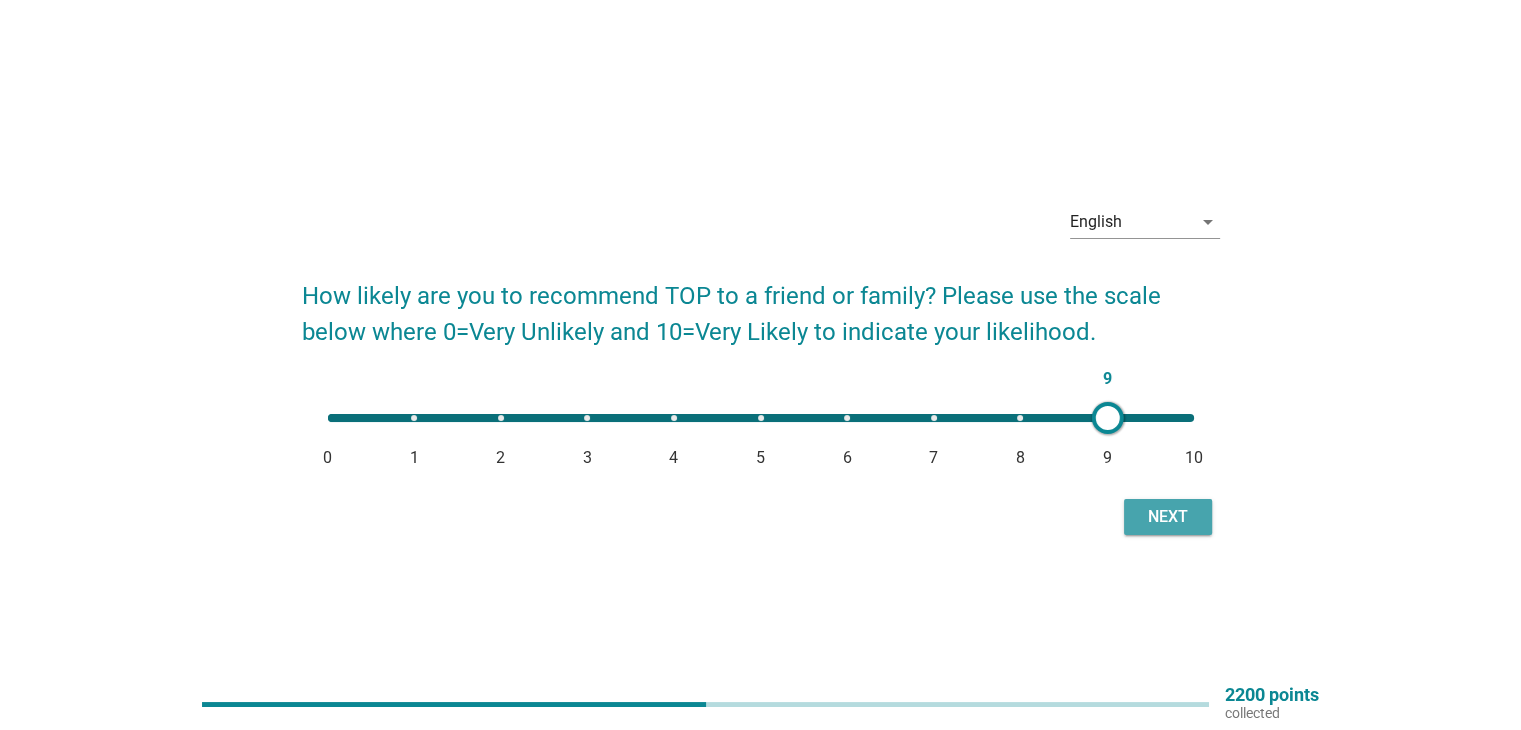 click on "Next" at bounding box center [1168, 517] 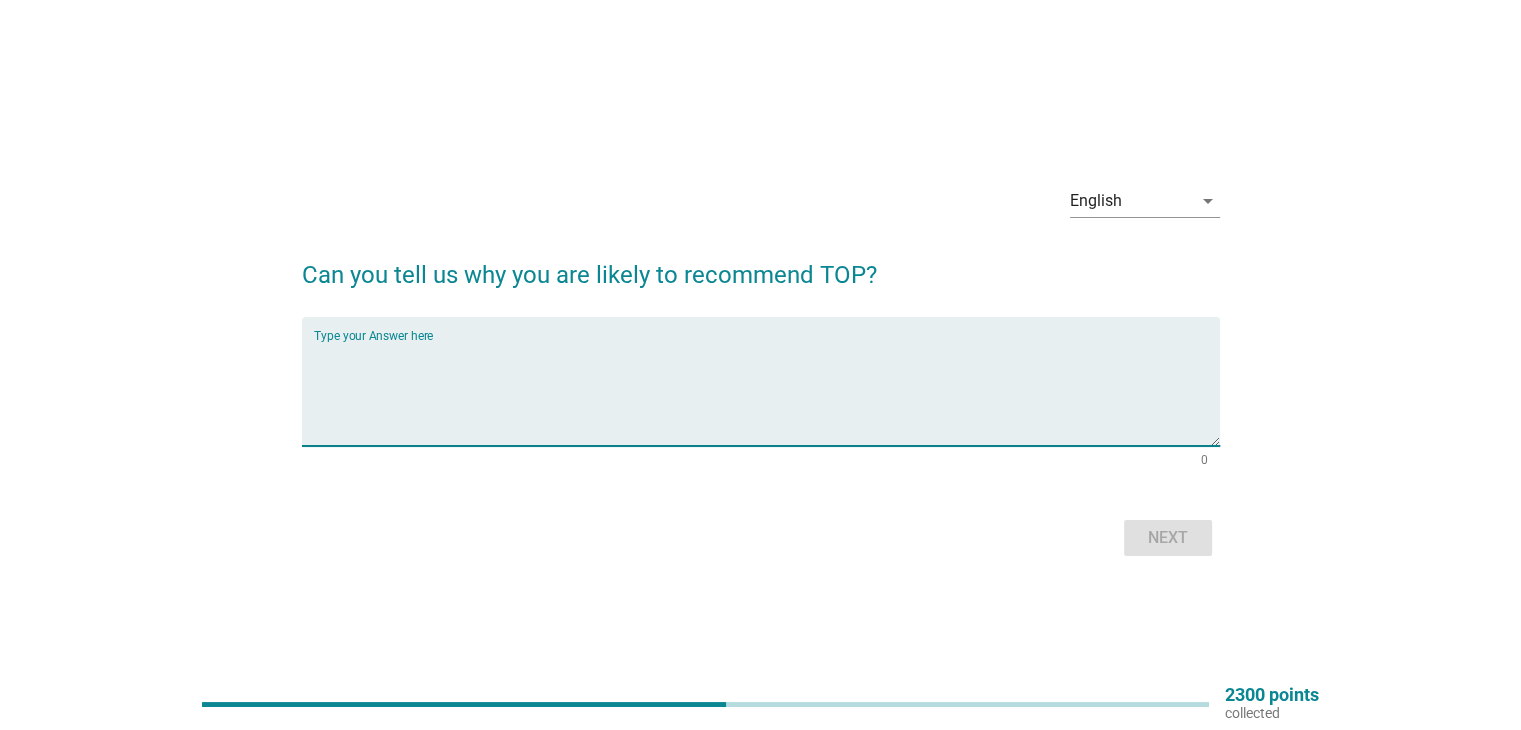click at bounding box center [767, 393] 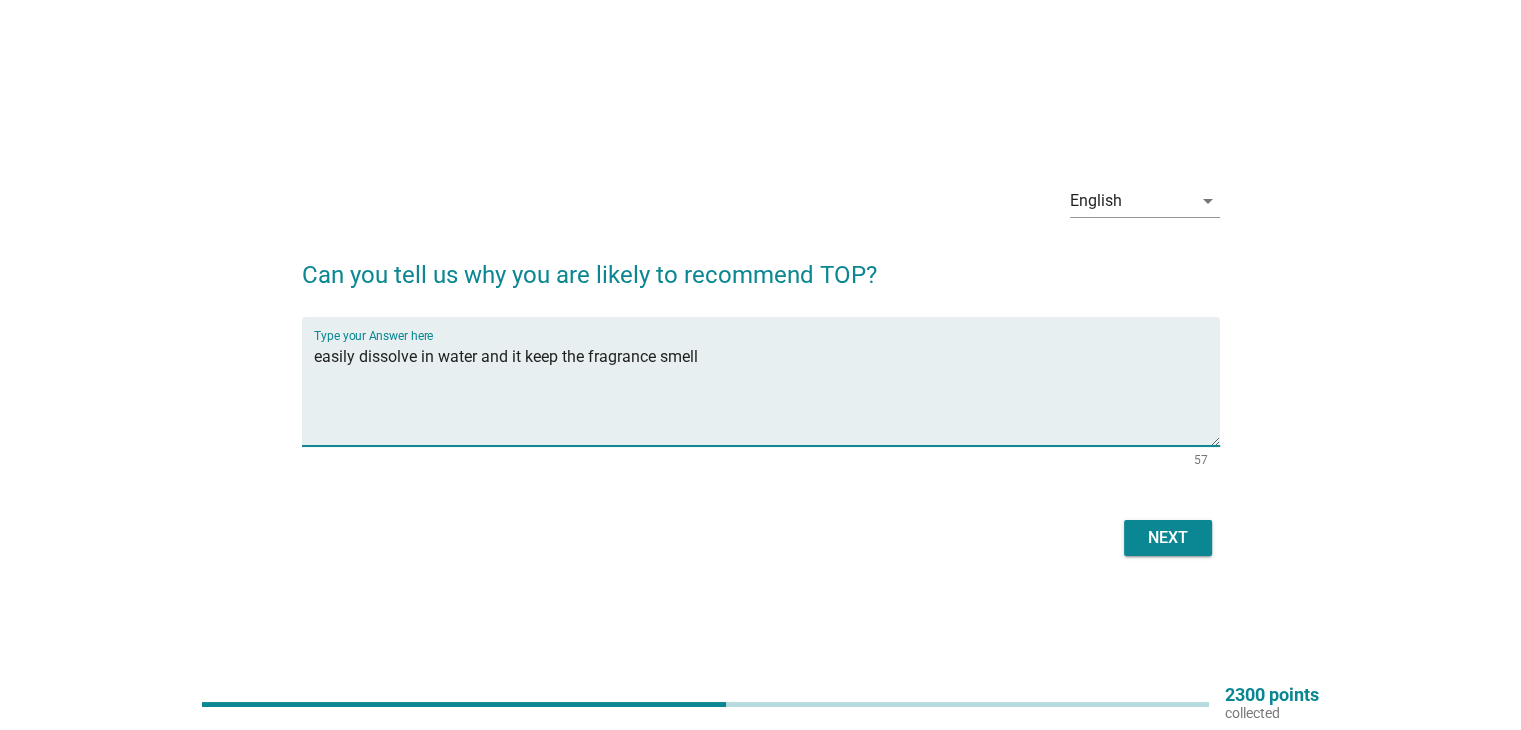 type on "easily dissolve in water and it keep the fragrance smell" 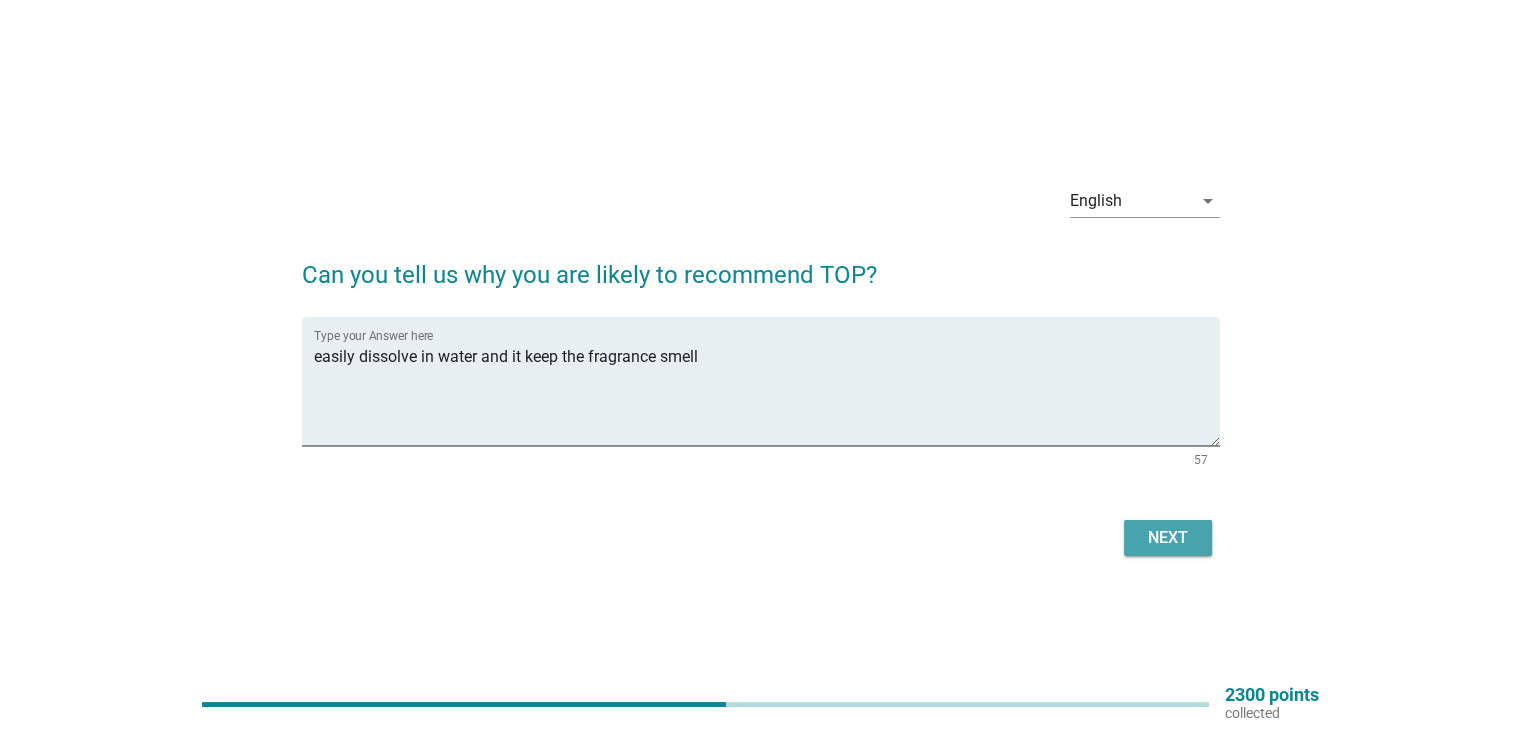 click on "Next" at bounding box center [1168, 538] 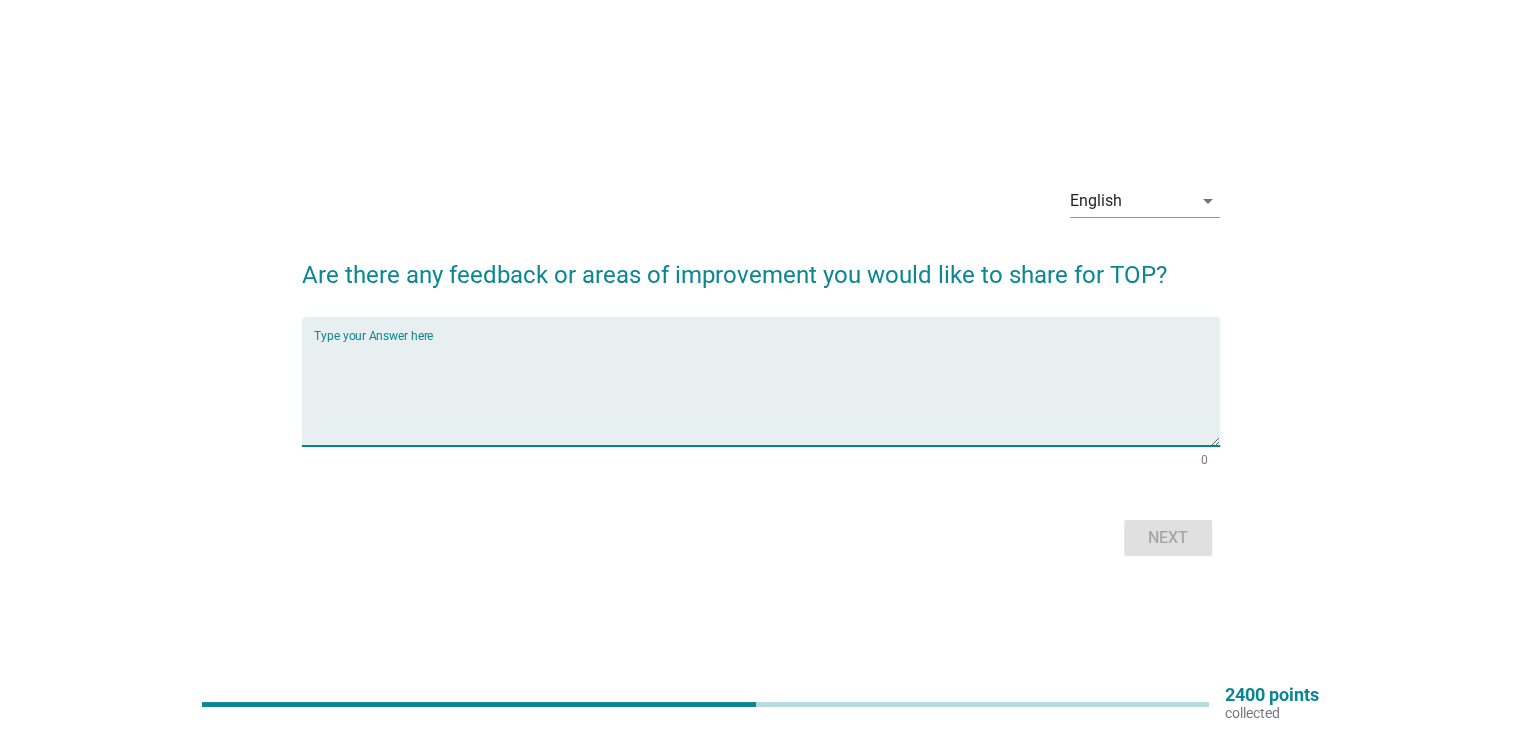 click at bounding box center (767, 393) 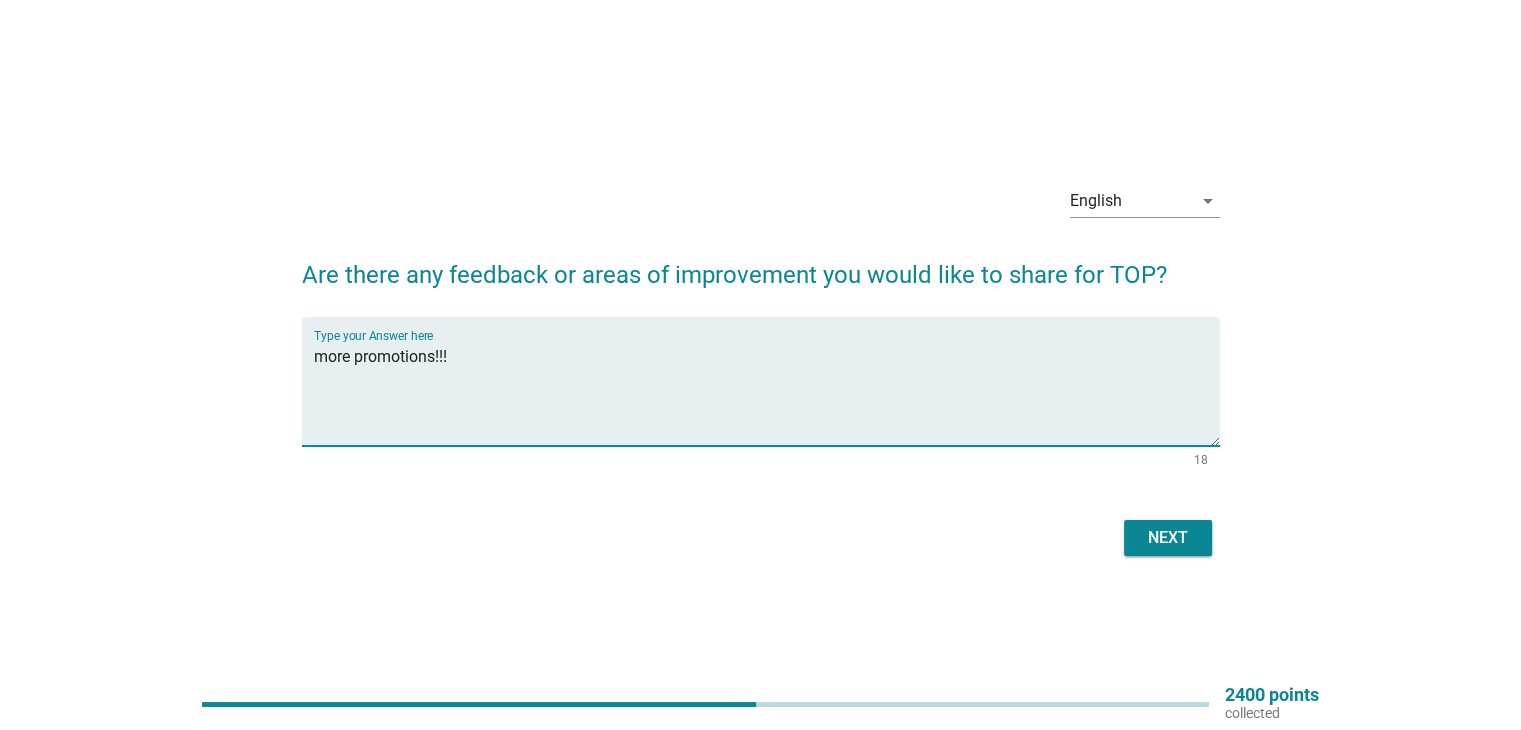 type on "more promotions!!!" 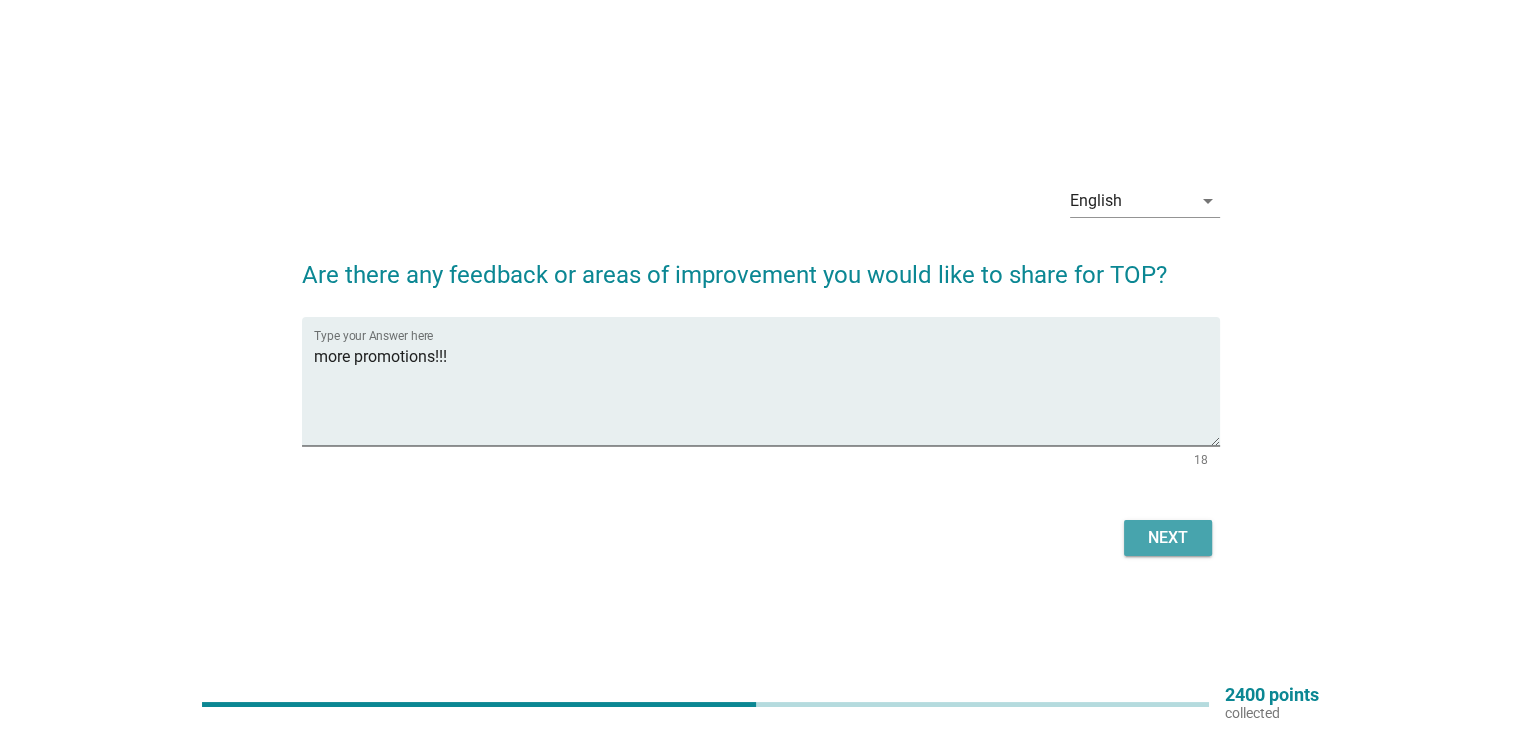 click on "Next" at bounding box center (1168, 538) 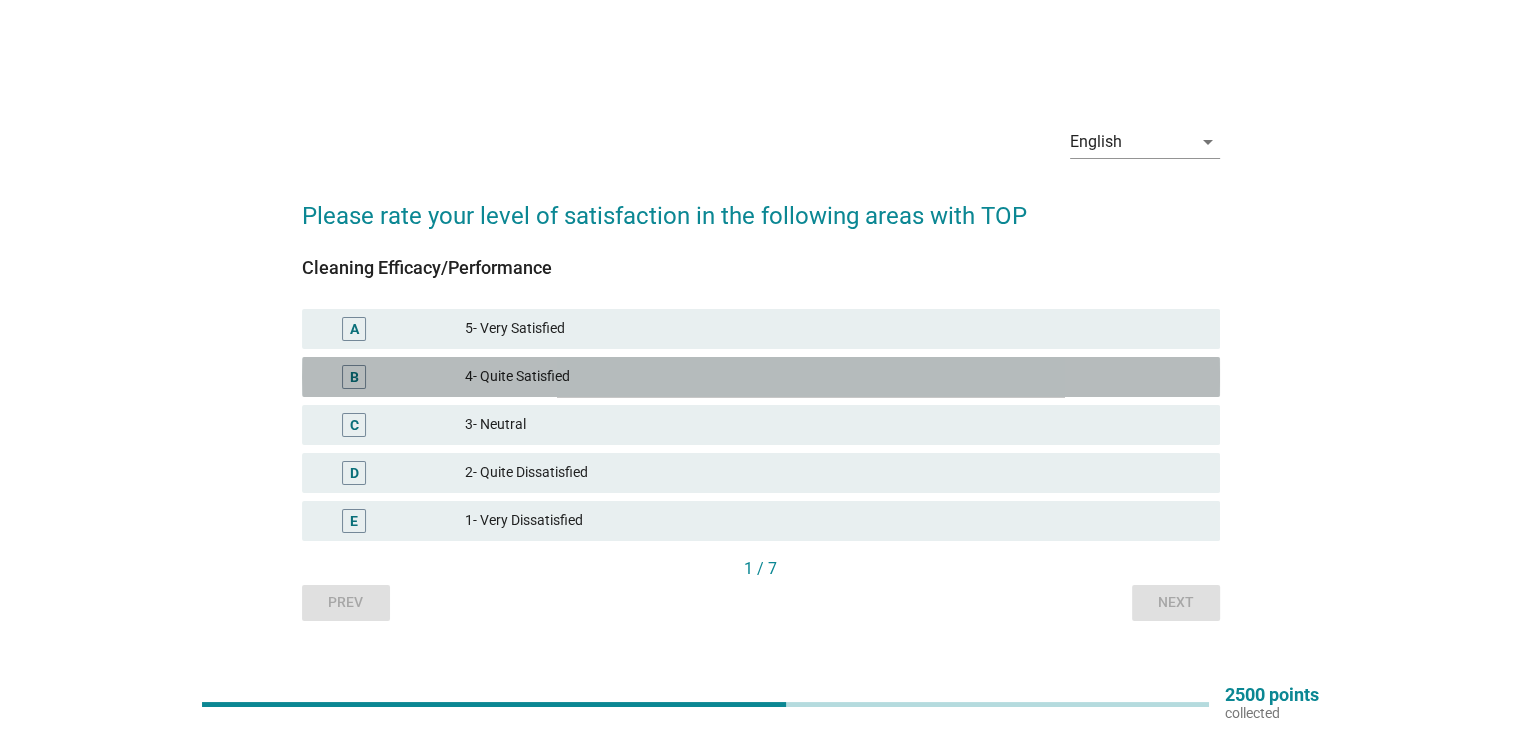 click on "4- Quite Satisfied" at bounding box center [834, 377] 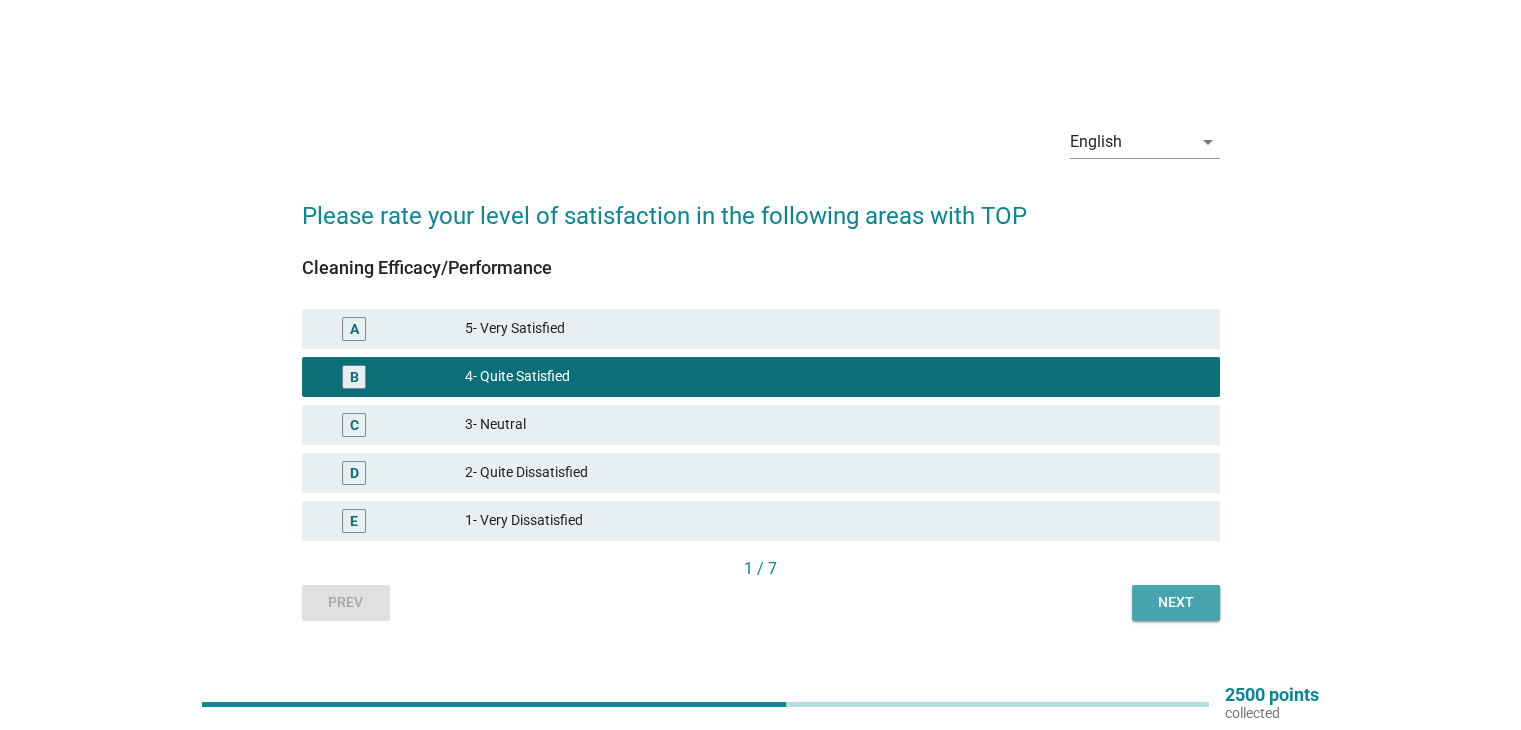 click on "Next" at bounding box center [1176, 602] 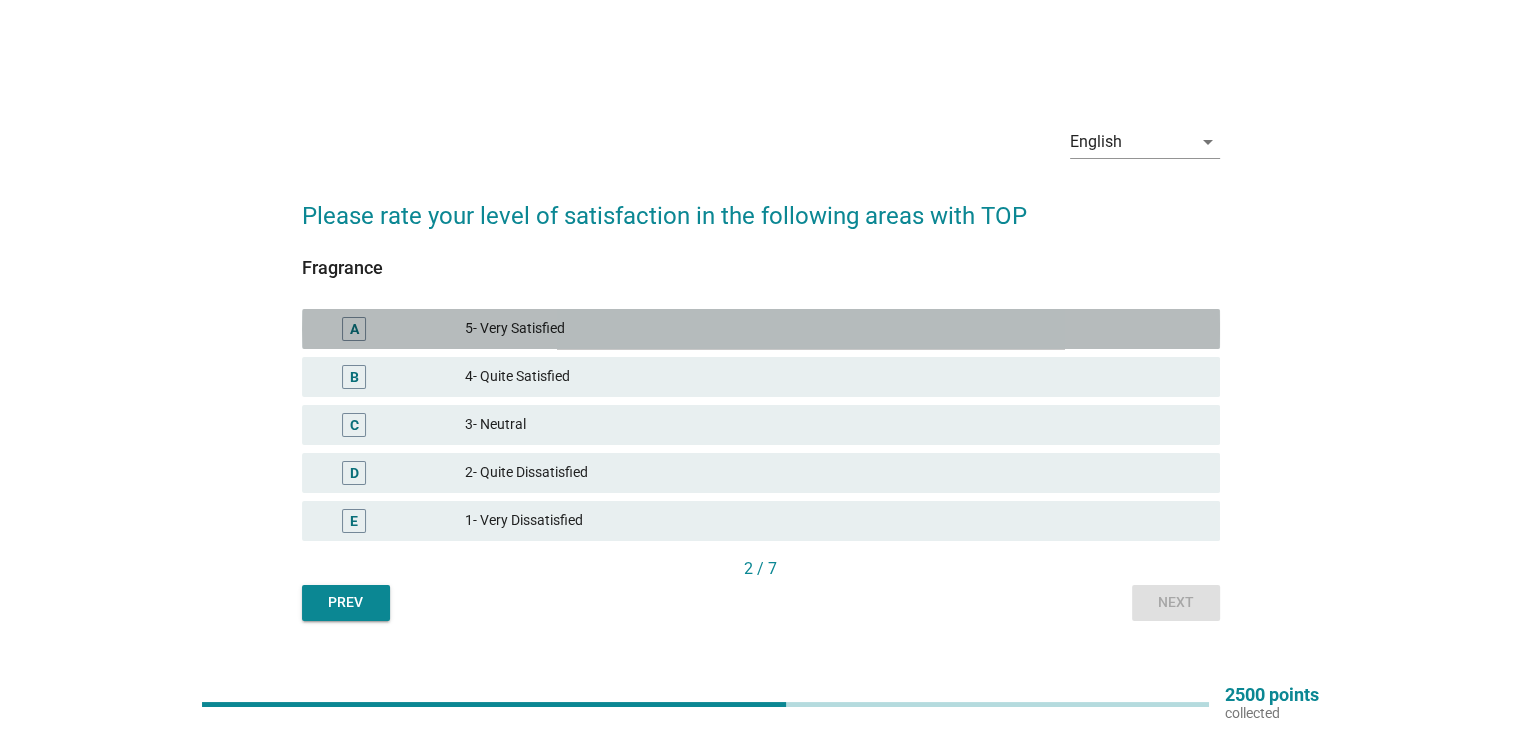 click on "5- Very Satisfied" at bounding box center [834, 329] 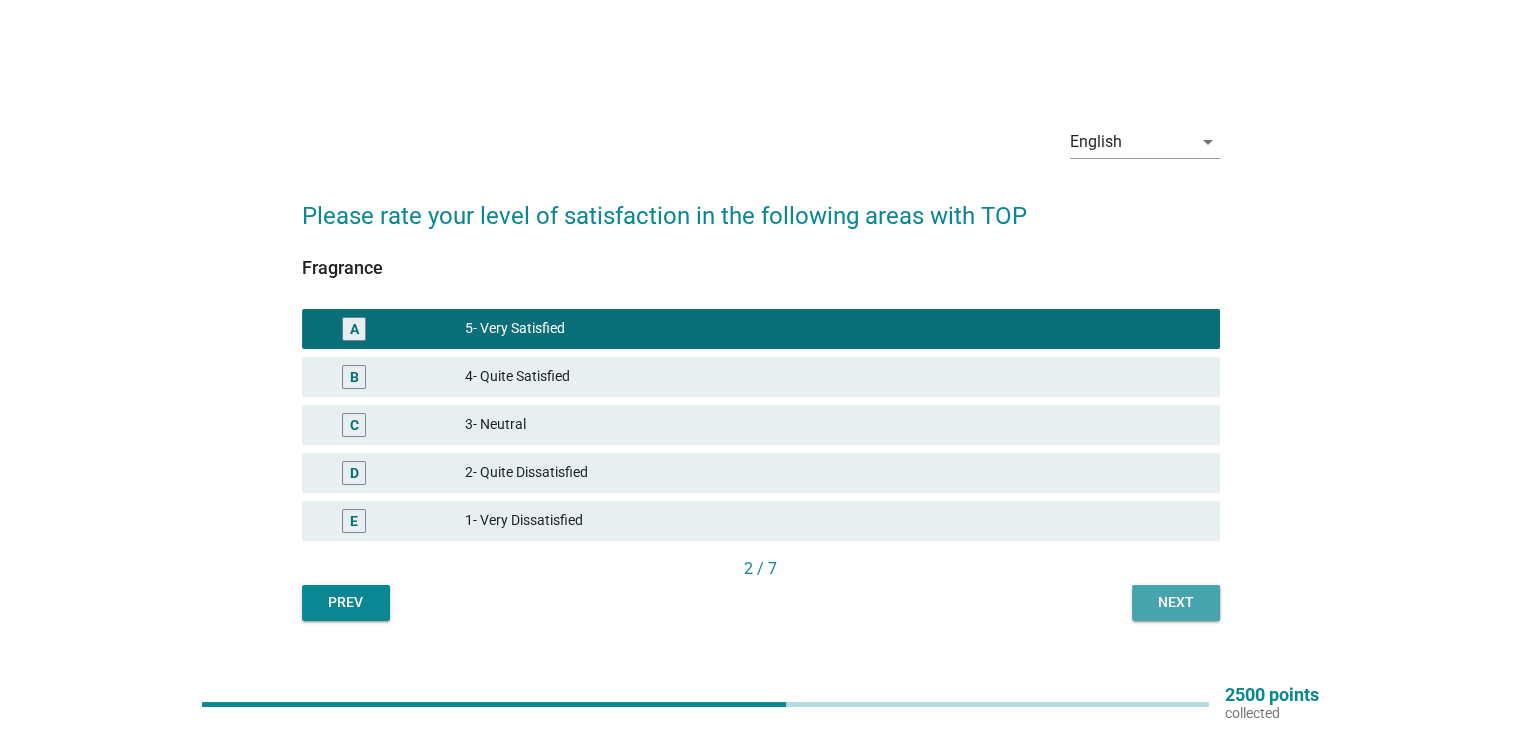 click on "Next" at bounding box center [1176, 602] 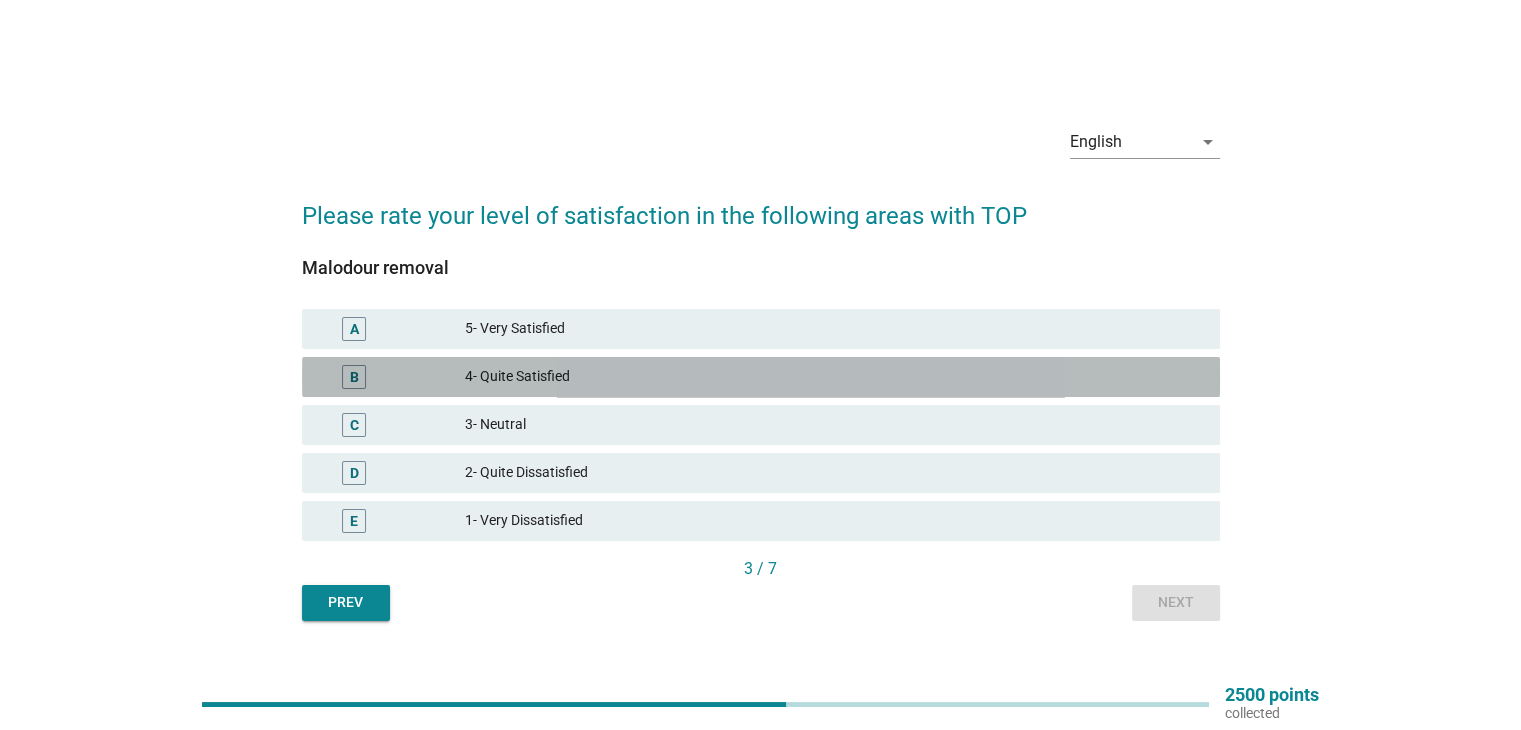 click on "4- Quite Satisfied" at bounding box center [834, 377] 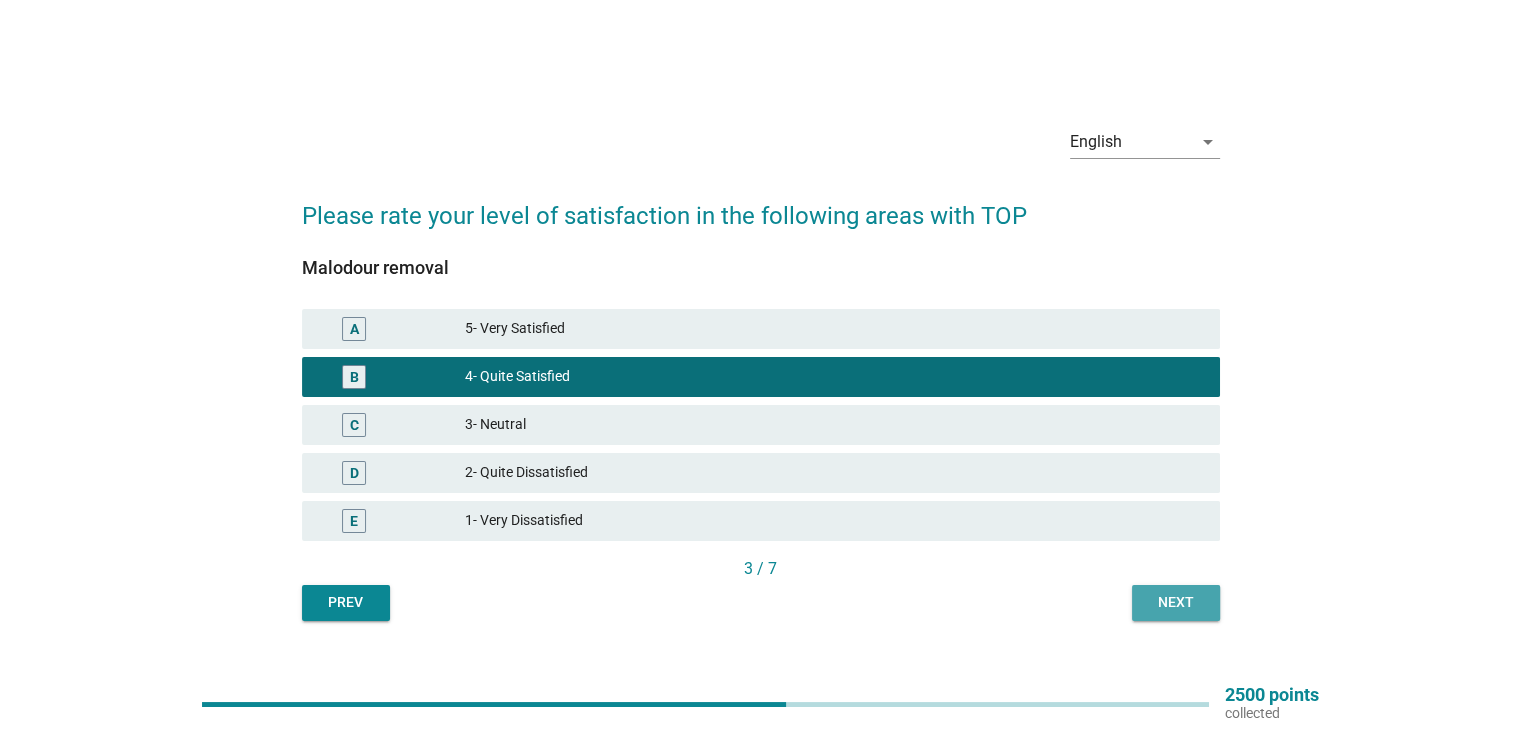 click on "Next" at bounding box center [1176, 603] 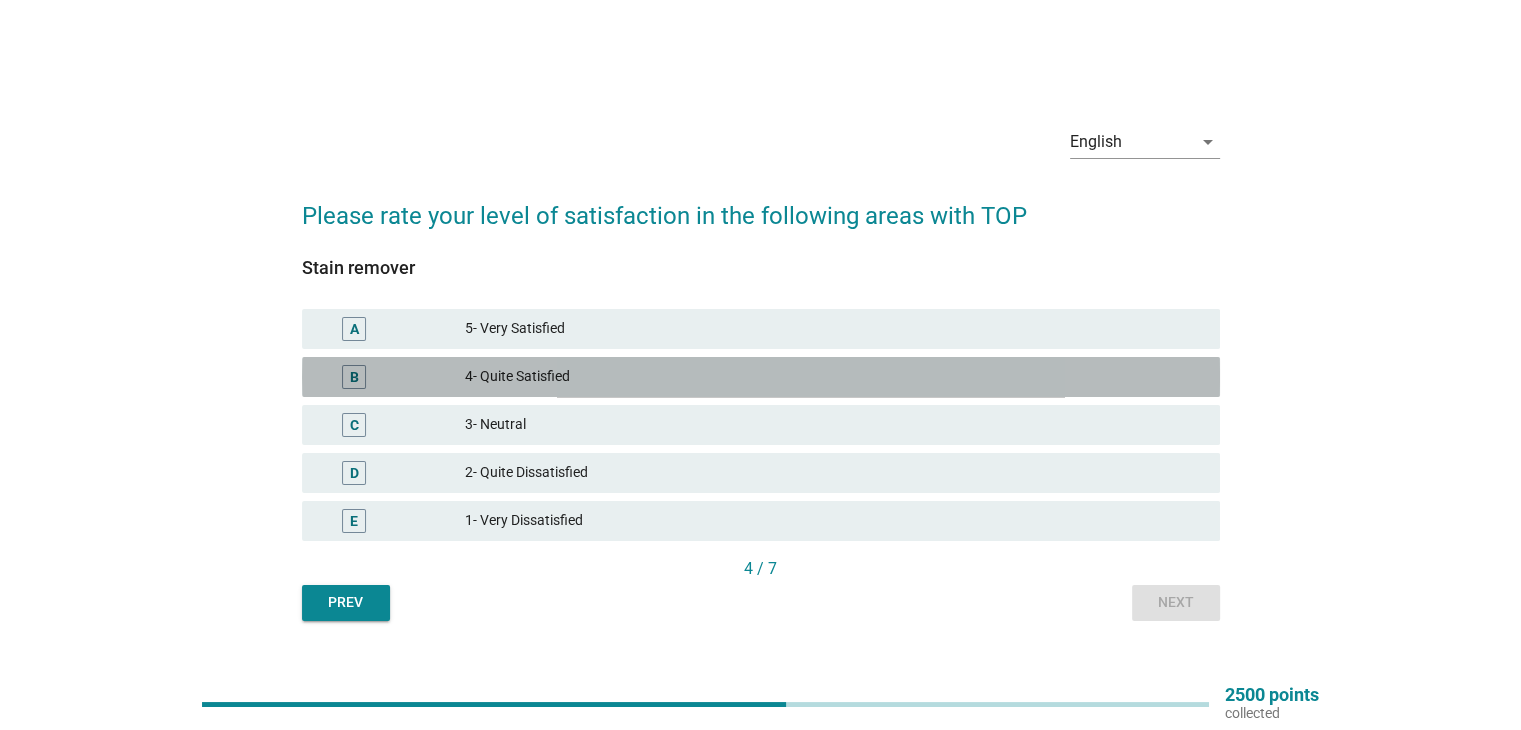 click on "4- Quite Satisfied" at bounding box center (834, 377) 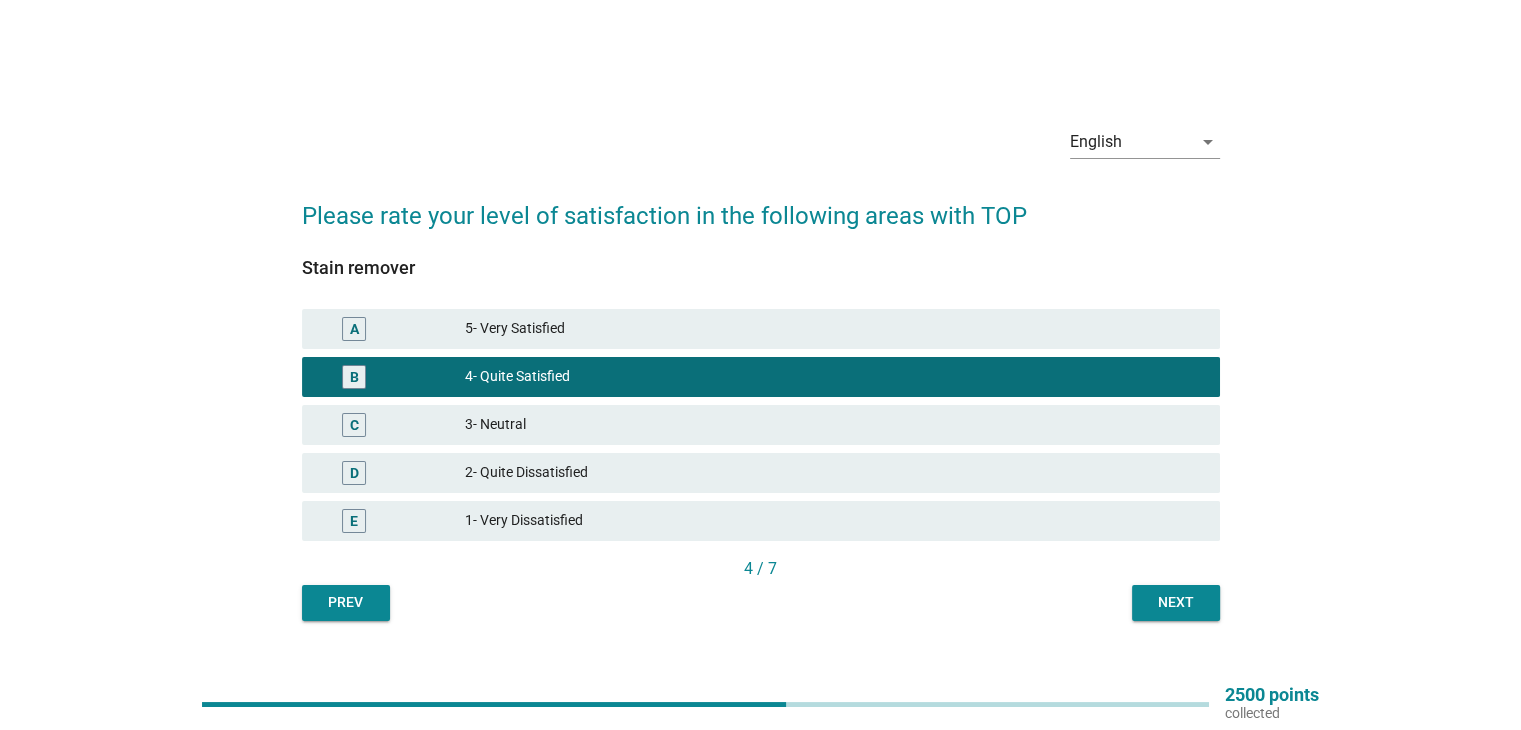 click on "Next" at bounding box center (1176, 603) 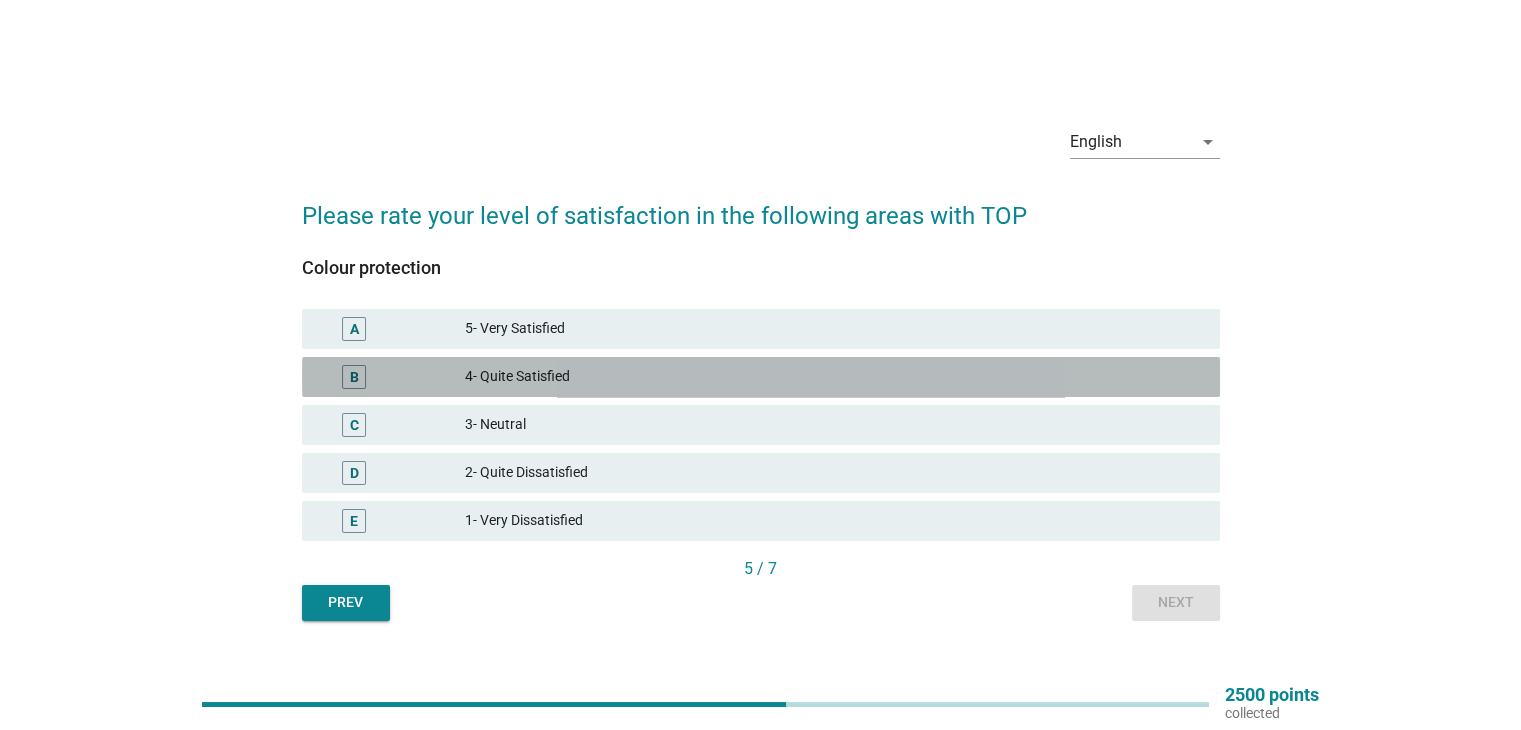 click on "4- Quite Satisfied" at bounding box center (834, 377) 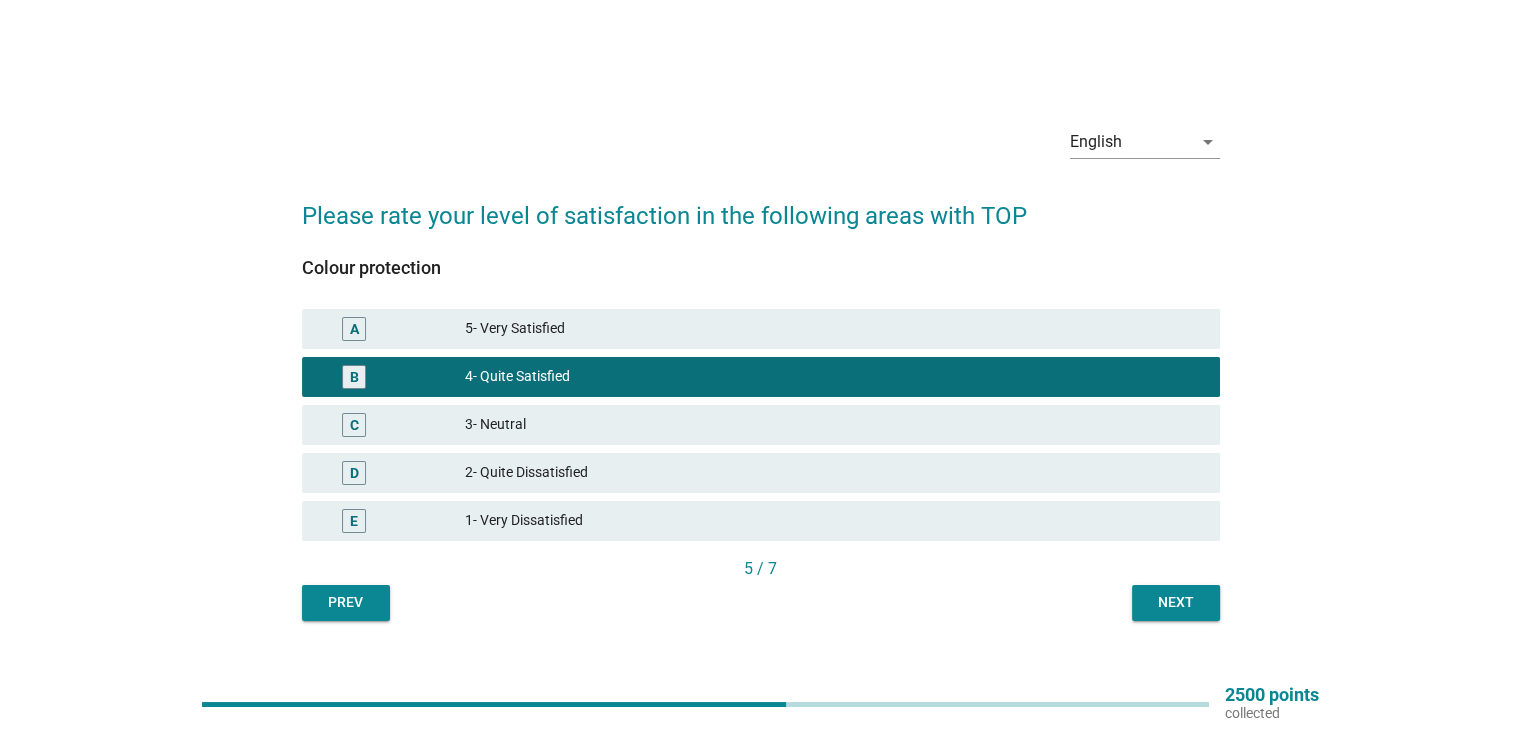 click on "Next" at bounding box center [1176, 602] 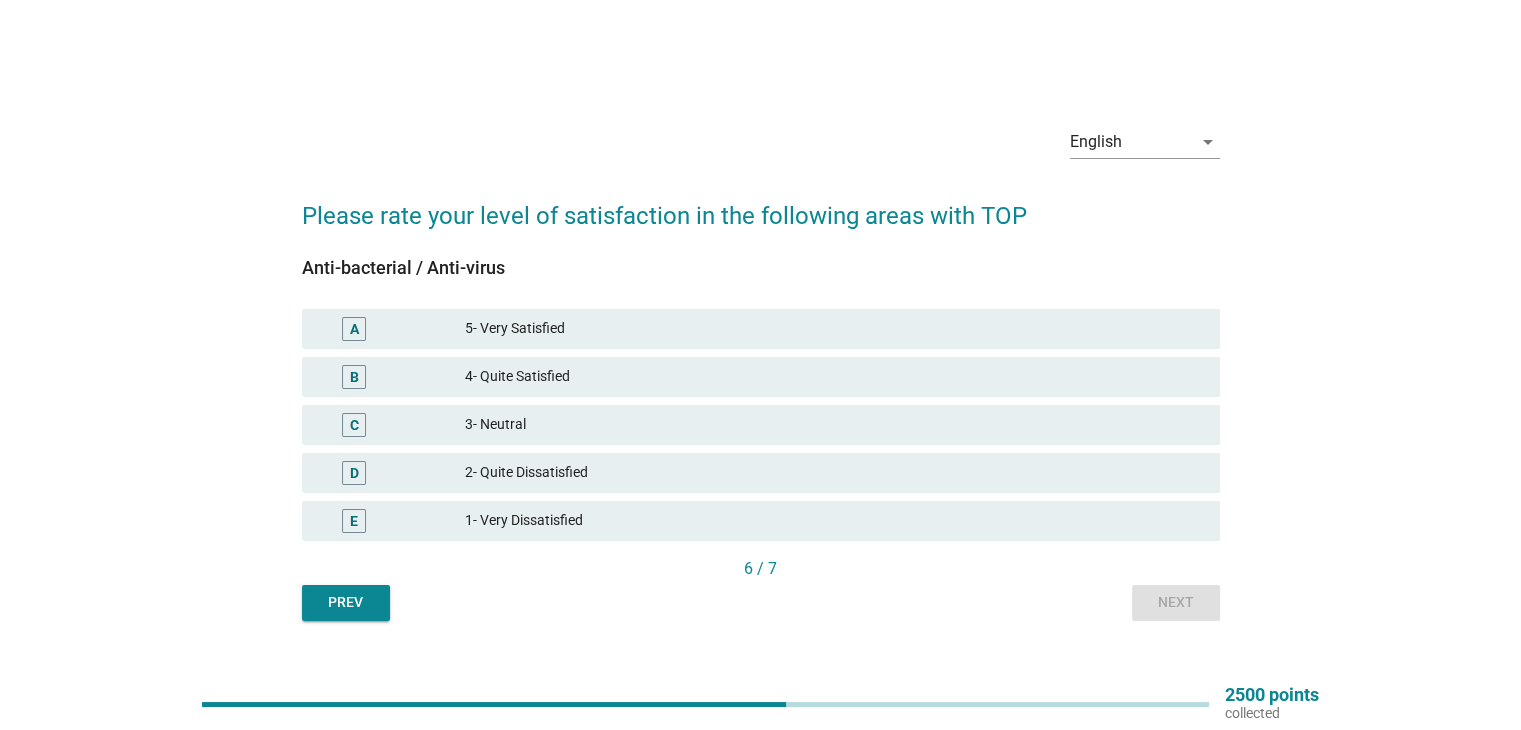 click on "B   4- Quite Satisfied" at bounding box center (761, 377) 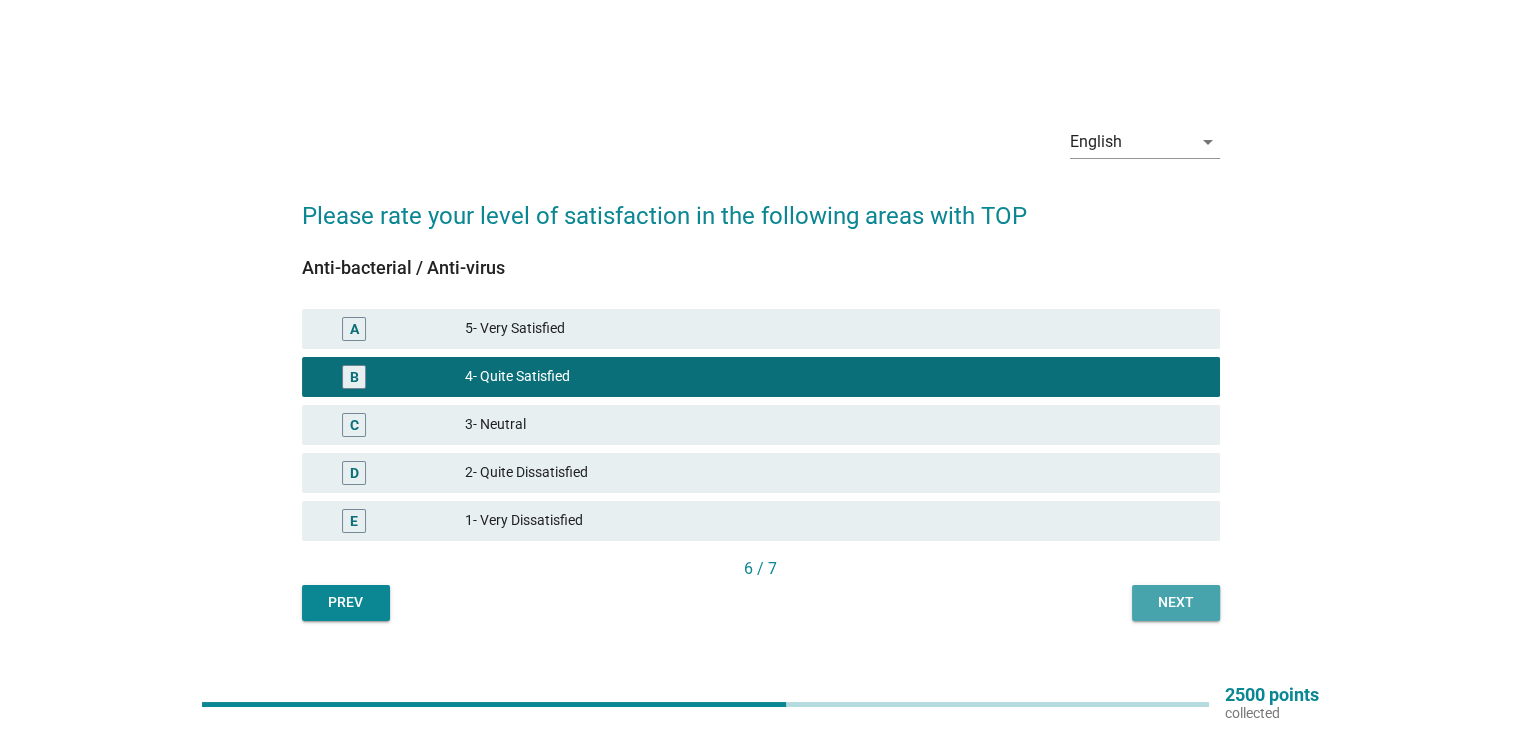 click on "Next" at bounding box center (1176, 602) 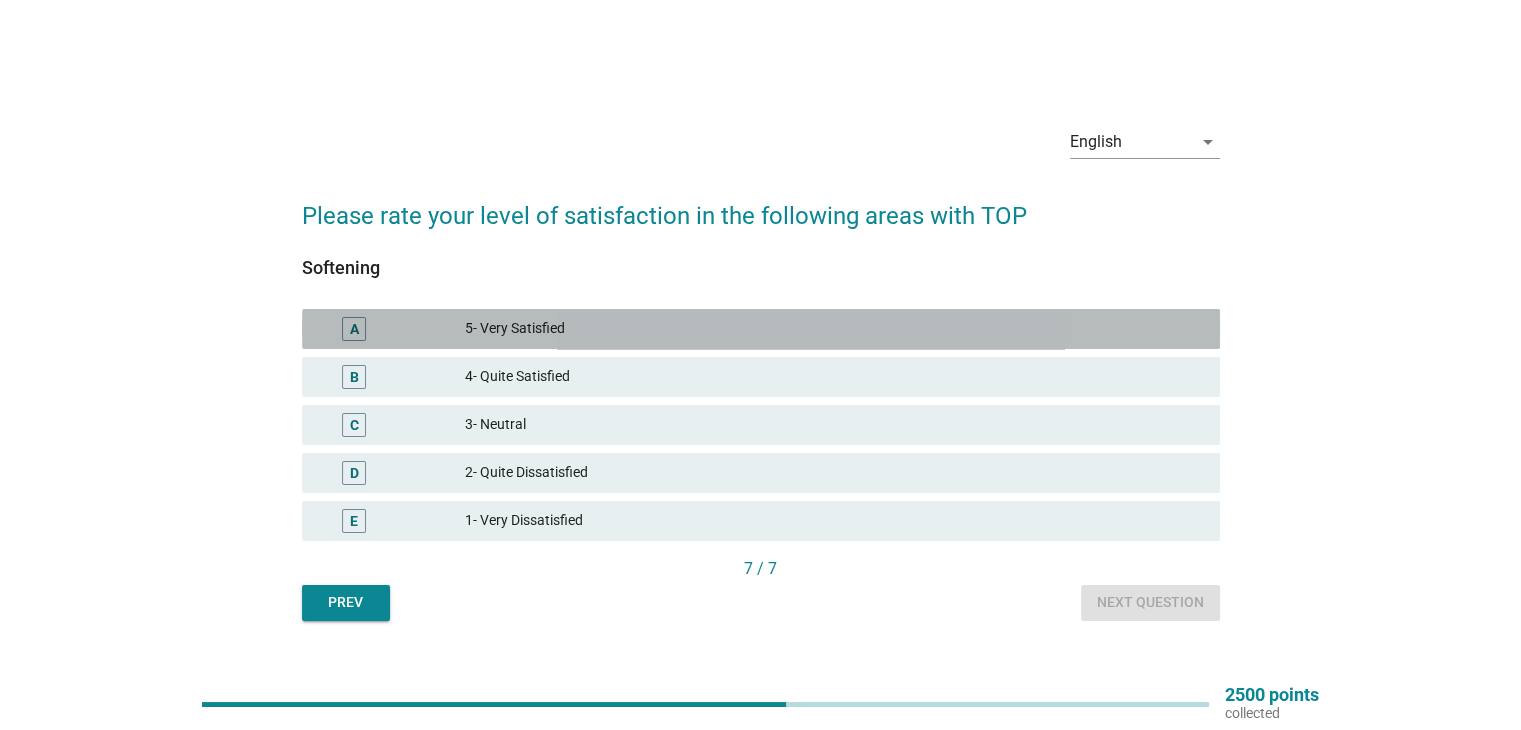 click on "5- Very Satisfied" at bounding box center (834, 329) 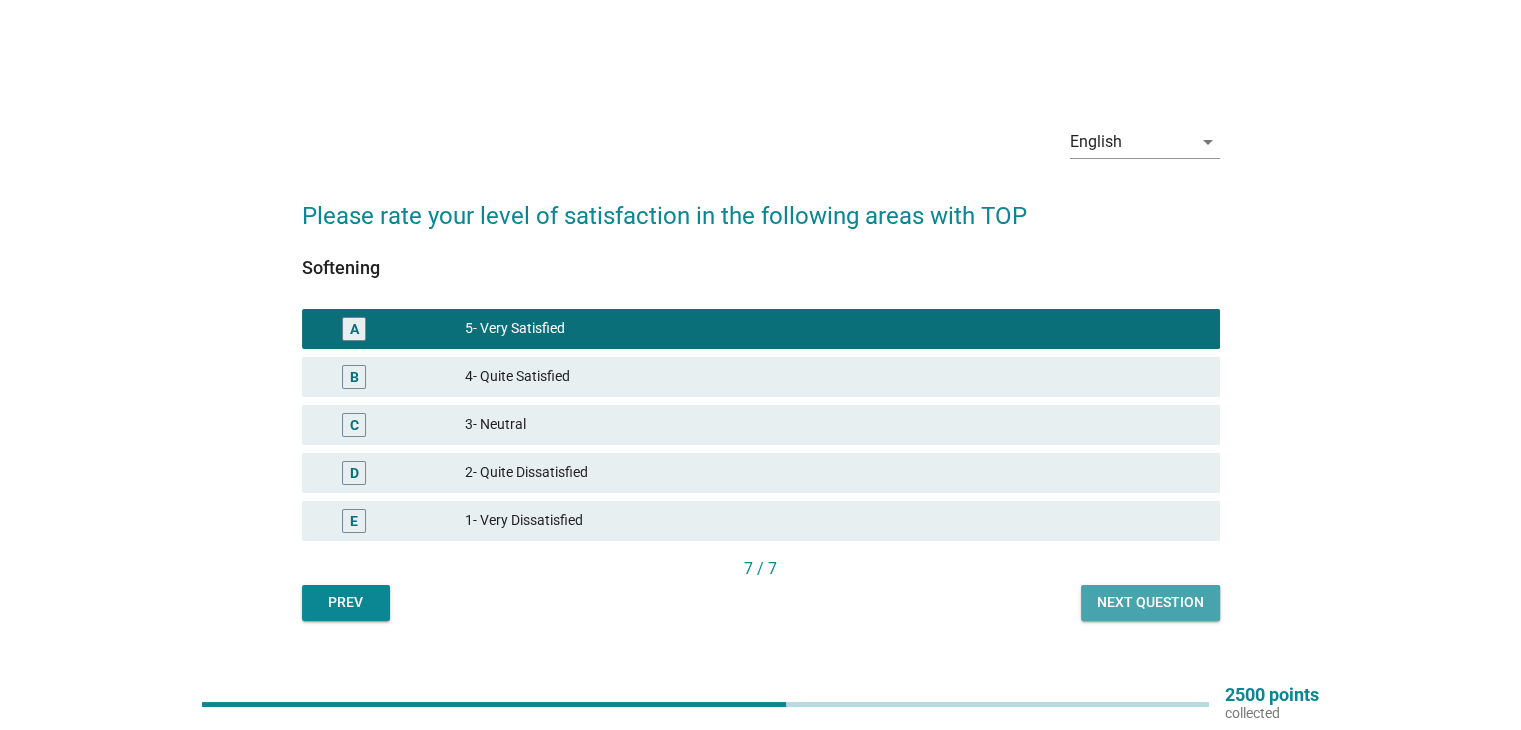 click on "Next question" at bounding box center (1150, 603) 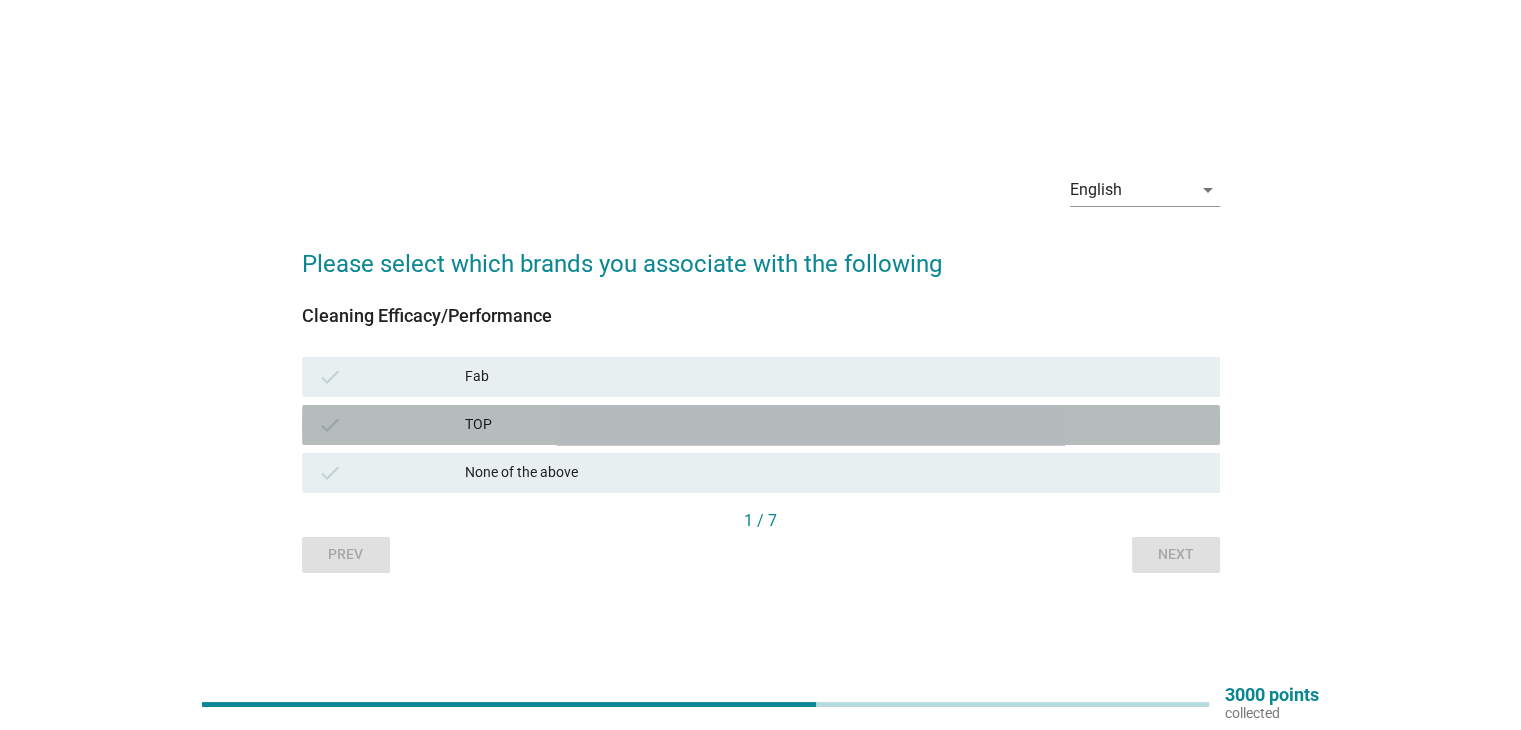 click on "TOP" at bounding box center [834, 425] 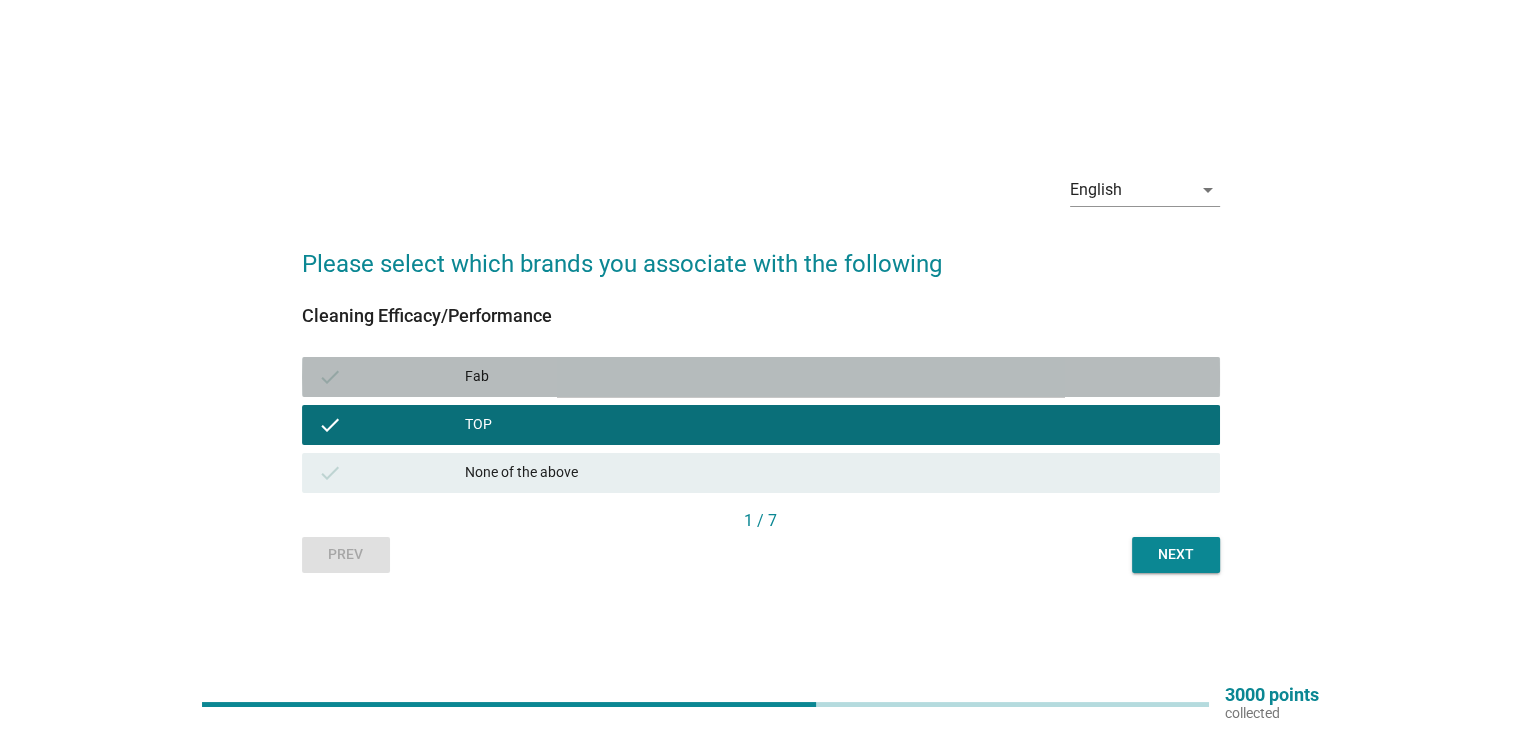 click on "Fab" at bounding box center [834, 377] 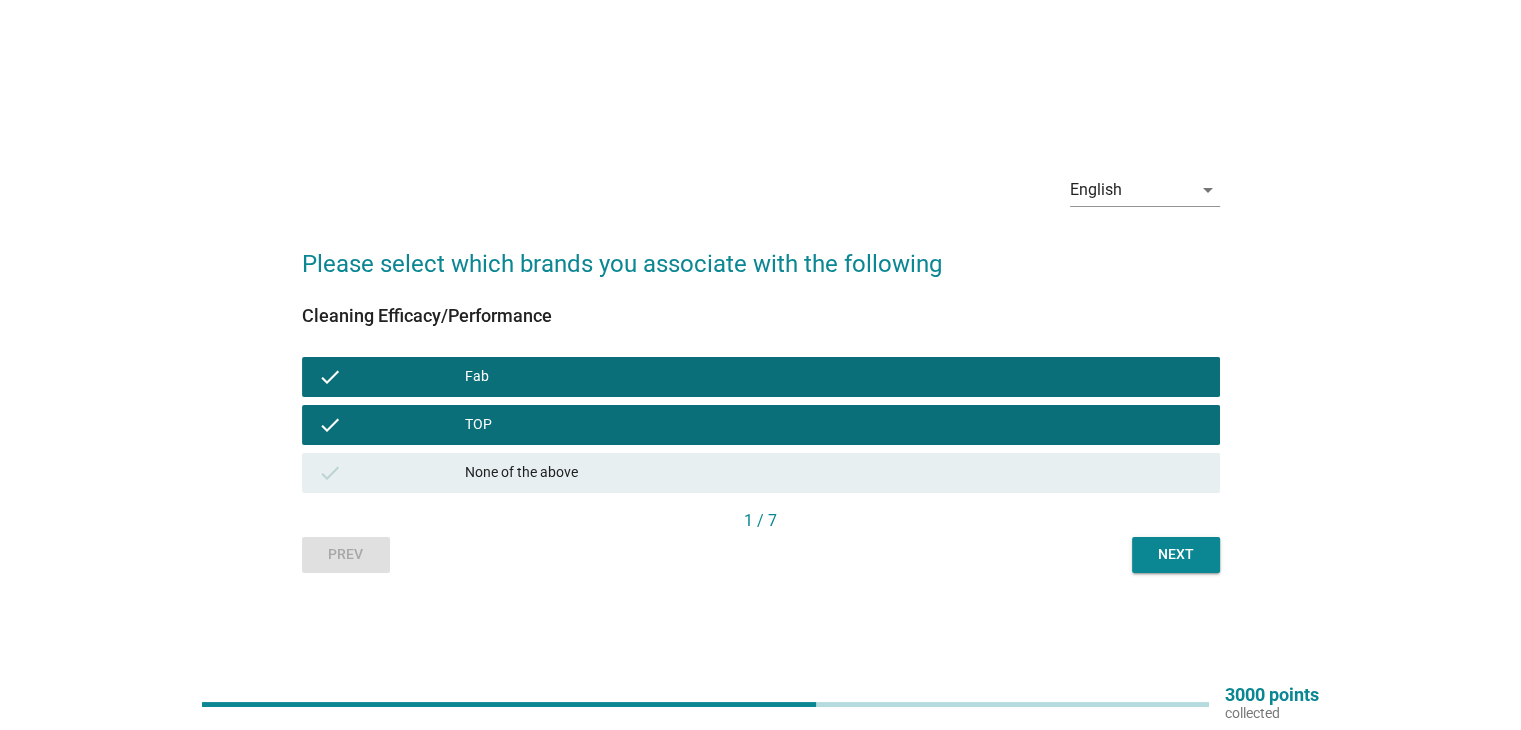 click on "Next" at bounding box center [1176, 554] 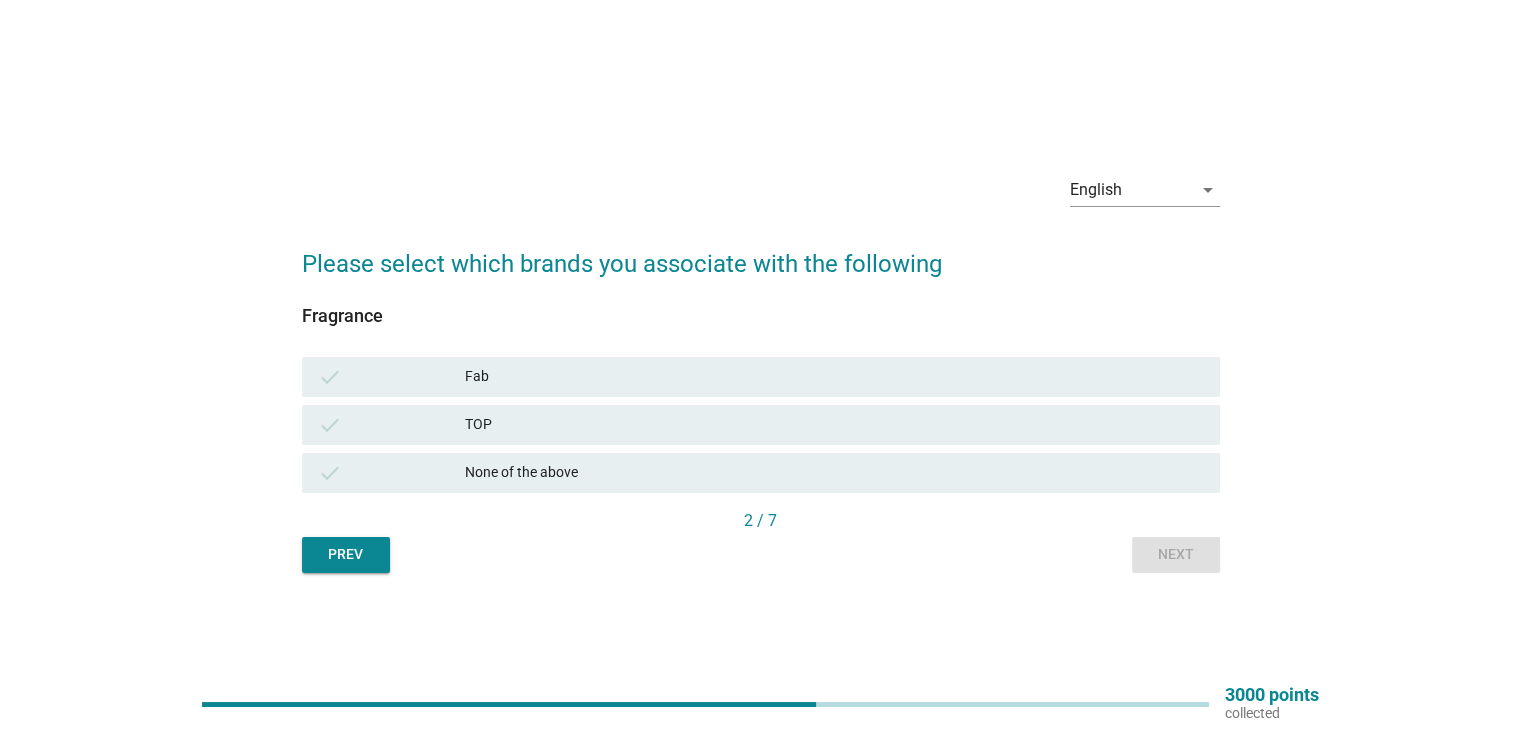 click on "TOP" at bounding box center (834, 425) 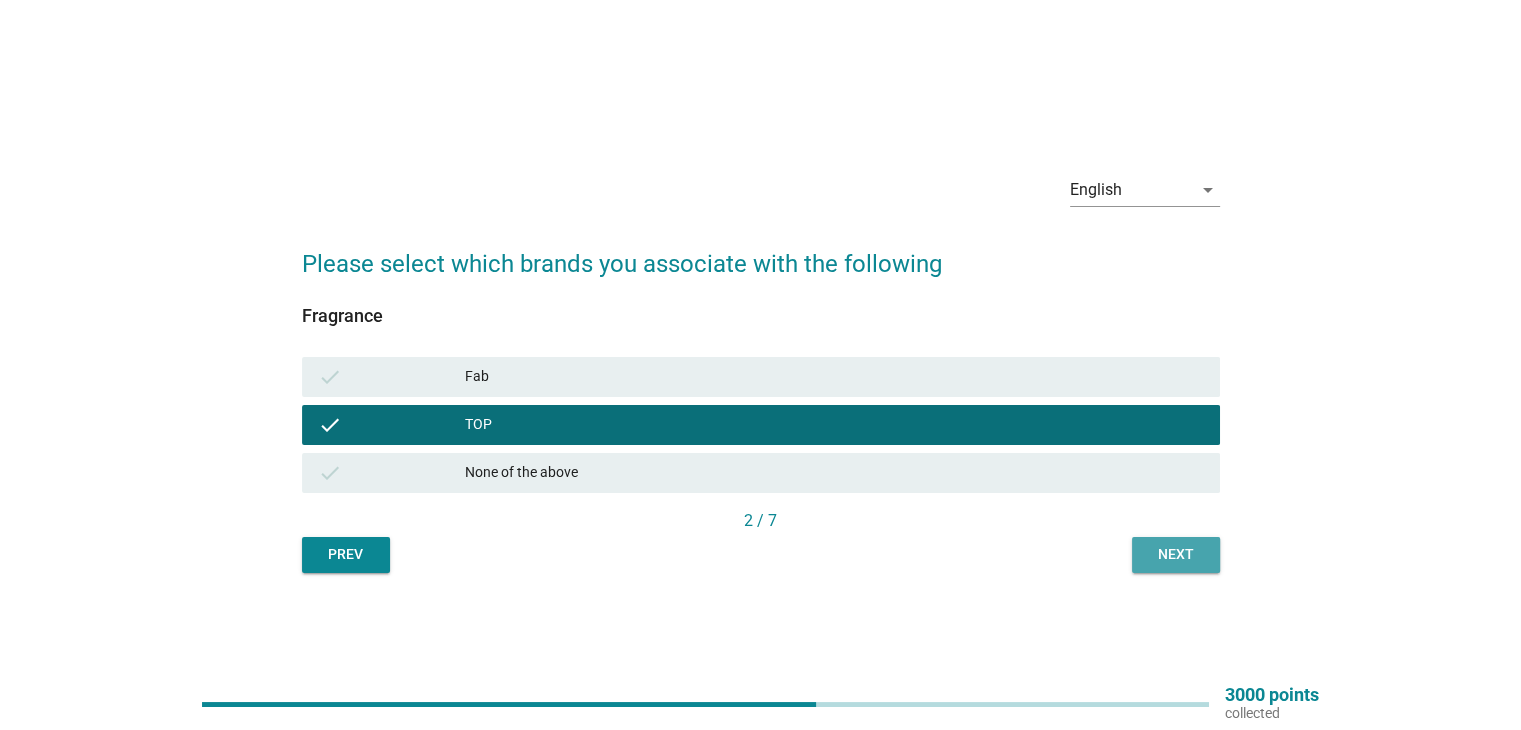 click on "Next" at bounding box center (1176, 554) 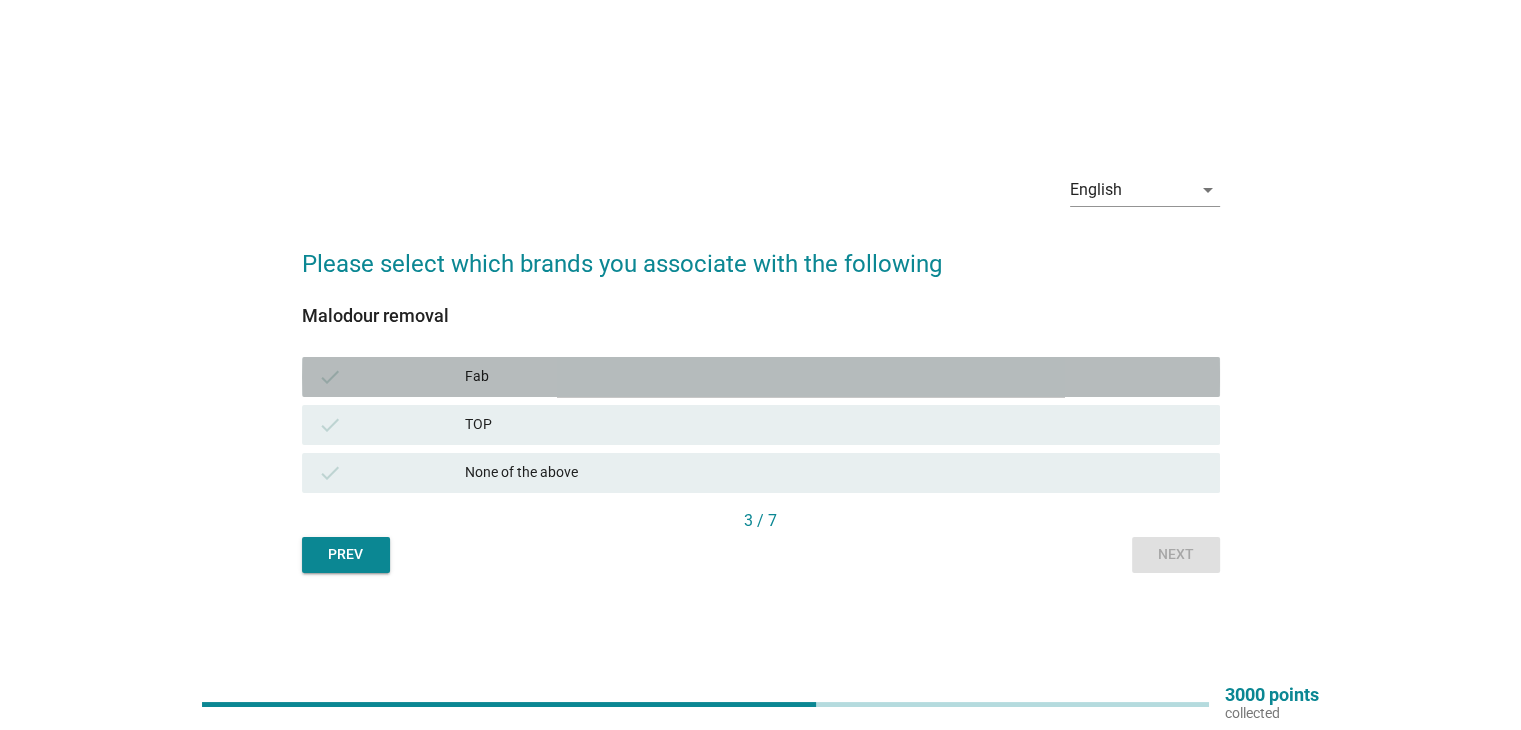 click on "Fab" at bounding box center [834, 377] 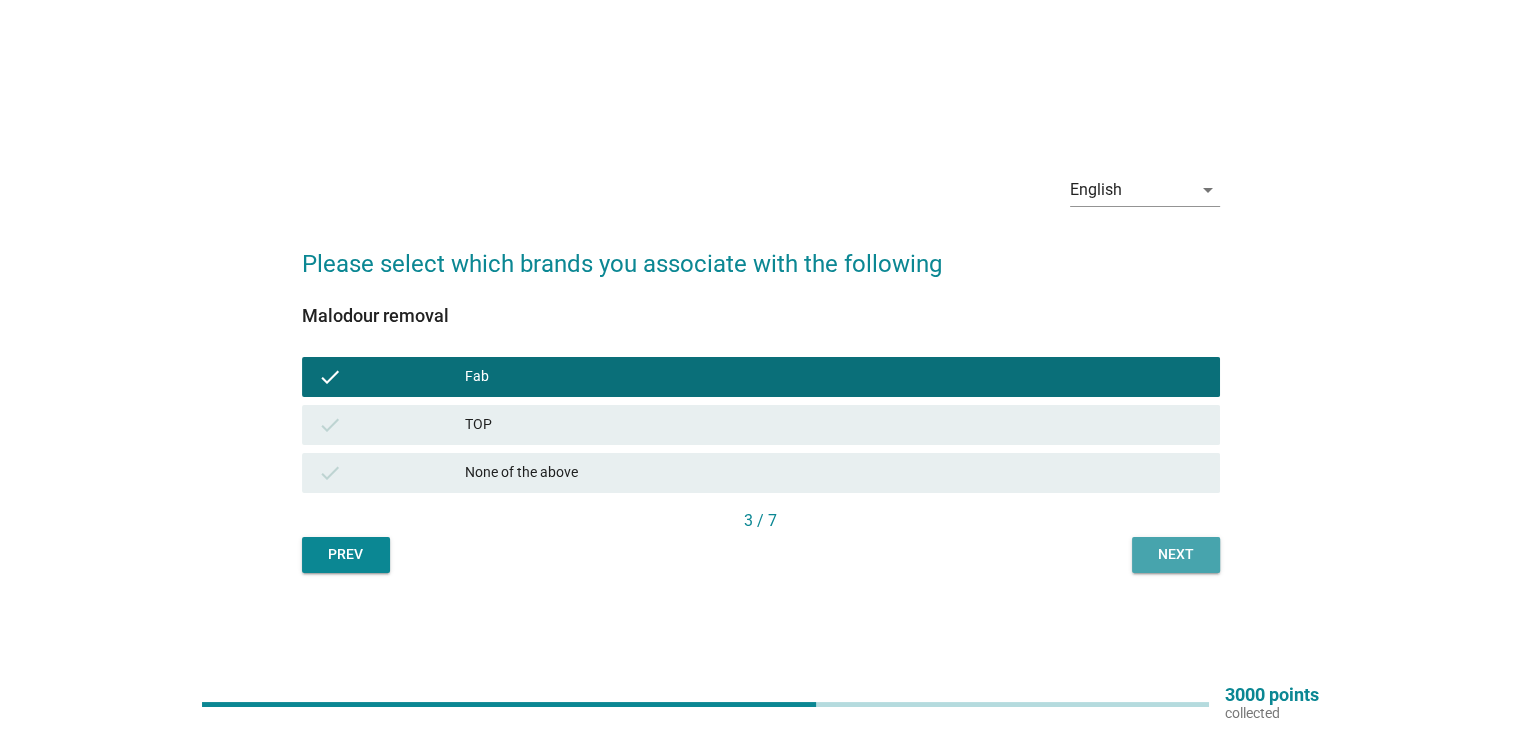 click on "Next" at bounding box center [1176, 554] 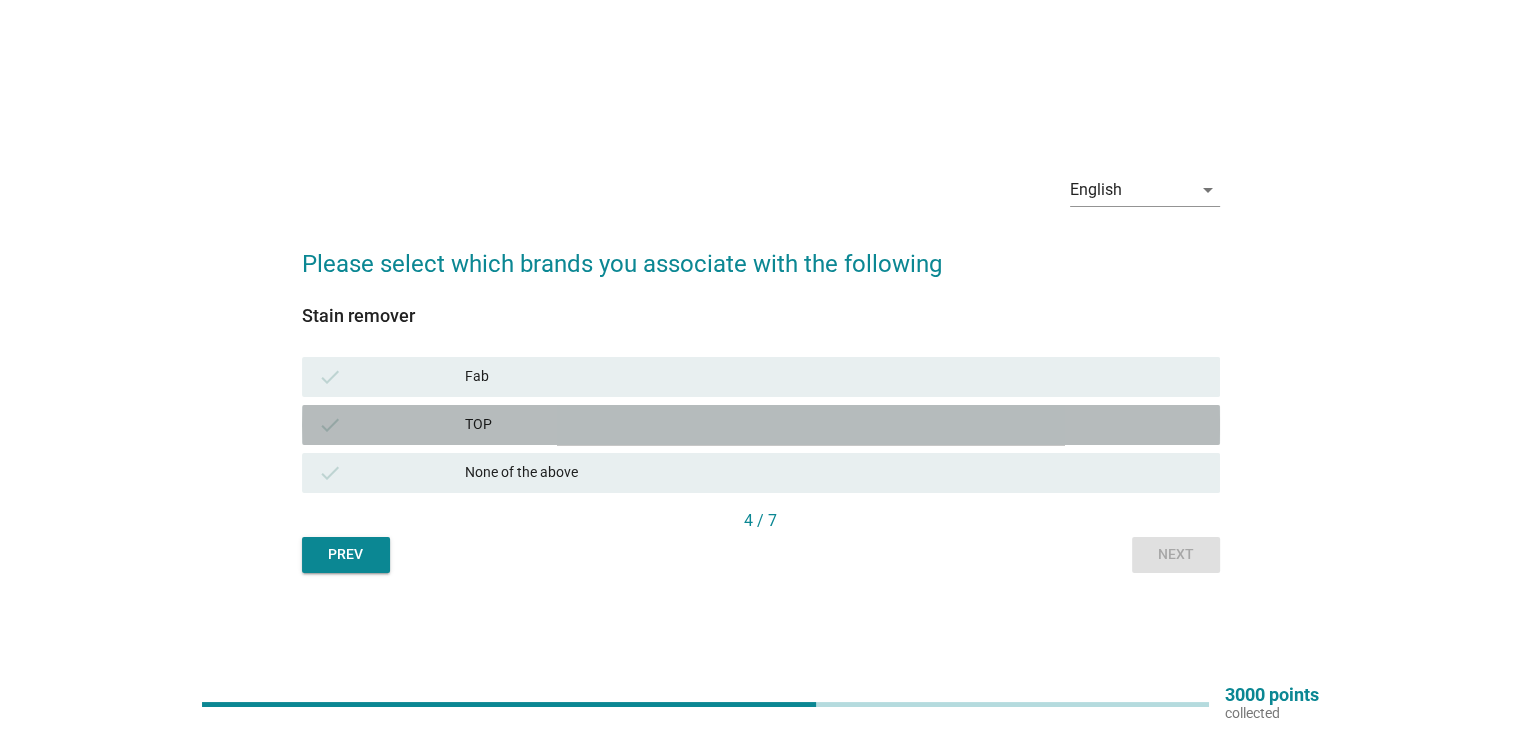 click on "TOP" at bounding box center [834, 425] 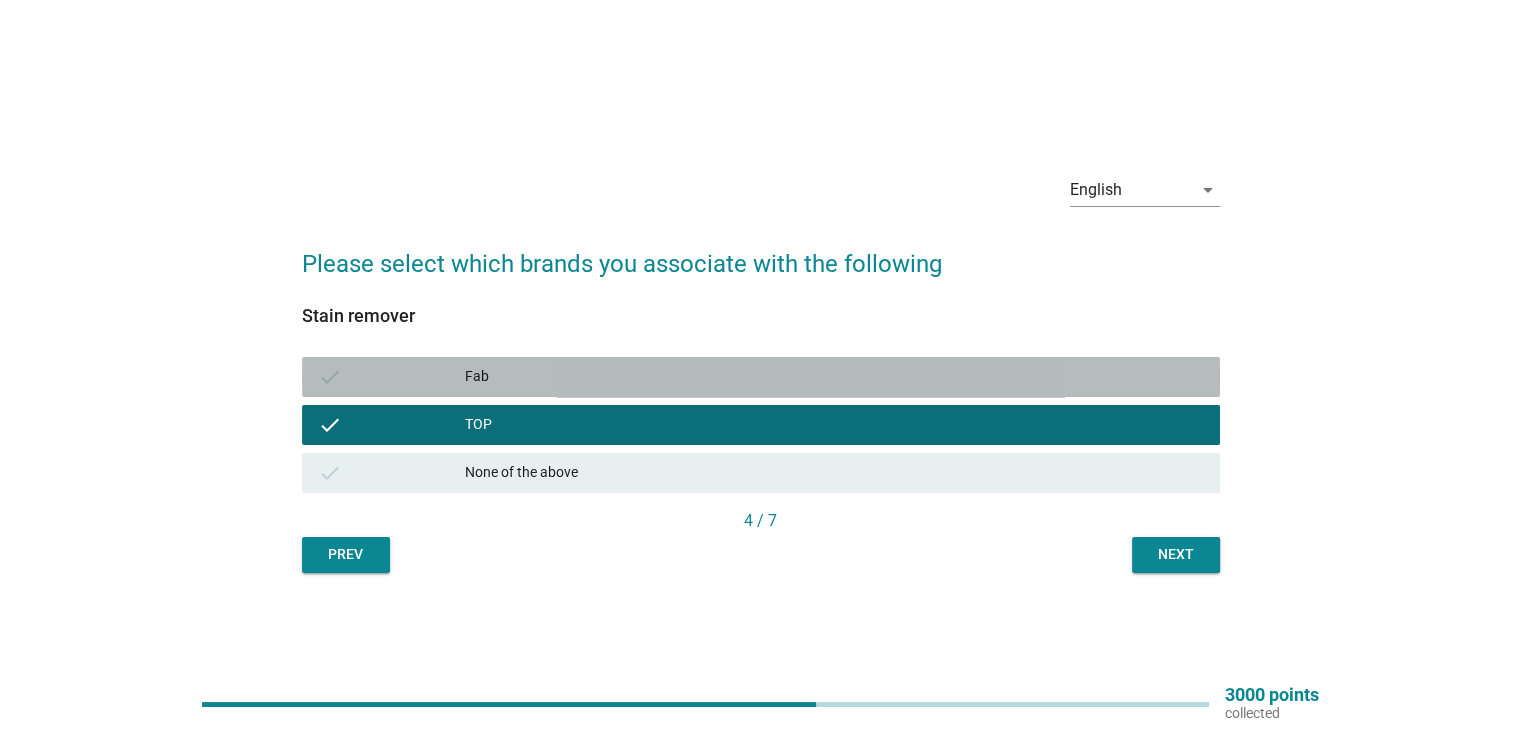 click on "check   Fab" at bounding box center (761, 377) 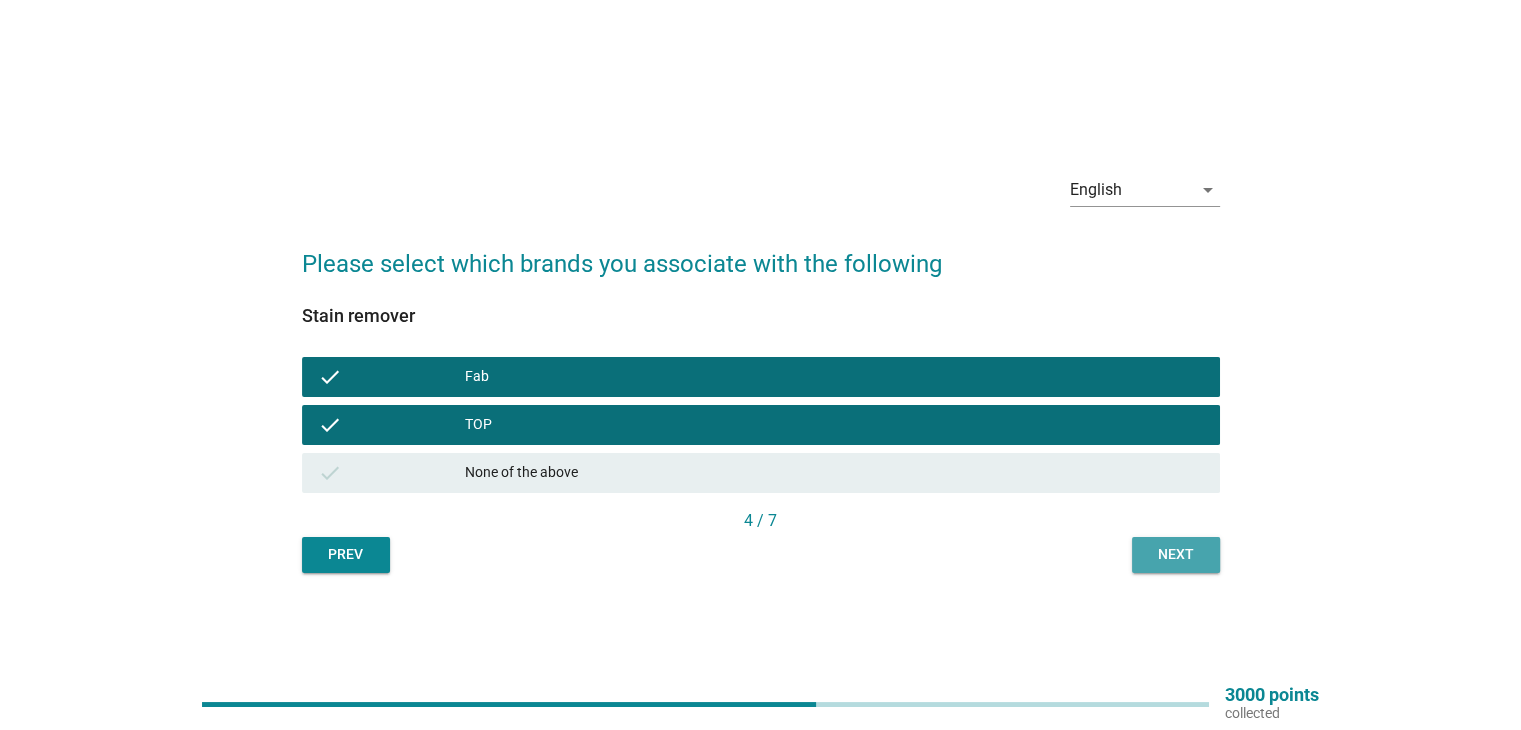 click on "Next" at bounding box center (1176, 555) 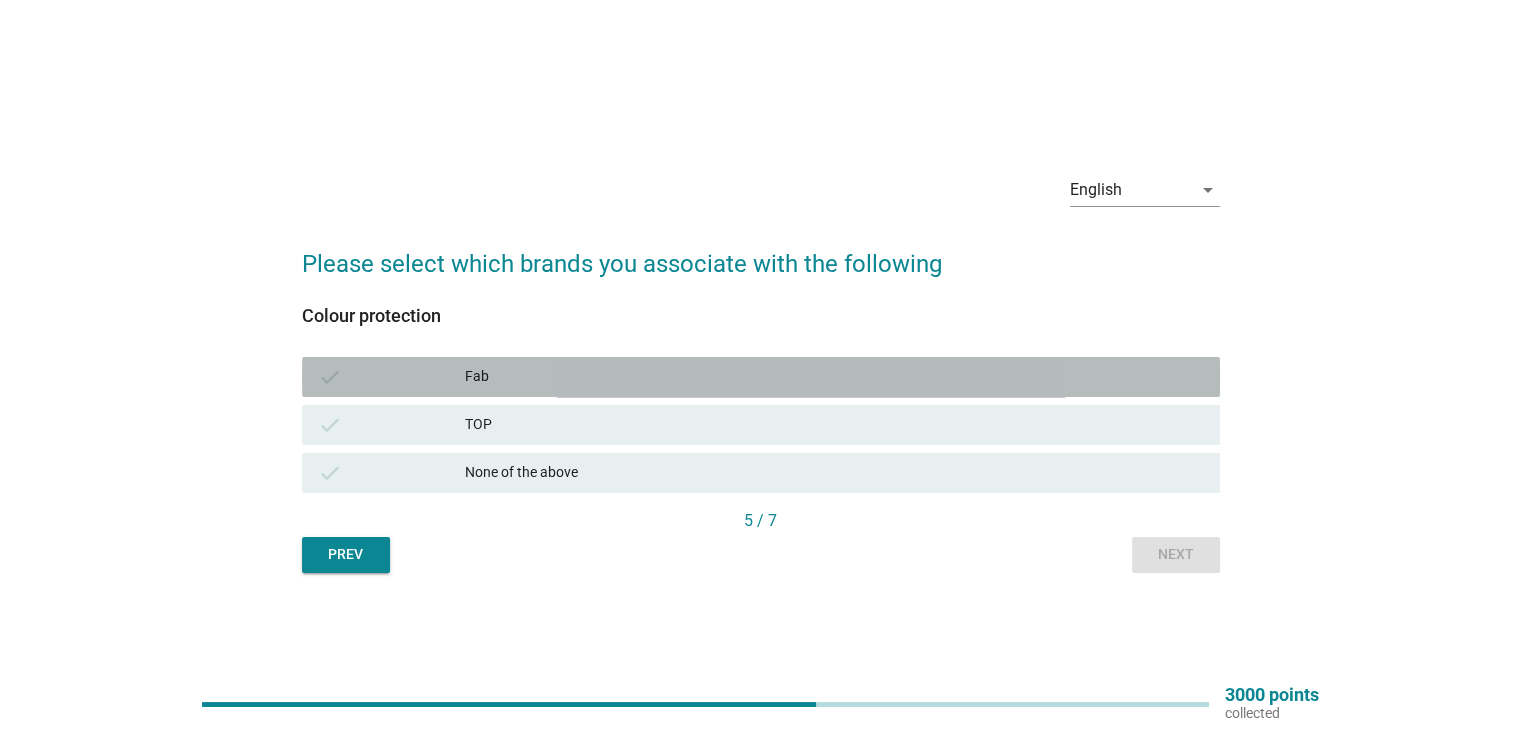 click on "Fab" at bounding box center [834, 377] 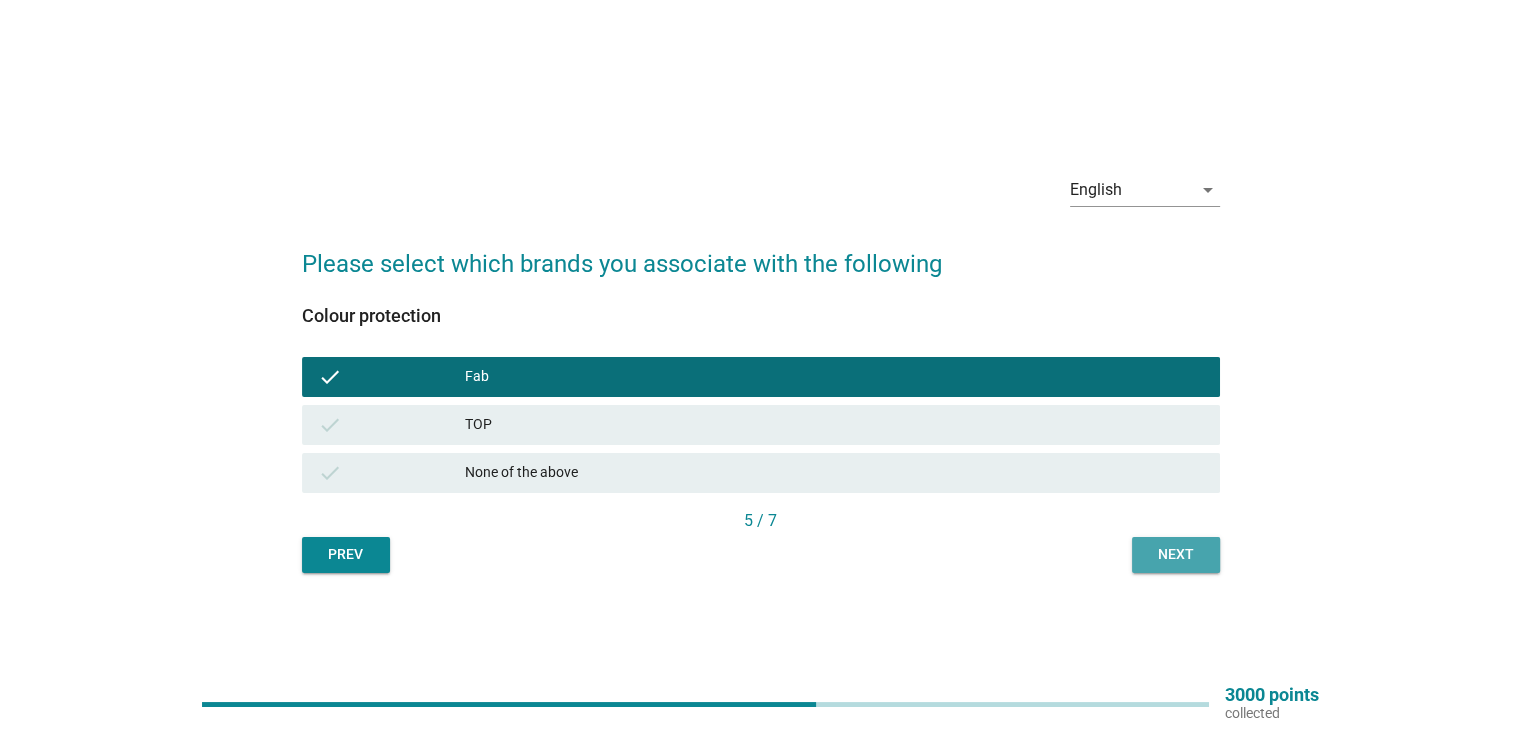 click on "Next" at bounding box center (1176, 554) 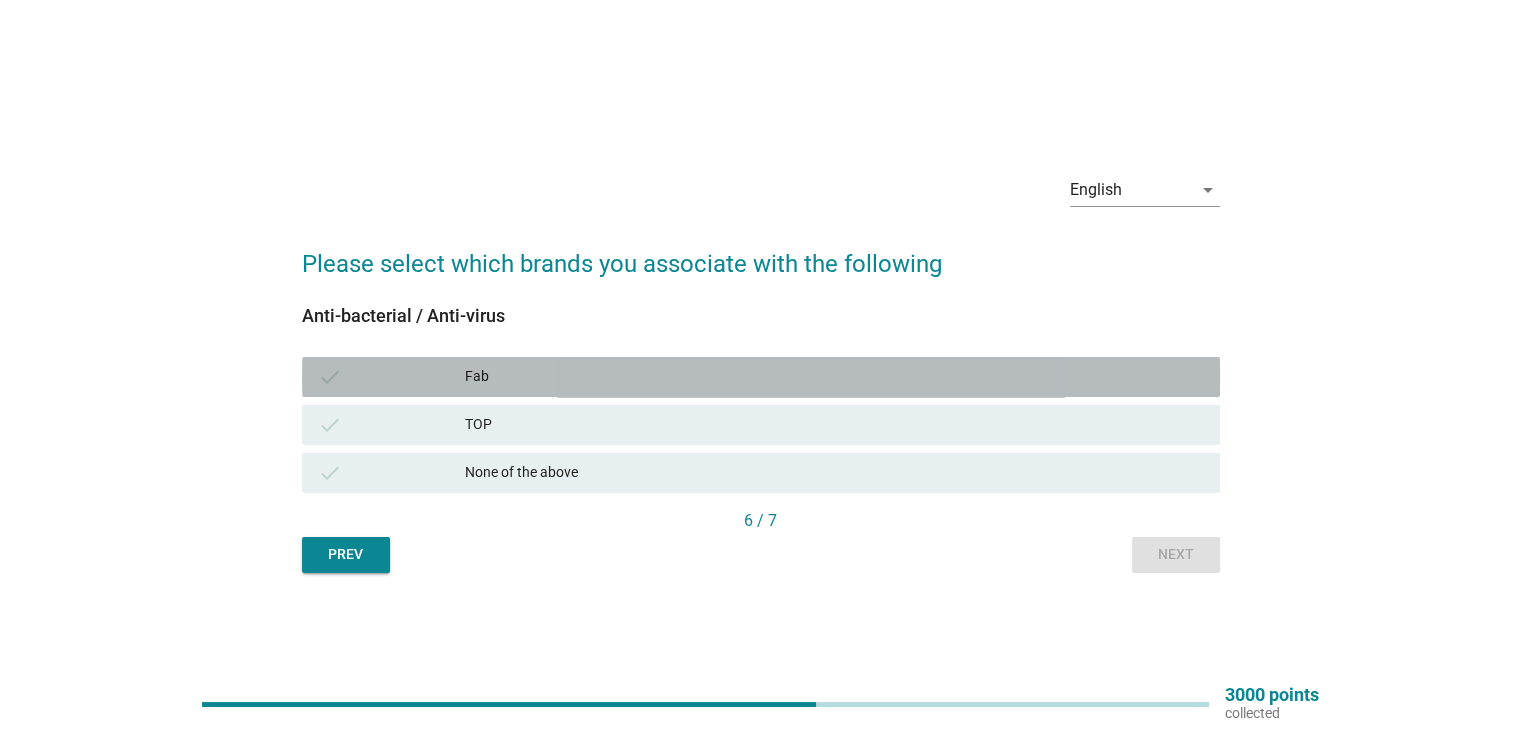 click on "Fab" at bounding box center [834, 377] 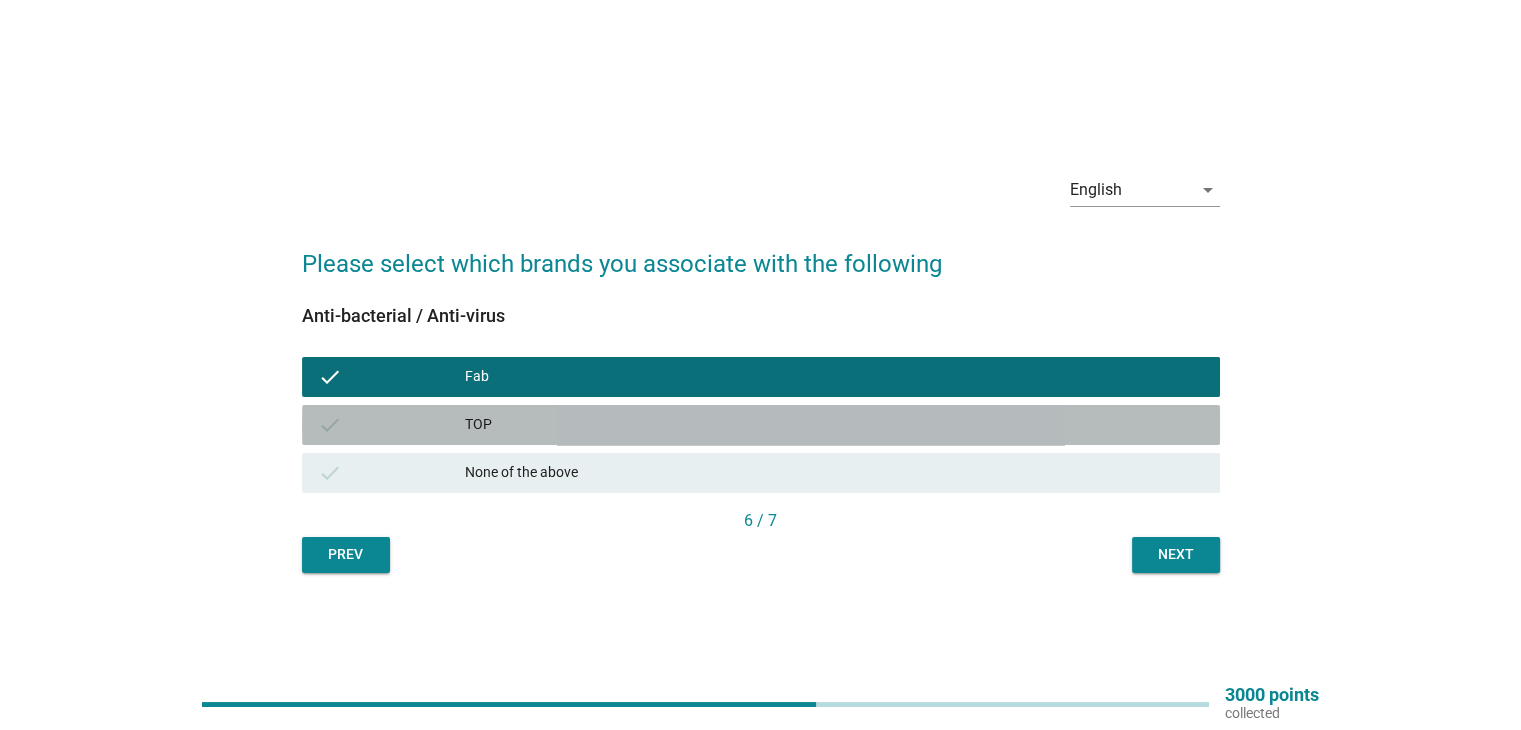 click on "check   TOP" at bounding box center (761, 425) 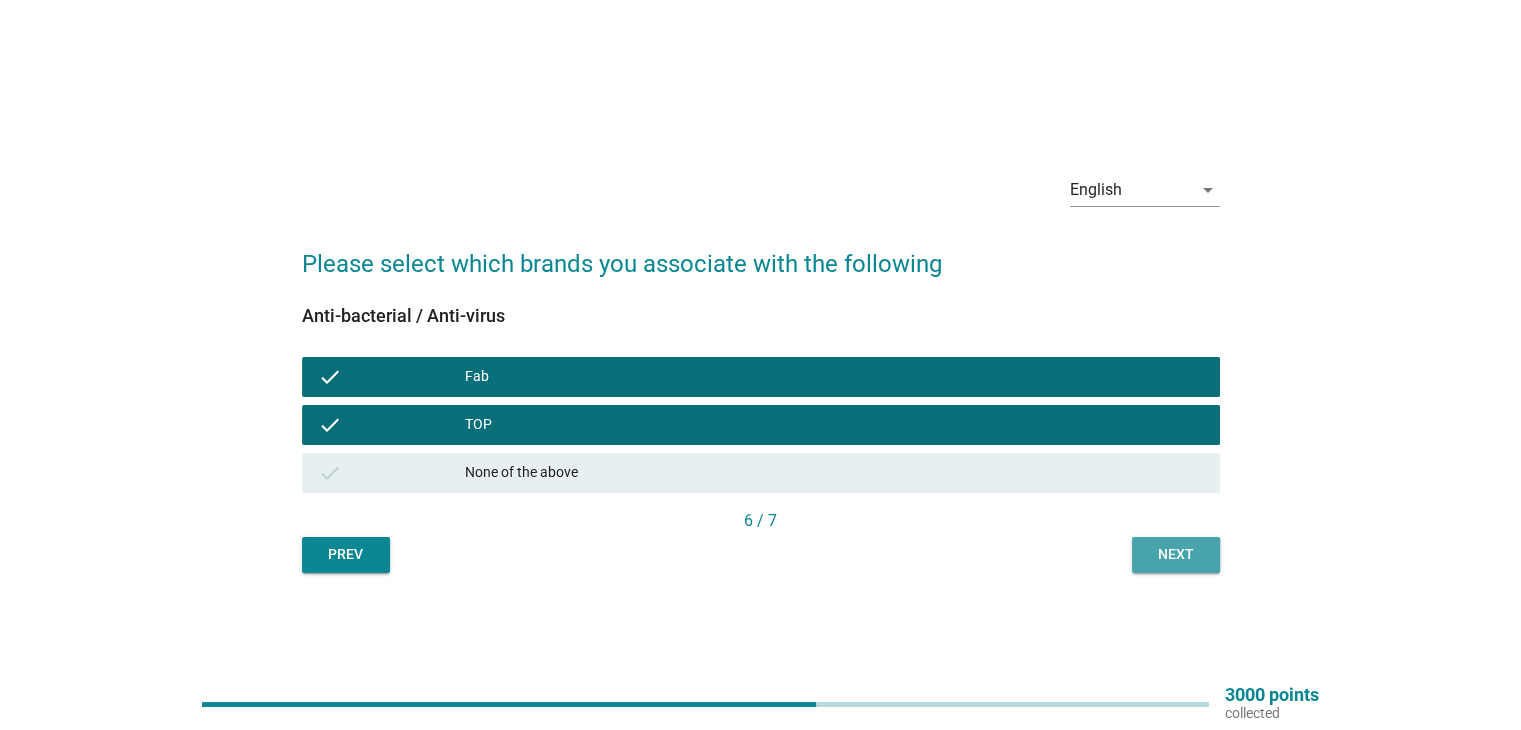 click on "Next" at bounding box center [1176, 554] 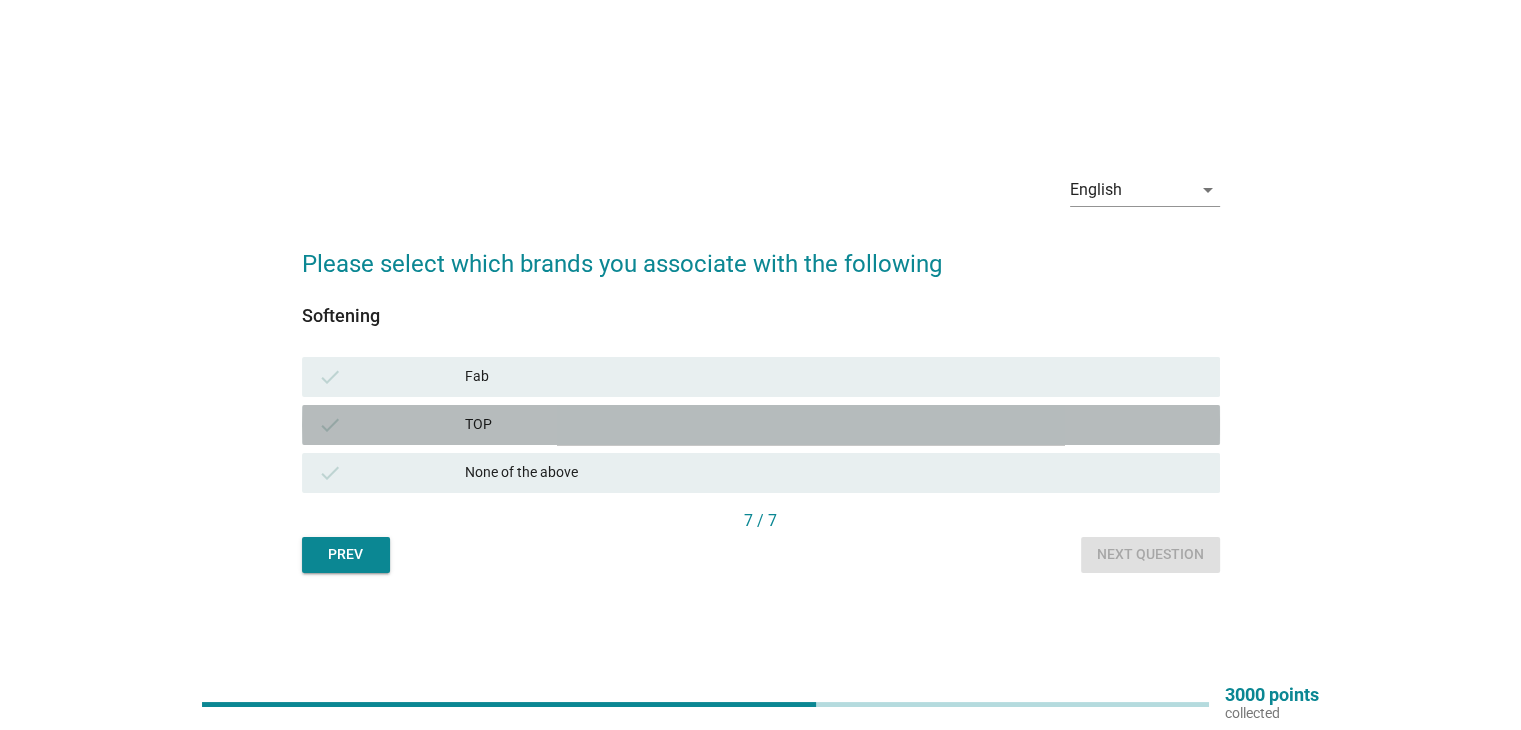 click on "TOP" at bounding box center (834, 425) 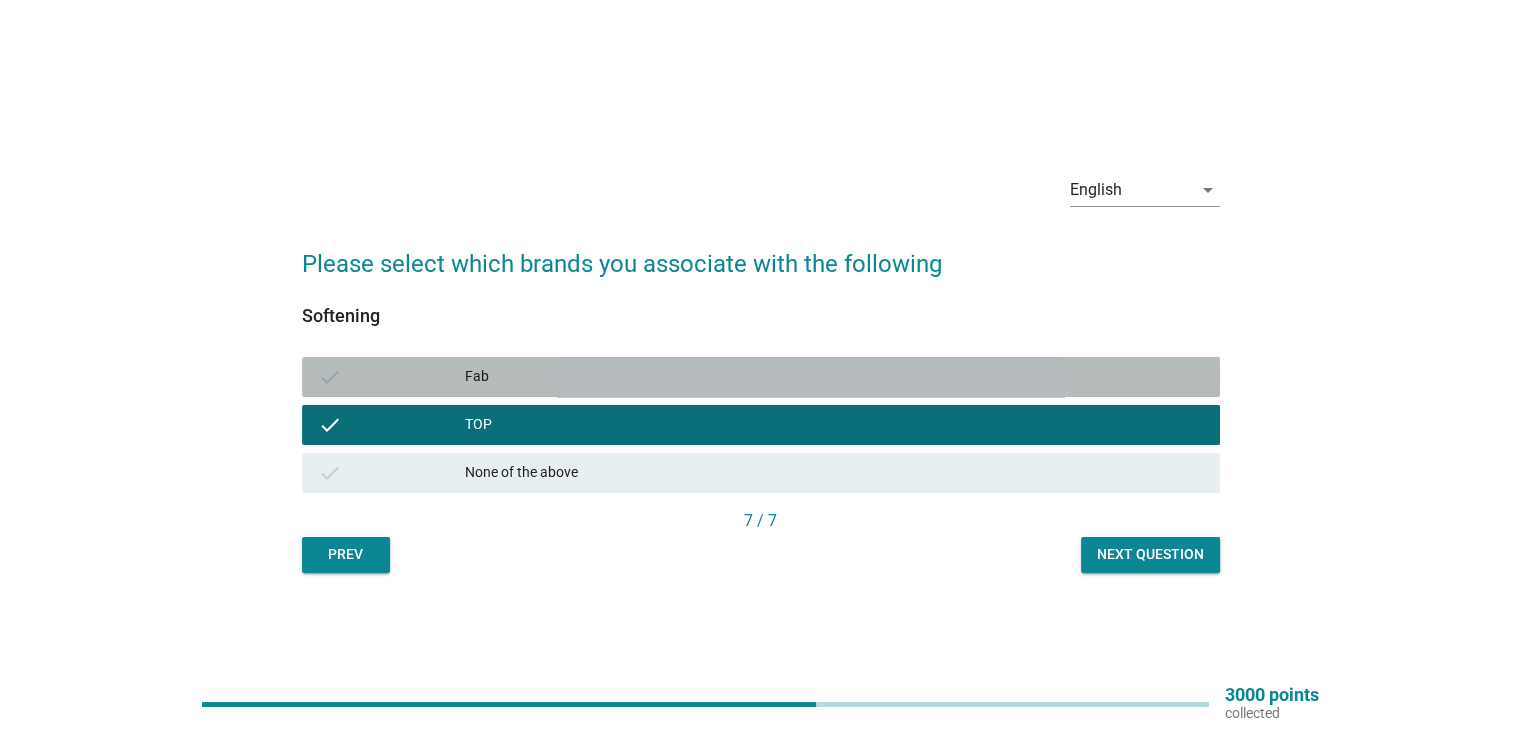 click on "check   Fab" at bounding box center (761, 377) 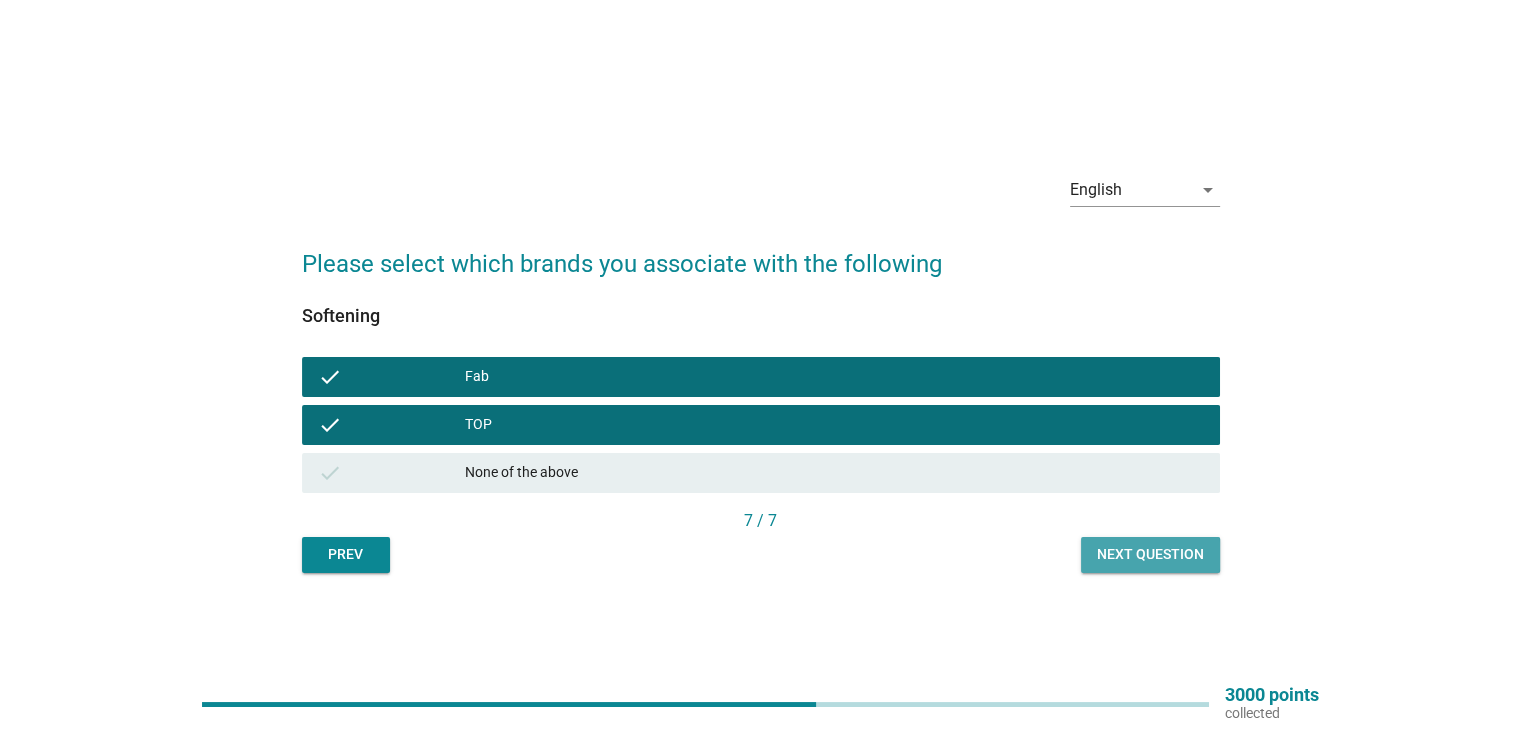 click on "Next question" at bounding box center [1150, 554] 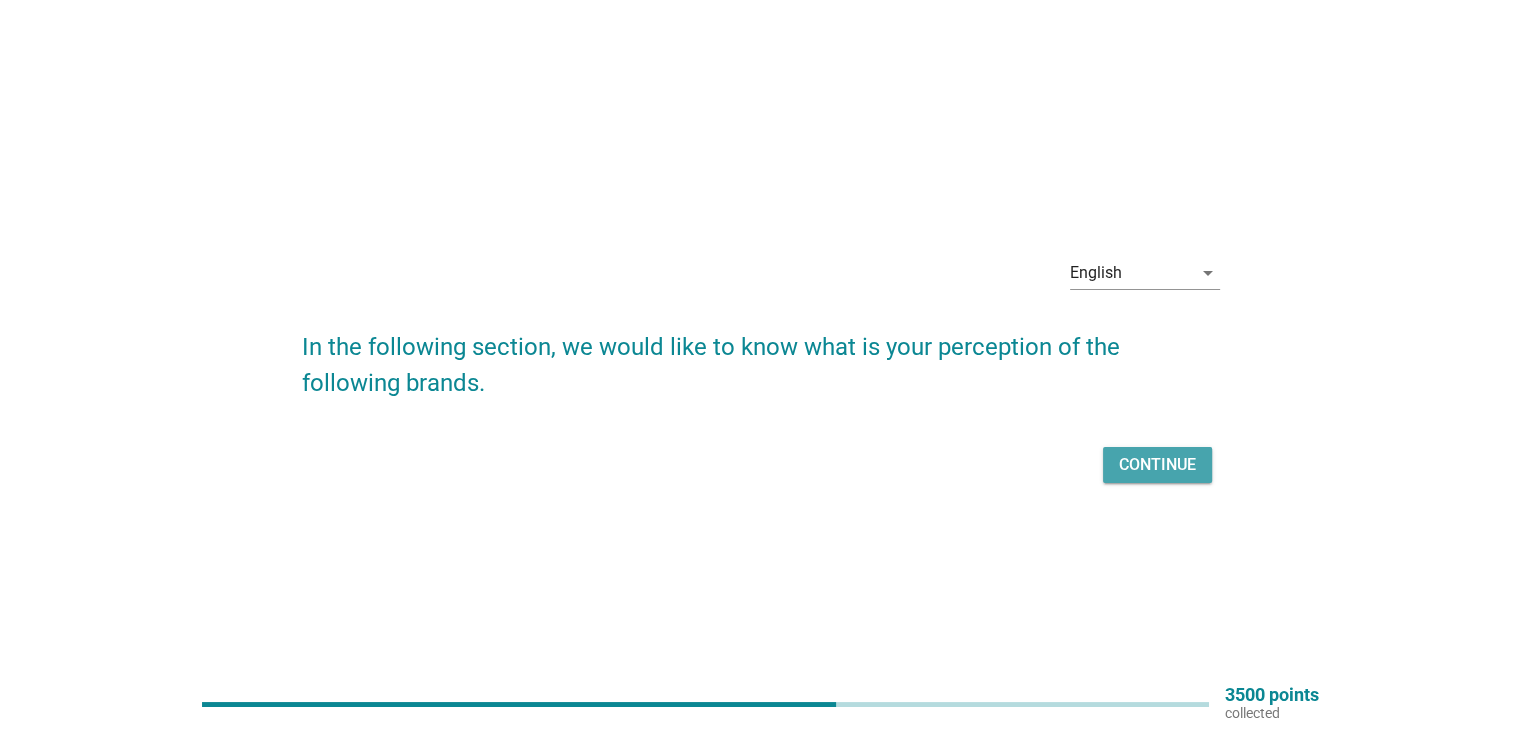 click on "Continue" at bounding box center (1157, 465) 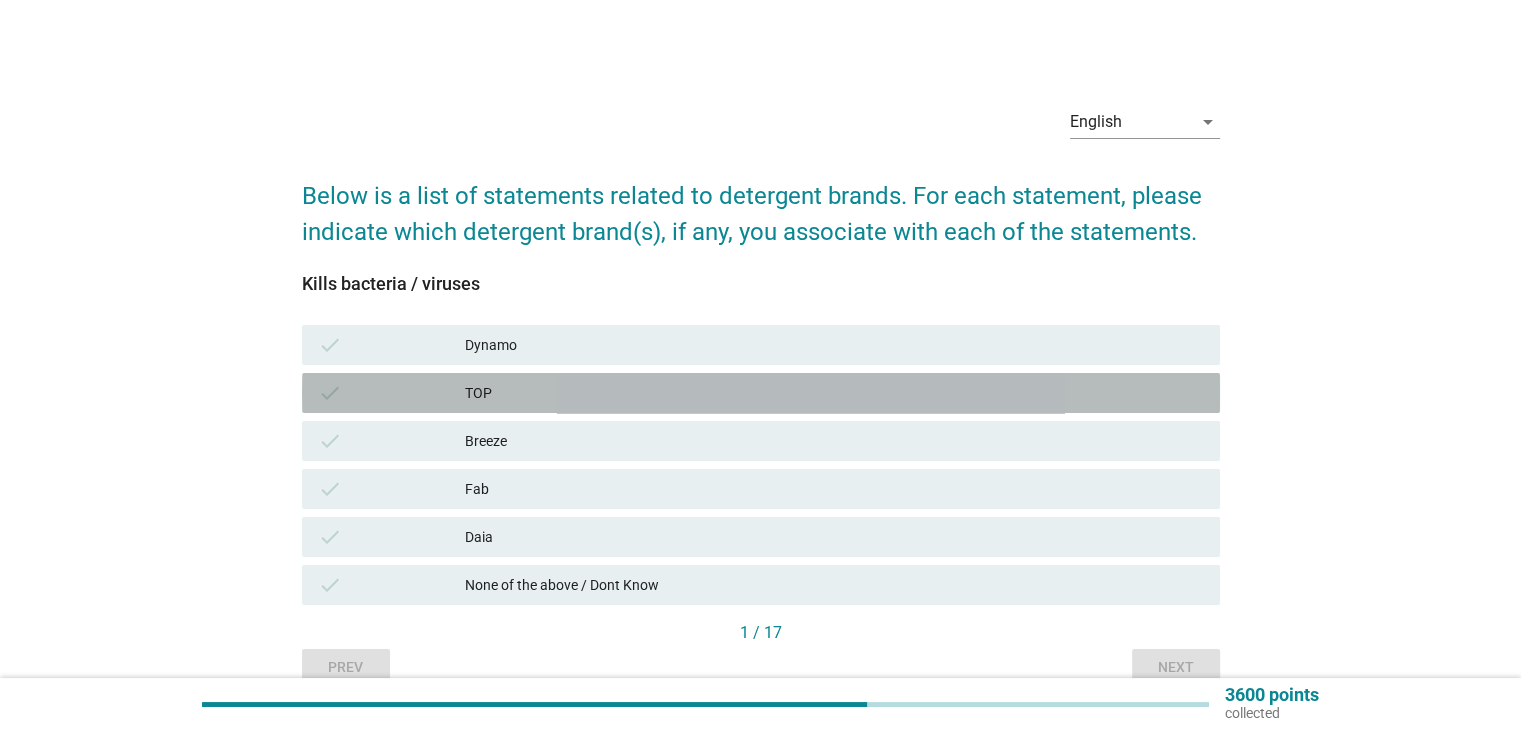 click on "check   TOP" at bounding box center [761, 393] 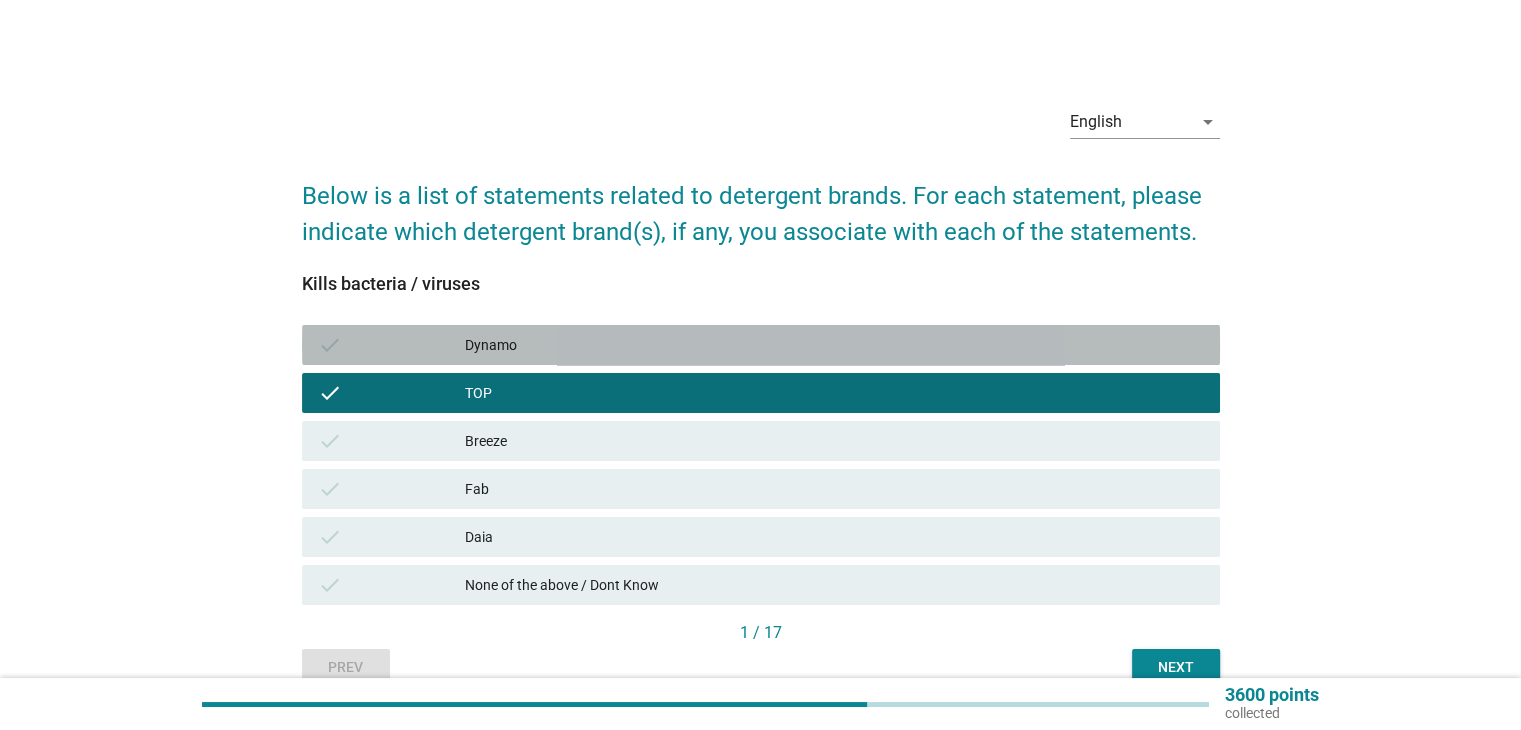 click on "Dynamo" at bounding box center [834, 345] 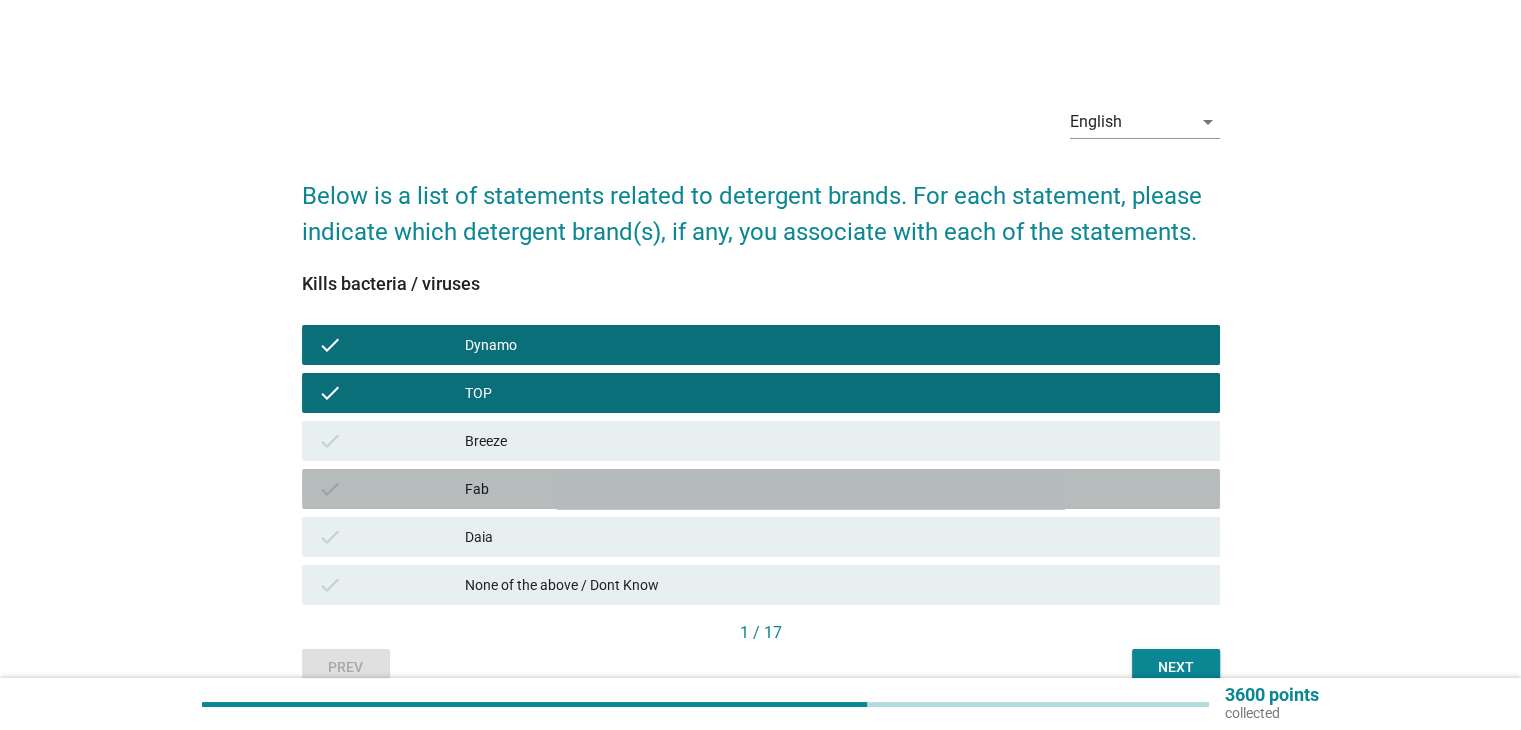 click on "Fab" at bounding box center [834, 489] 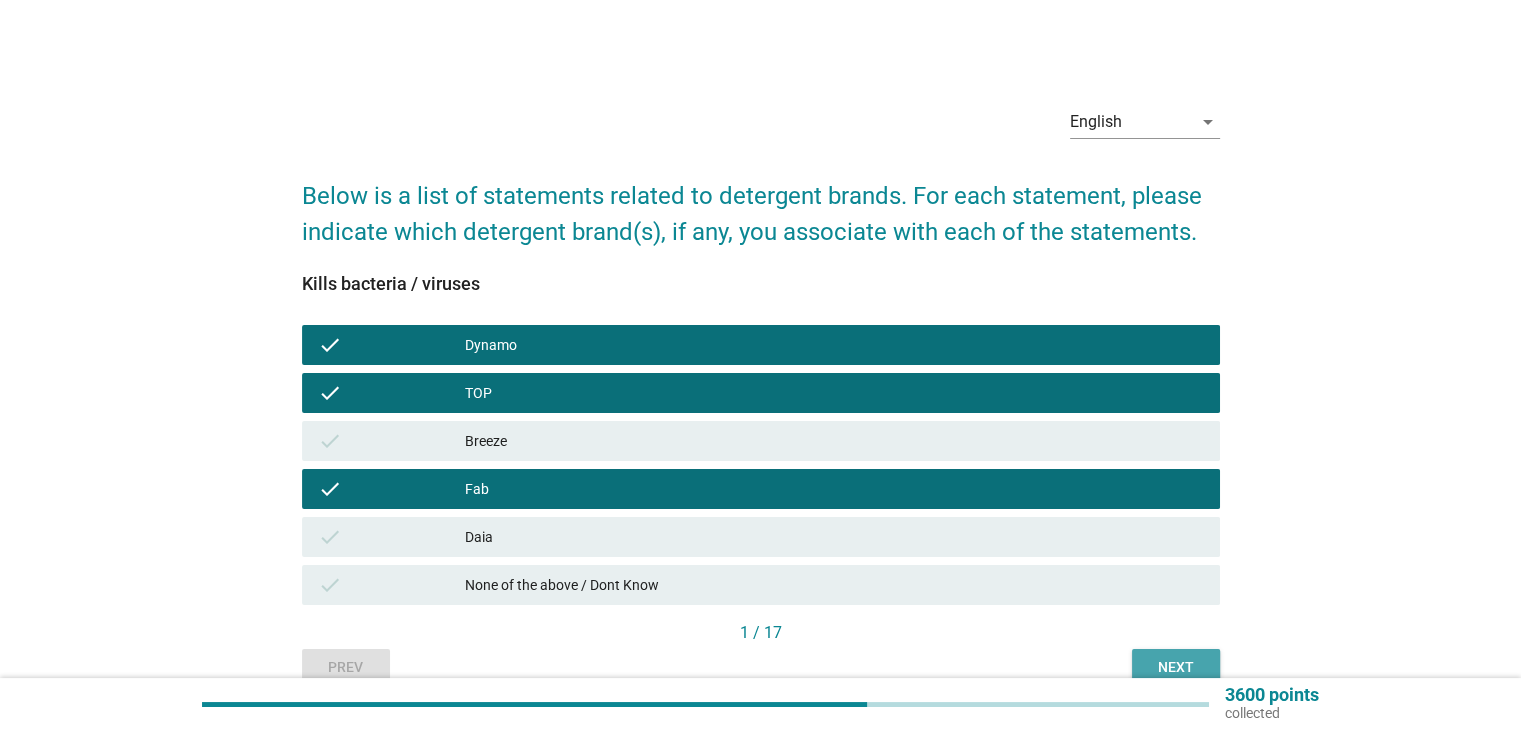 click on "Next" at bounding box center [1176, 667] 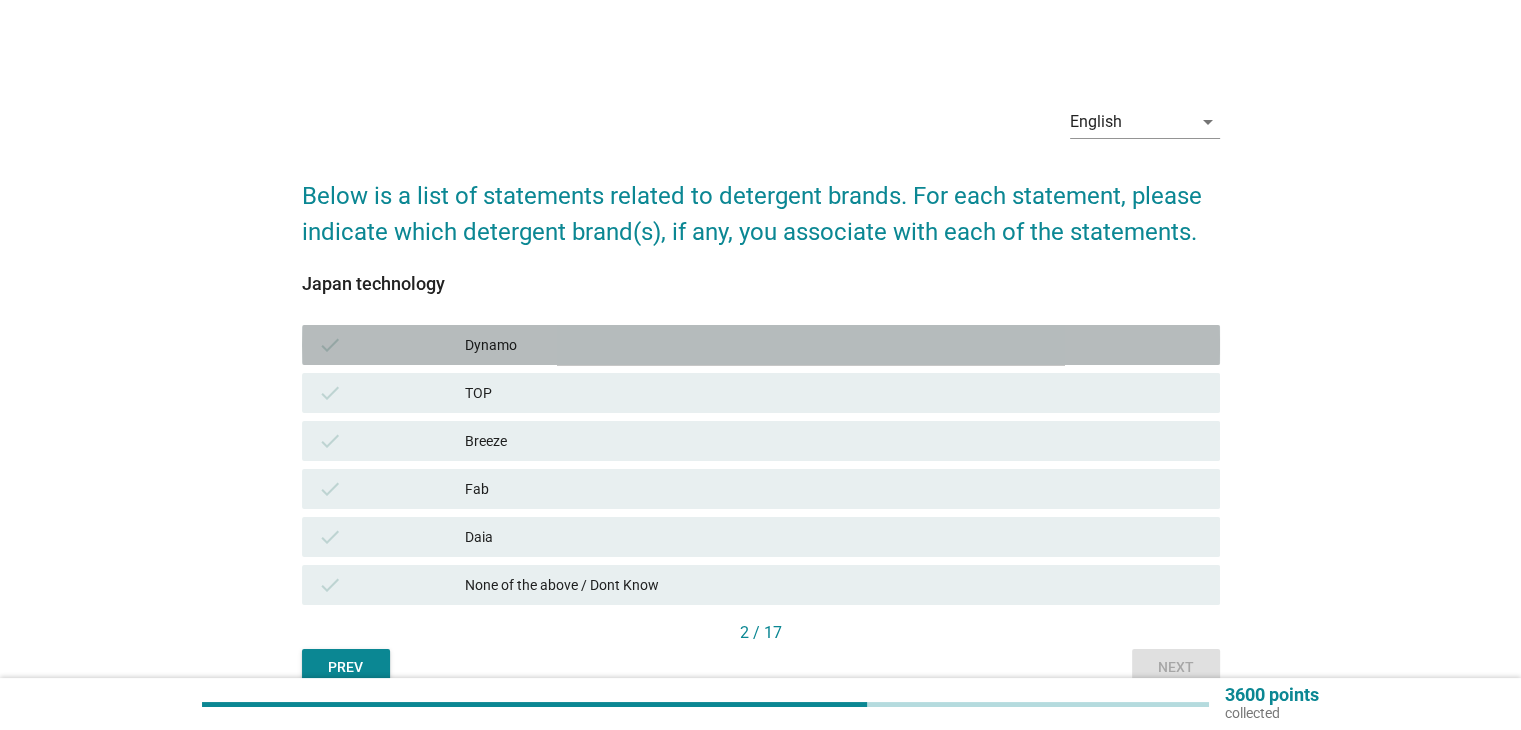 click on "Dynamo" at bounding box center (834, 345) 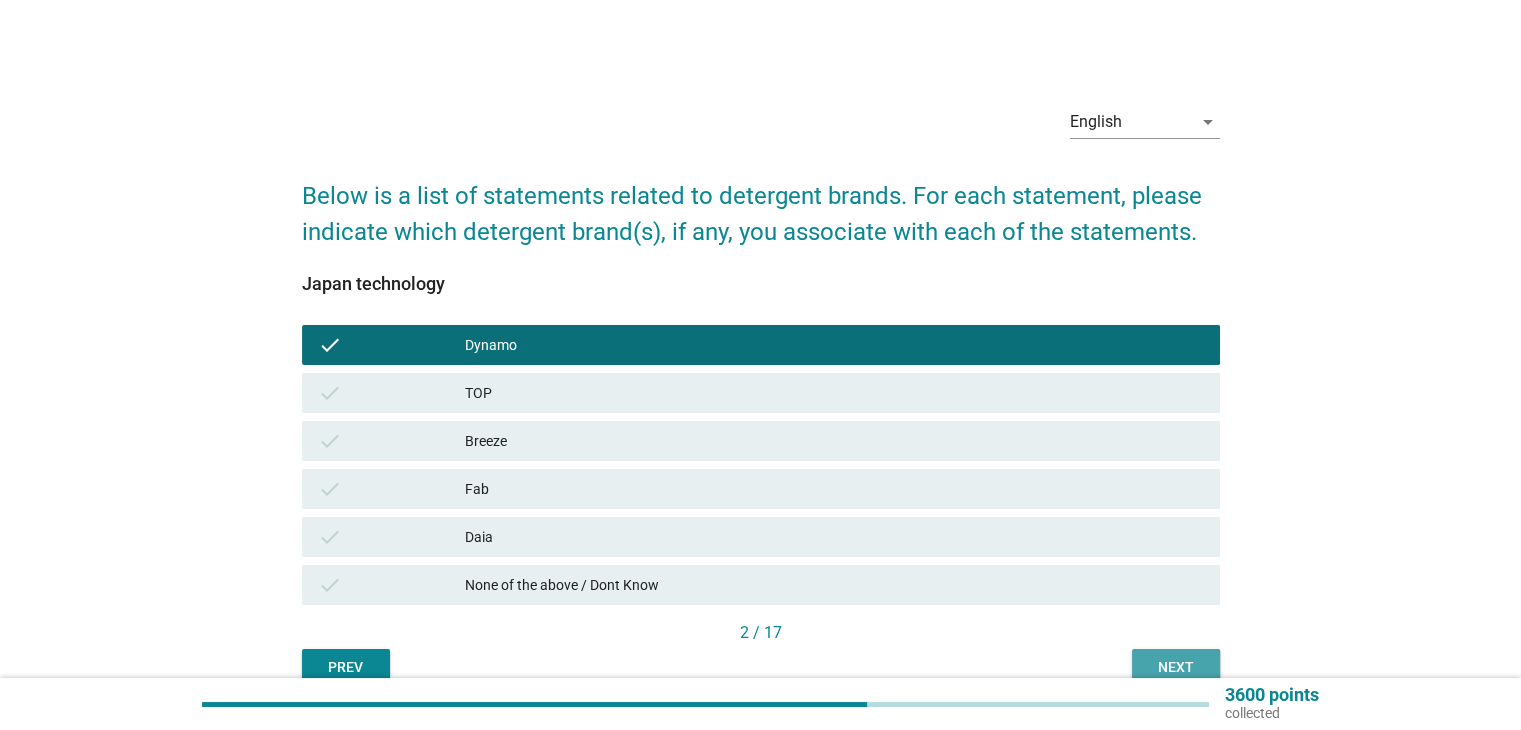 click on "Next" at bounding box center (1176, 667) 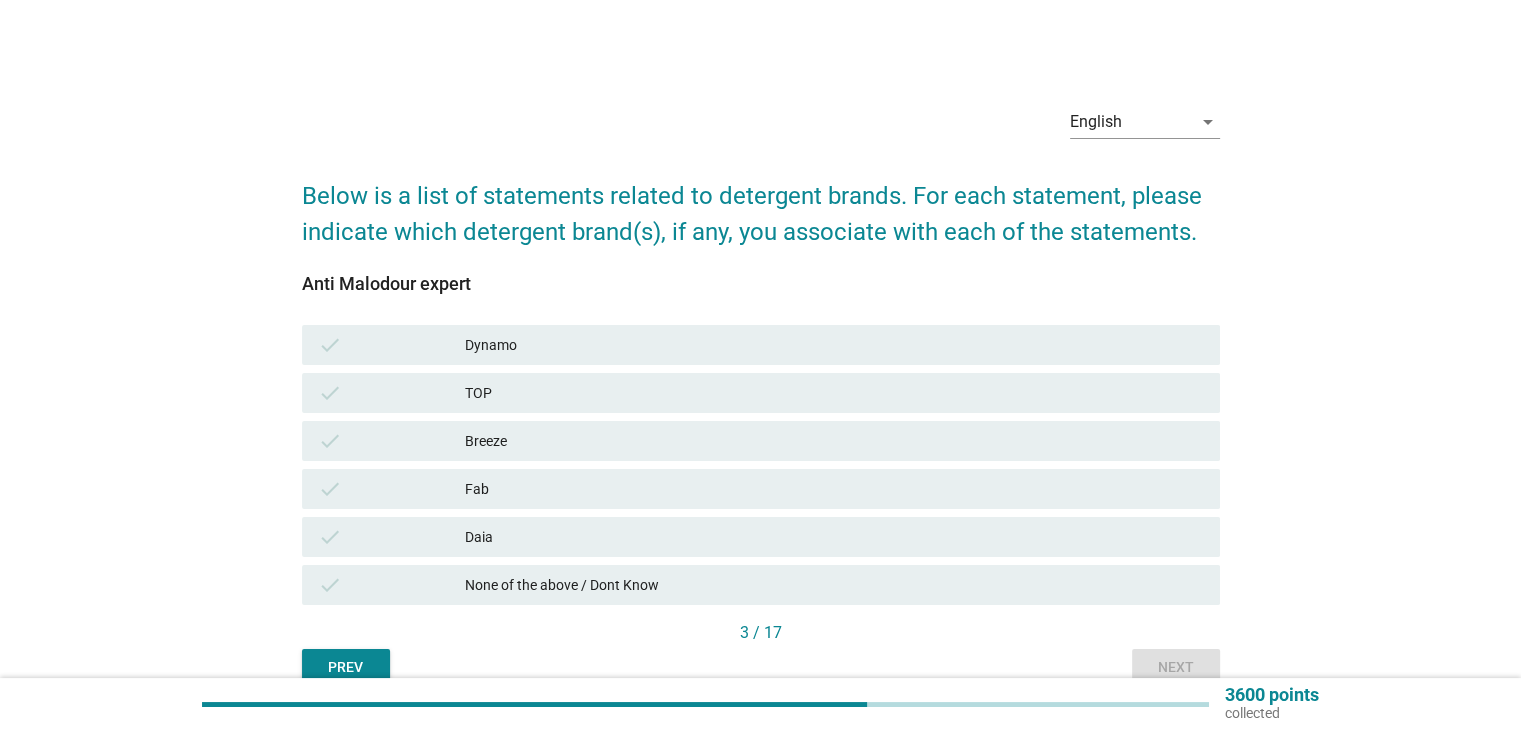 click on "Dynamo" at bounding box center [834, 345] 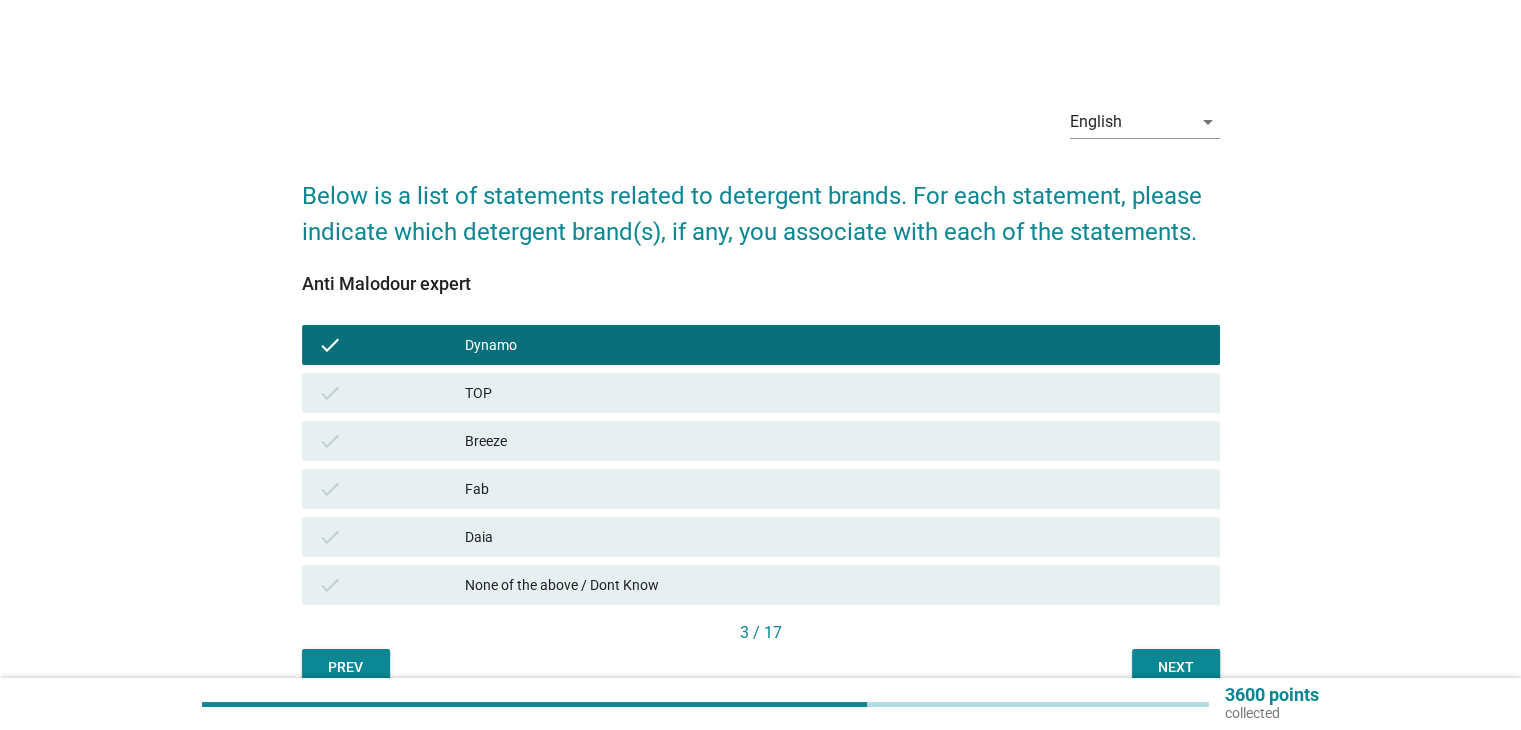 click on "TOP" at bounding box center [834, 393] 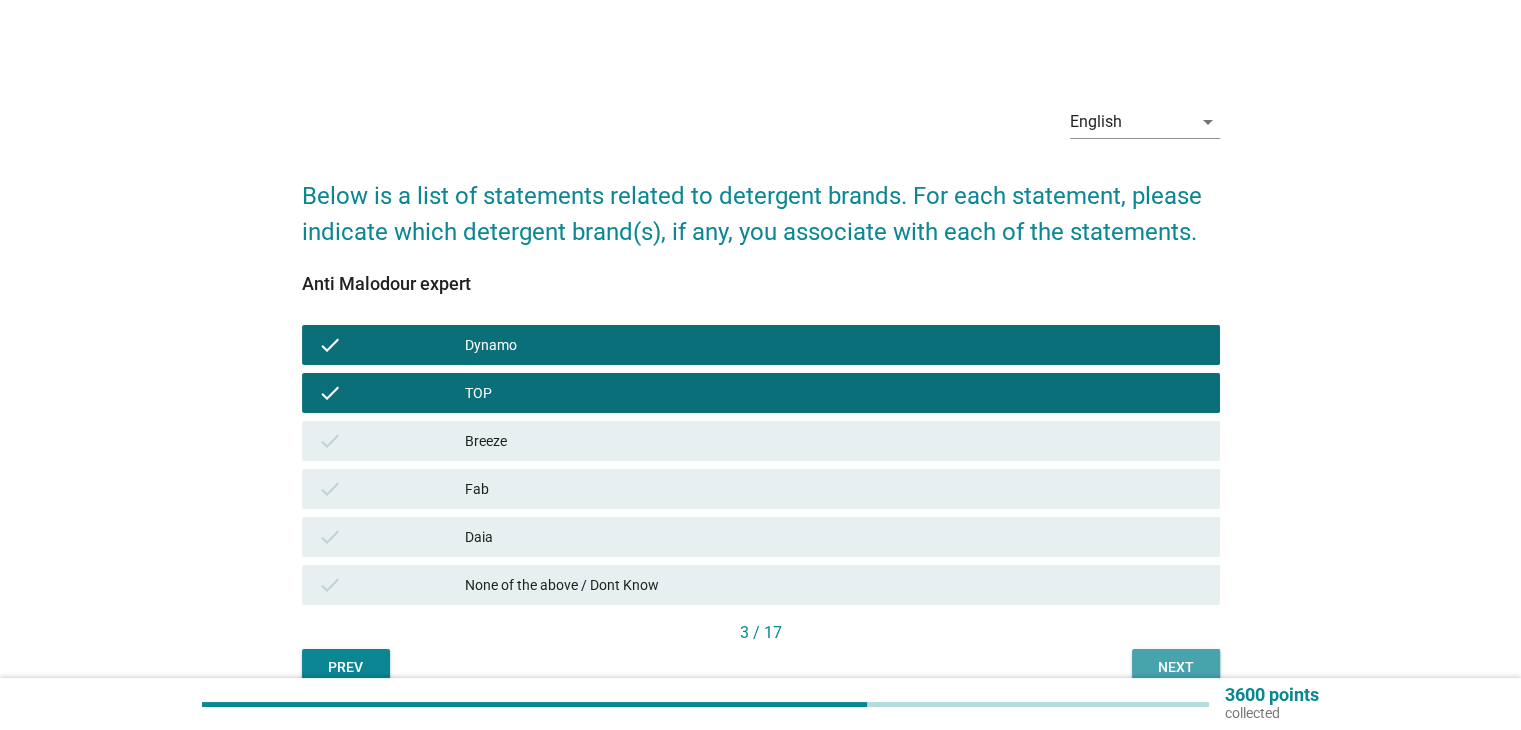 click on "Next" at bounding box center [1176, 667] 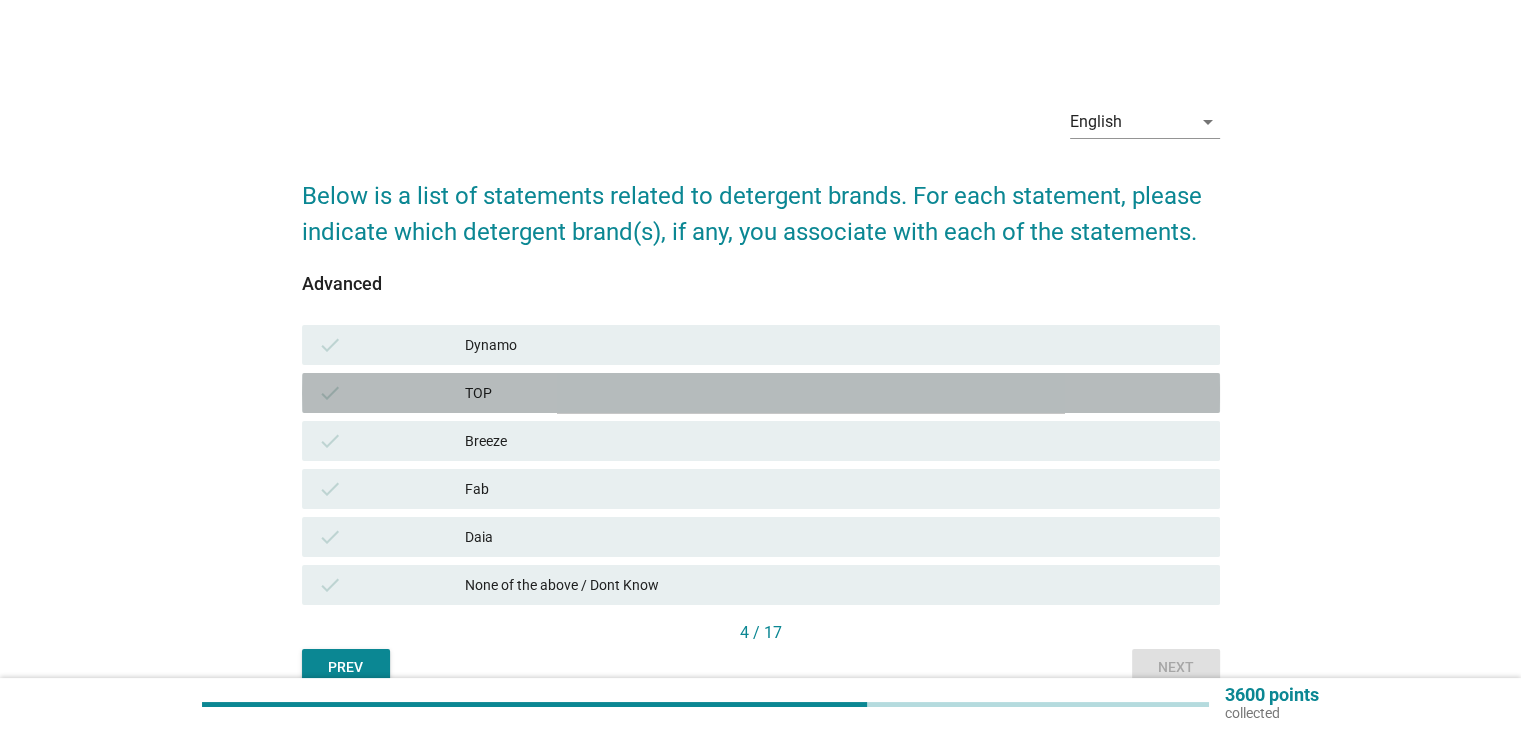 click on "TOP" at bounding box center (834, 393) 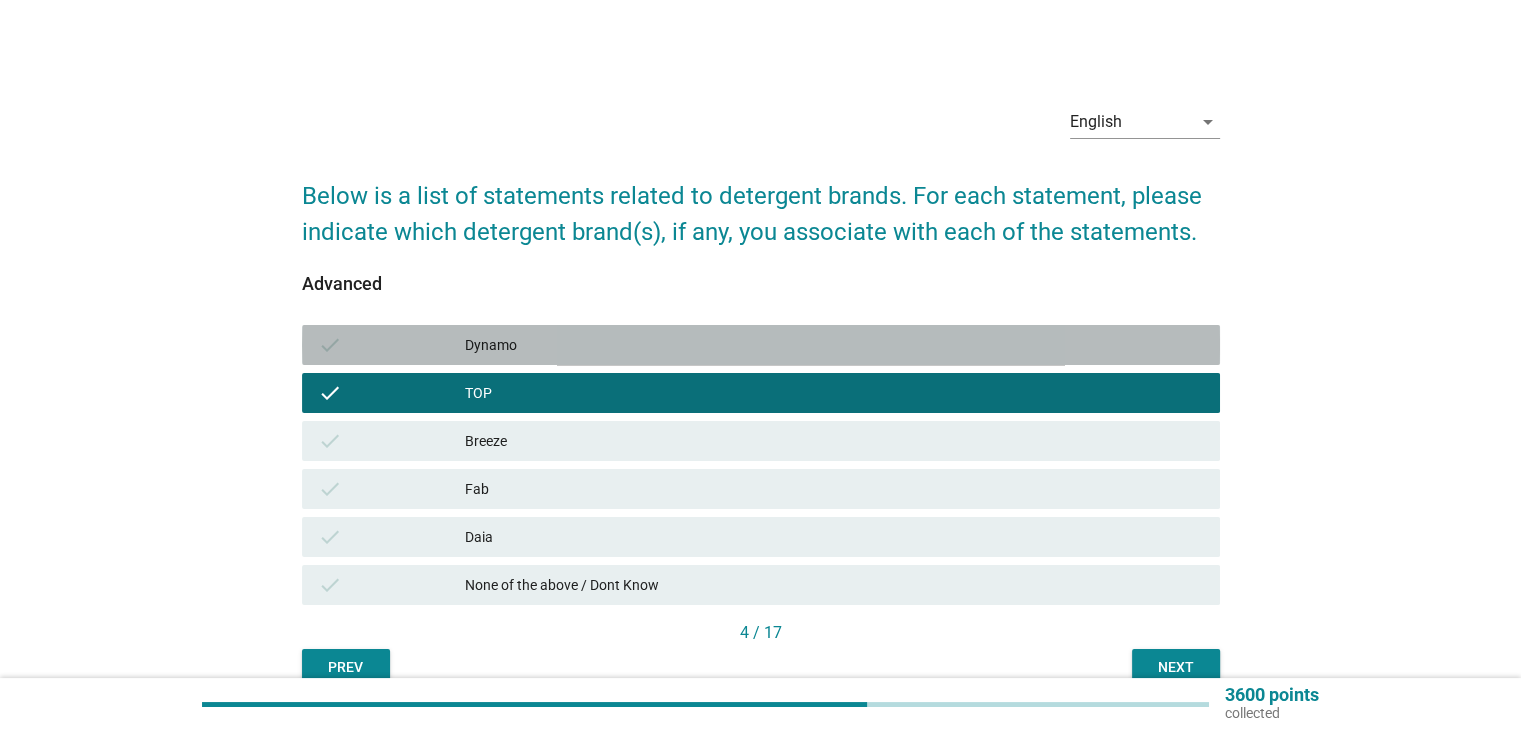 click on "Dynamo" at bounding box center [834, 345] 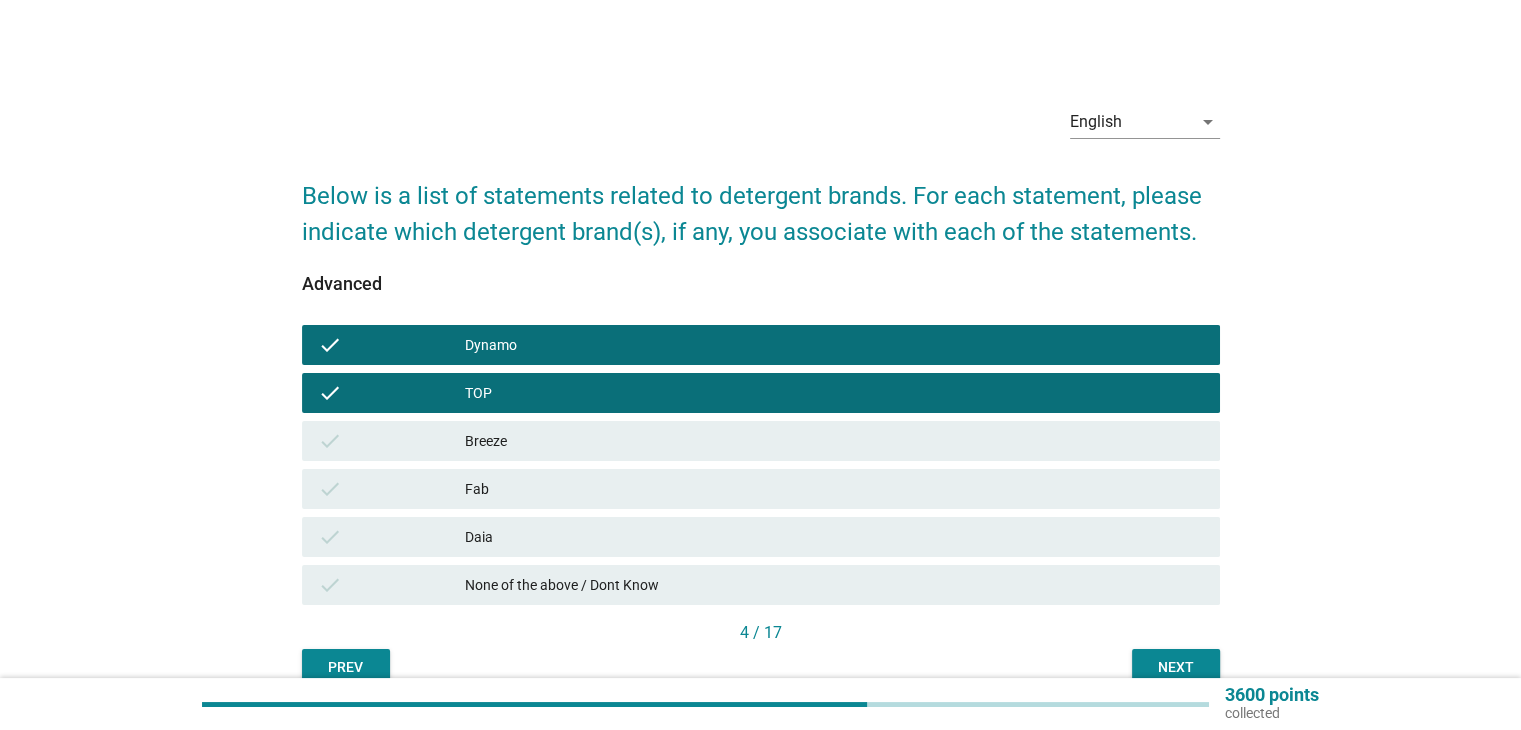 click on "Next" at bounding box center (1176, 667) 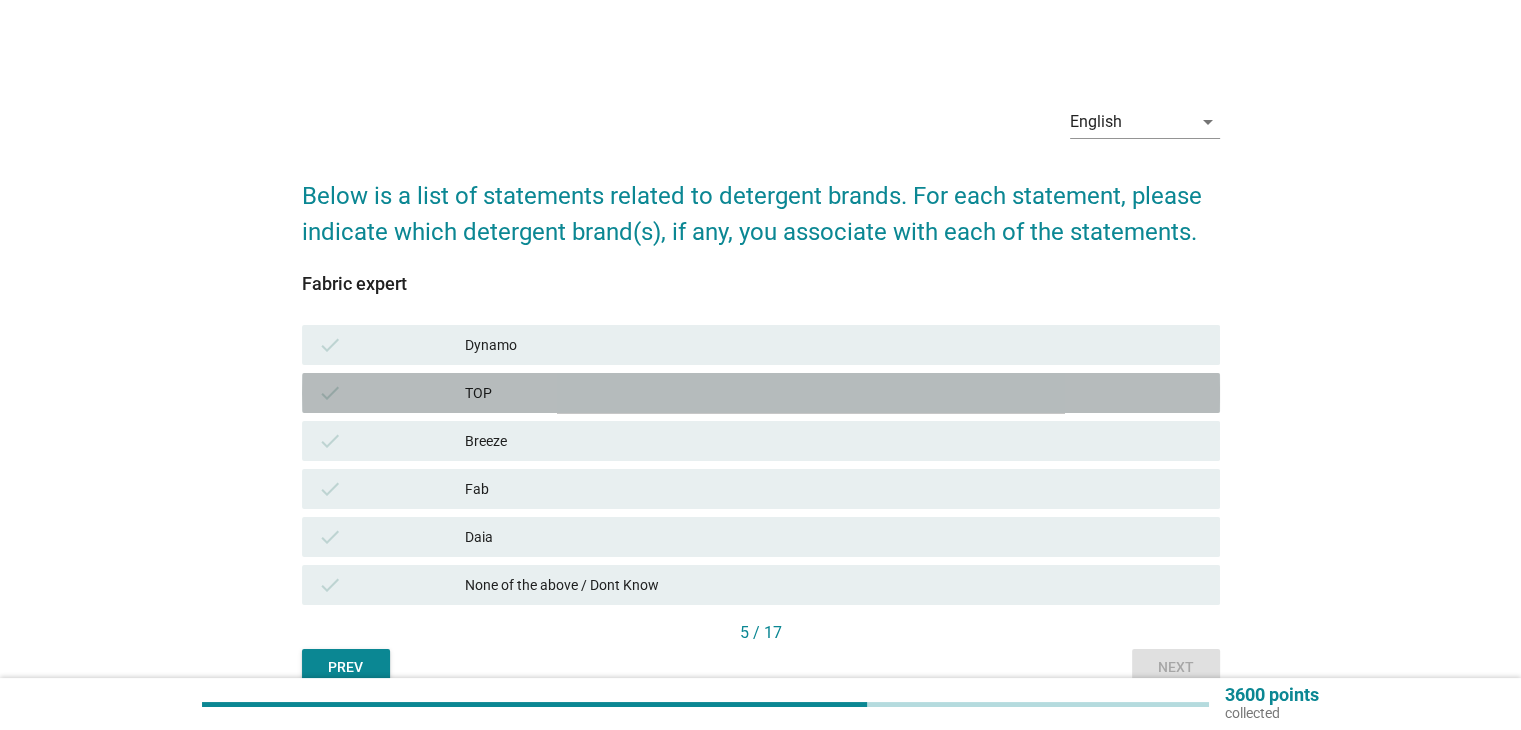 click on "TOP" at bounding box center (834, 393) 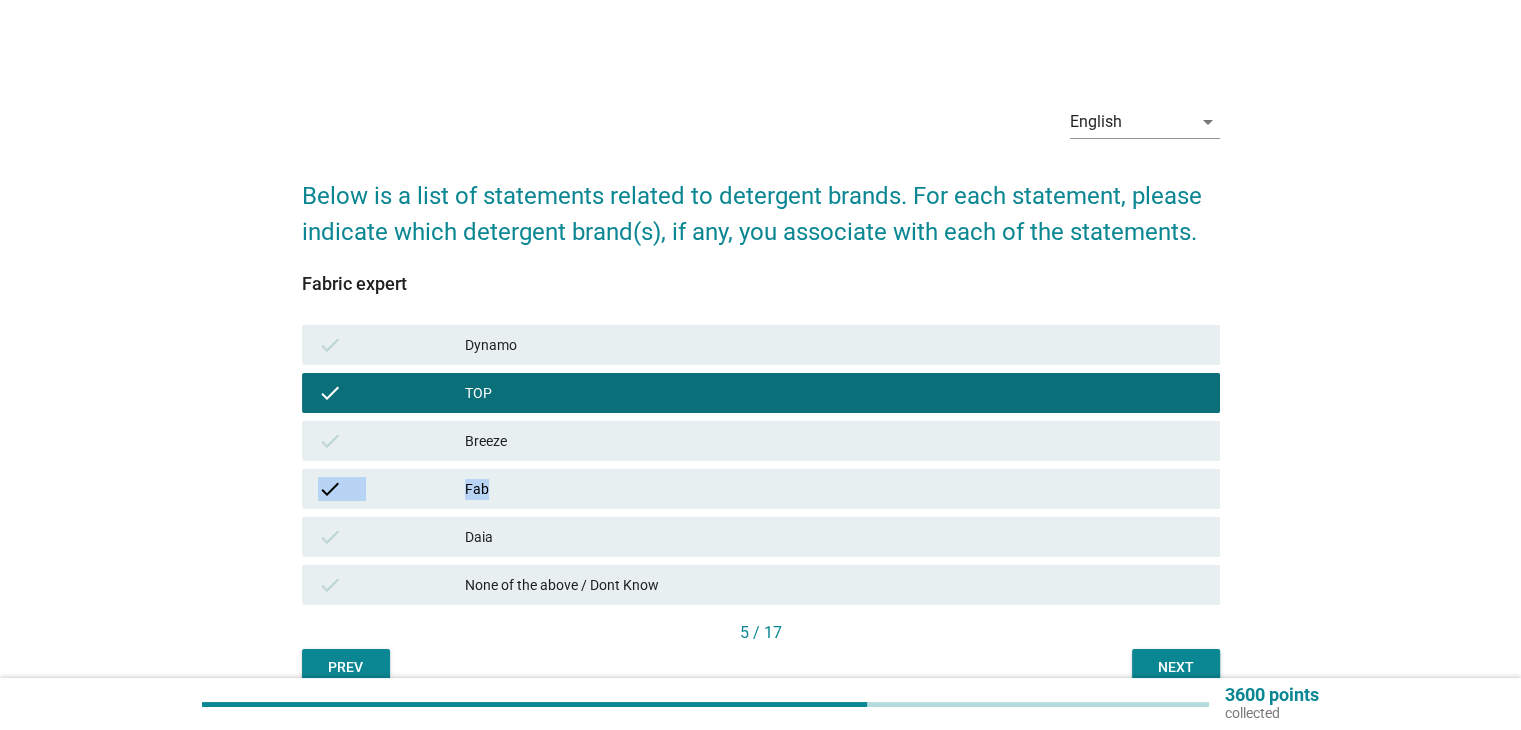 drag, startPoint x: 548, startPoint y: 443, endPoint x: 544, endPoint y: 485, distance: 42.190044 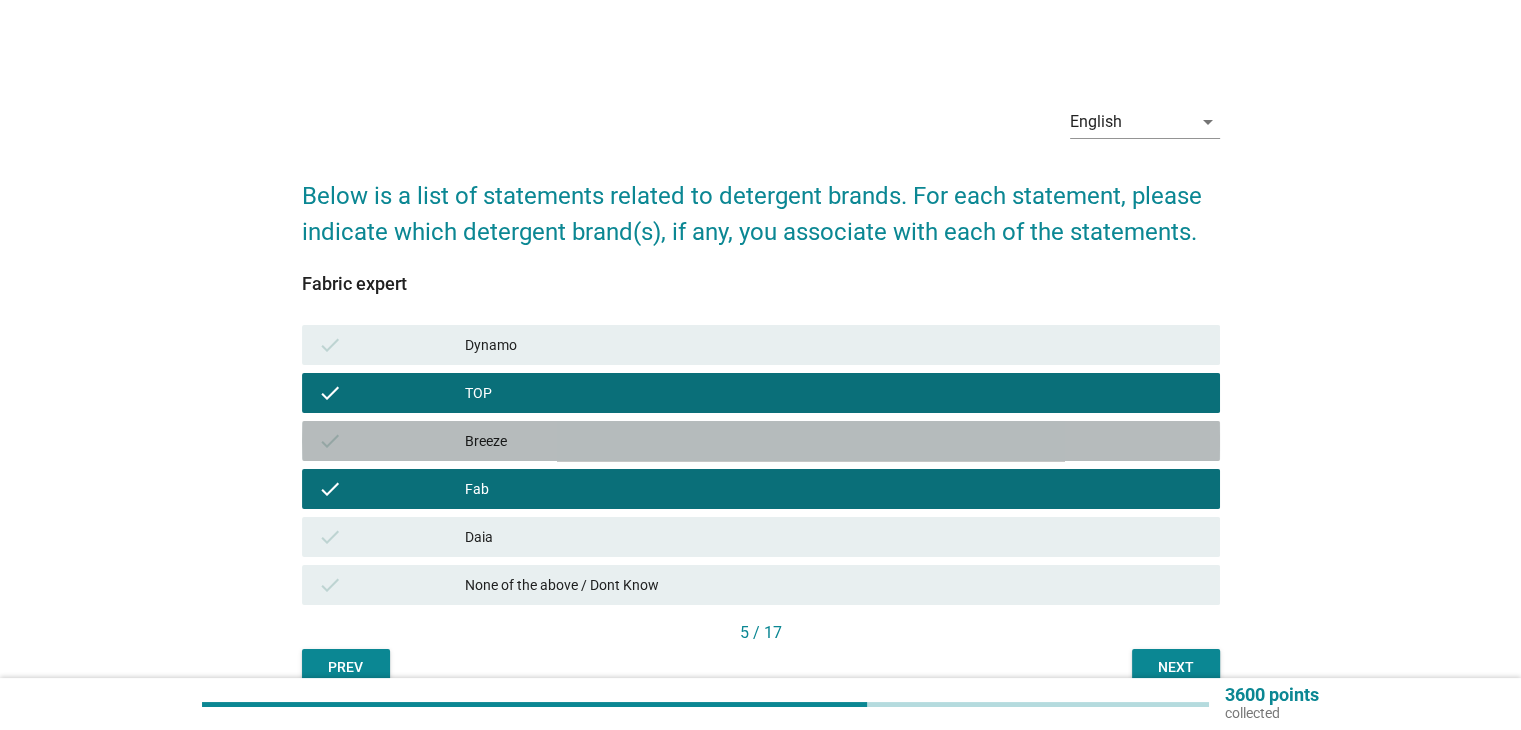 click on "check   Breeze" at bounding box center [761, 441] 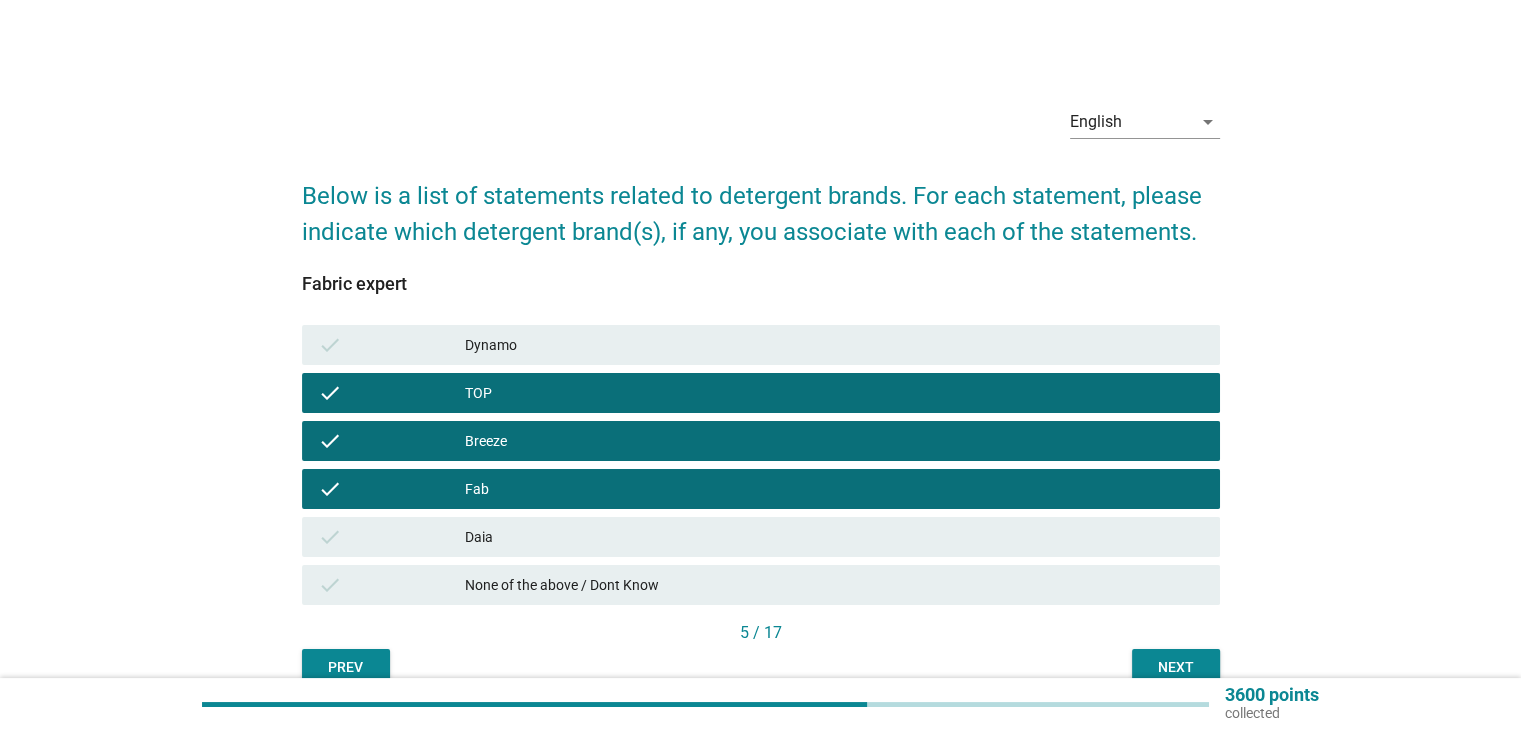 click on "Next" at bounding box center (1176, 667) 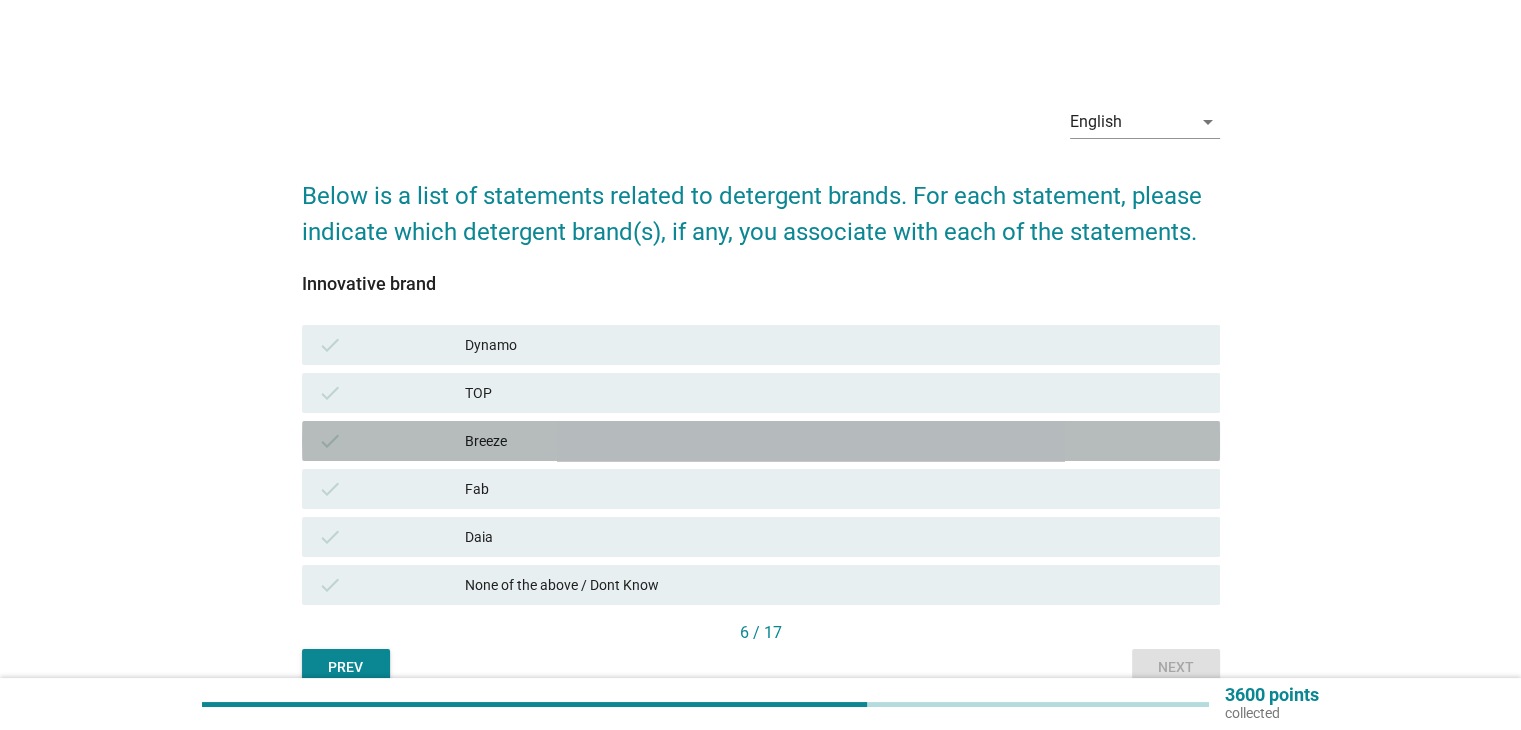 click on "Breeze" at bounding box center [834, 441] 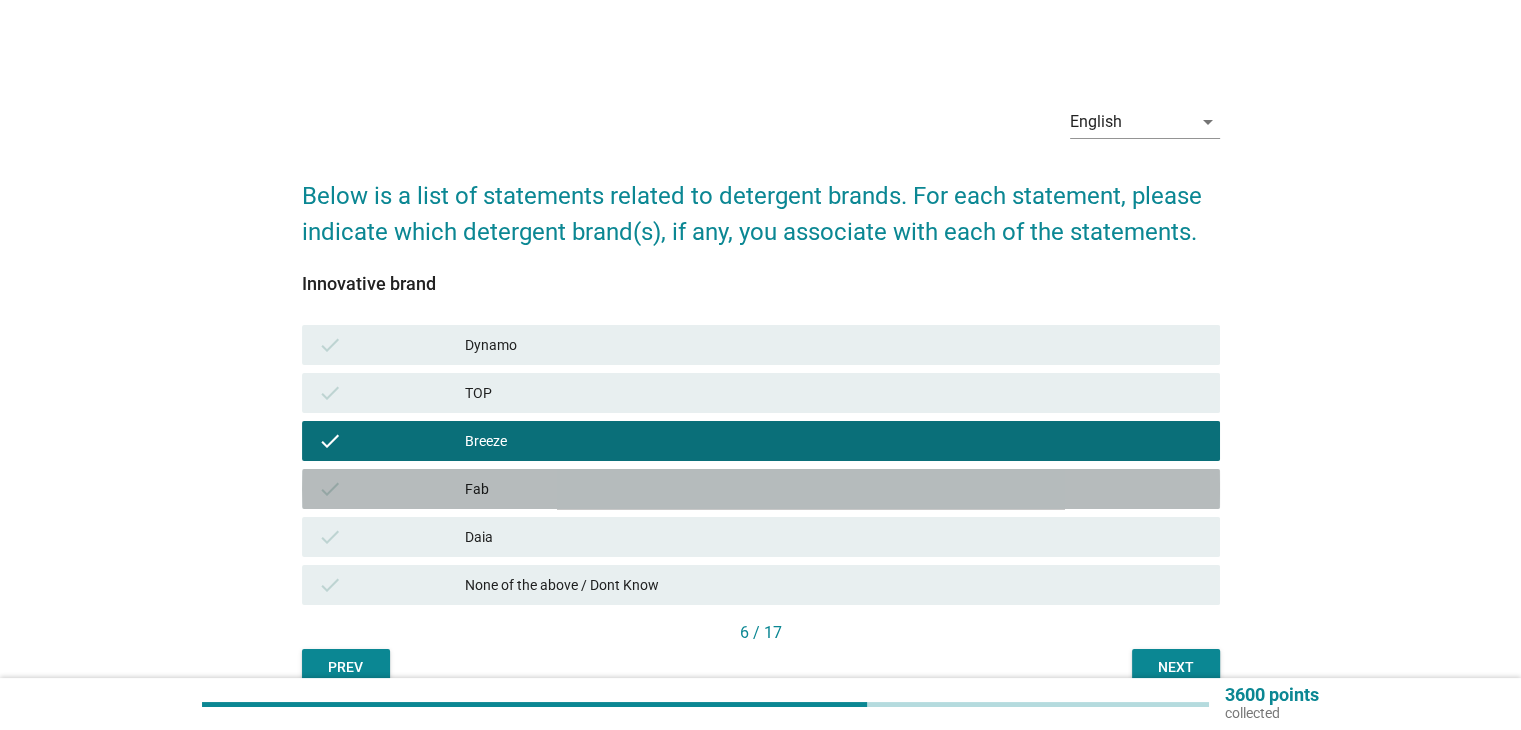 click on "Fab" at bounding box center (834, 489) 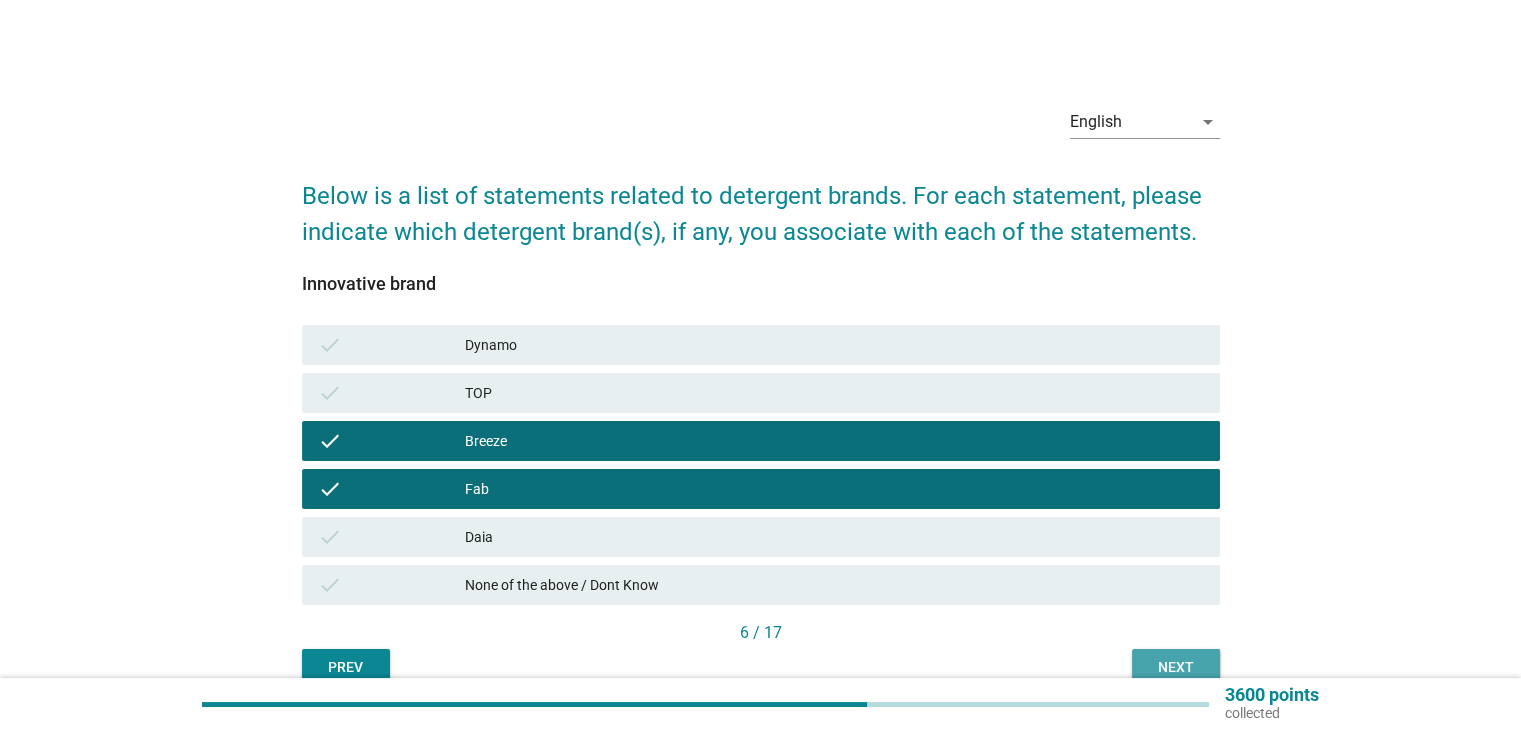 click on "Next" at bounding box center [1176, 667] 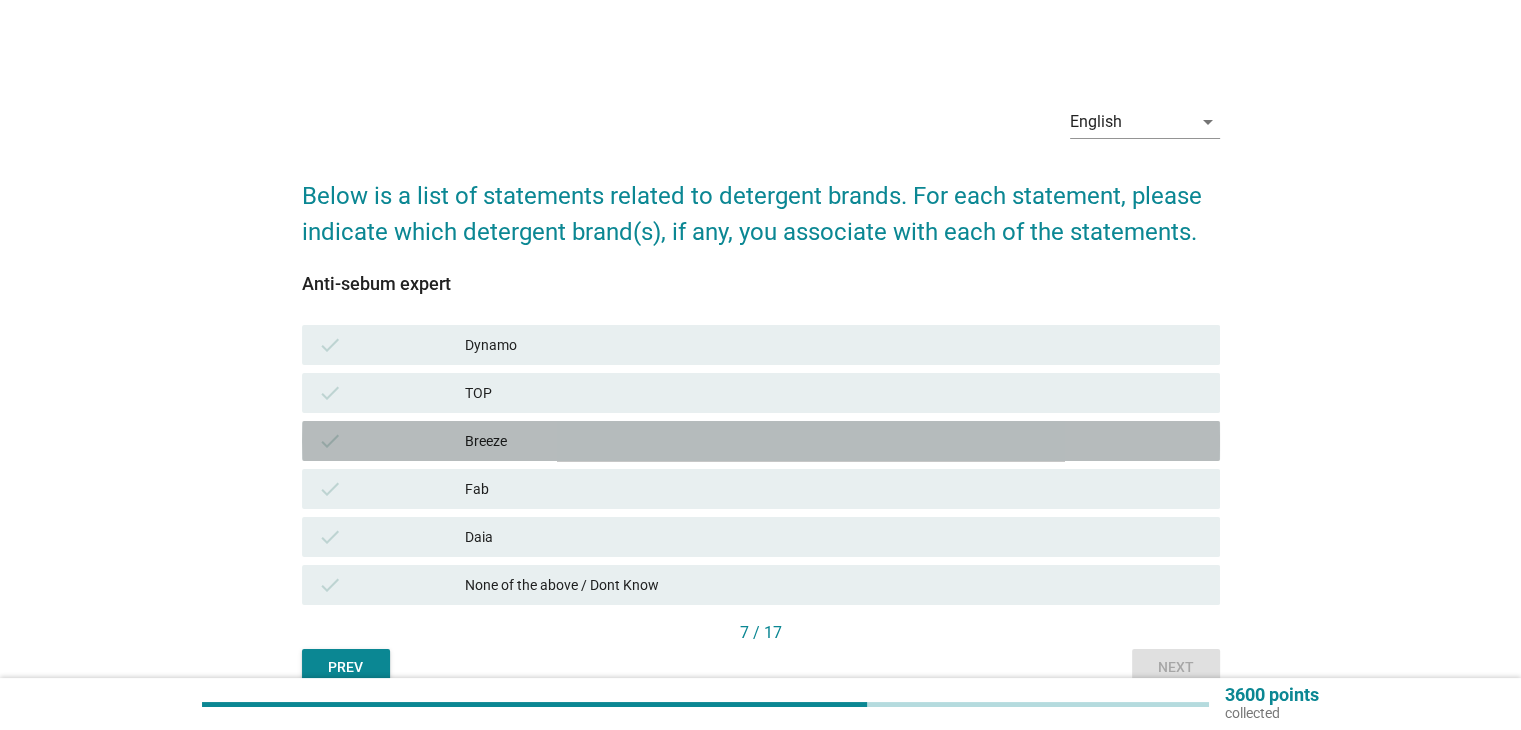 click on "Breeze" at bounding box center [834, 441] 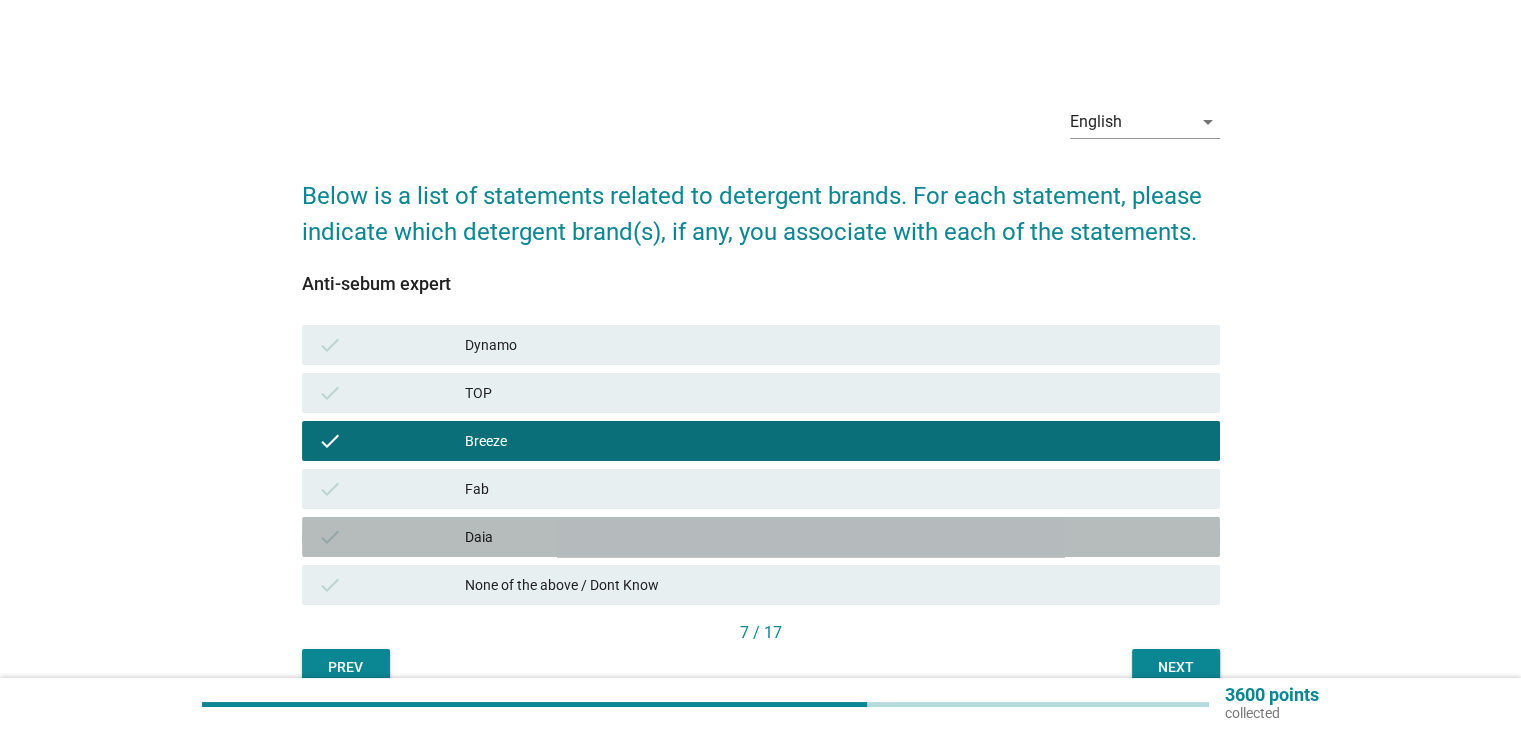 click on "Daia" at bounding box center (834, 537) 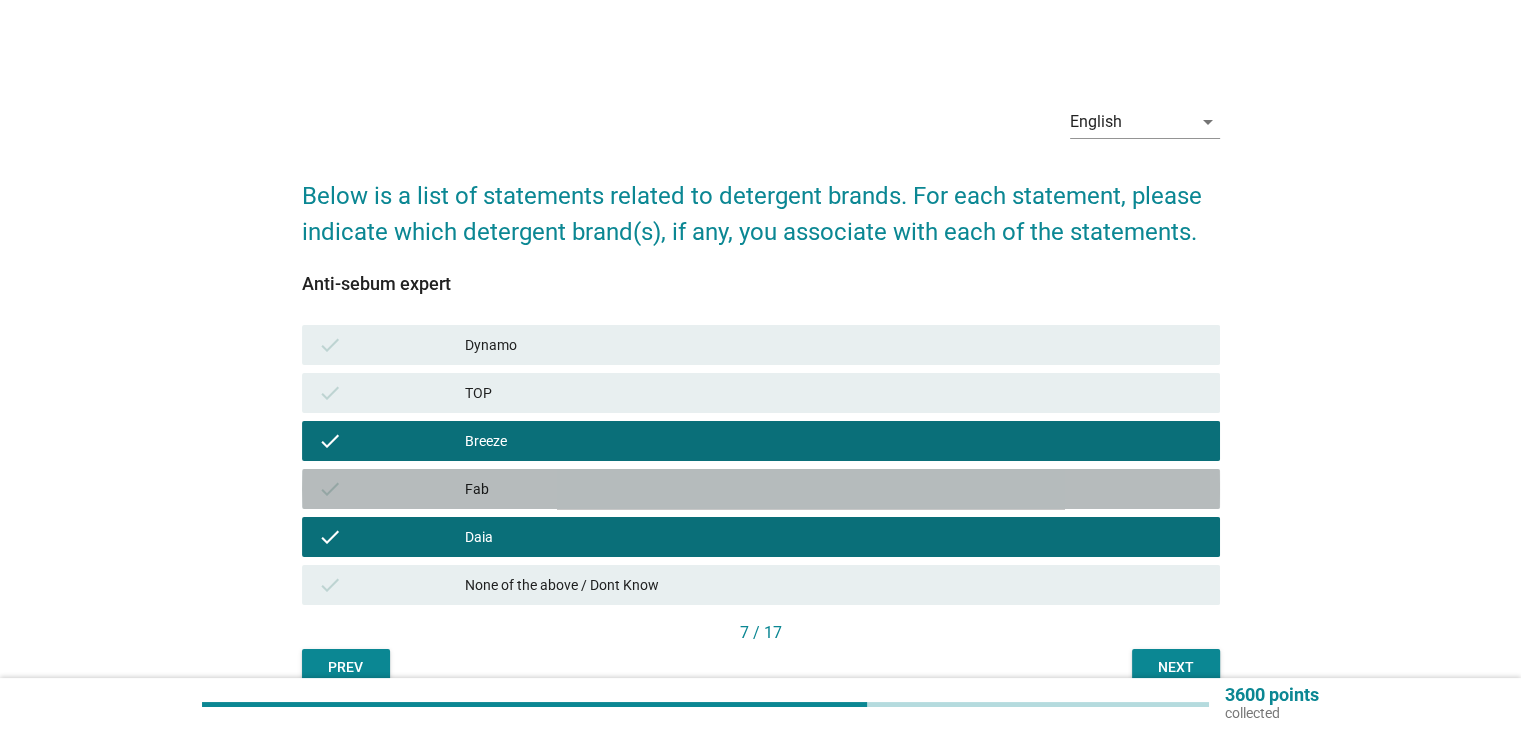 click on "Fab" at bounding box center [834, 489] 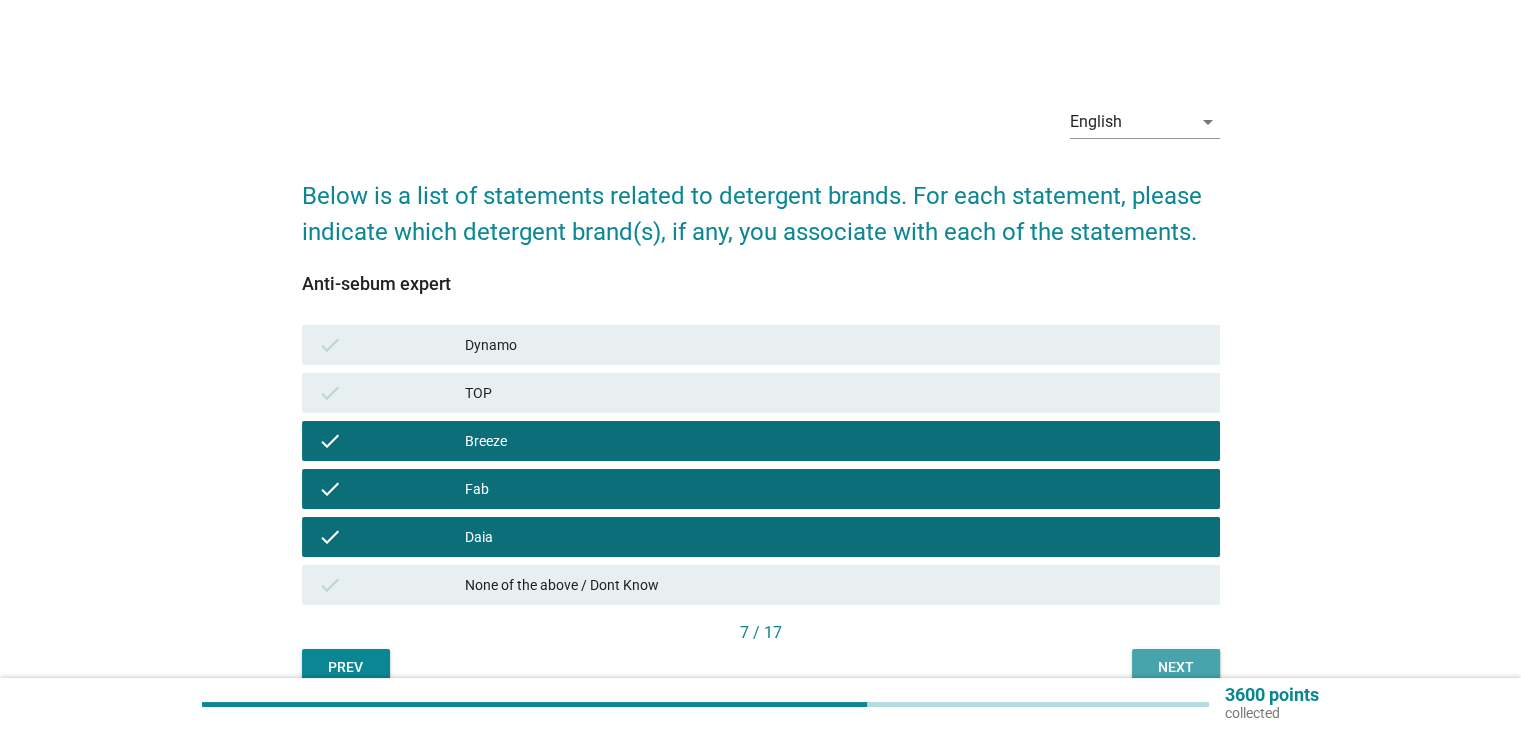 click on "Next" at bounding box center (1176, 667) 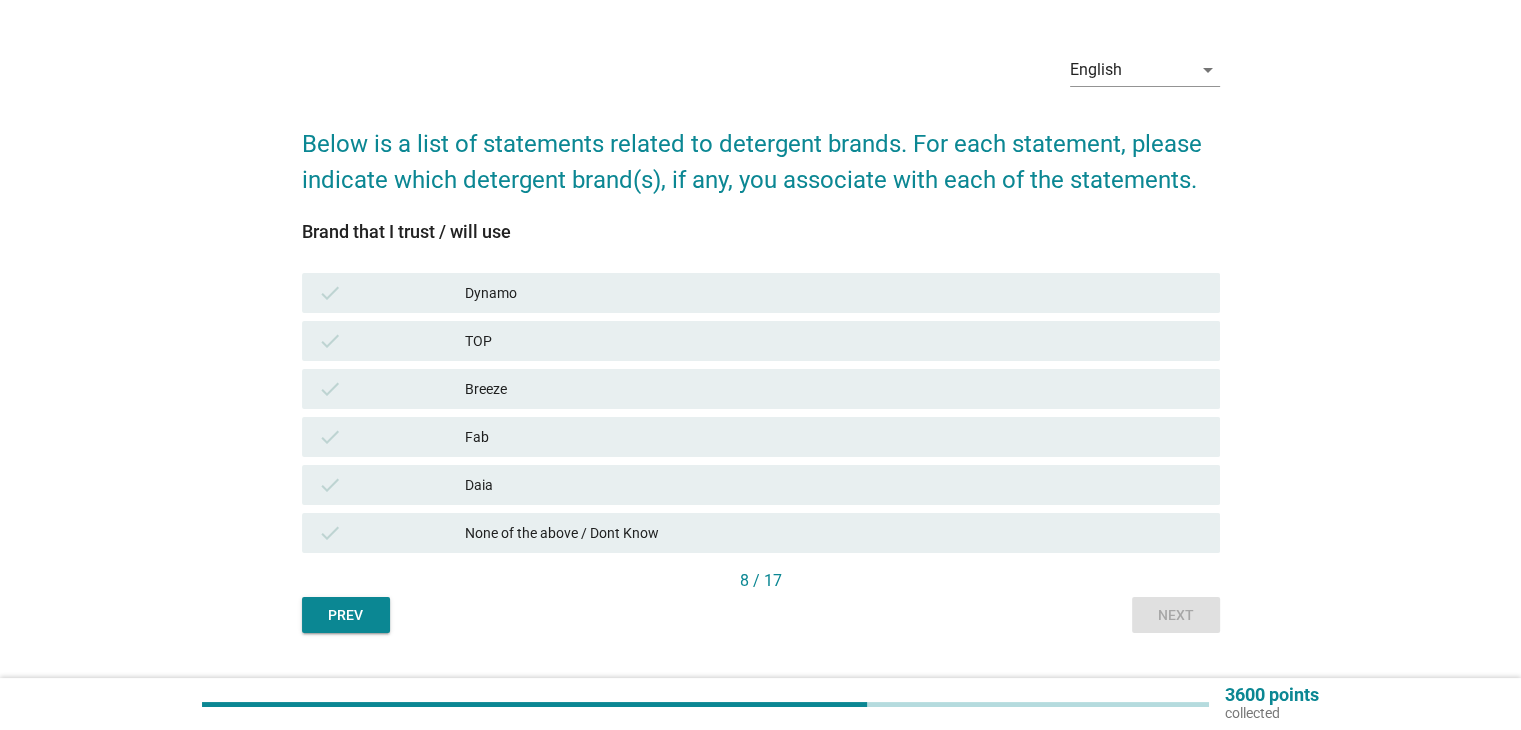 scroll, scrollTop: 66, scrollLeft: 0, axis: vertical 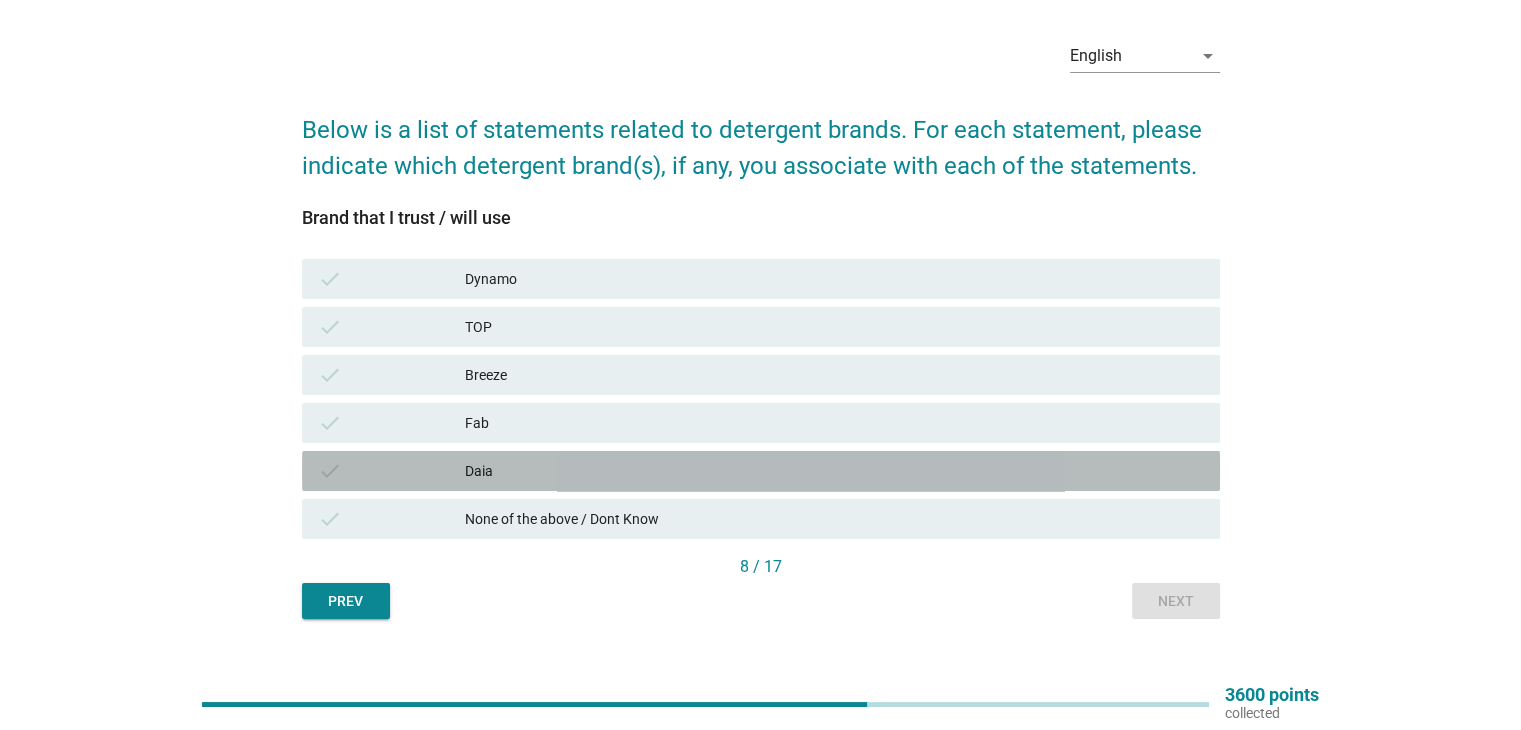 click on "check   Daia" at bounding box center (761, 471) 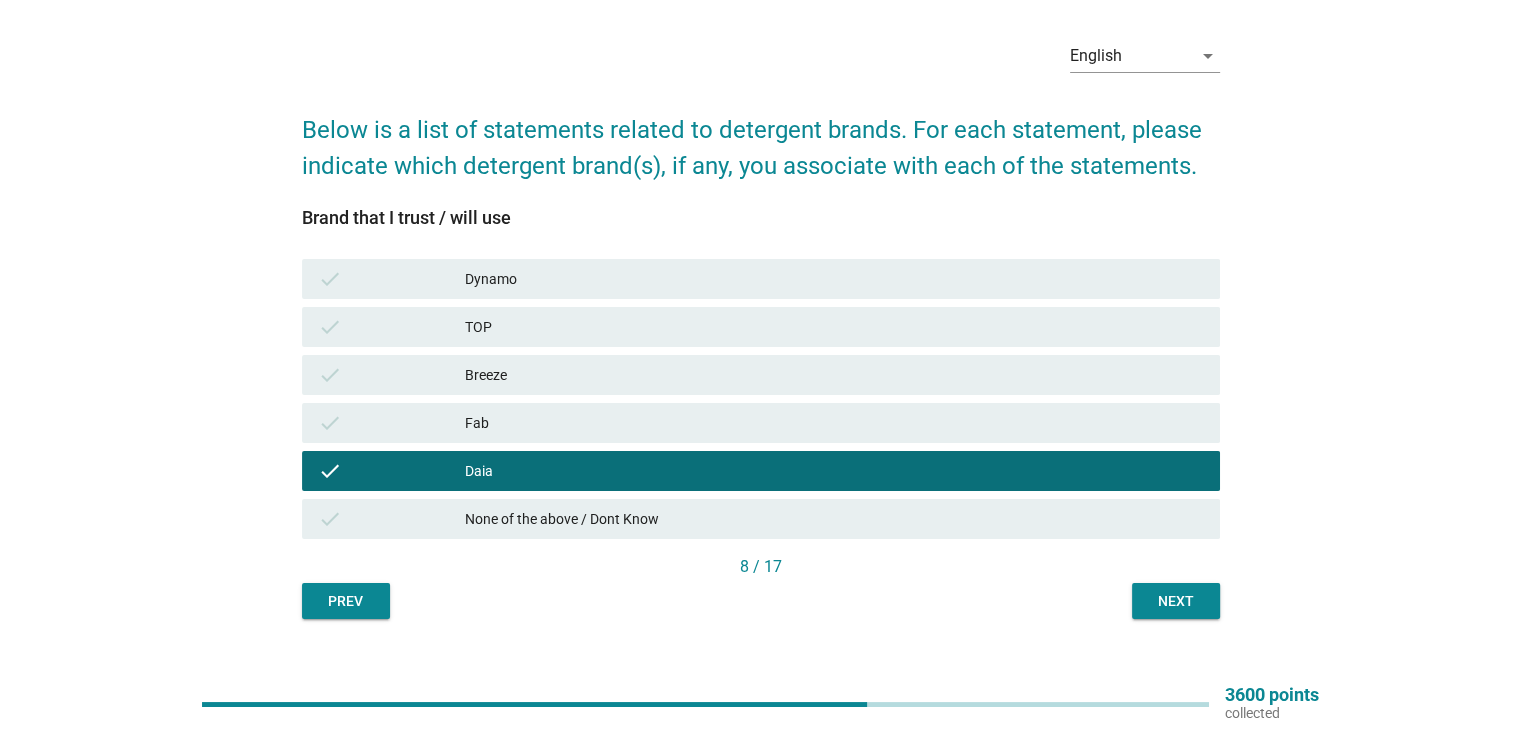 click on "Breeze" at bounding box center (834, 375) 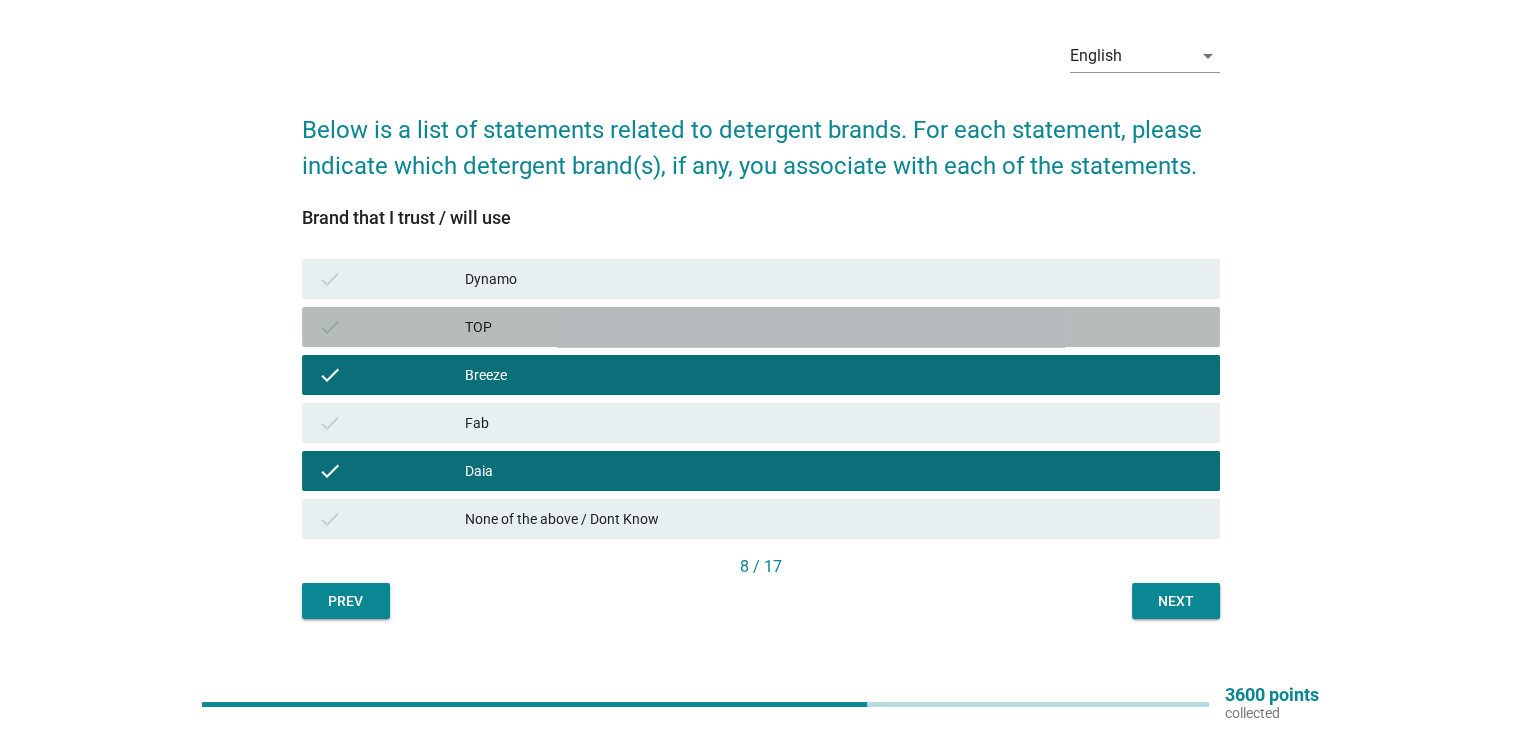 click on "TOP" at bounding box center [834, 327] 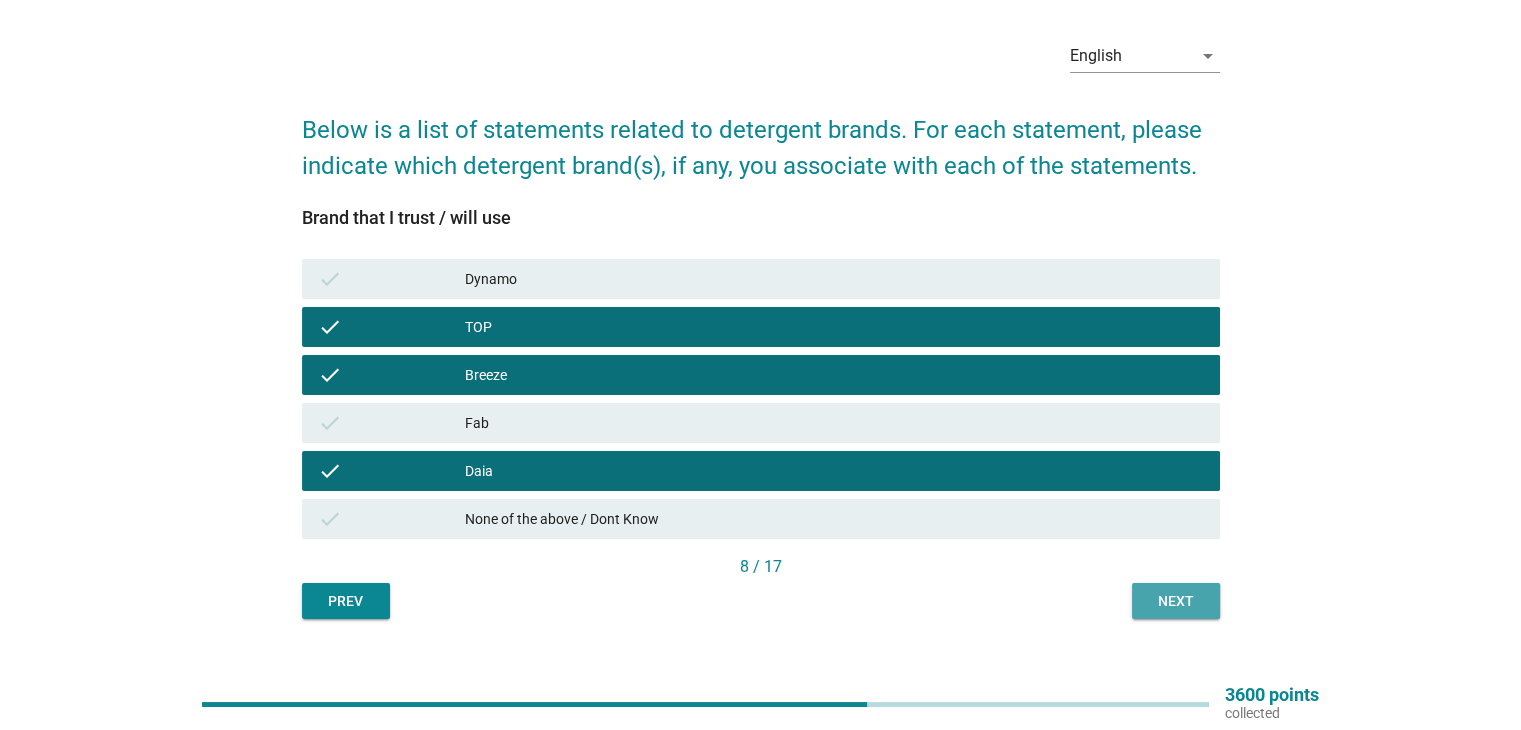 click on "Next" at bounding box center (1176, 601) 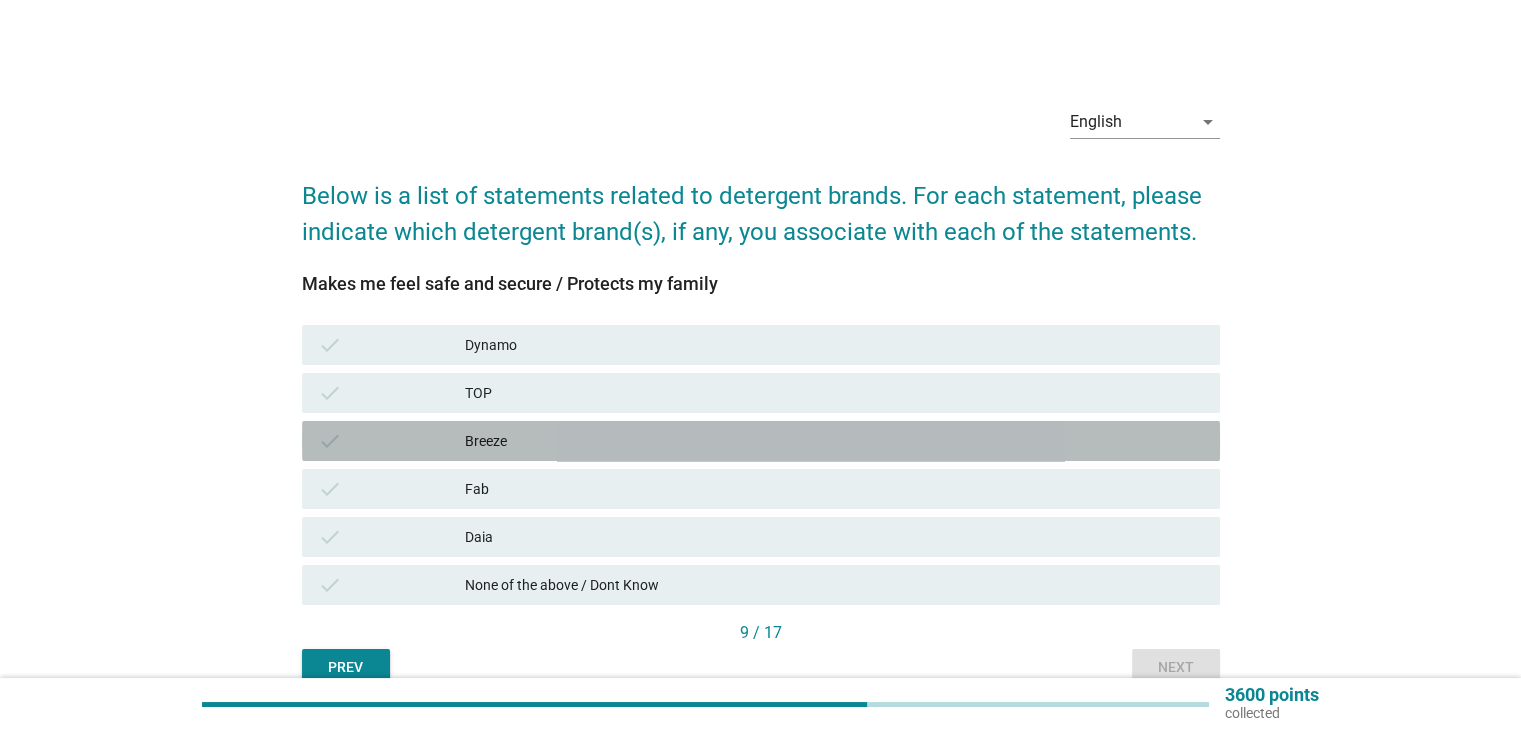 click on "Breeze" at bounding box center [834, 441] 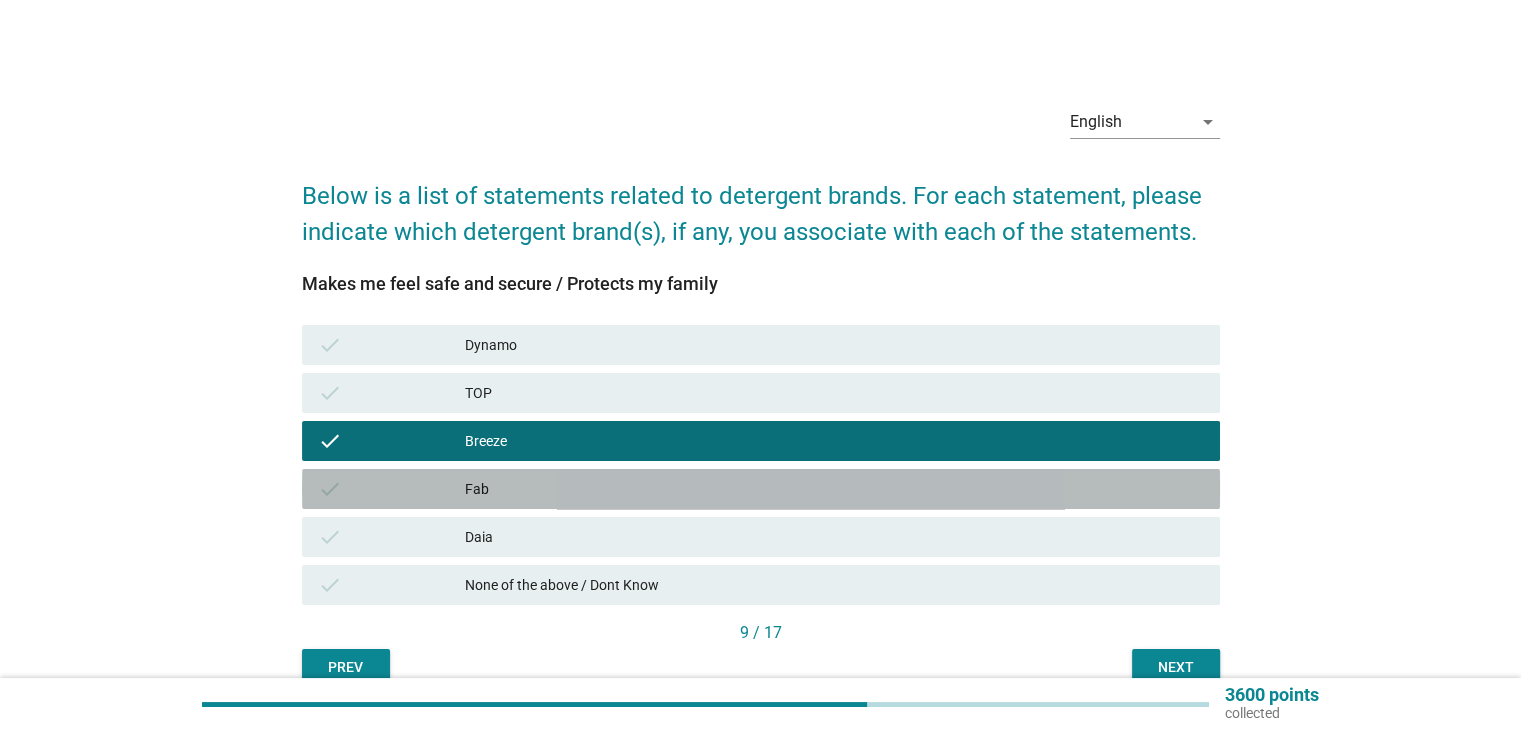 click on "Fab" at bounding box center (834, 489) 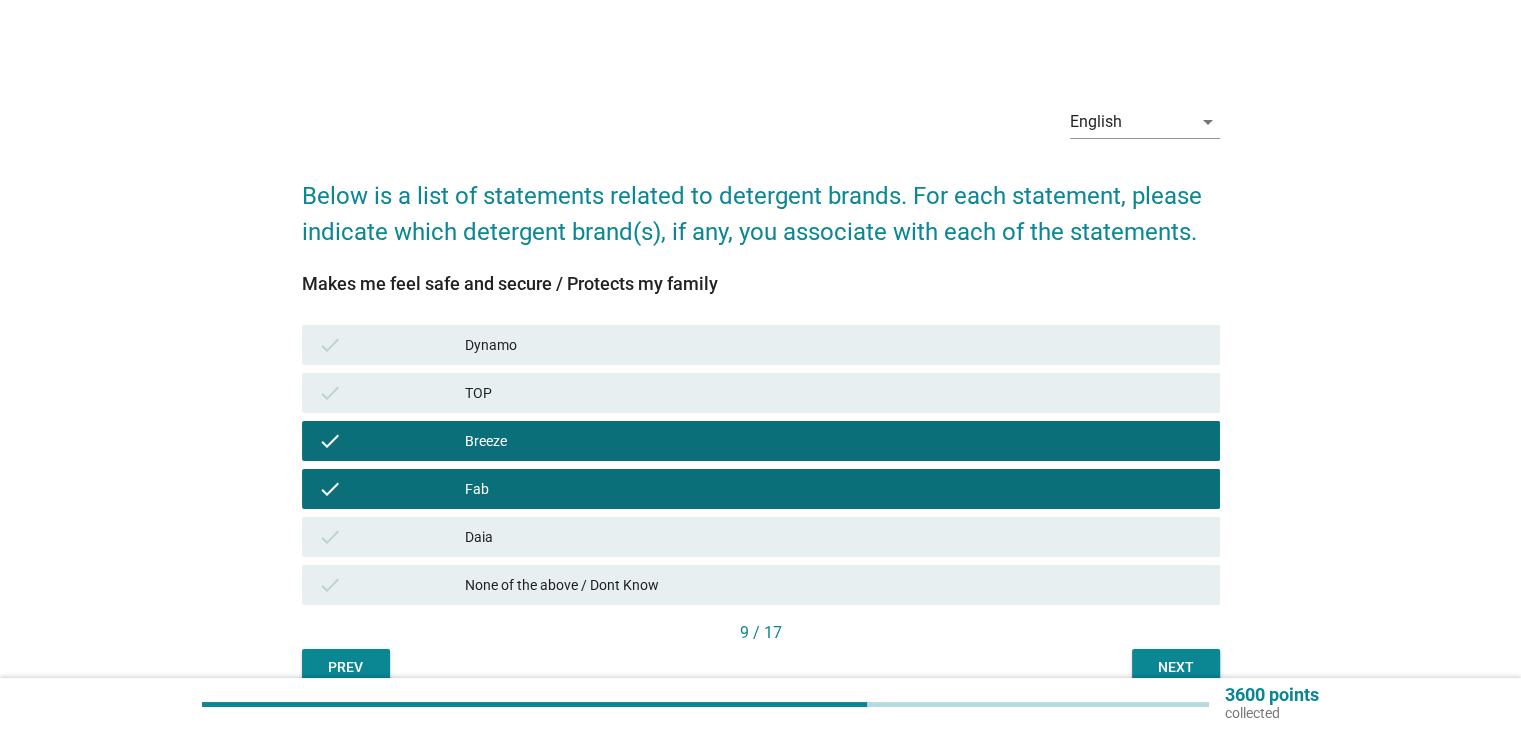 click on "TOP" at bounding box center (834, 393) 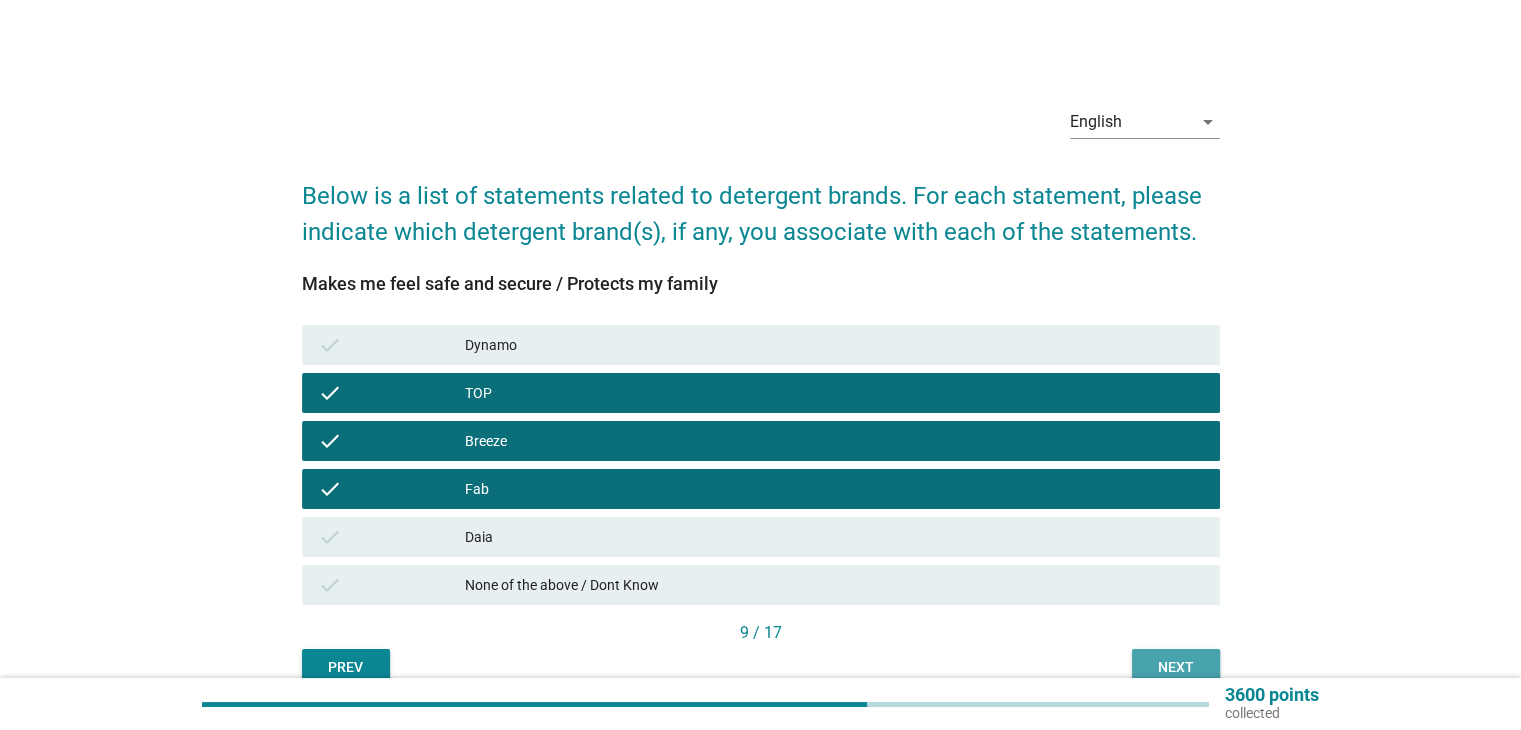 click on "Next" at bounding box center [1176, 667] 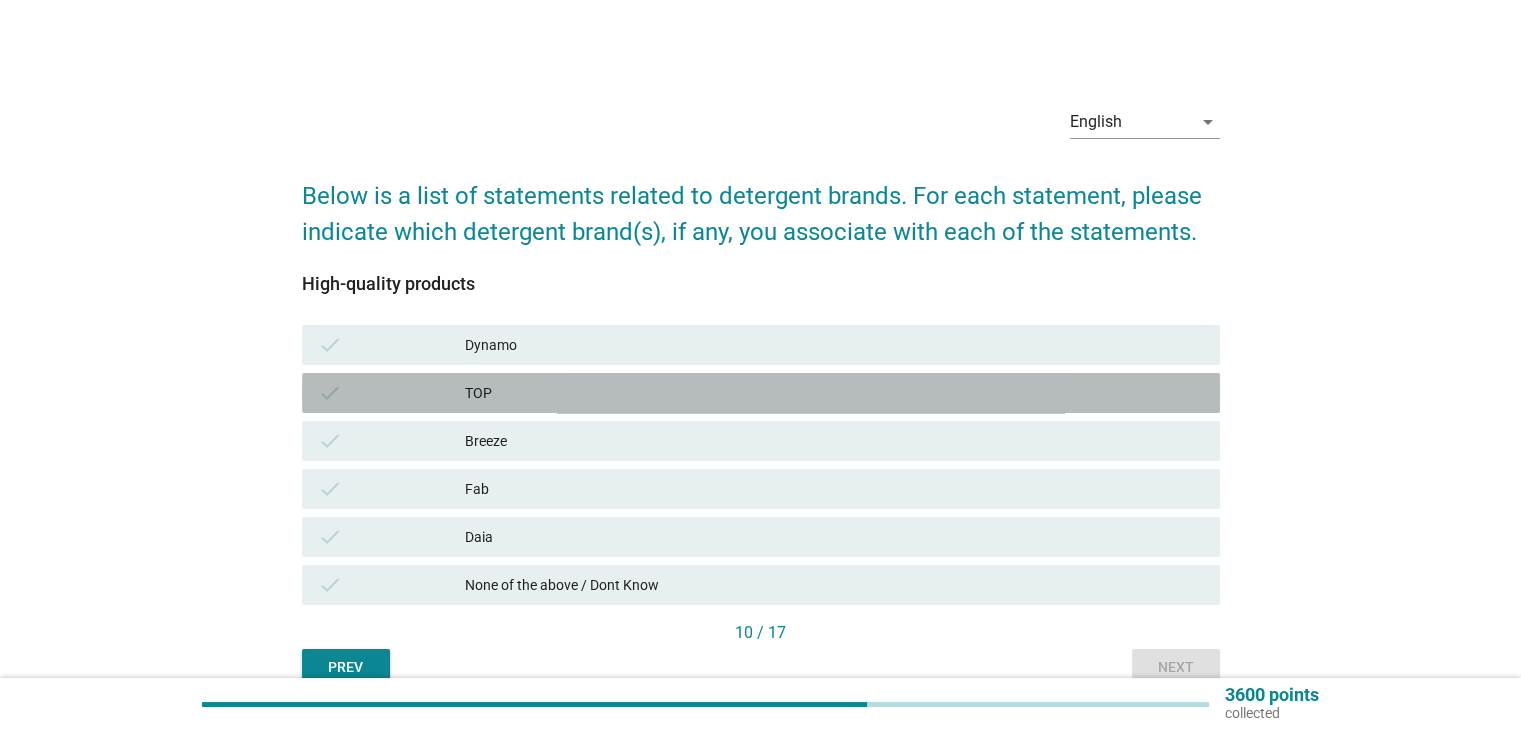 click on "check   TOP" at bounding box center (761, 393) 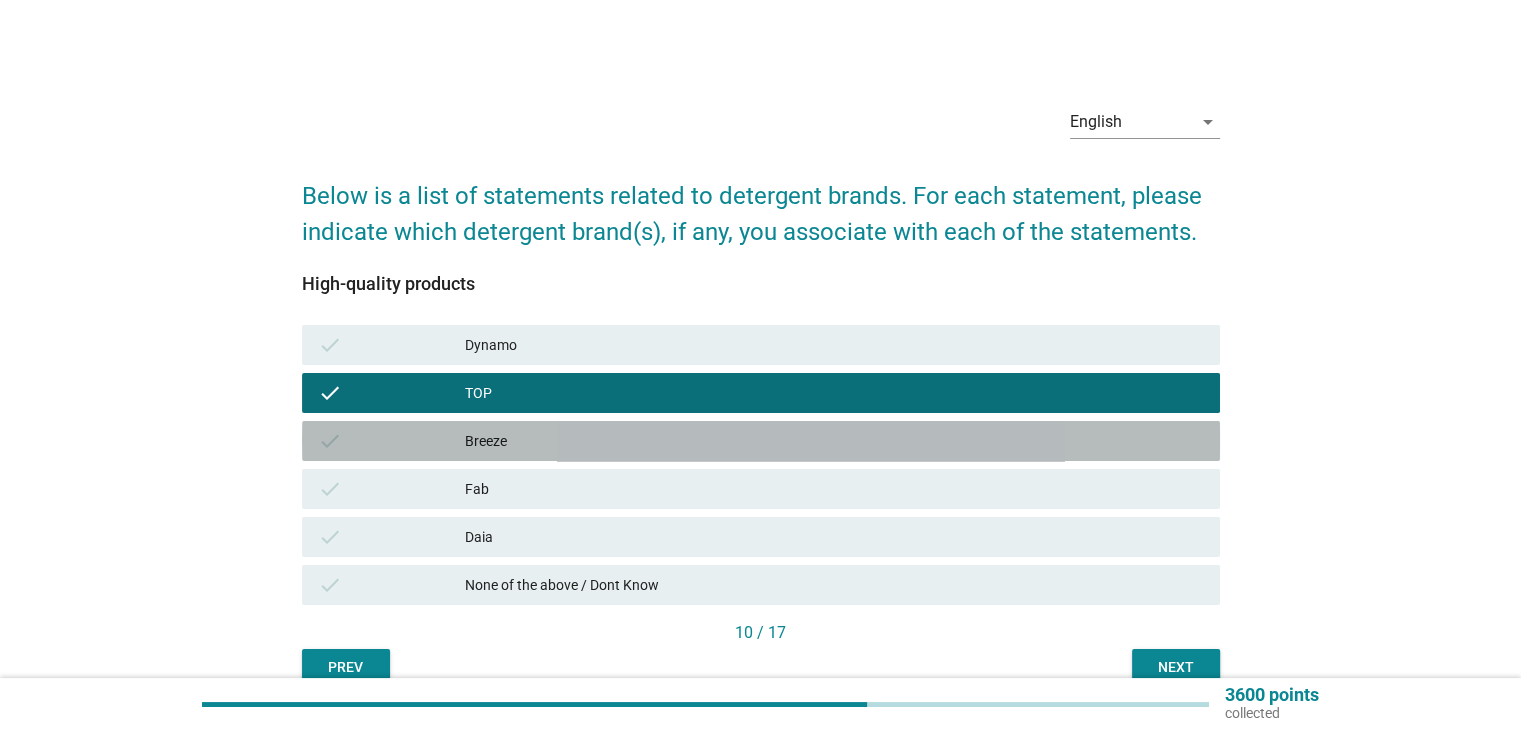 click on "Breeze" at bounding box center (834, 441) 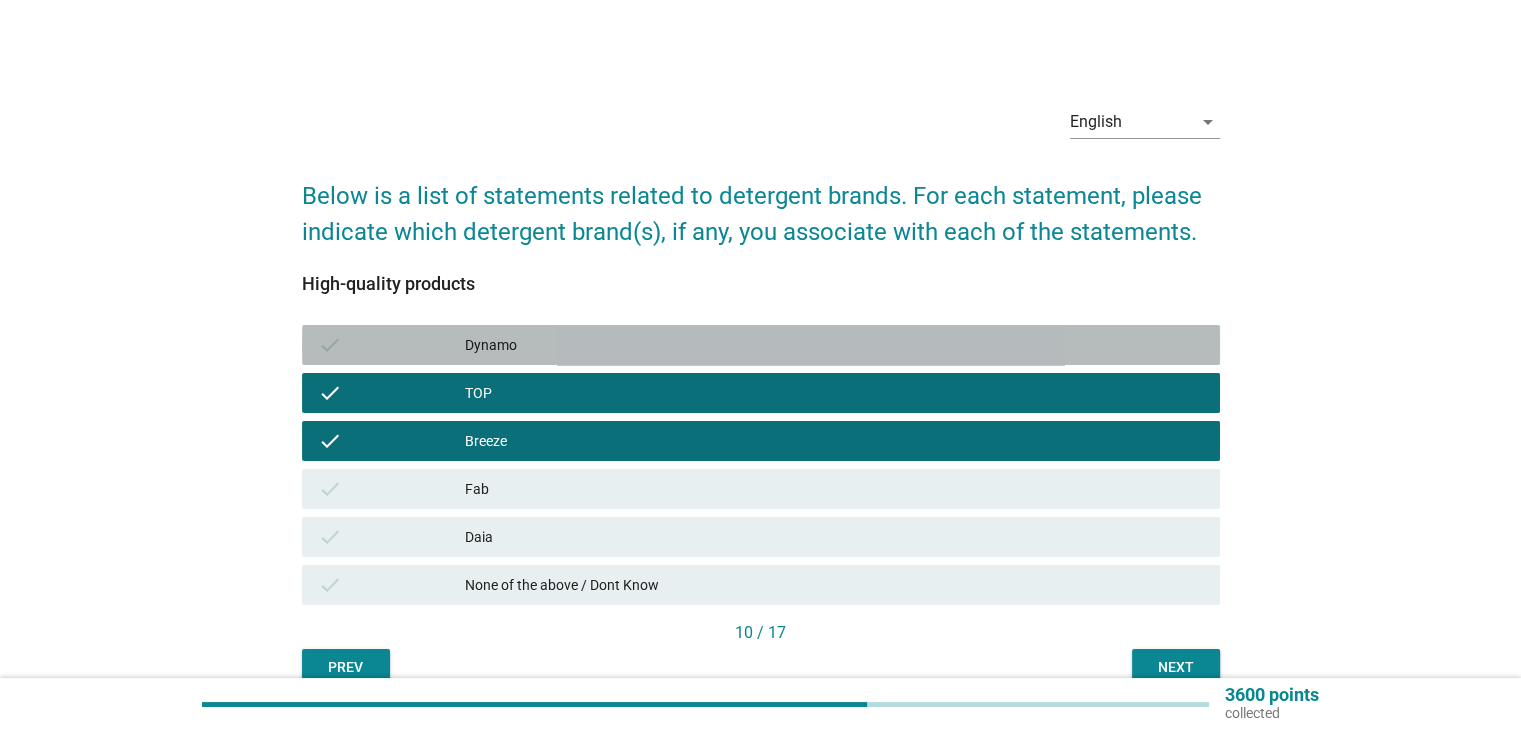 click on "check   Dynamo" at bounding box center (761, 345) 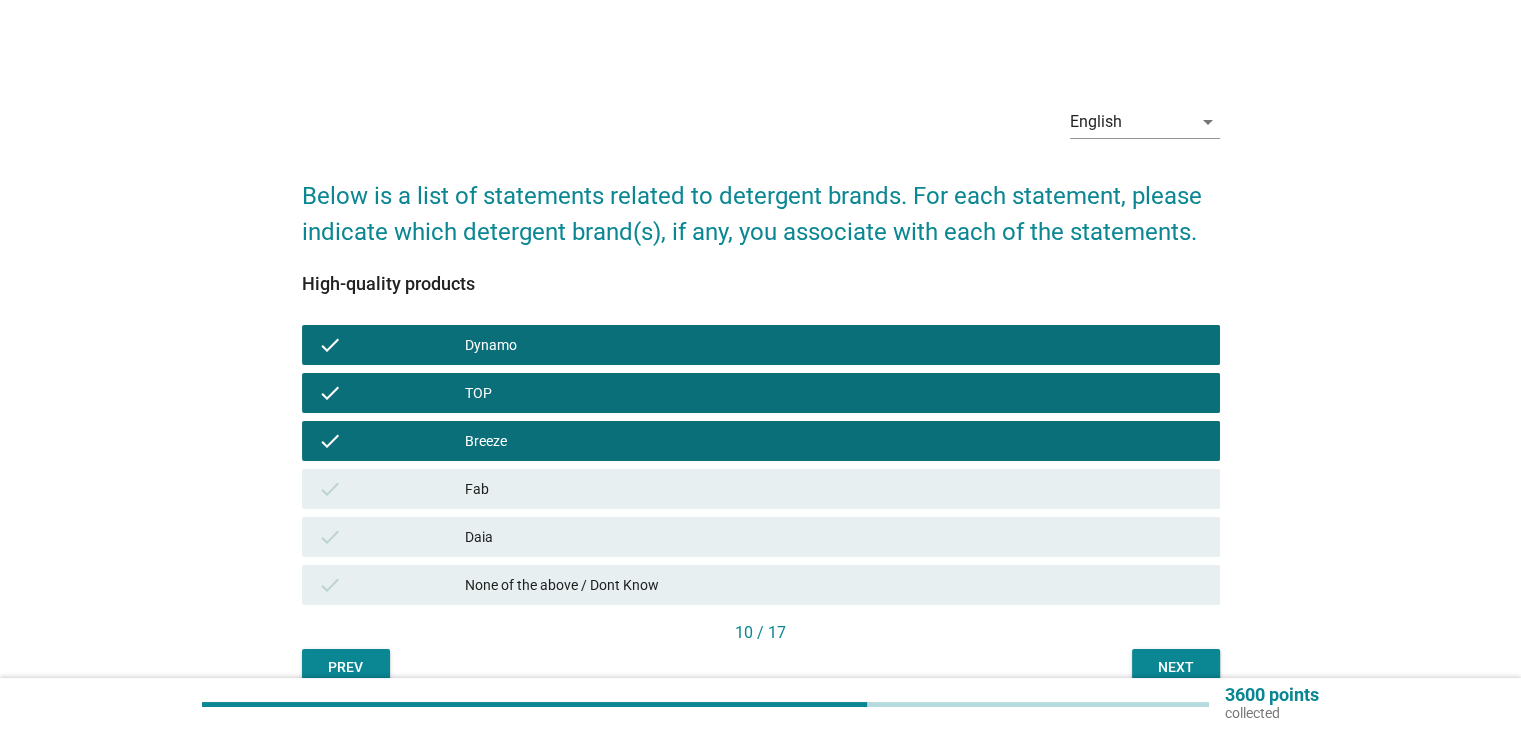 click on "10 / 17" at bounding box center (761, 635) 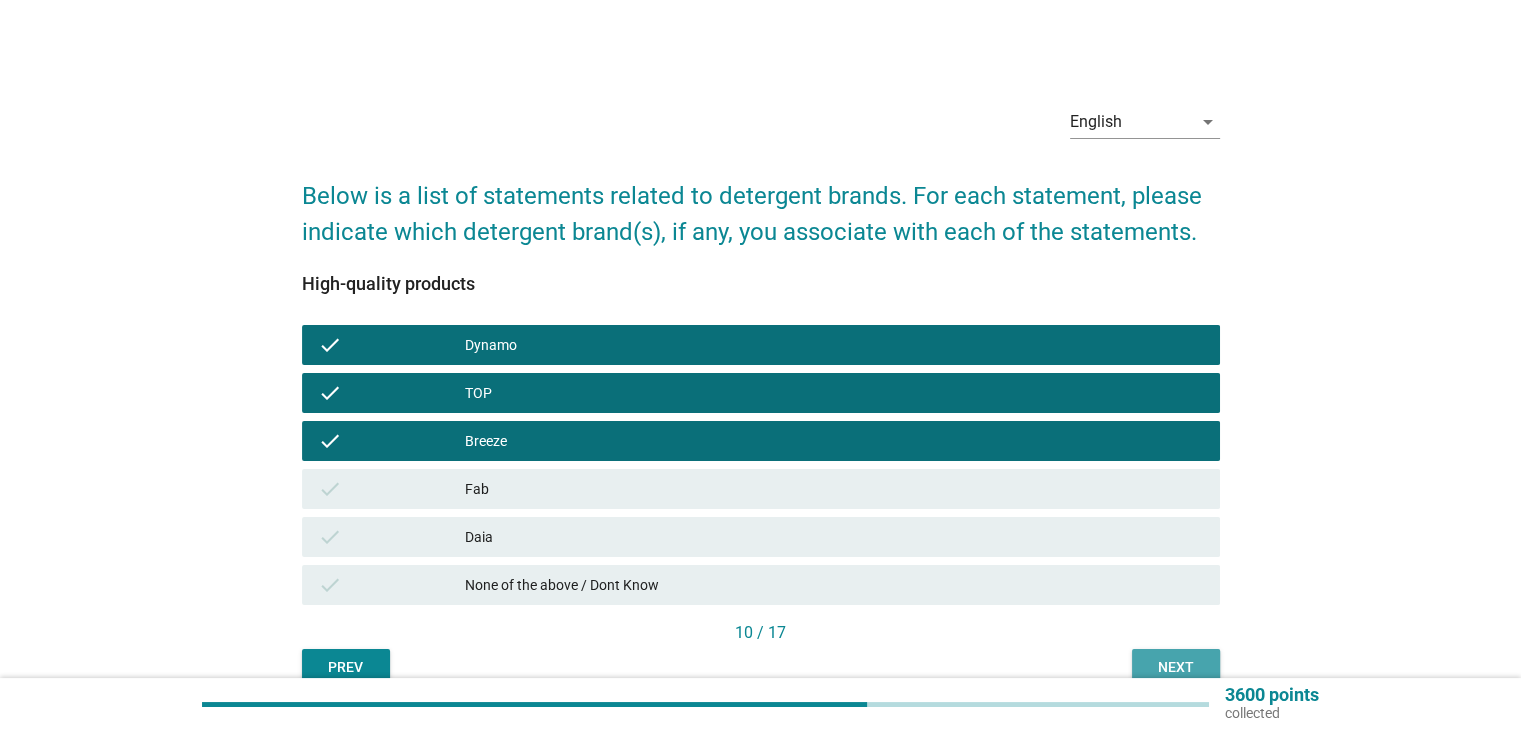 click on "Next" at bounding box center (1176, 667) 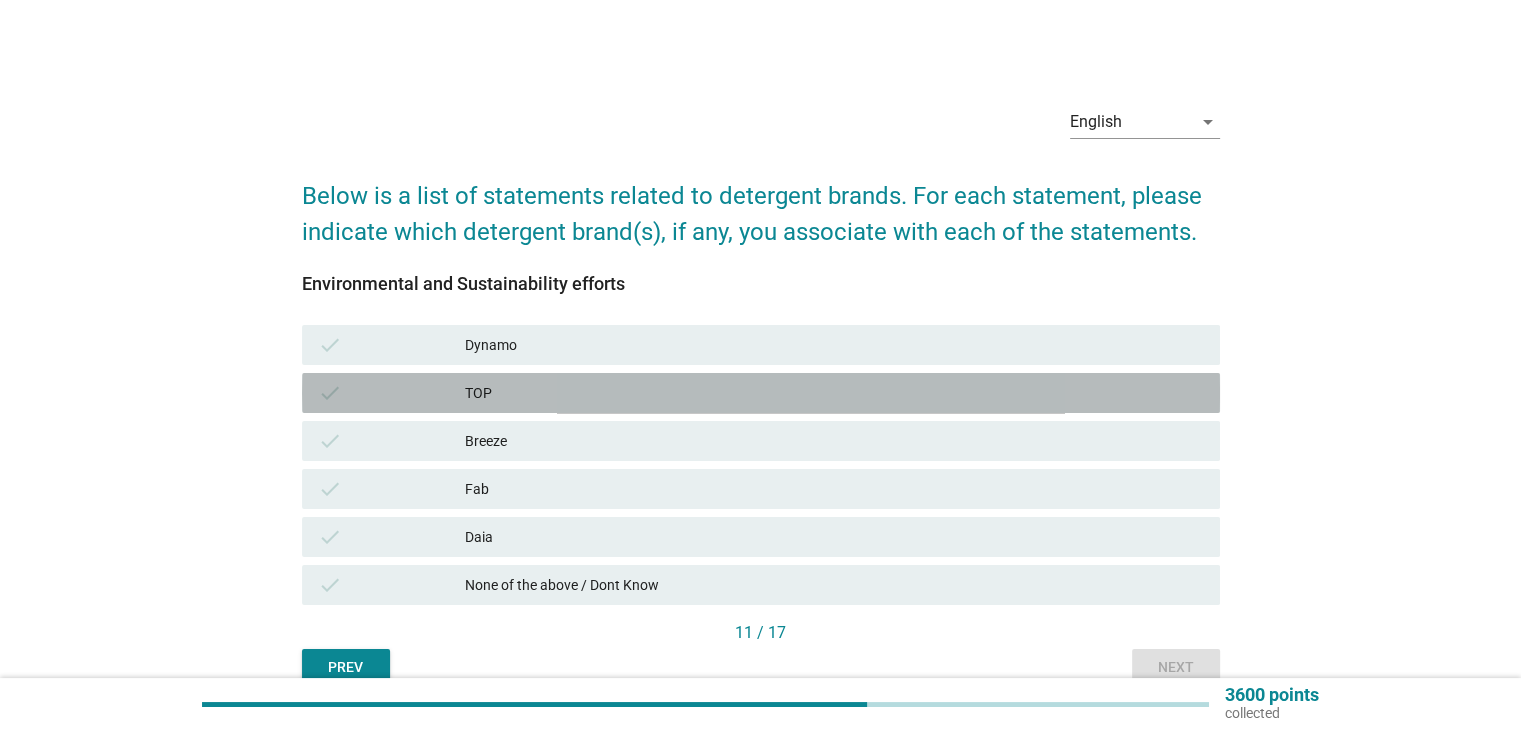 click on "TOP" at bounding box center [834, 393] 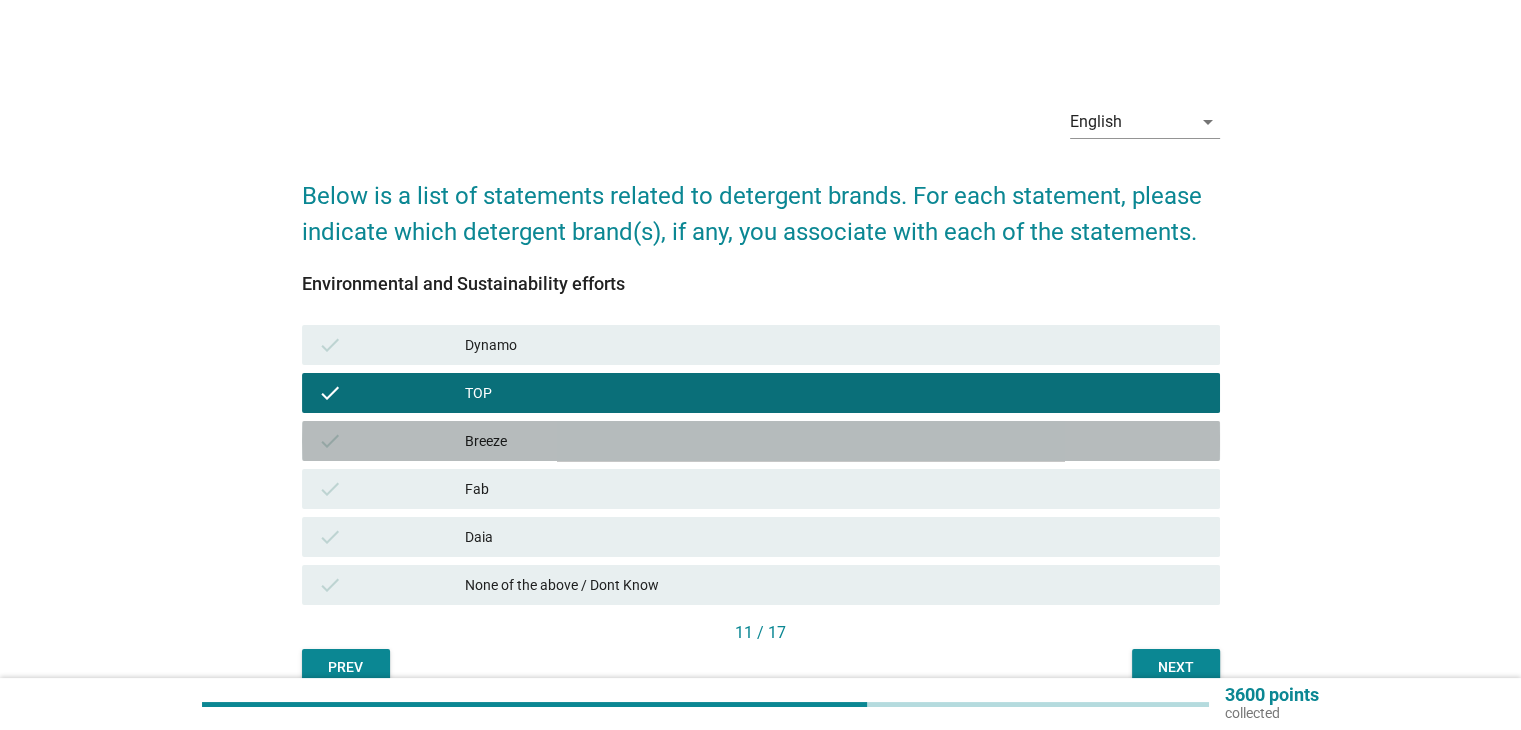 click on "Breeze" at bounding box center [834, 441] 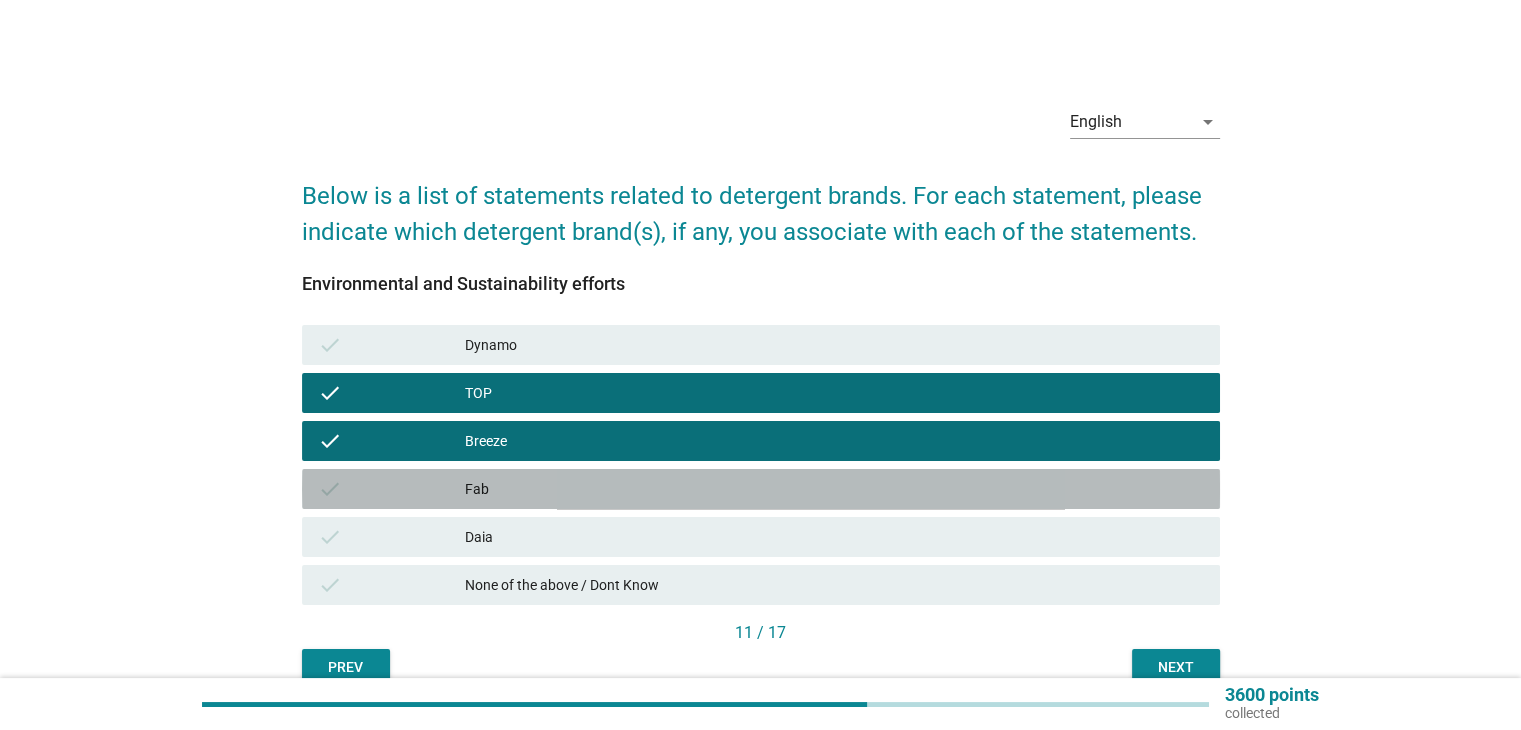 click on "check   Fab" at bounding box center (761, 489) 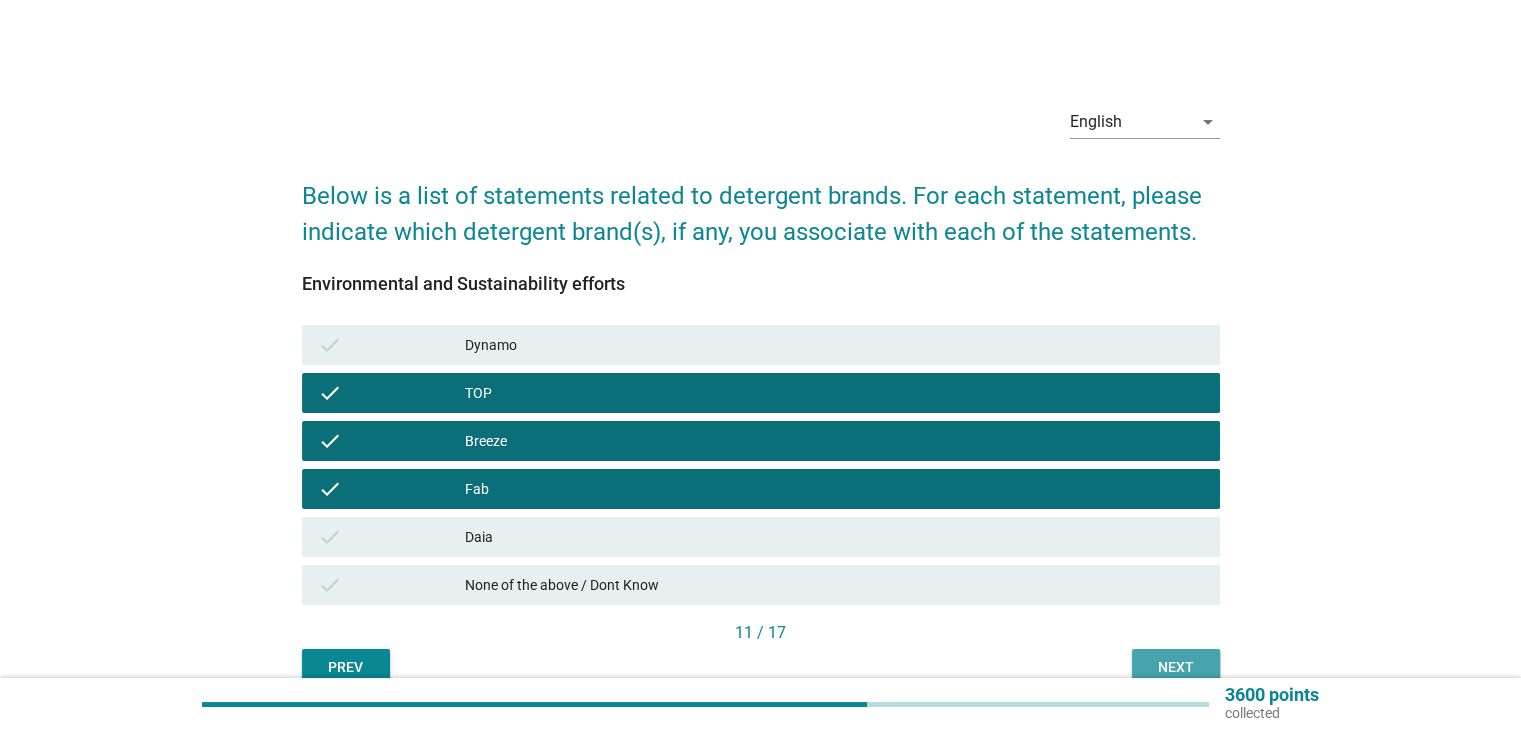 click on "Next" at bounding box center (1176, 667) 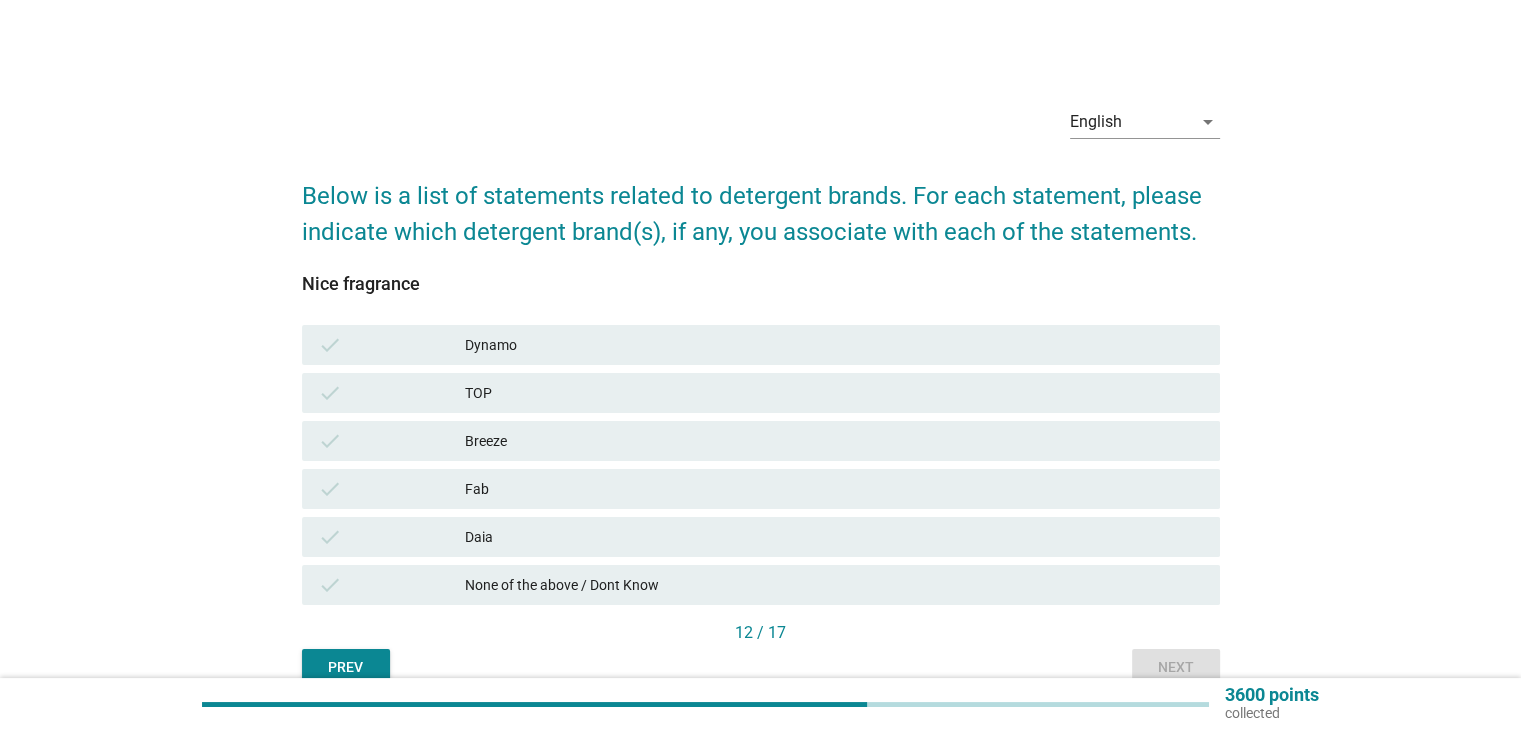 click on "check   Fab" at bounding box center (761, 489) 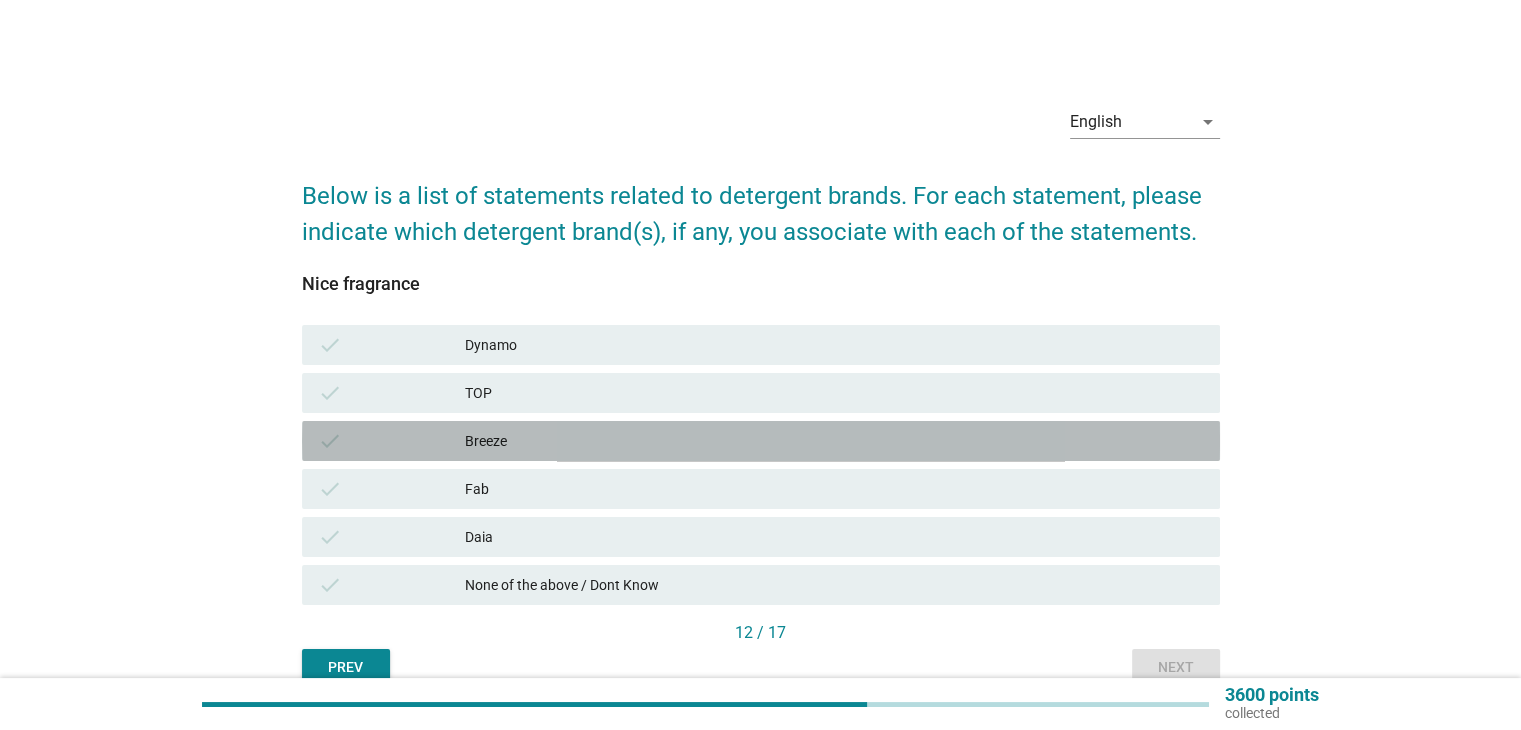 click on "Breeze" at bounding box center (834, 441) 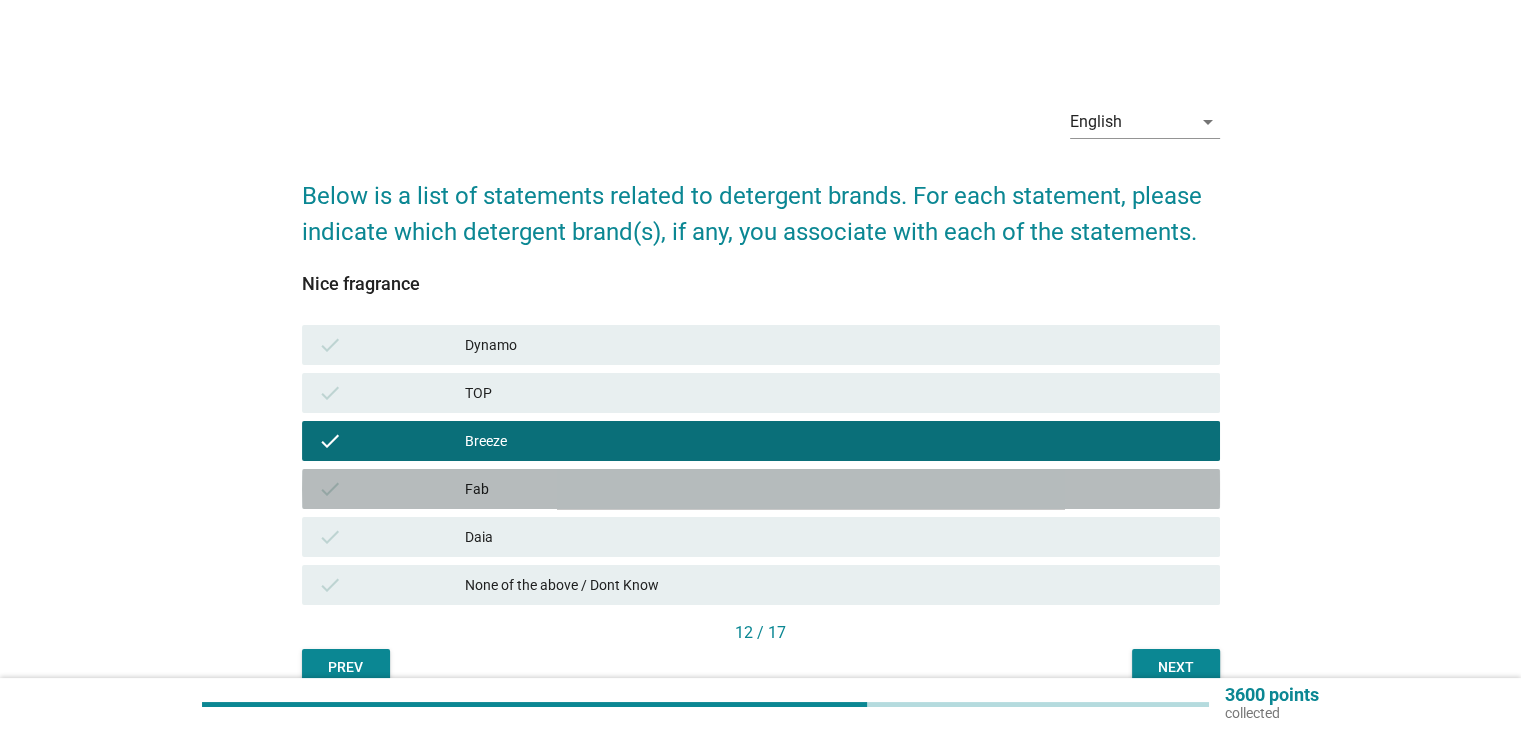 click on "Fab" at bounding box center (834, 489) 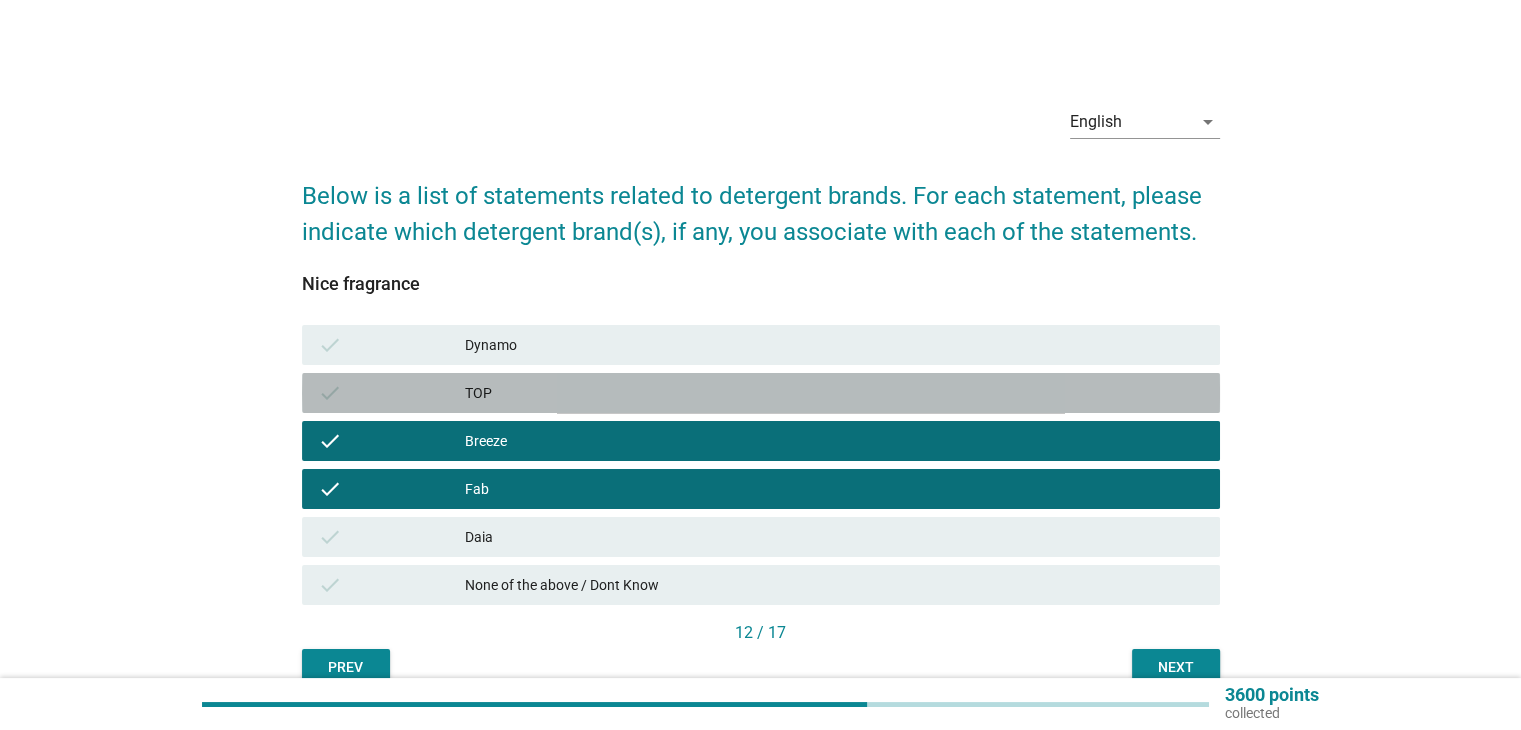click on "TOP" at bounding box center (834, 393) 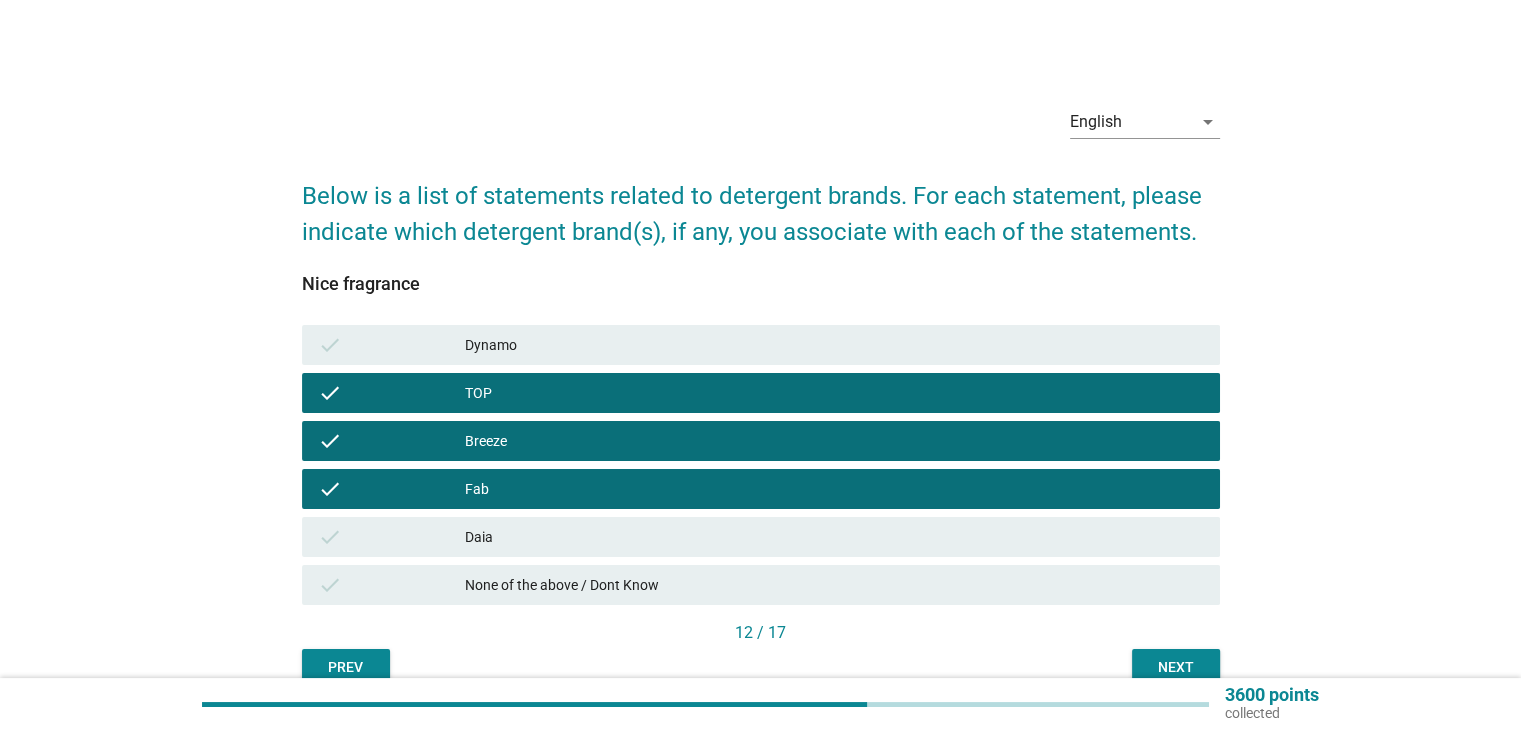 click on "Next" at bounding box center (1176, 667) 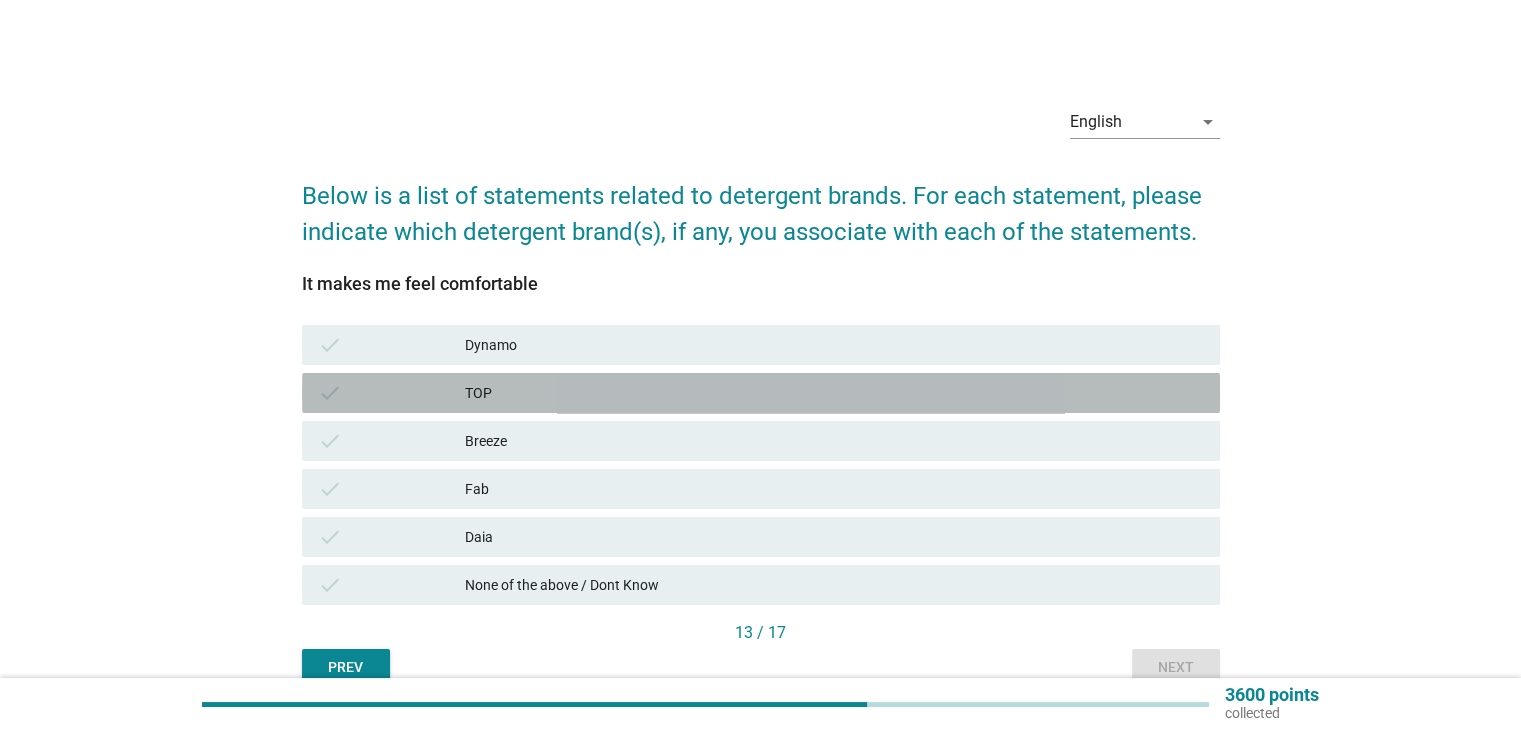 click on "check   TOP" at bounding box center [761, 393] 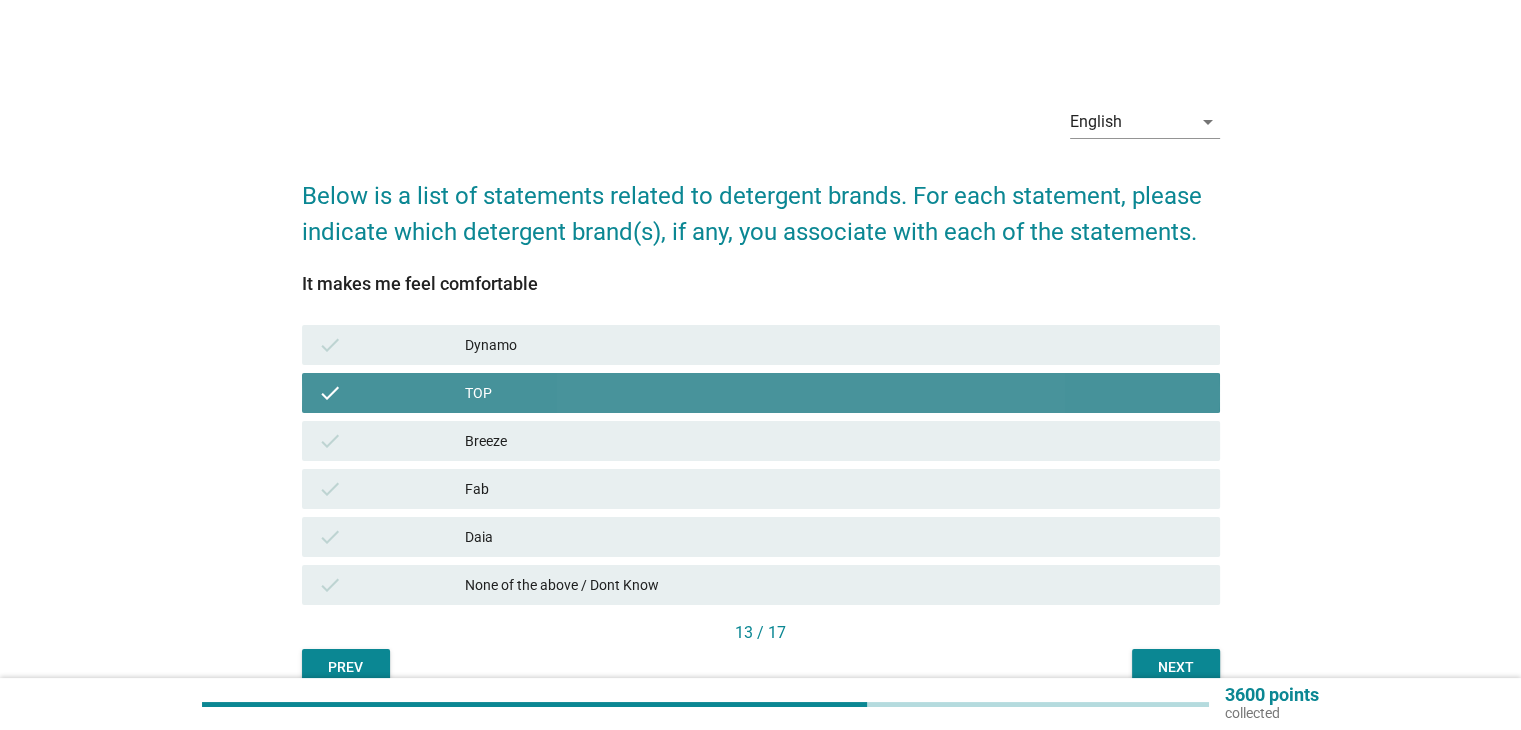 click on "check   TOP" at bounding box center (761, 393) 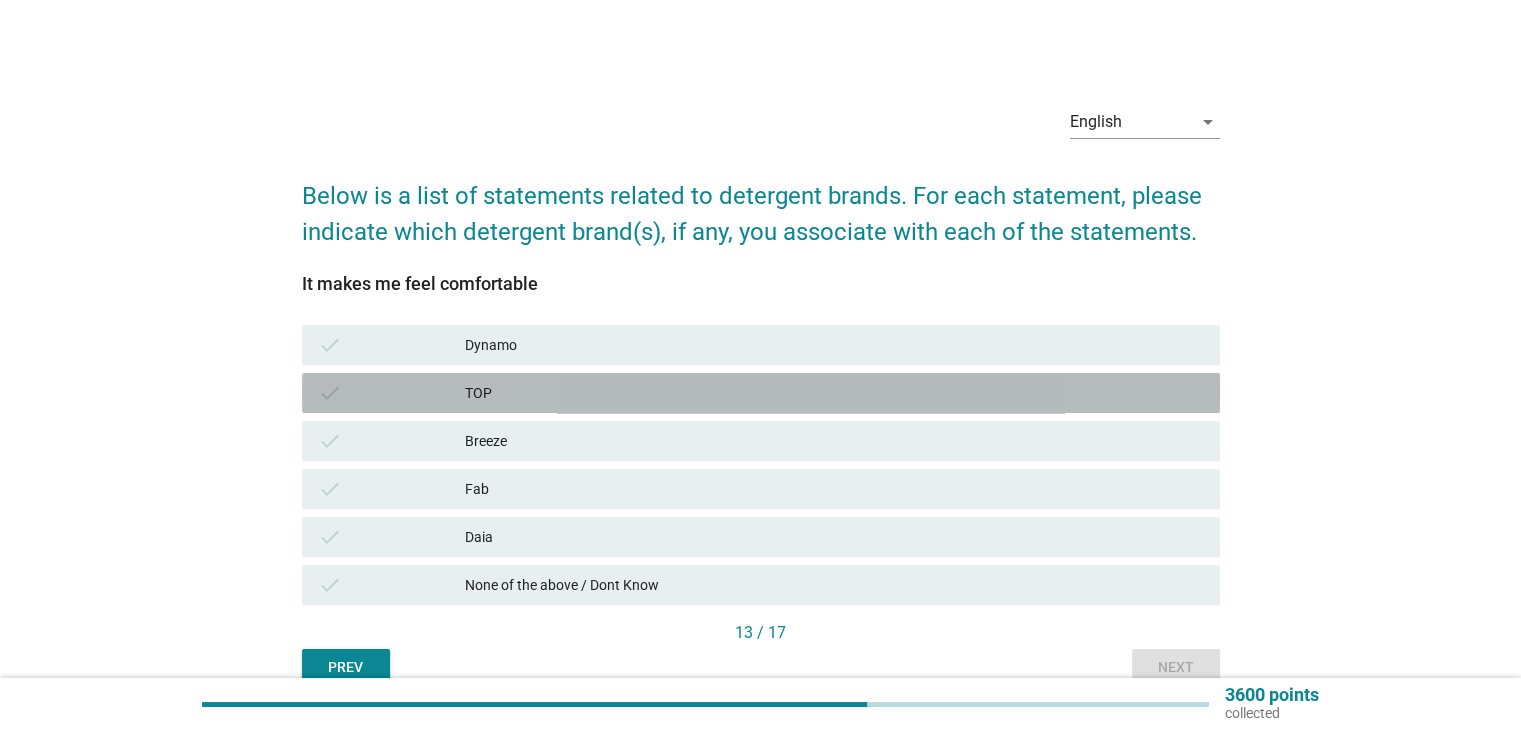 click on "check   TOP" at bounding box center [761, 393] 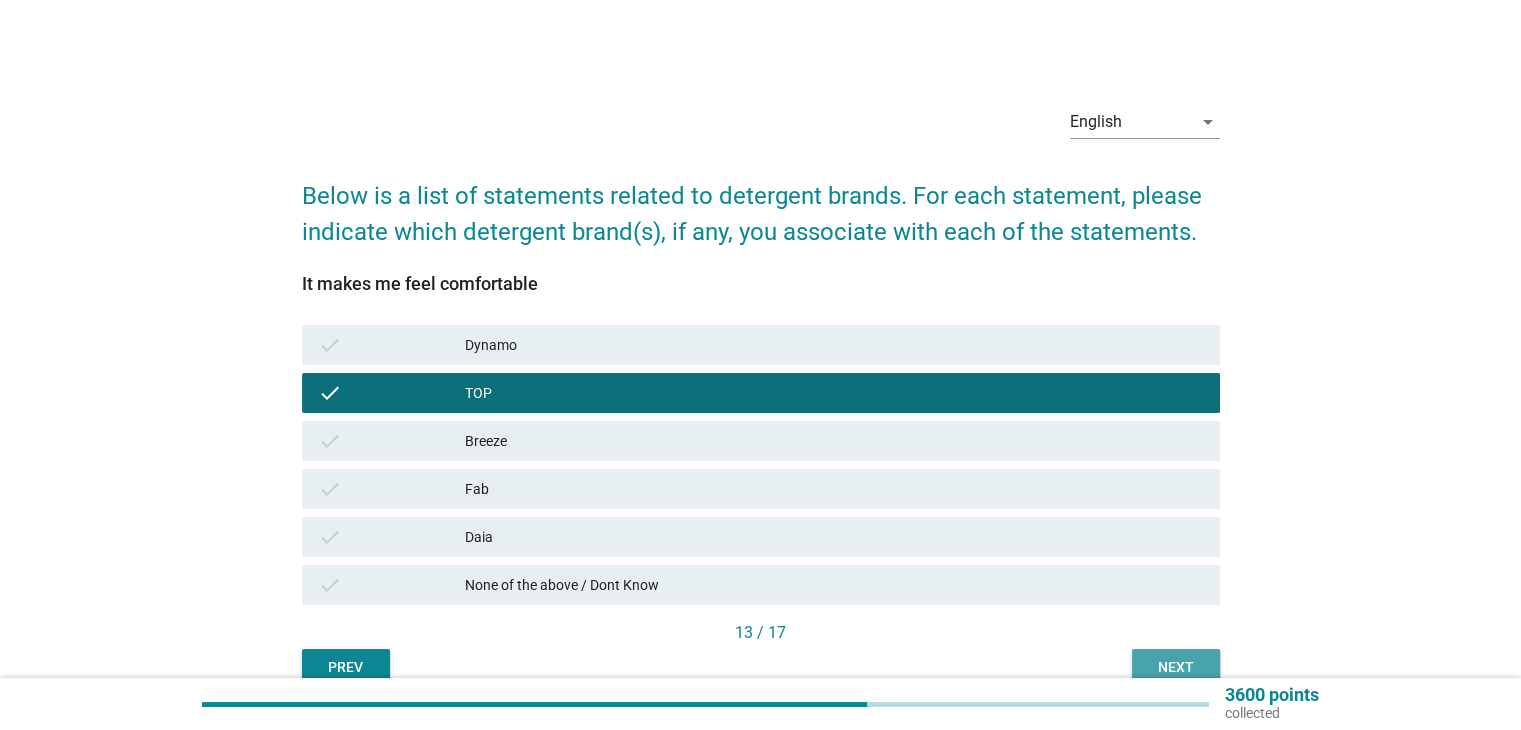 click on "Next" at bounding box center [1176, 667] 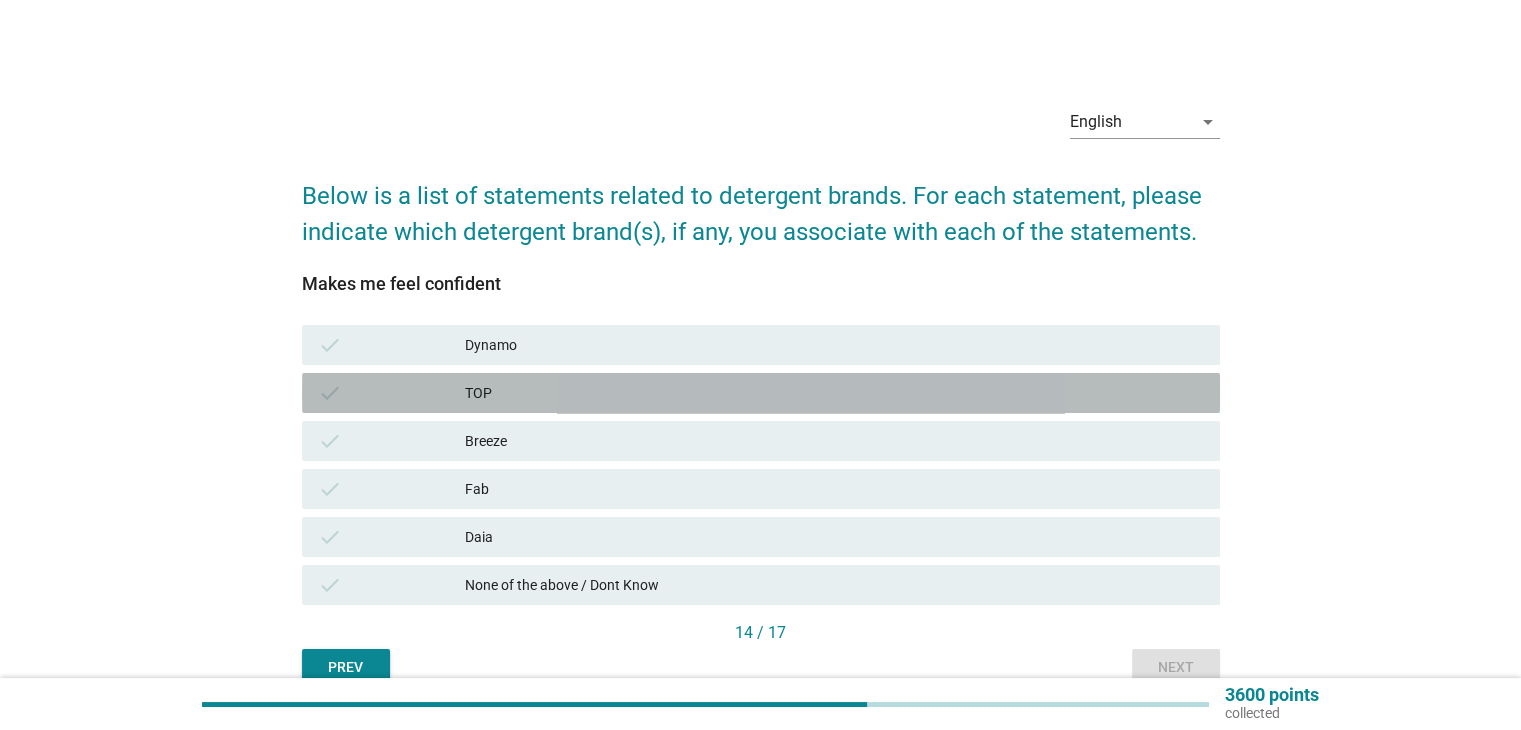 click on "TOP" at bounding box center (834, 393) 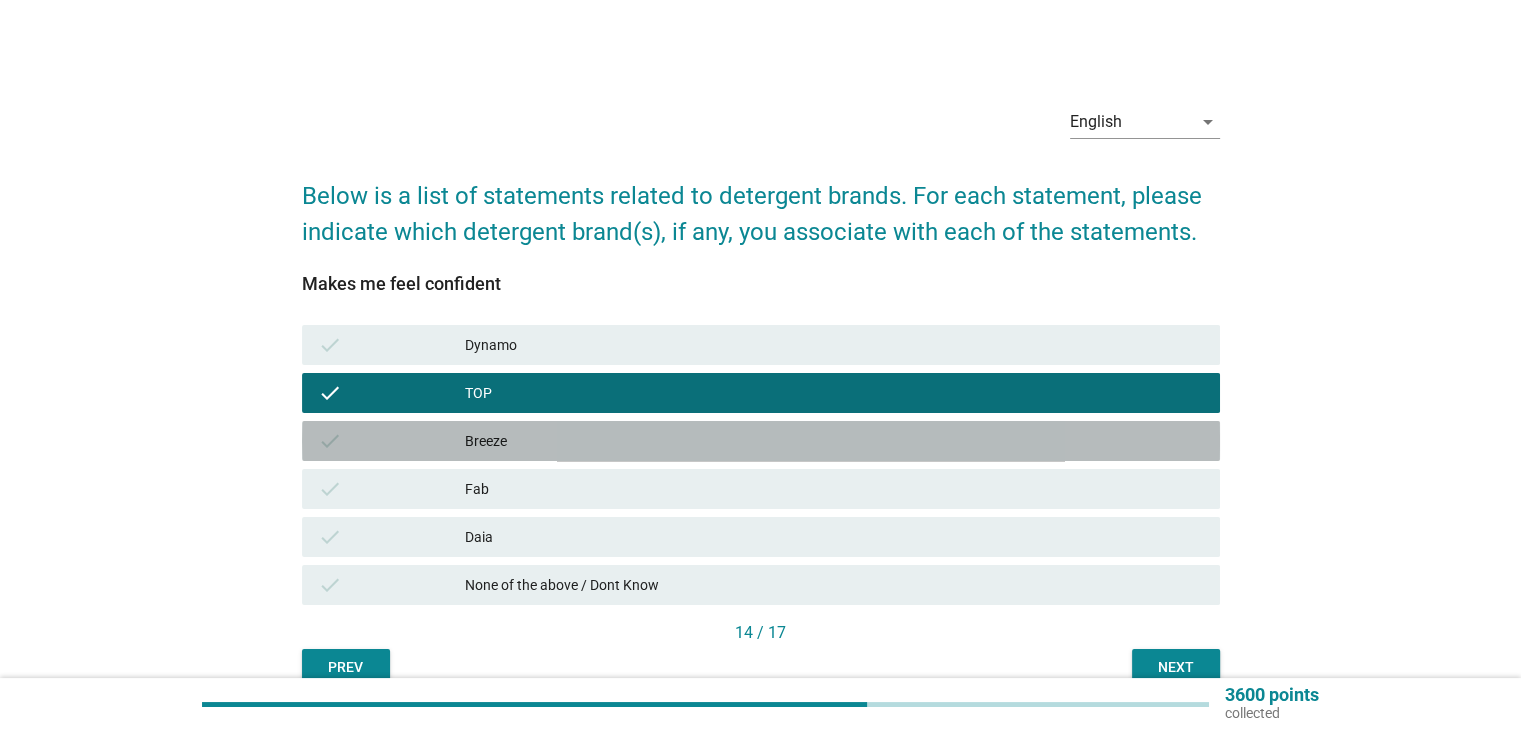 click on "Breeze" at bounding box center (834, 441) 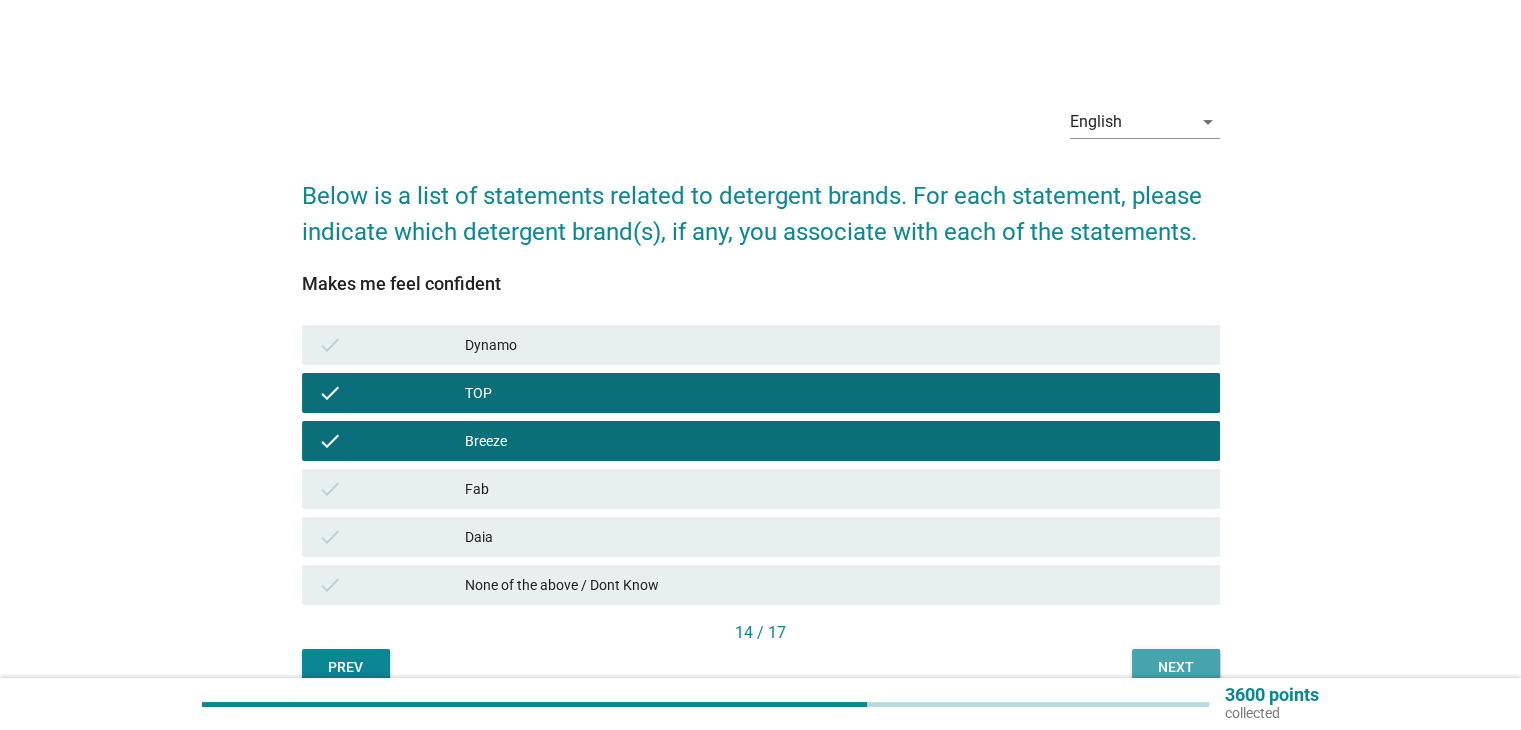 click on "Next" at bounding box center [1176, 667] 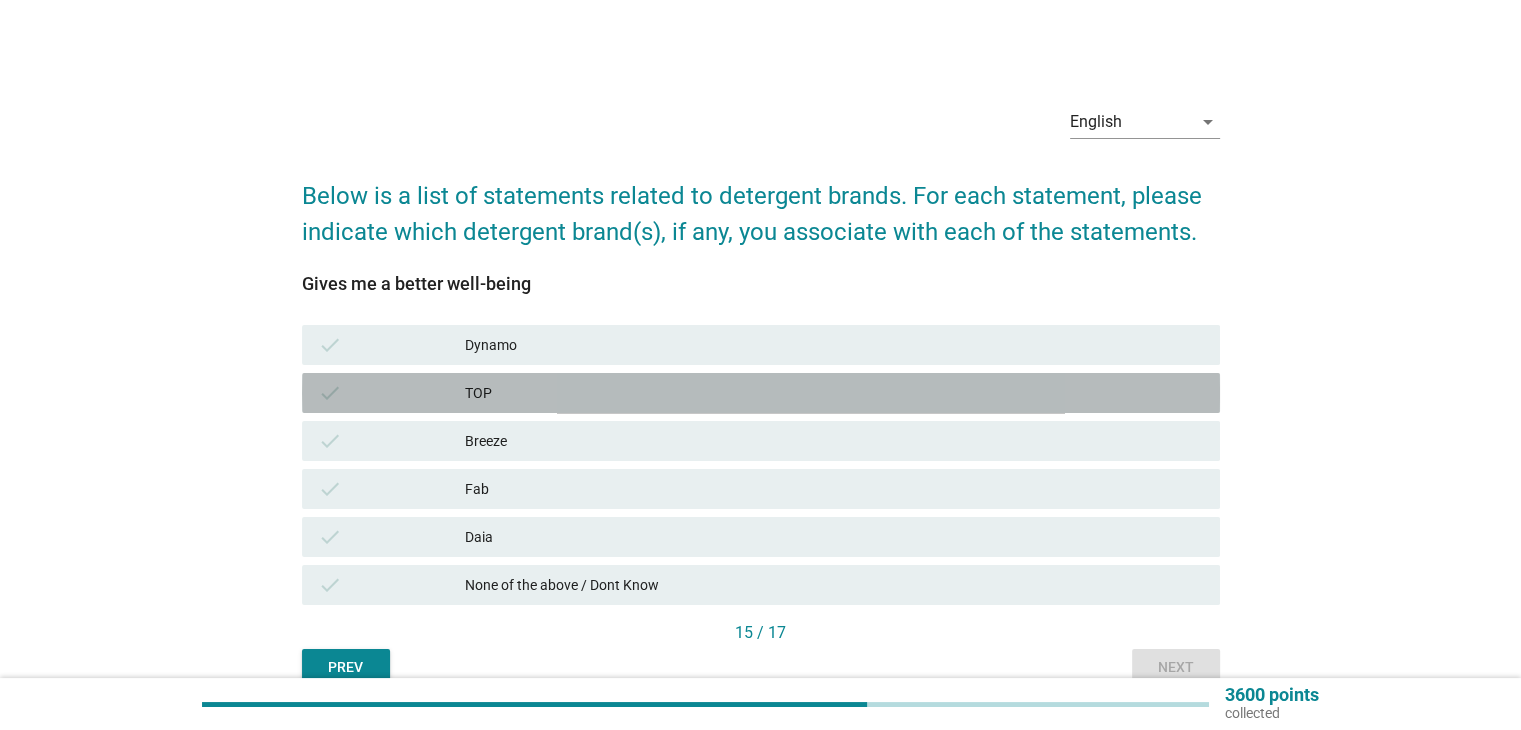 click on "TOP" at bounding box center [834, 393] 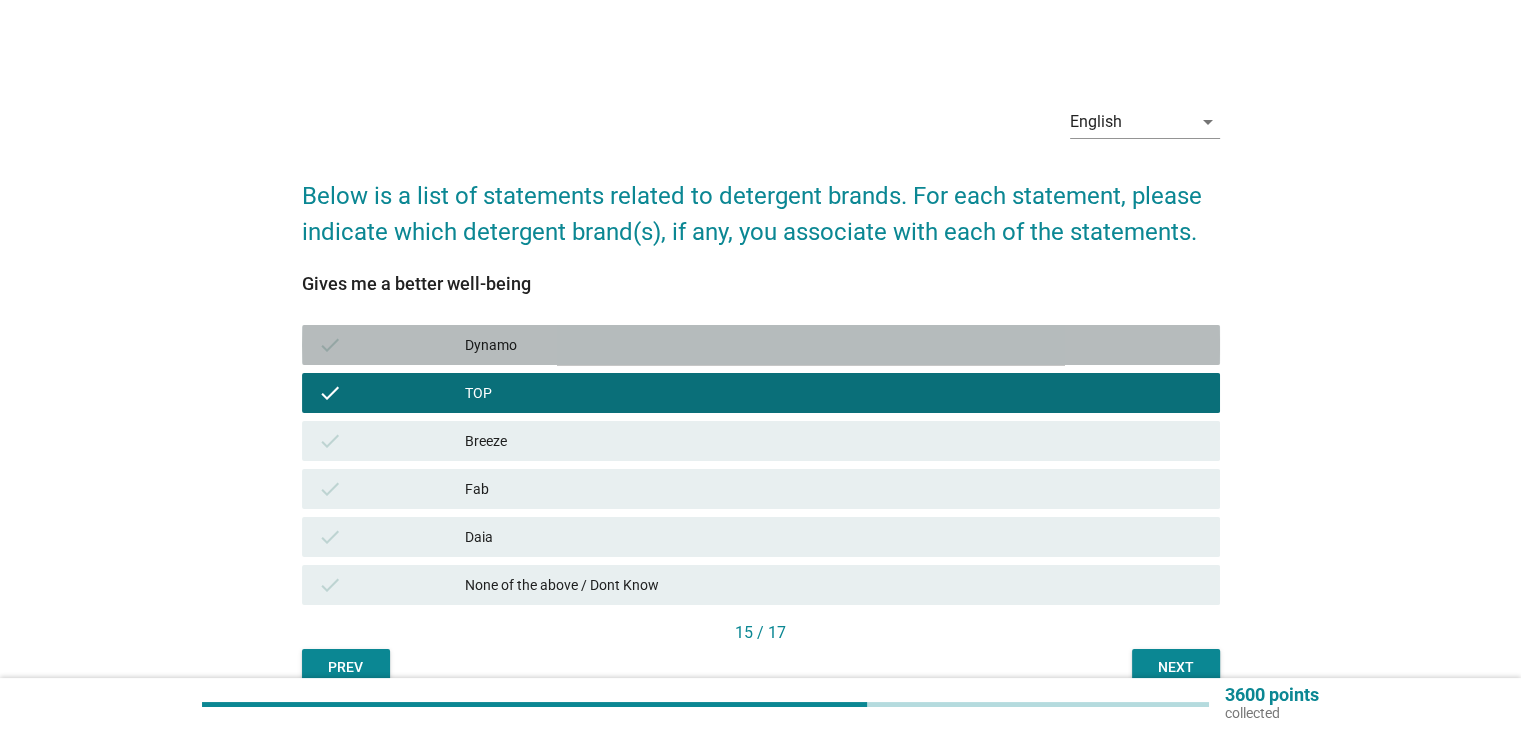 click on "Dynamo" at bounding box center [834, 345] 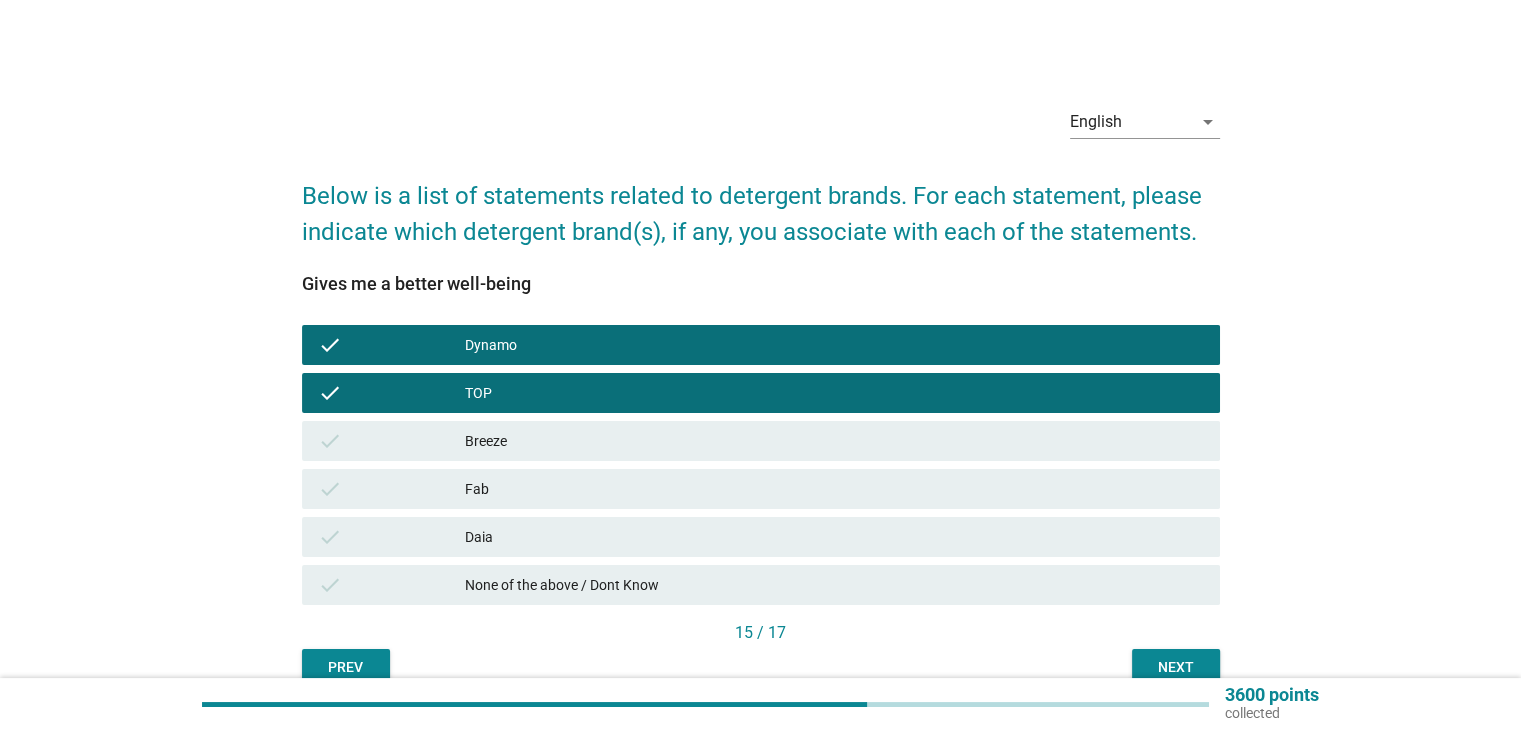 click on "Fab" at bounding box center [834, 489] 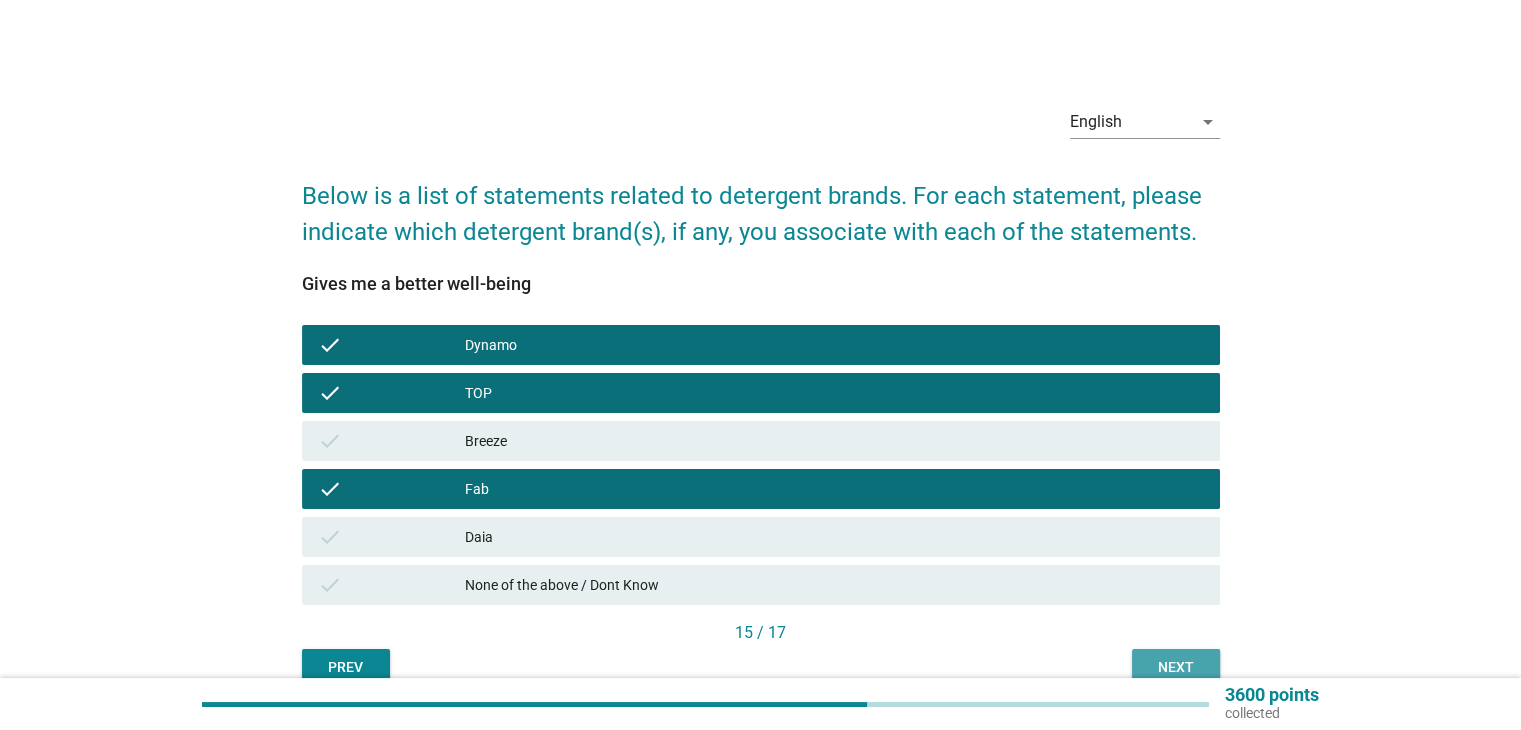 click on "Next" at bounding box center (1176, 667) 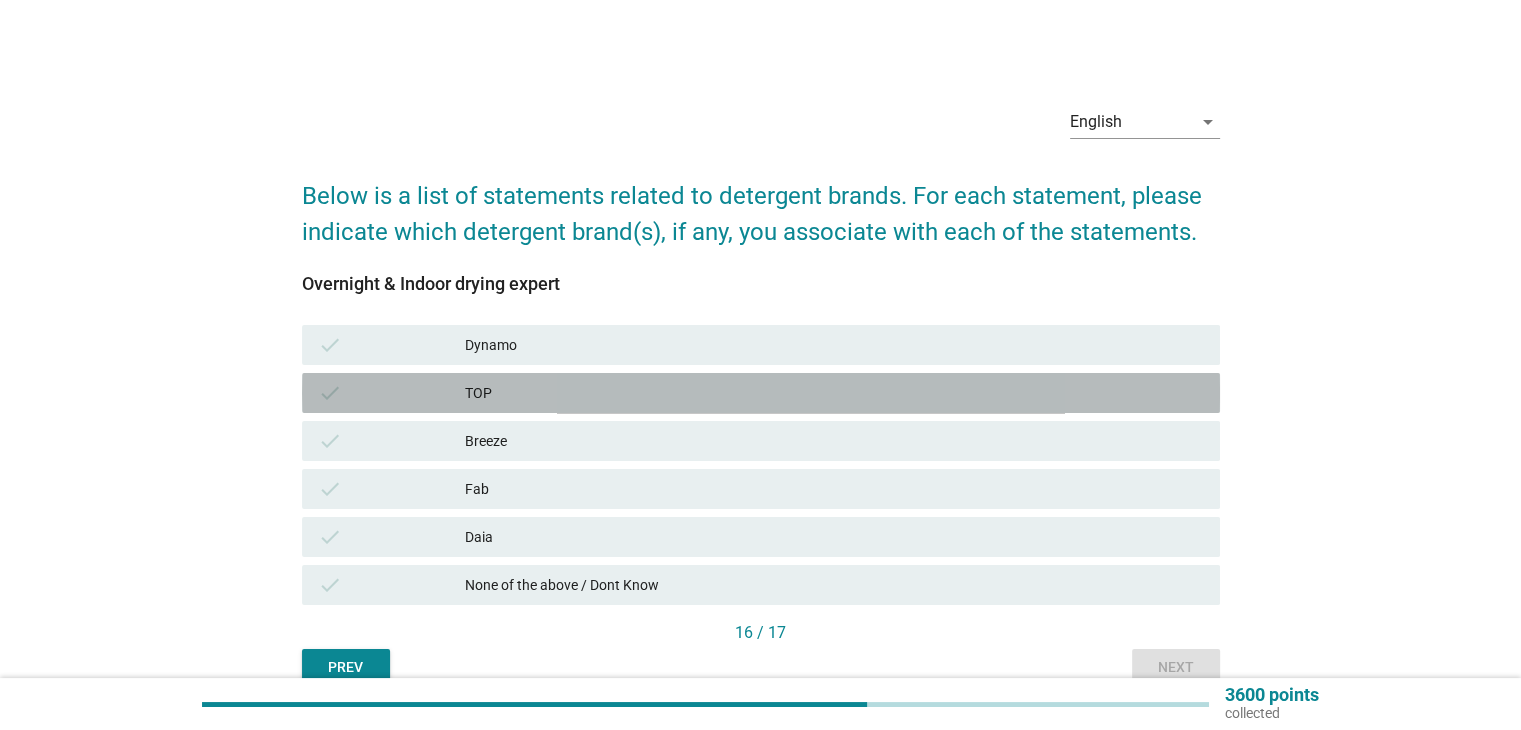 click on "TOP" at bounding box center (834, 393) 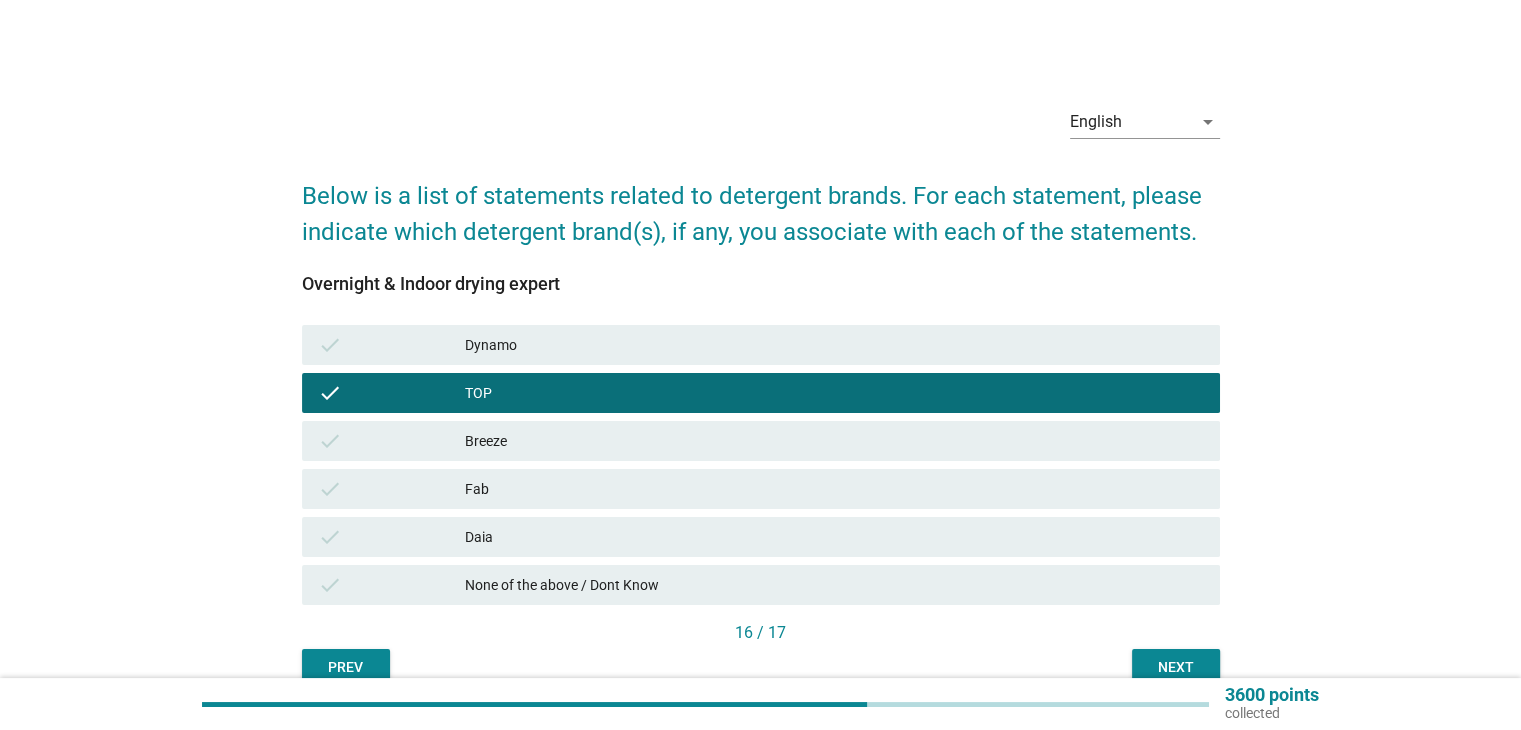 click on "check   Dynamo" at bounding box center [761, 345] 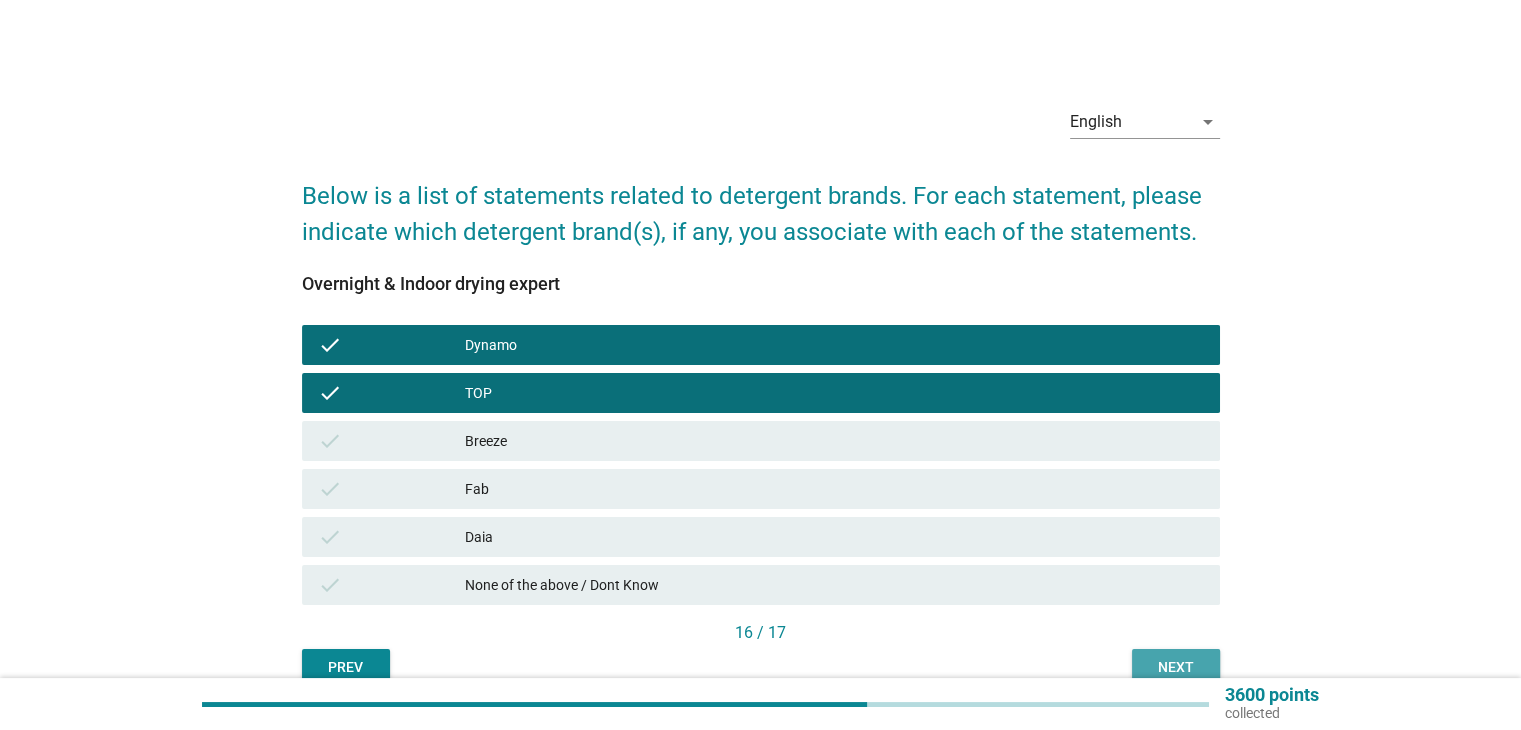 click on "Next" at bounding box center (1176, 667) 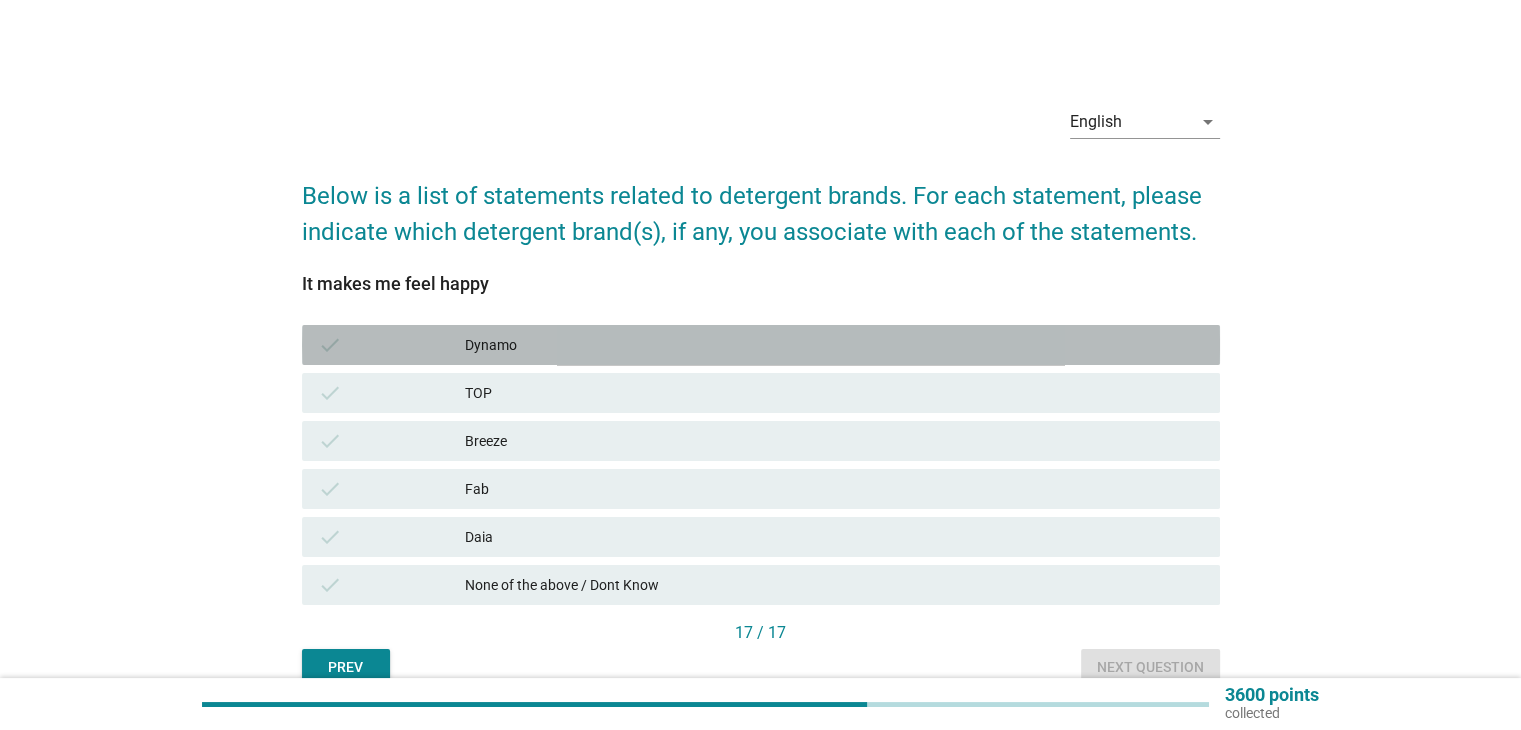 click on "Dynamo" at bounding box center [834, 345] 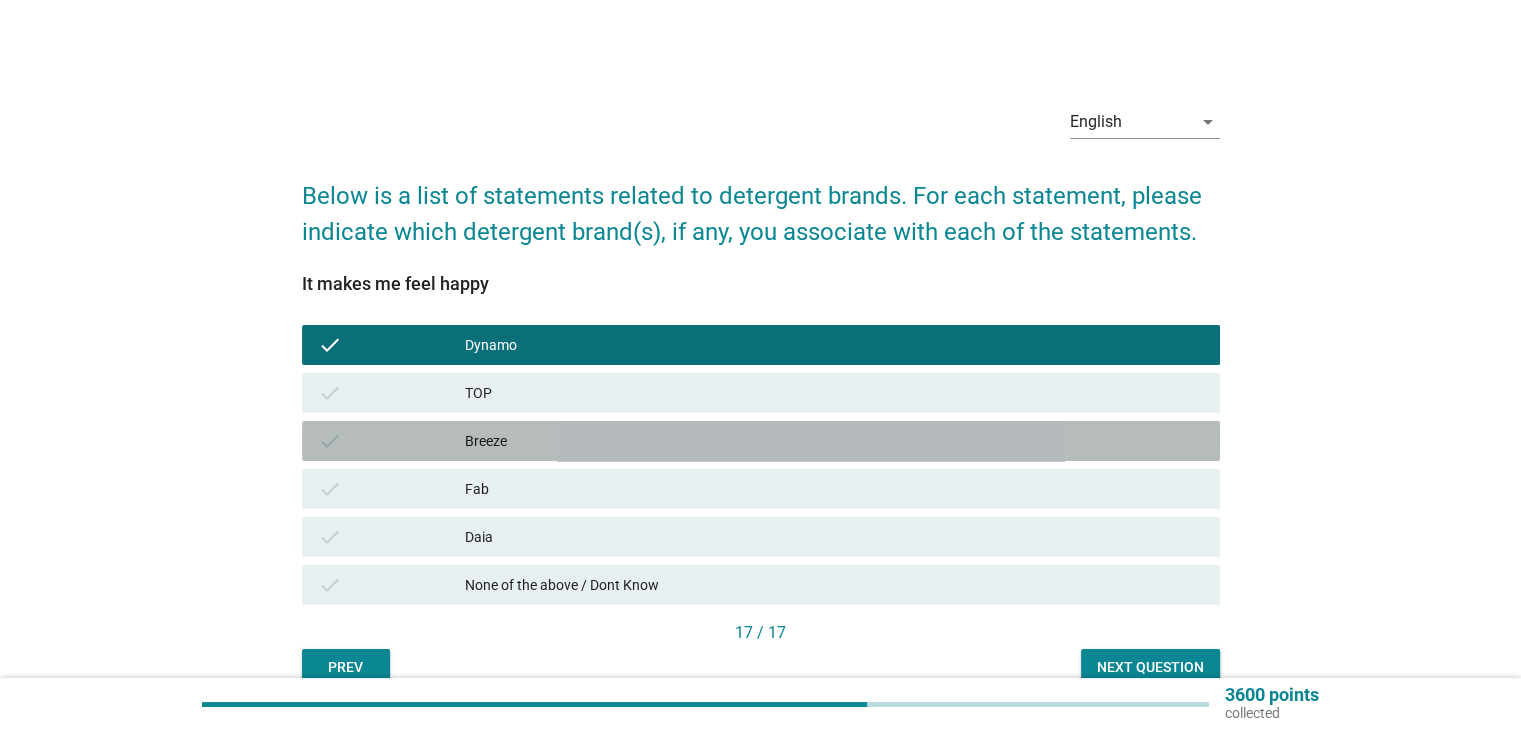 click on "Breeze" at bounding box center (834, 441) 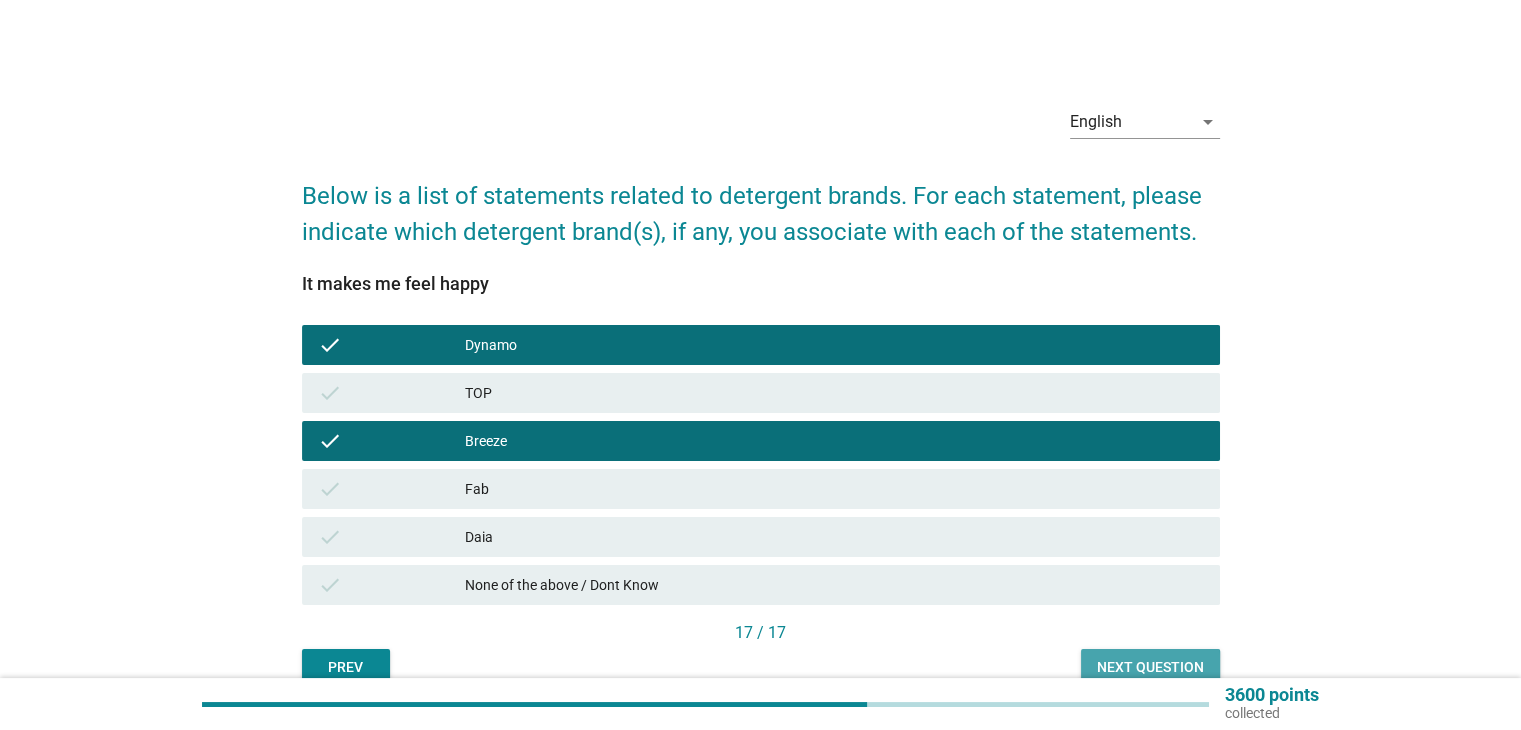 click on "Next question" at bounding box center (1150, 667) 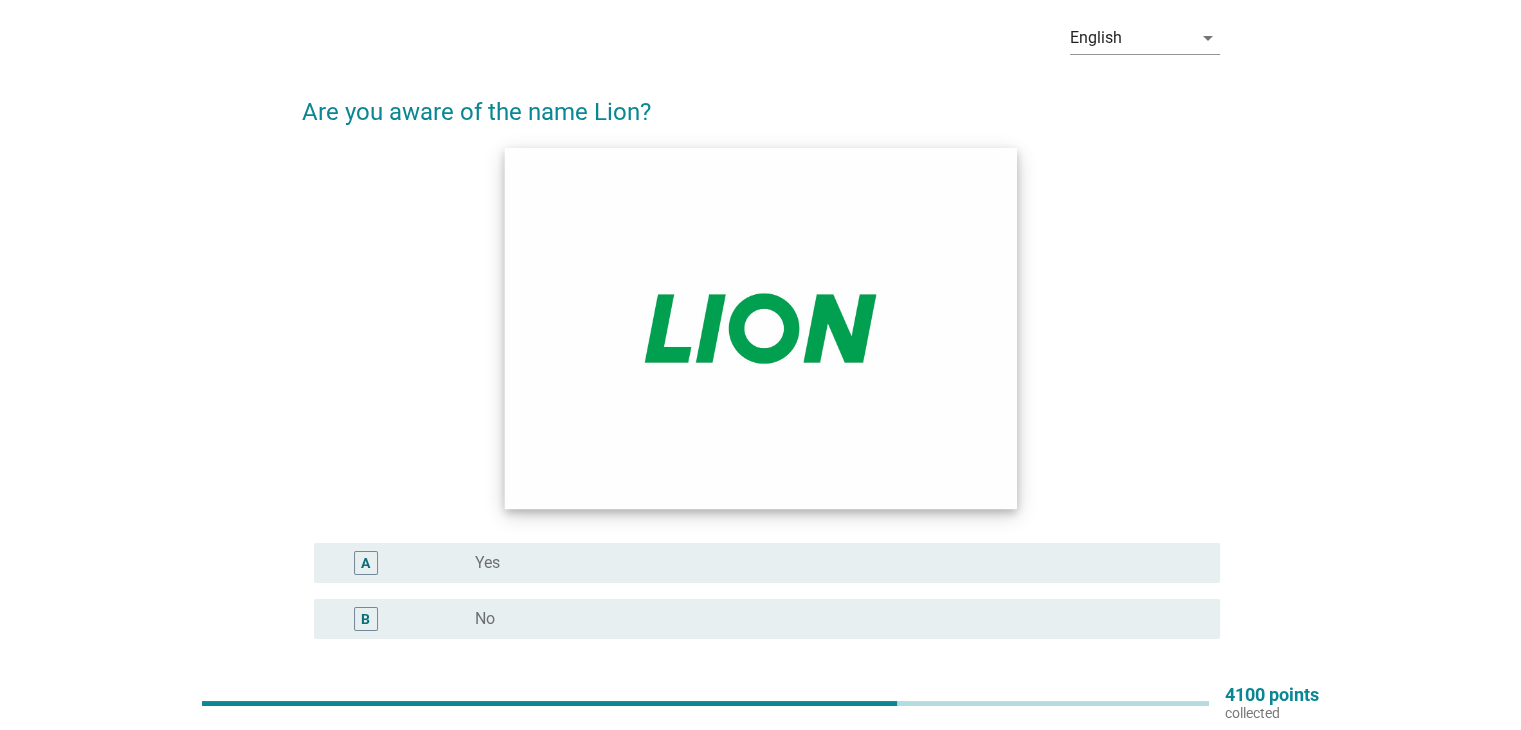 scroll, scrollTop: 87, scrollLeft: 0, axis: vertical 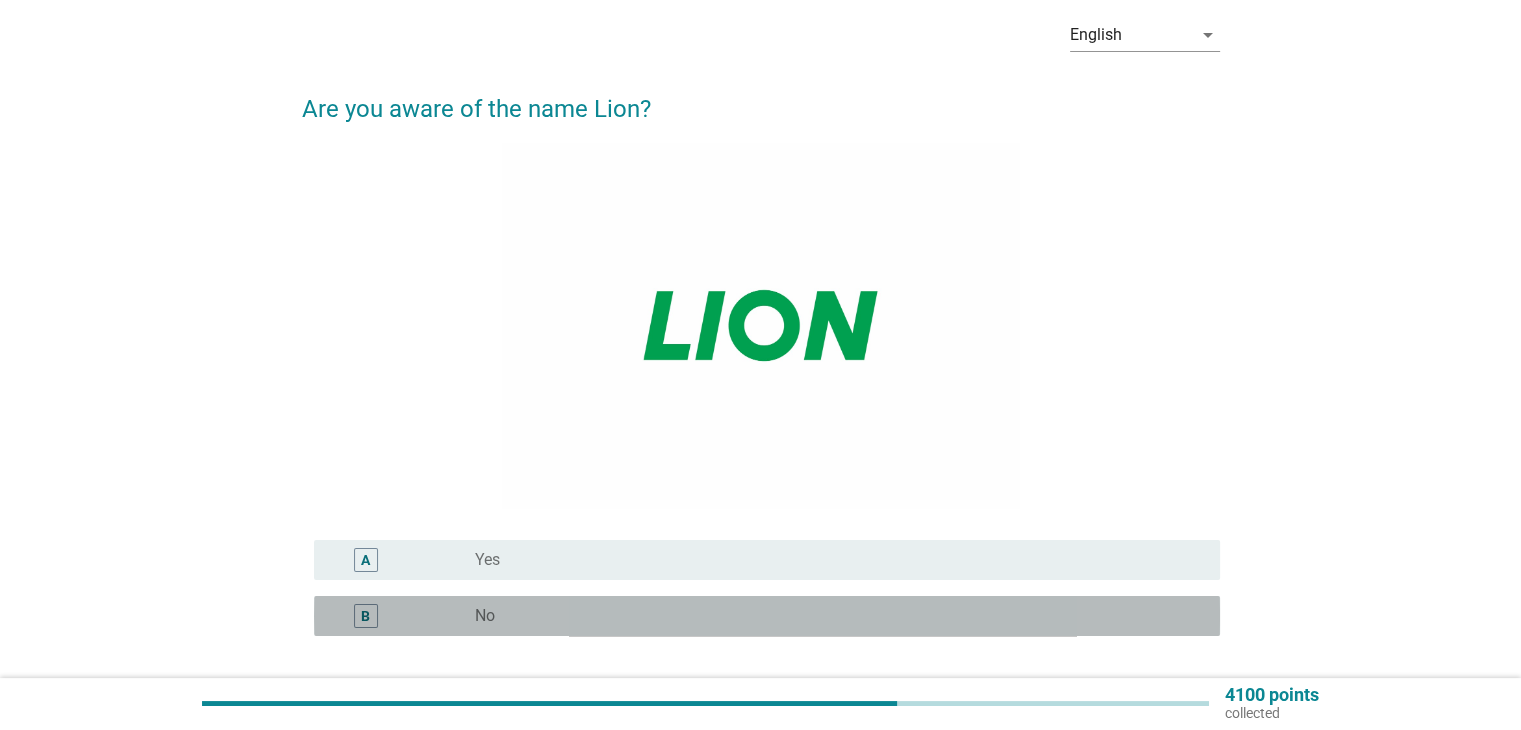 click on "radio_button_unchecked No" at bounding box center (831, 616) 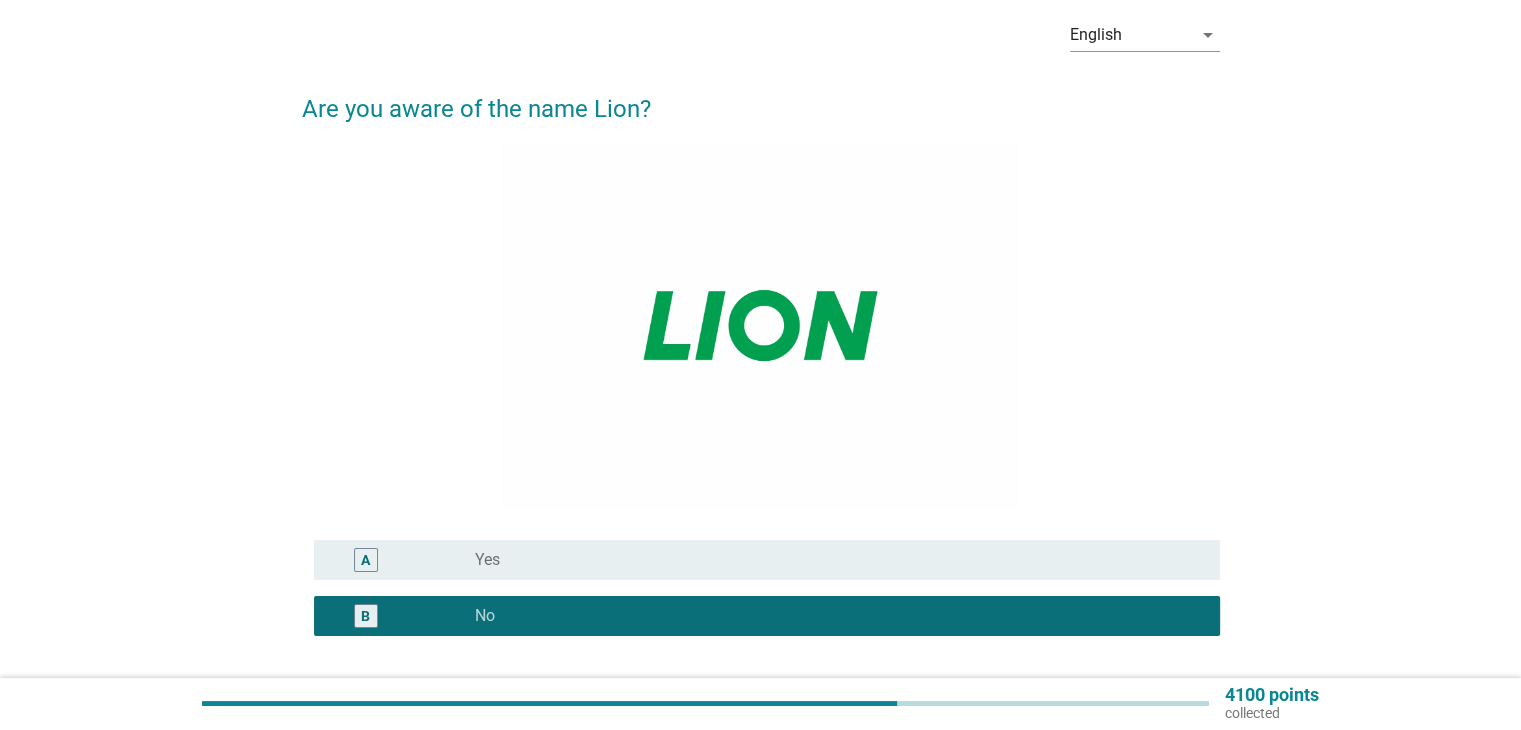 scroll, scrollTop: 255, scrollLeft: 0, axis: vertical 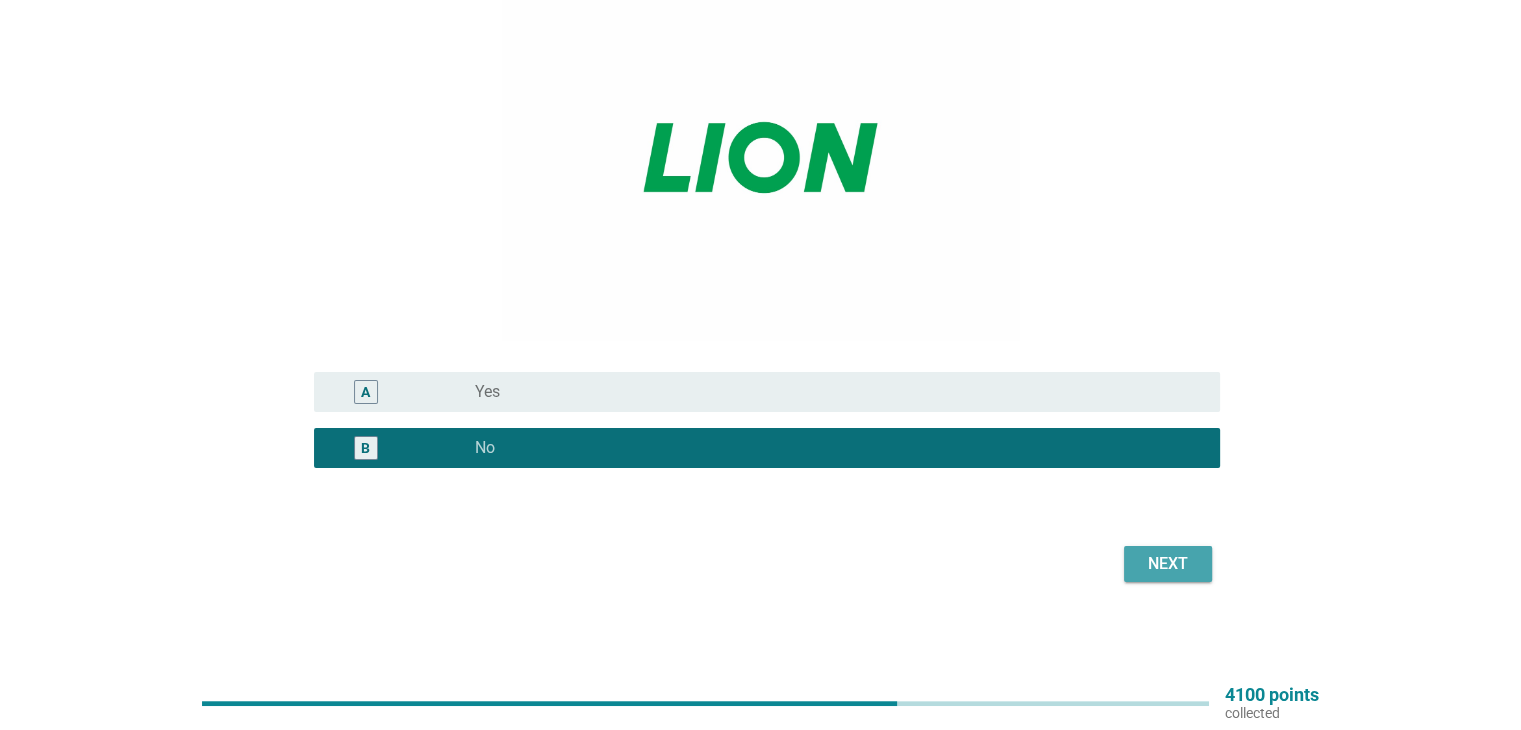 click on "Next" at bounding box center (1168, 564) 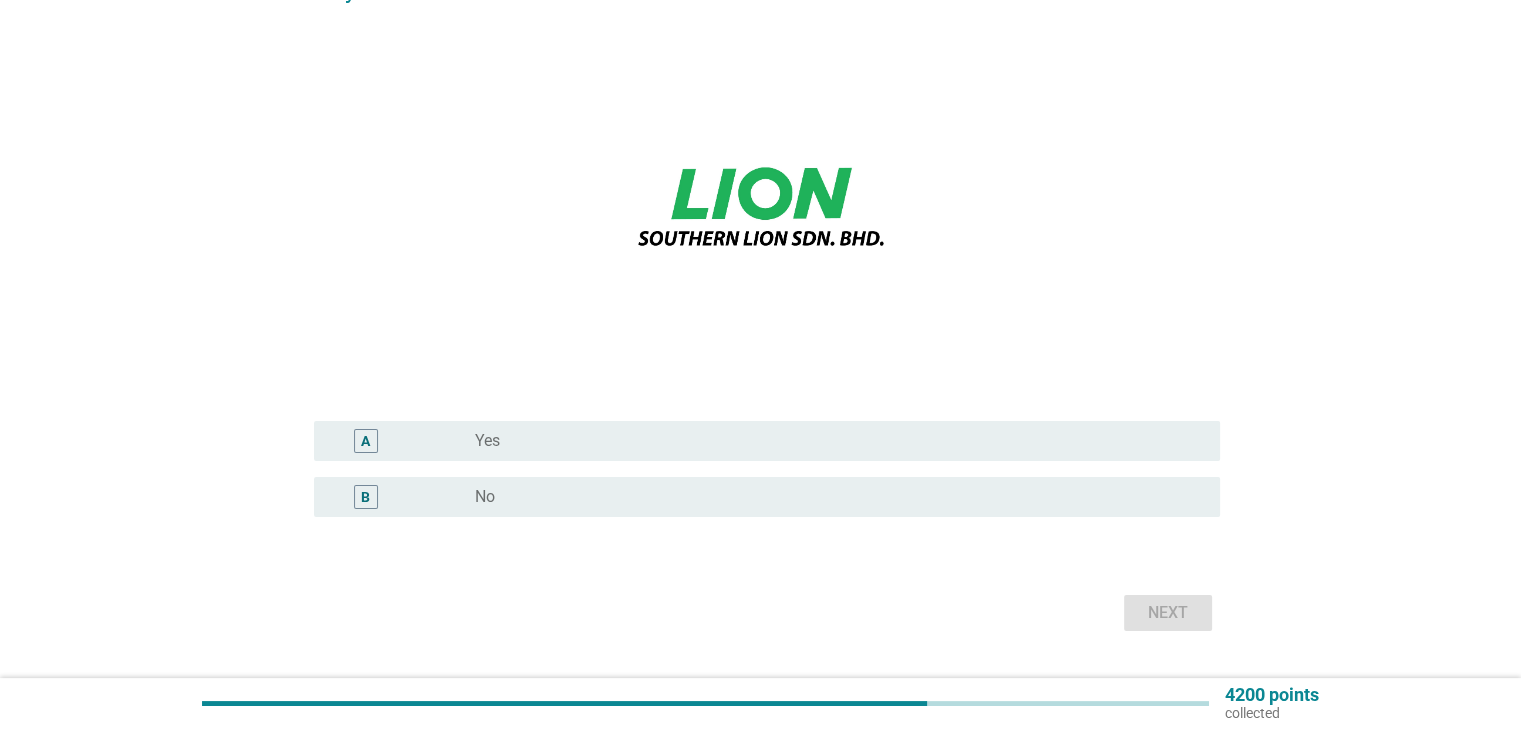 scroll, scrollTop: 208, scrollLeft: 0, axis: vertical 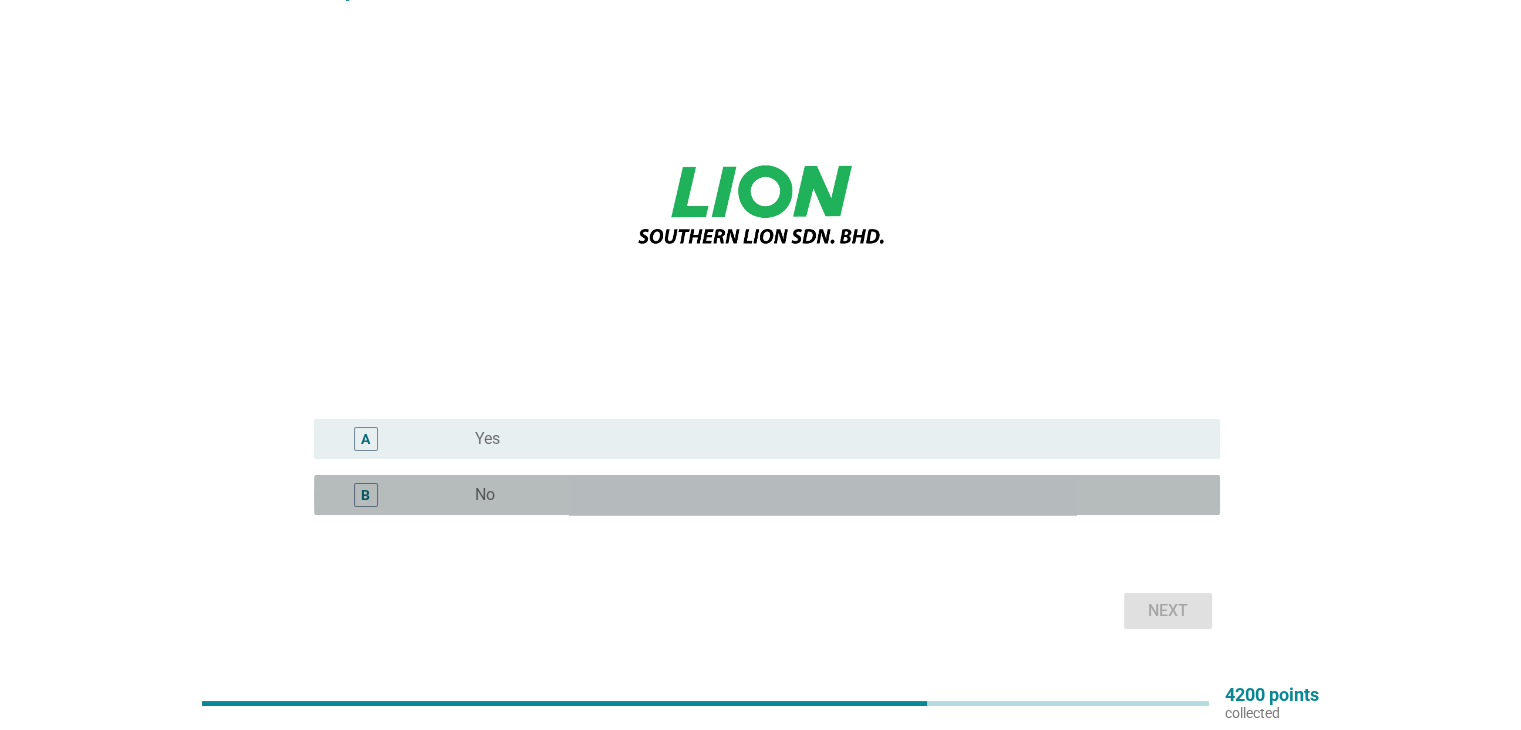 click on "radio_button_unchecked No" at bounding box center (831, 495) 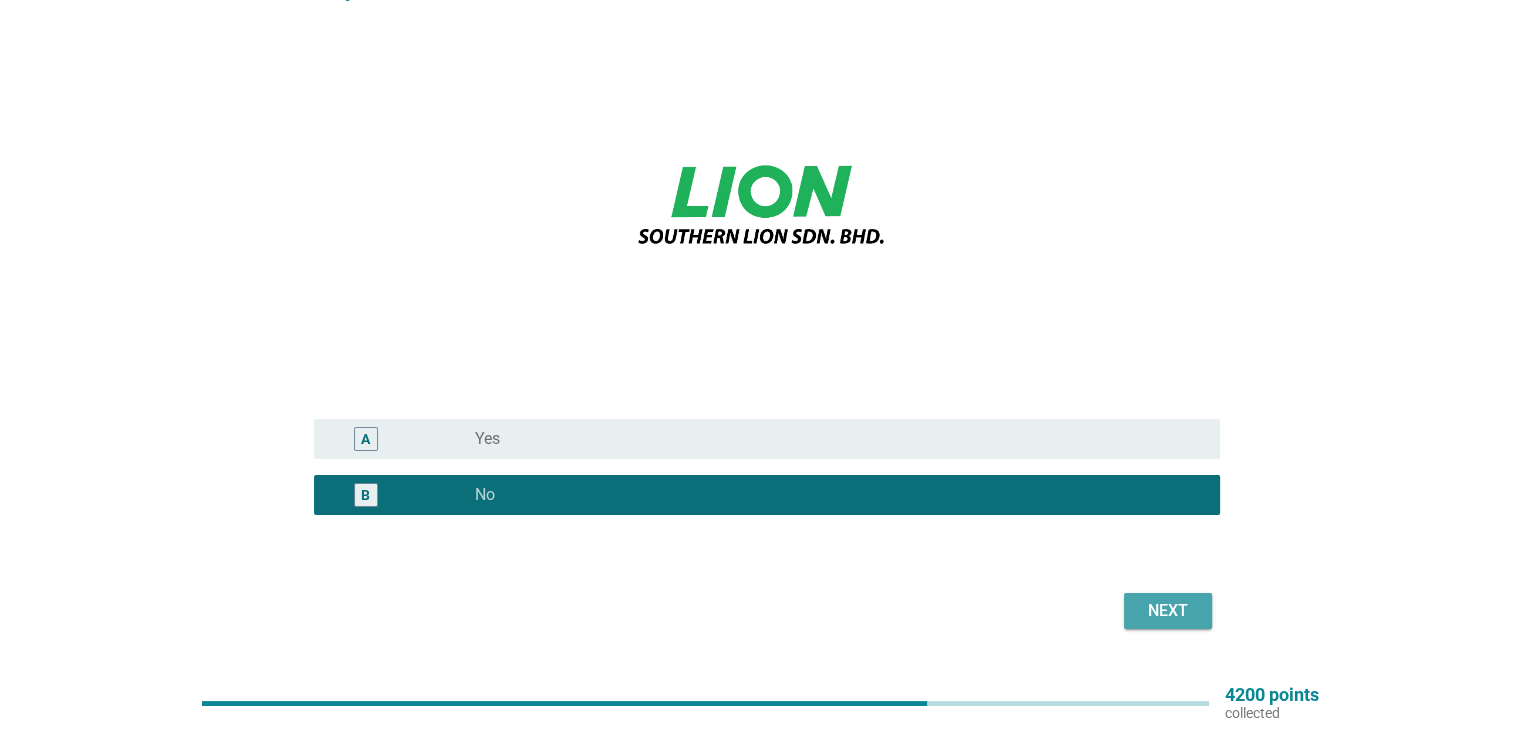 click on "Next" at bounding box center [1168, 611] 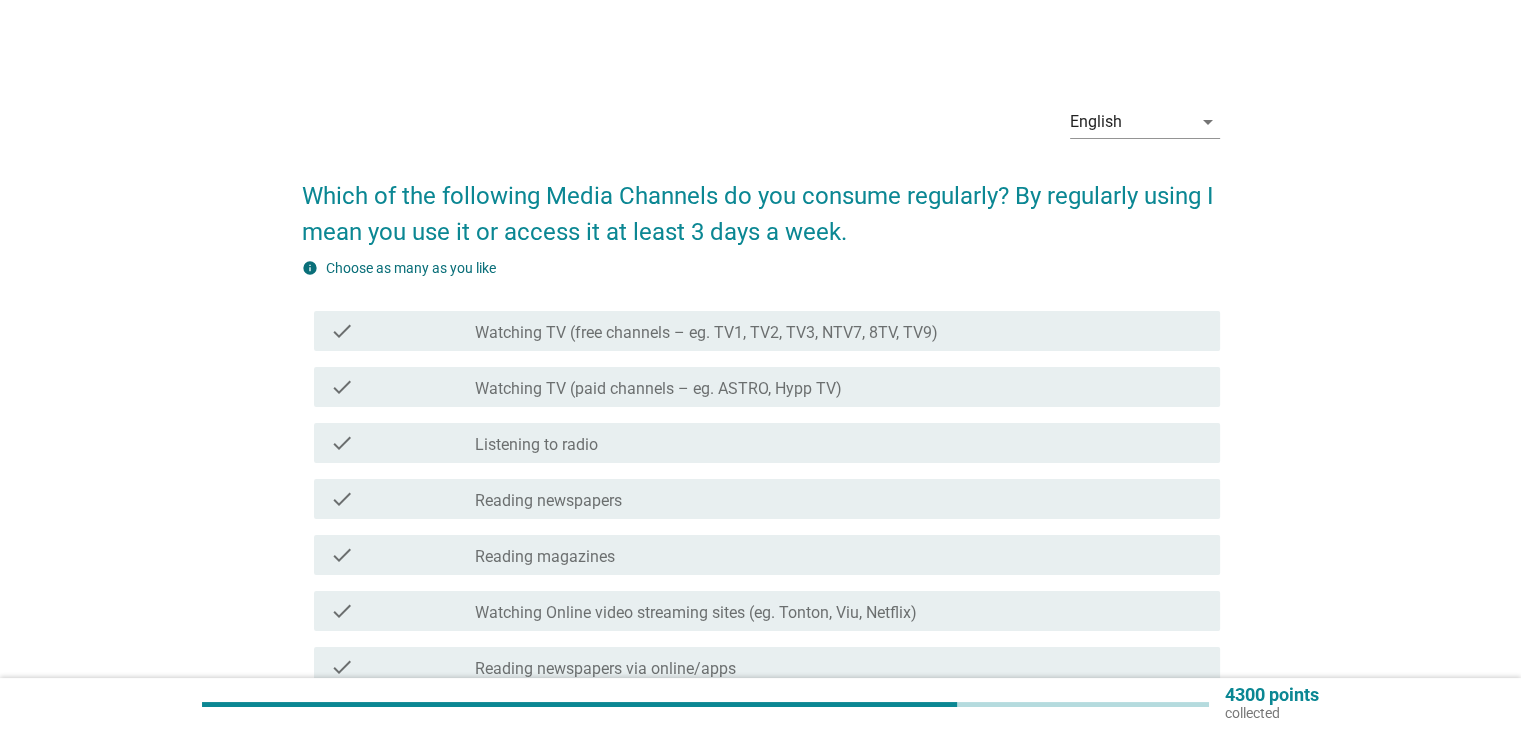 scroll, scrollTop: 119, scrollLeft: 0, axis: vertical 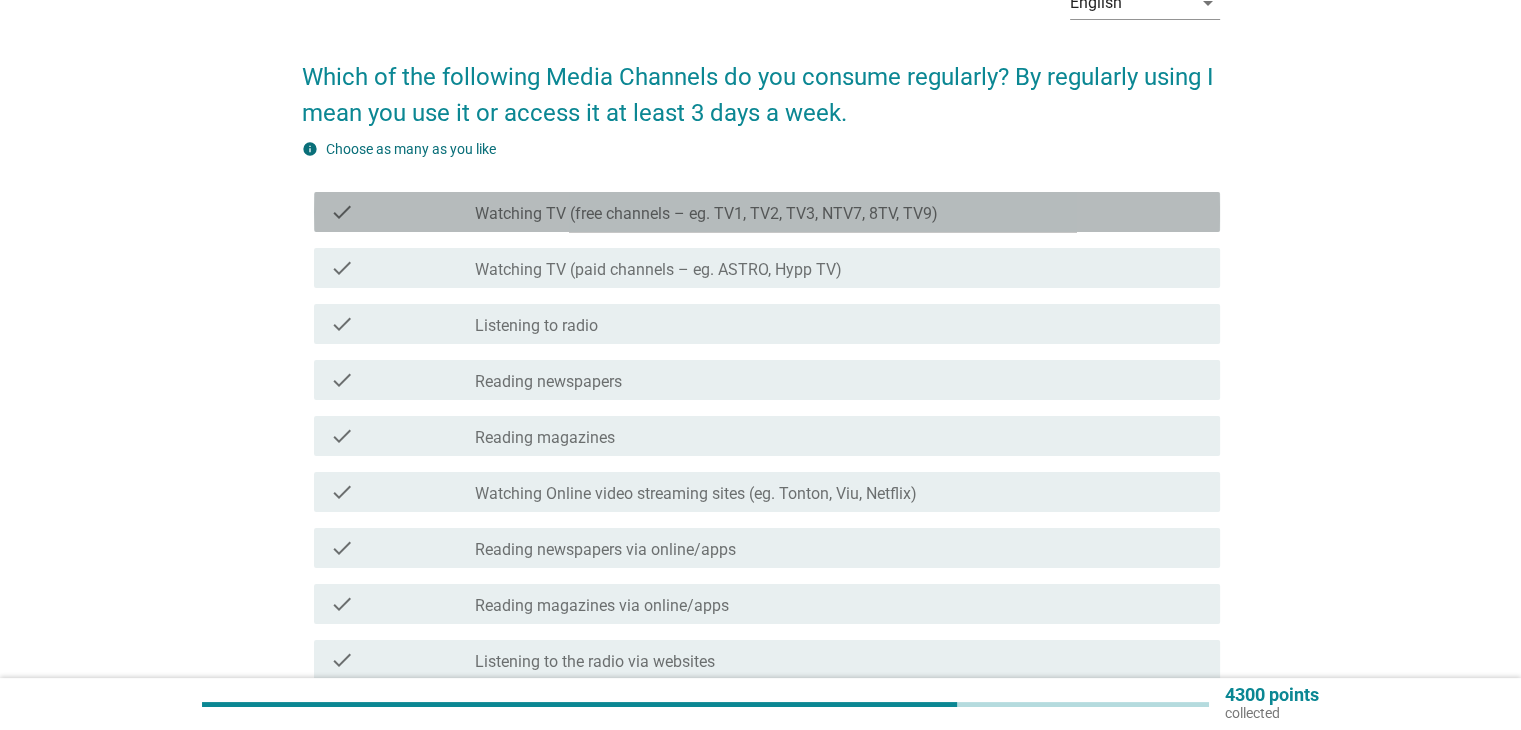 click on "check     check_box_outline_blank Watching TV (free channels – eg. TV1, TV2, TV3, NTV7, 8TV, TV9)" at bounding box center (767, 212) 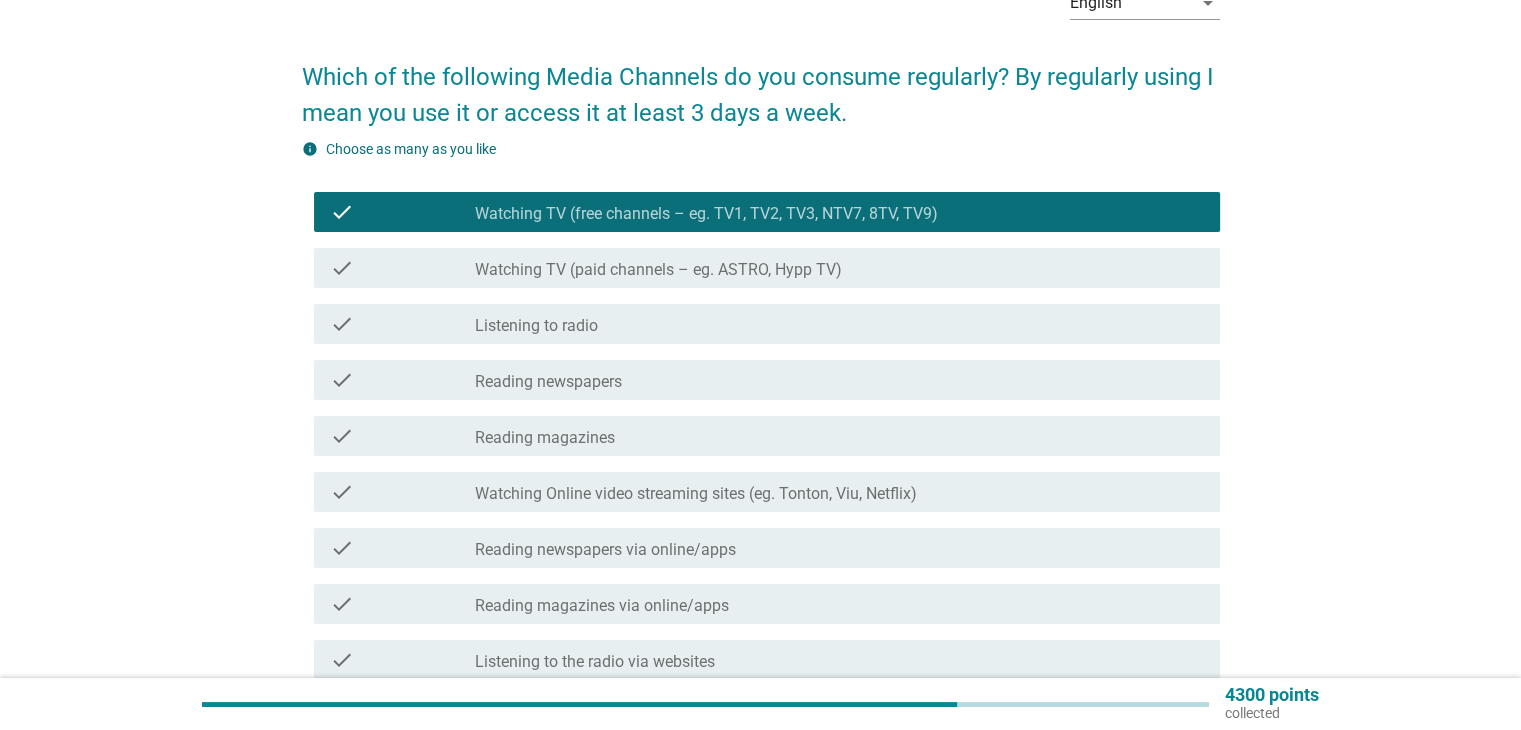 drag, startPoint x: 587, startPoint y: 322, endPoint x: 640, endPoint y: 311, distance: 54.129475 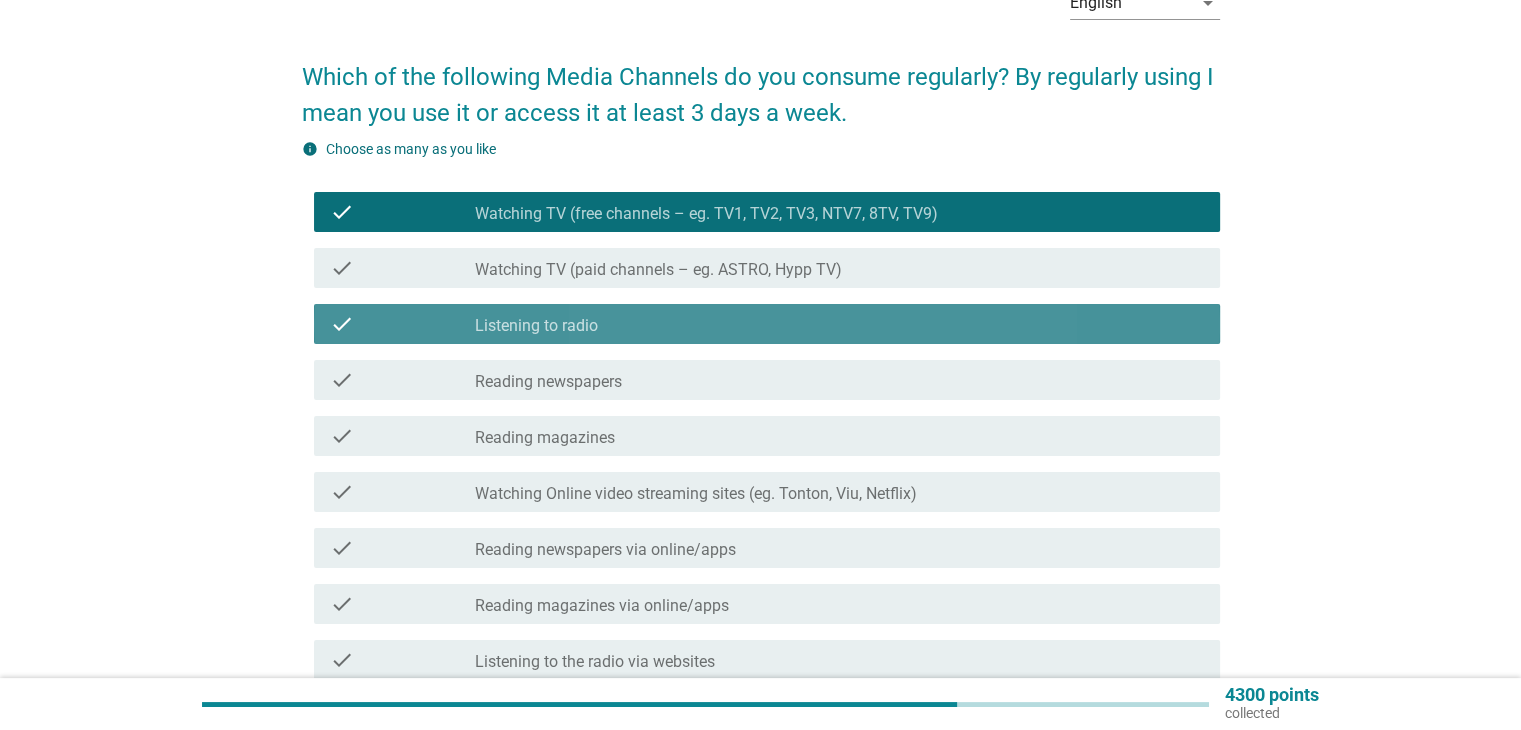 click on "check_box_outline_blank Listening to radio" at bounding box center [839, 324] 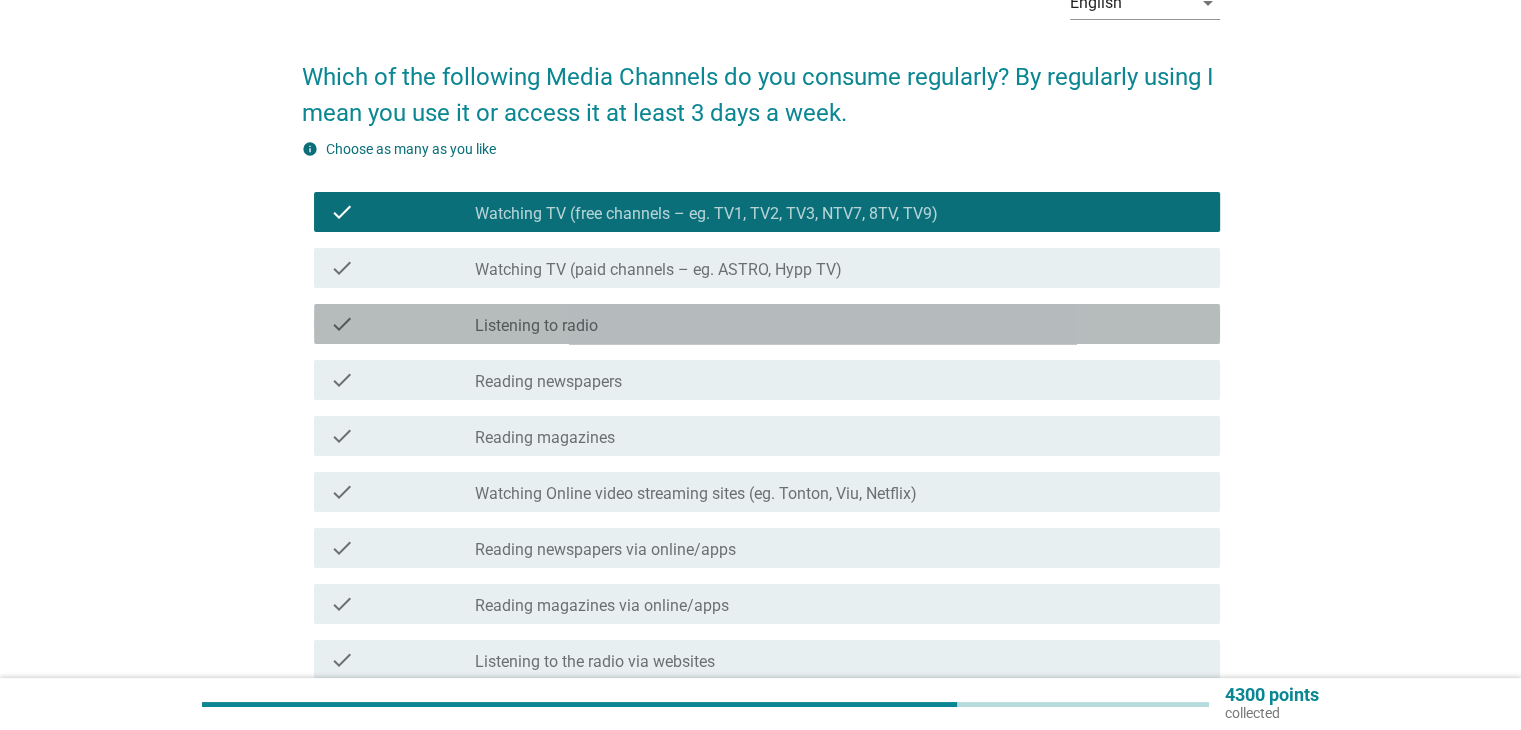click on "check_box_outline_blank Listening to radio" at bounding box center (839, 324) 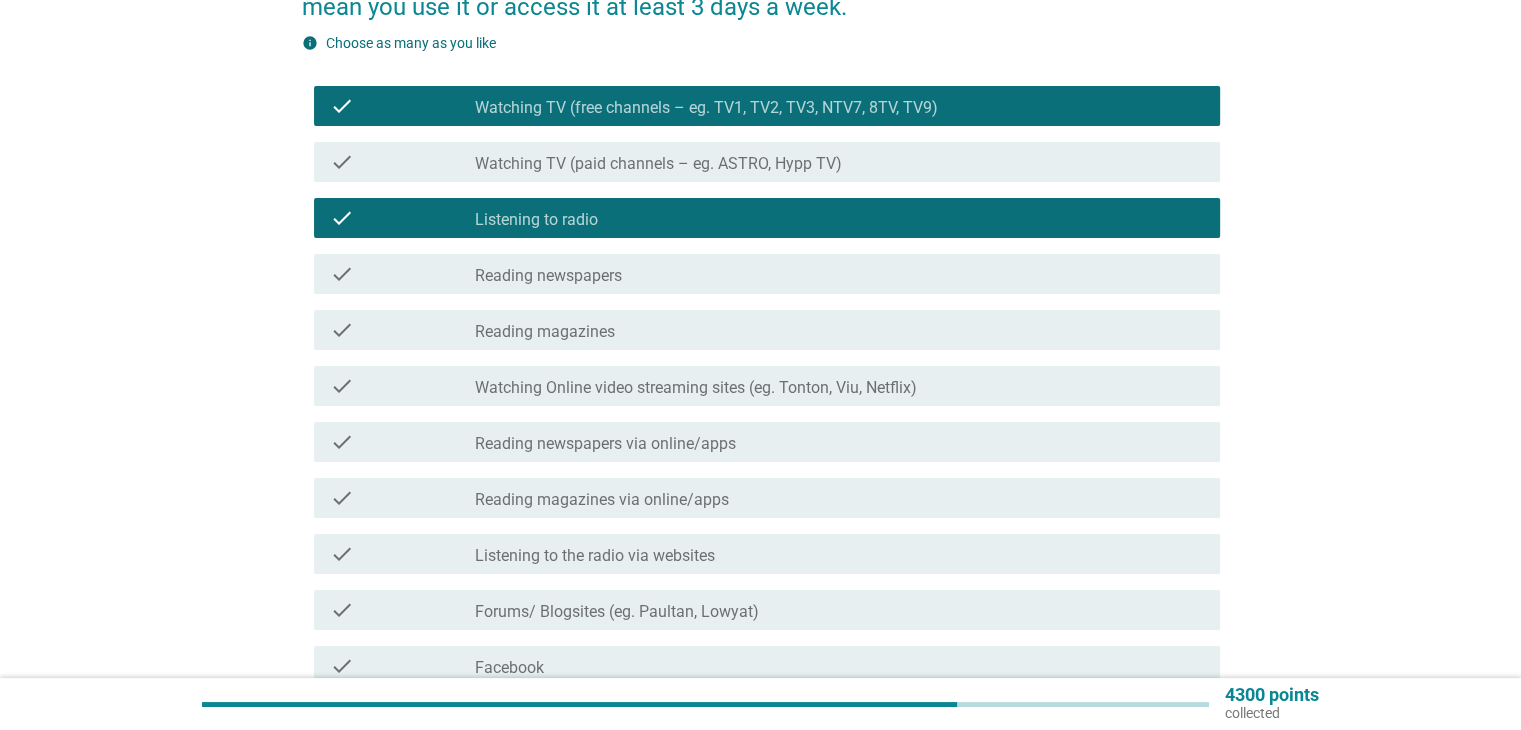 scroll, scrollTop: 231, scrollLeft: 0, axis: vertical 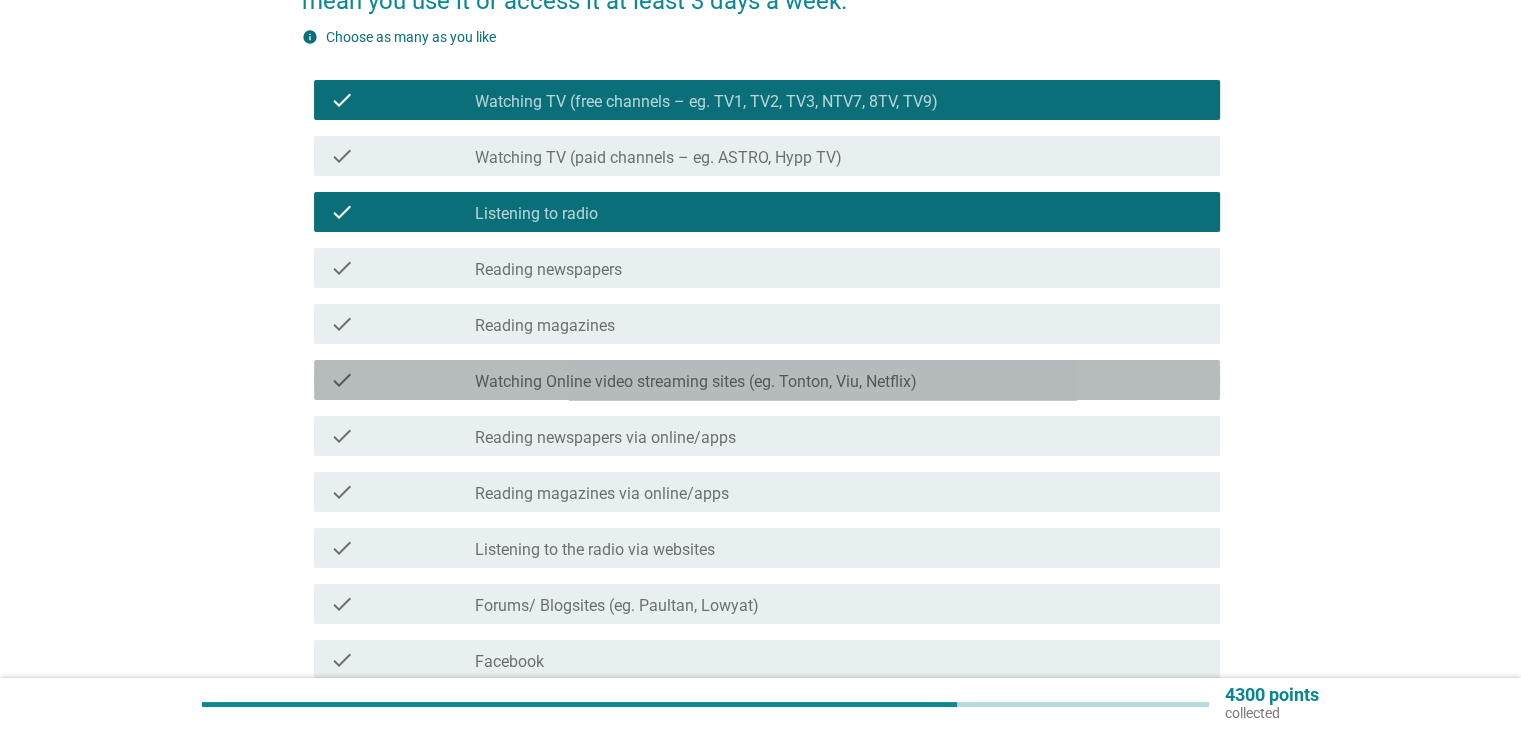 click on "Watching Online video streaming sites (eg. Tonton, Viu, Netflix)" at bounding box center (696, 382) 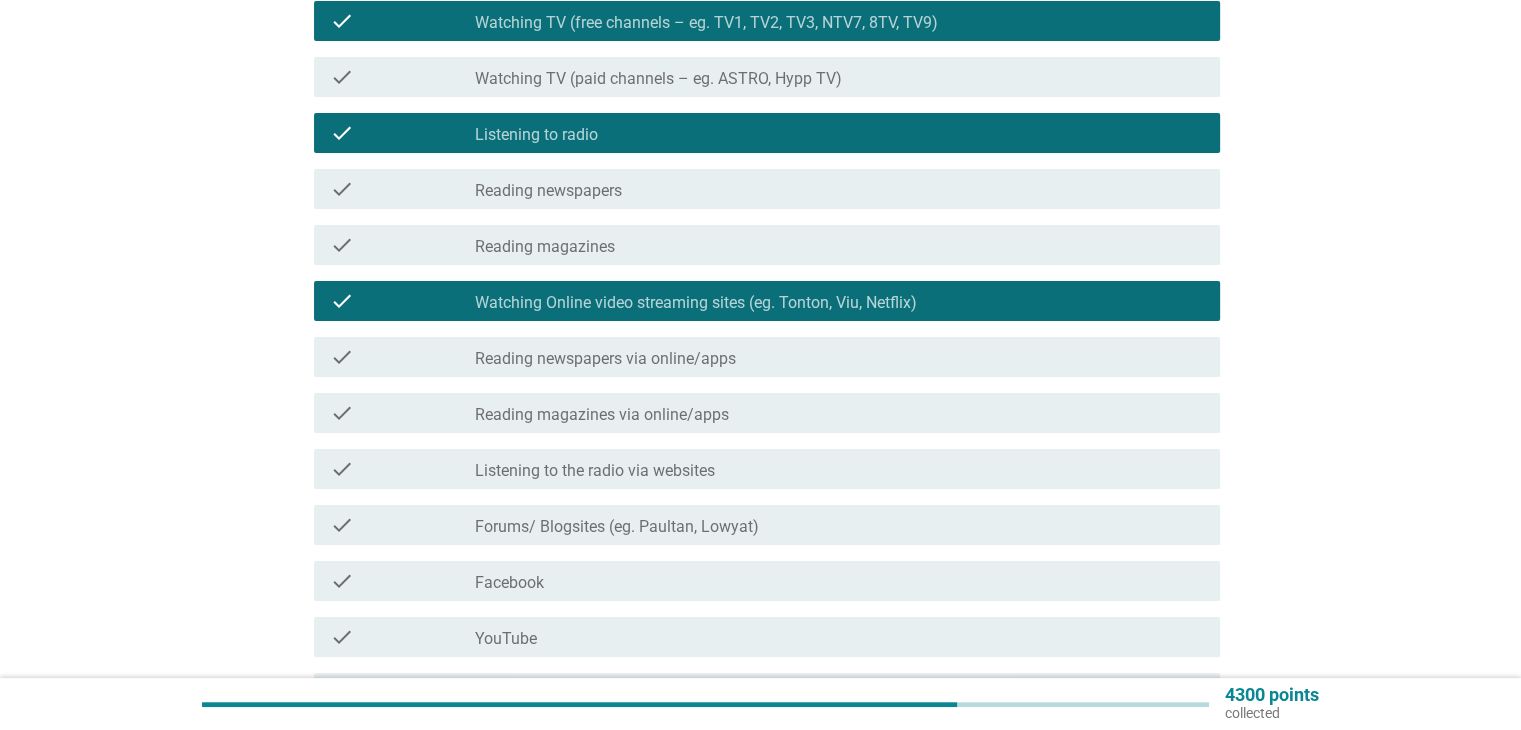 scroll, scrollTop: 315, scrollLeft: 0, axis: vertical 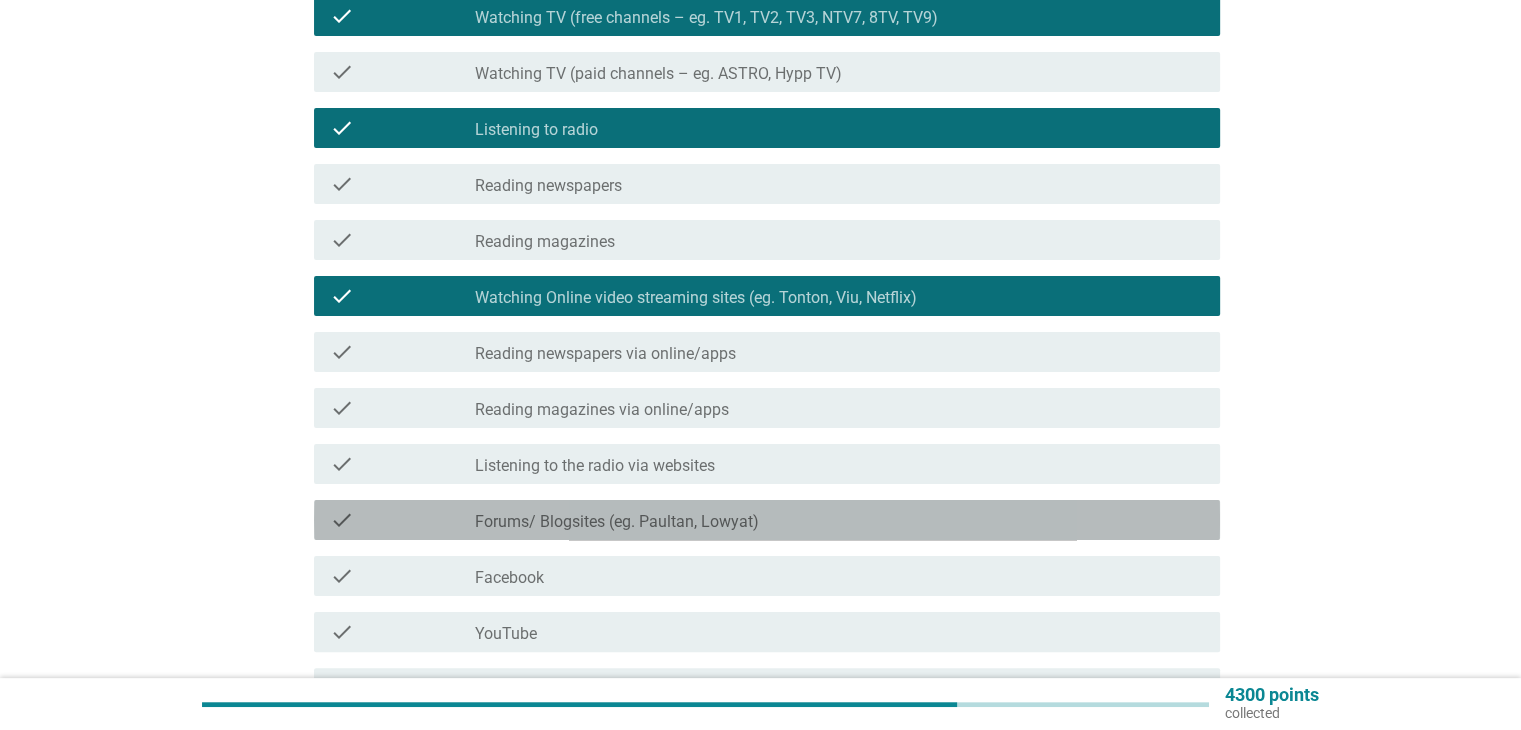 click on "Forums/ Blogsites (eg. Paultan, Lowyat)" at bounding box center (617, 522) 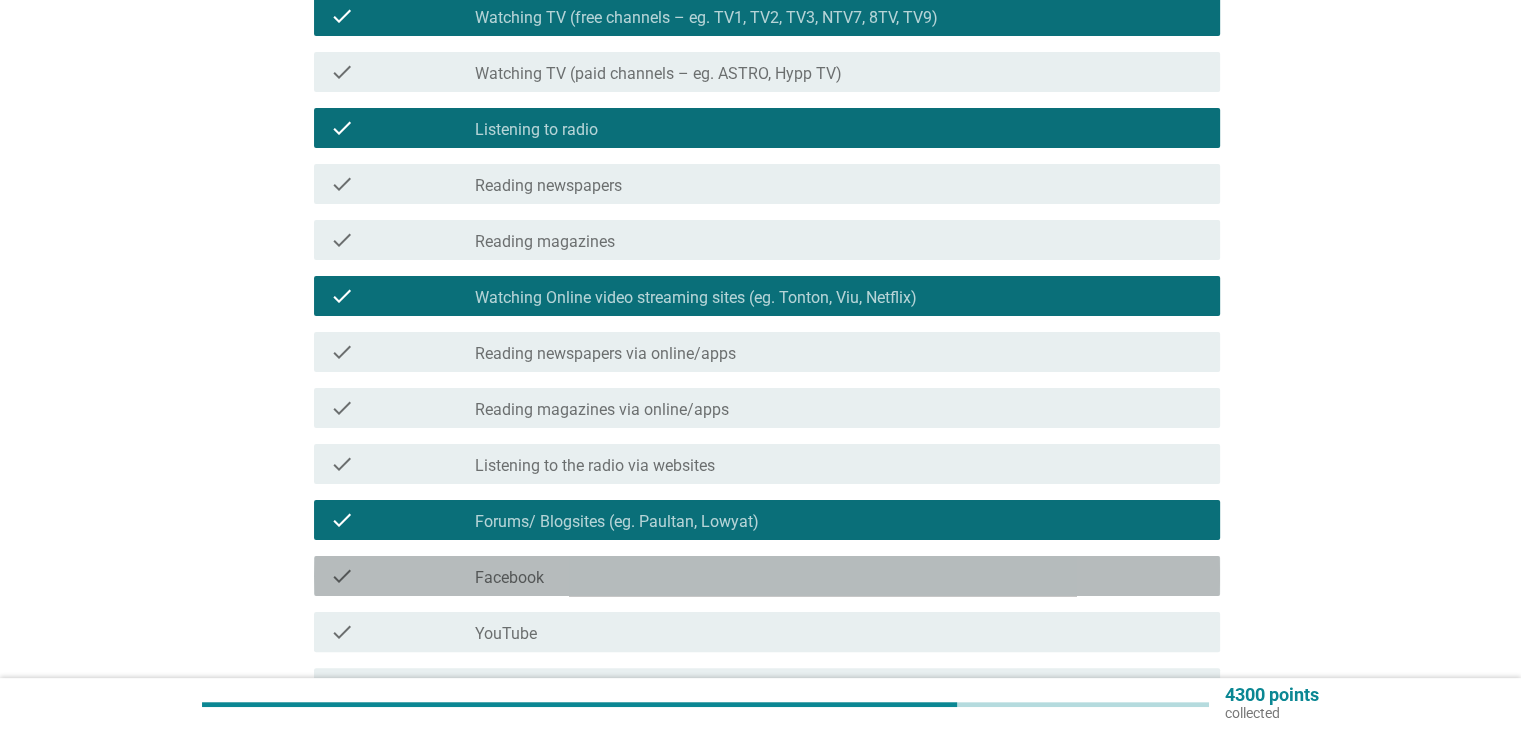 click on "check_box_outline_blank Facebook" at bounding box center (839, 576) 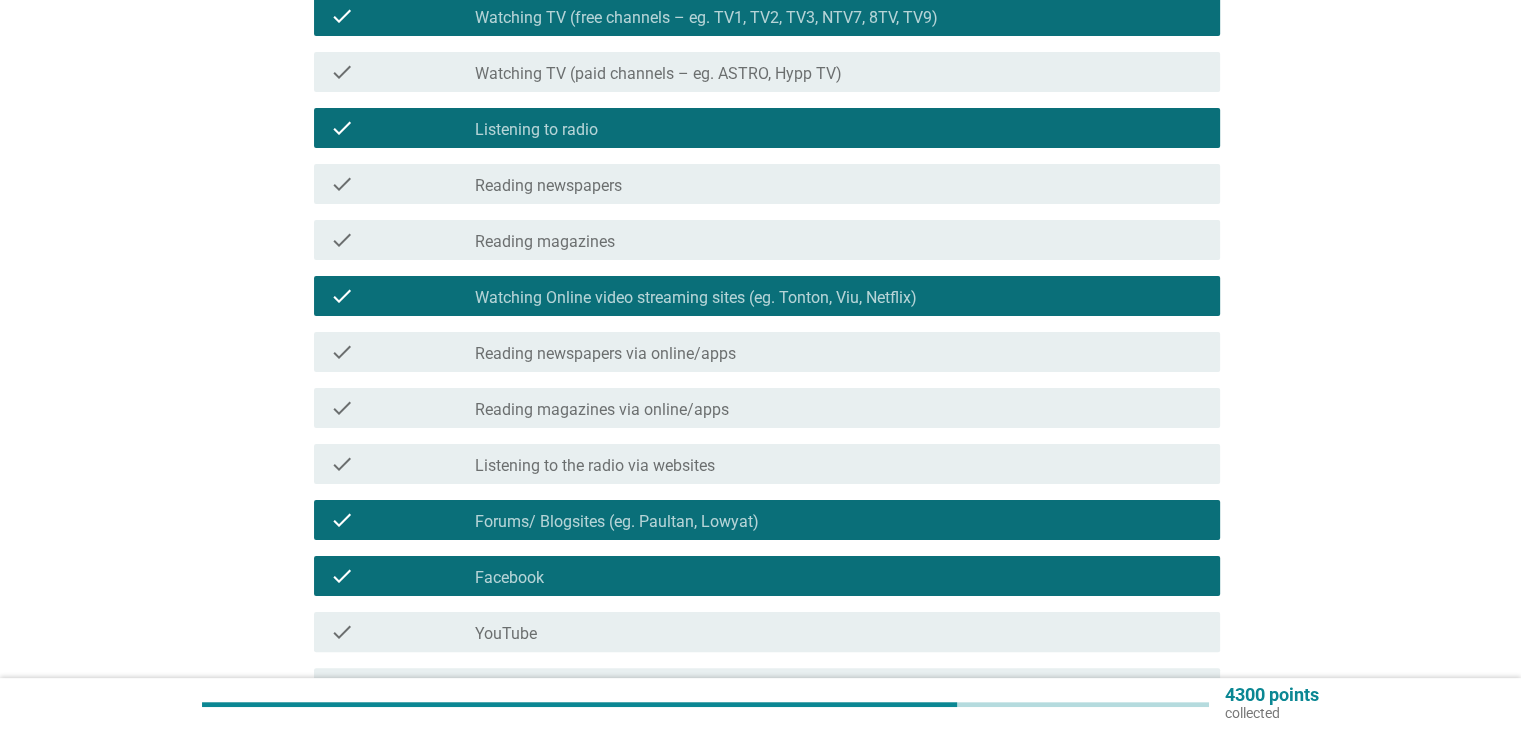 scroll, scrollTop: 446, scrollLeft: 0, axis: vertical 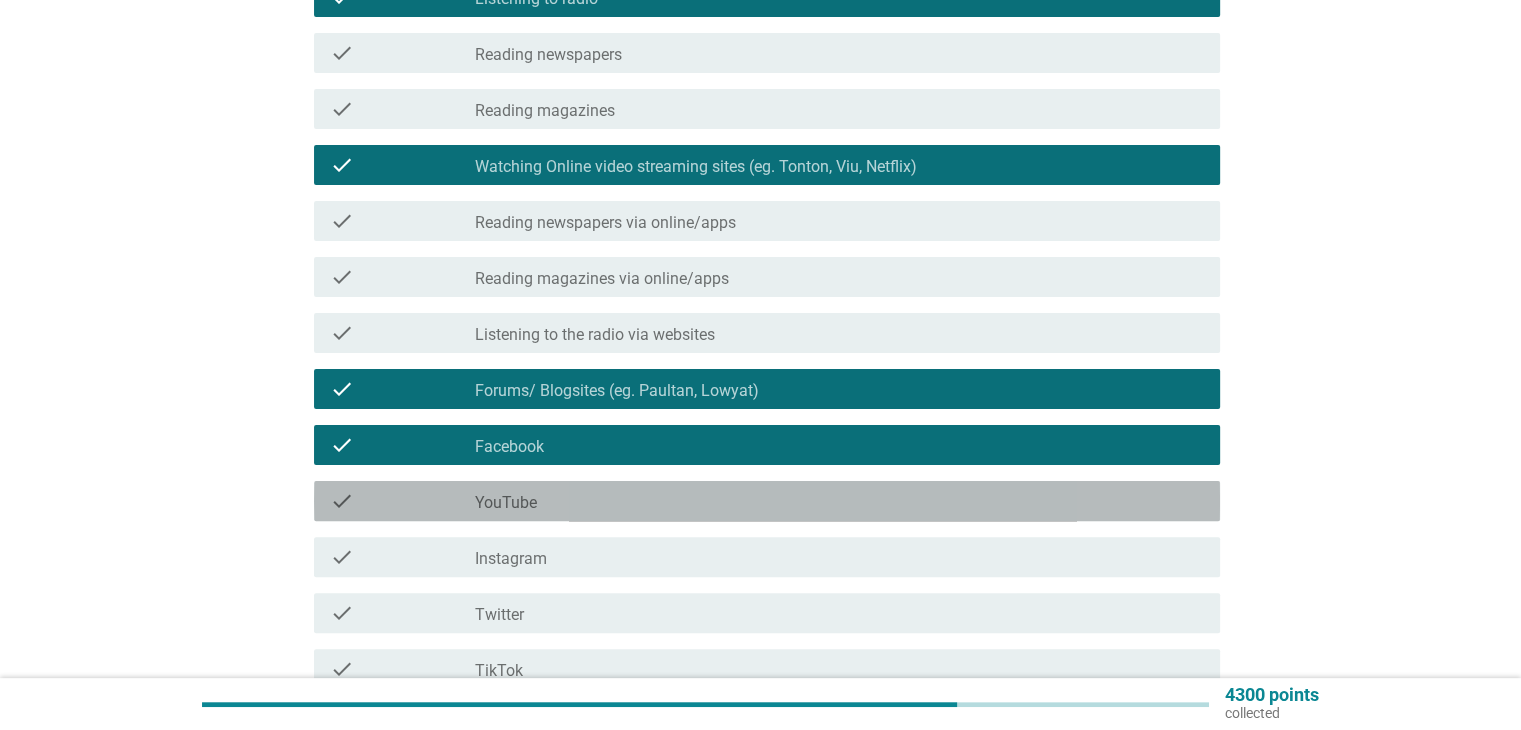 click on "check_box_outline_blank YouTube" at bounding box center (839, 501) 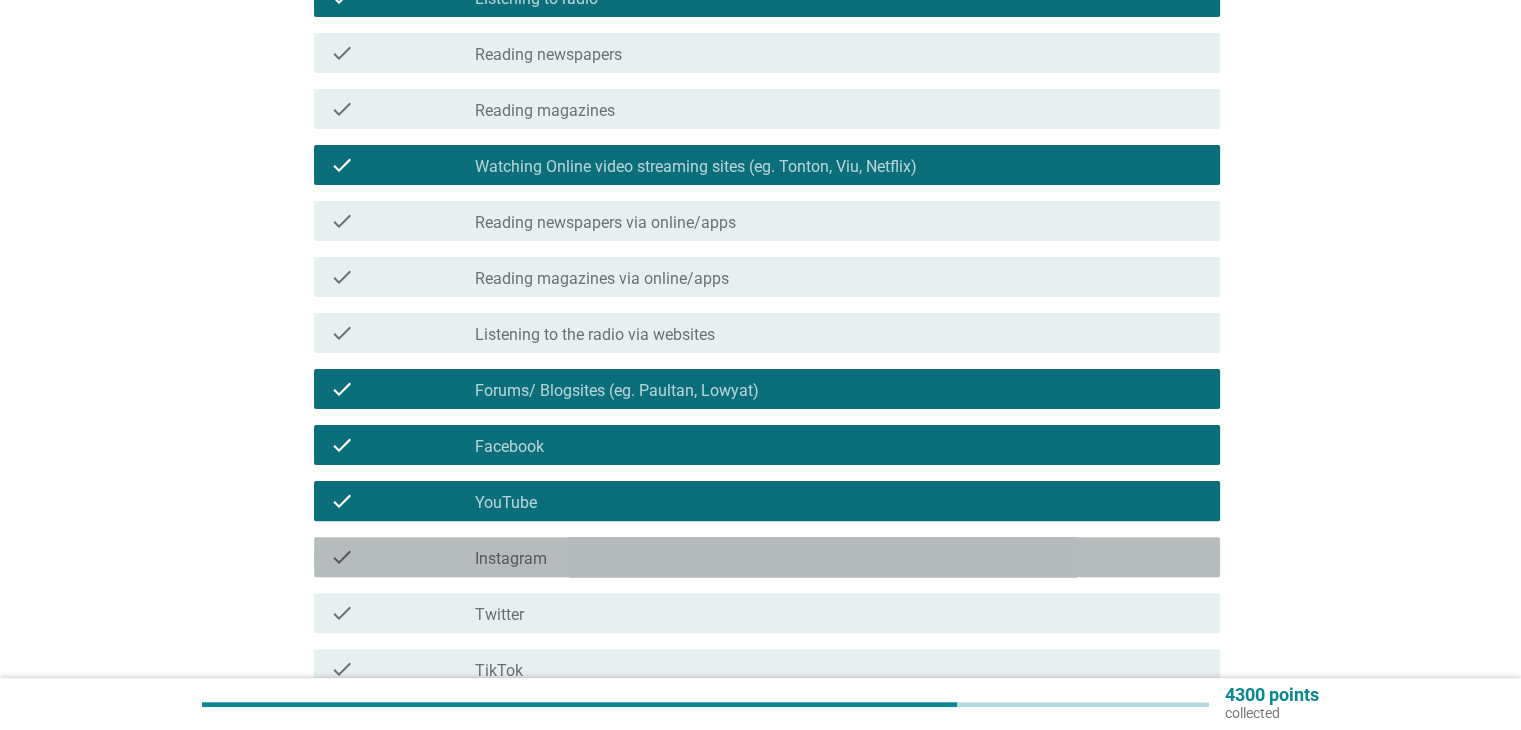 click on "check_box_outline_blank Instagram" at bounding box center [839, 557] 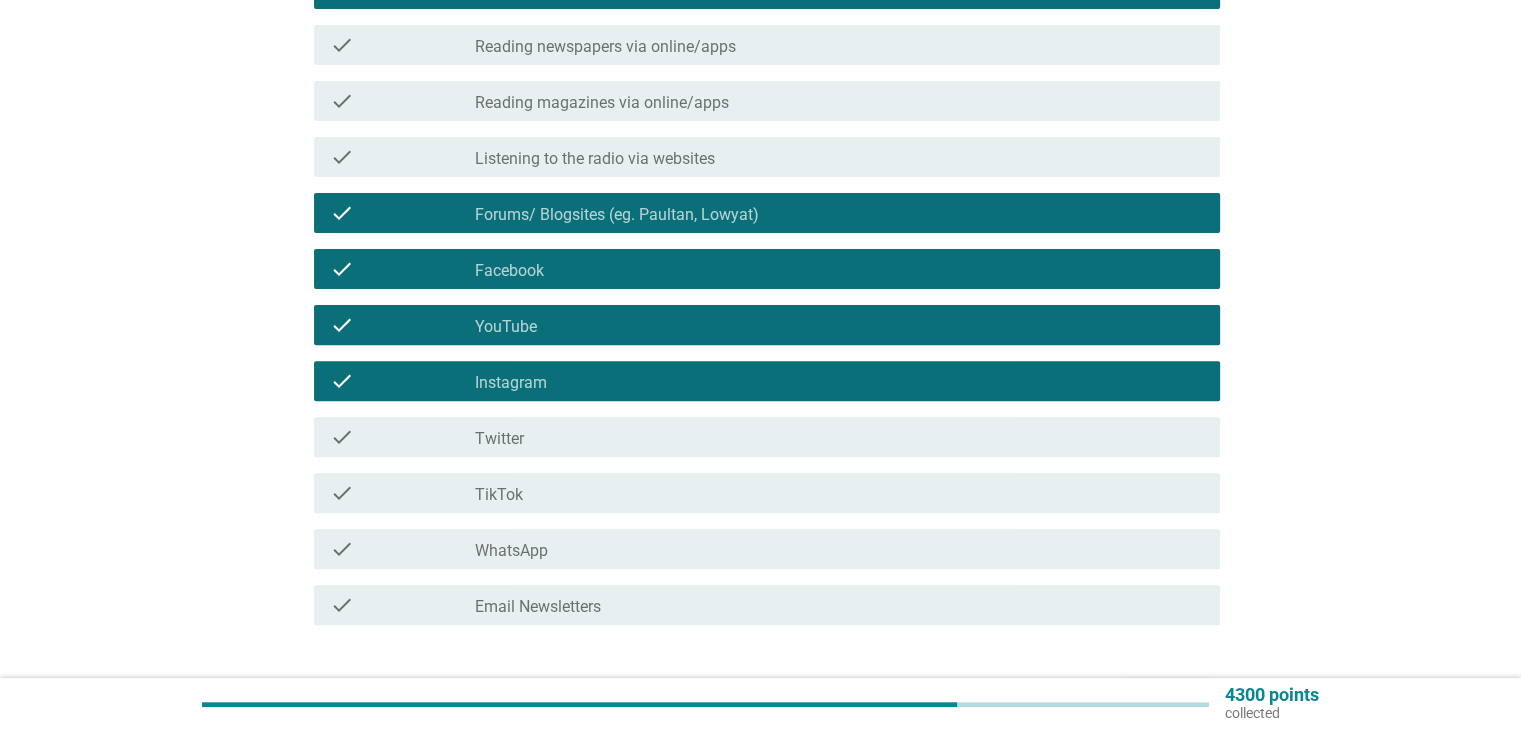 scroll, scrollTop: 634, scrollLeft: 0, axis: vertical 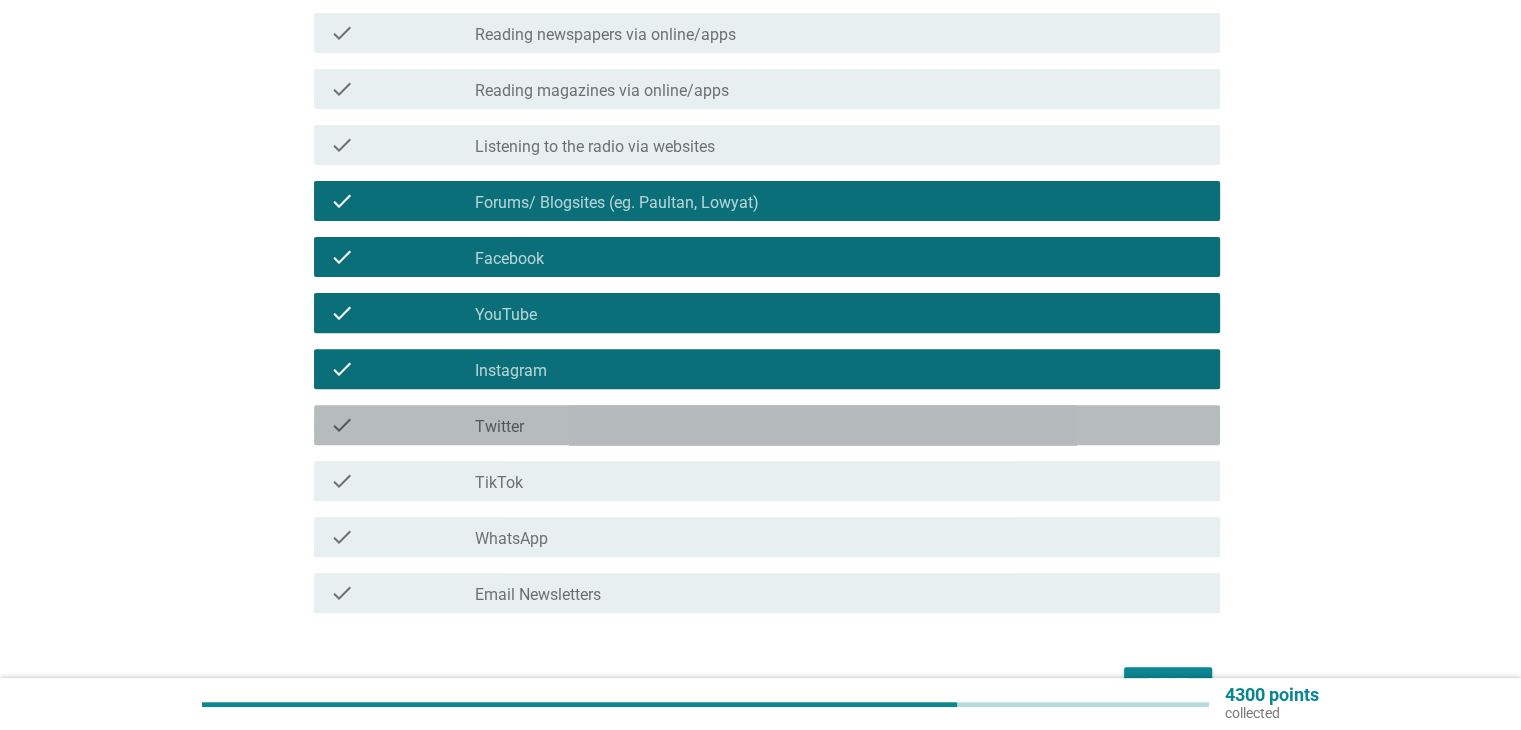 click on "check     check_box_outline_blank Twitter" at bounding box center [767, 425] 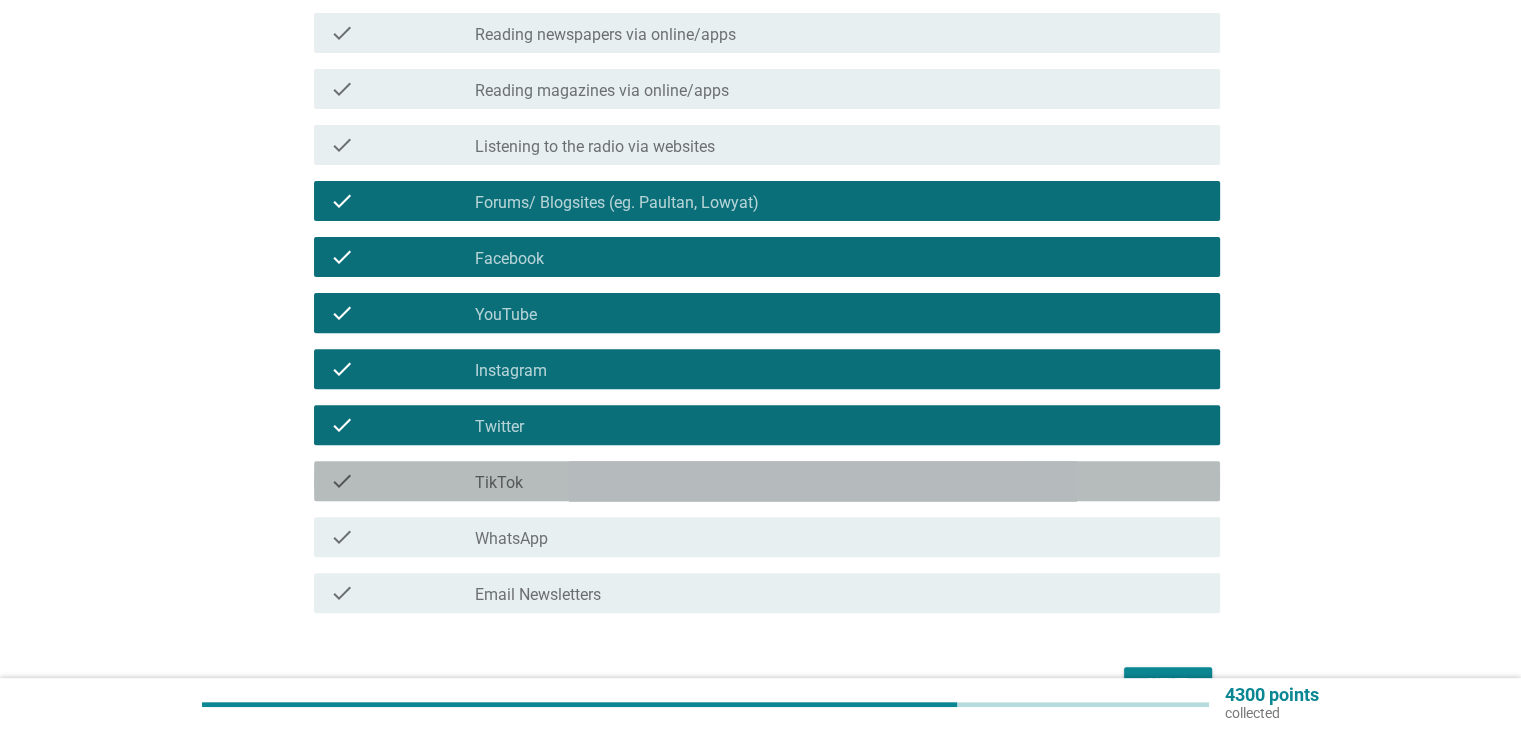 click on "check_box_outline_blank TikTok" at bounding box center (839, 481) 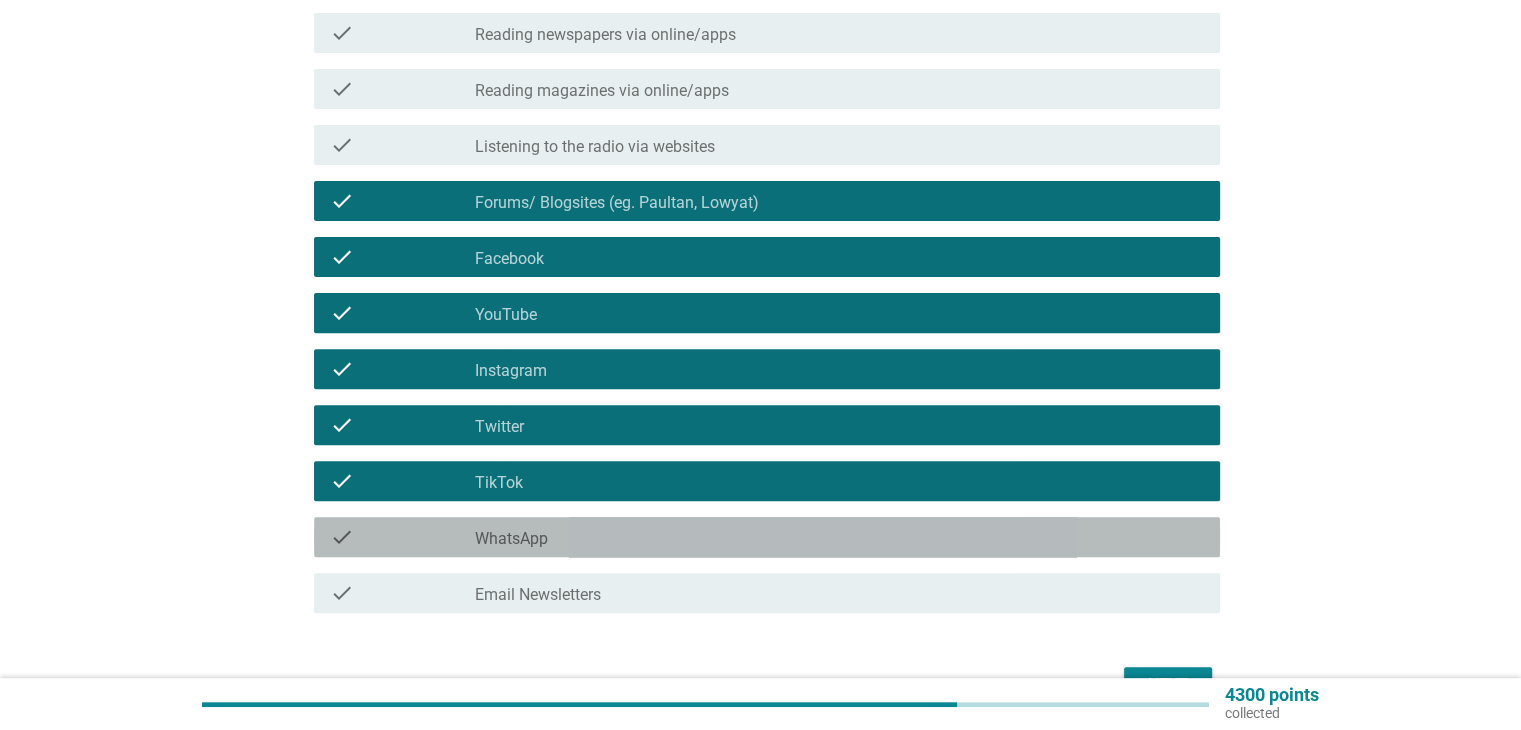 click on "check_box_outline_blank WhatsApp" at bounding box center (839, 537) 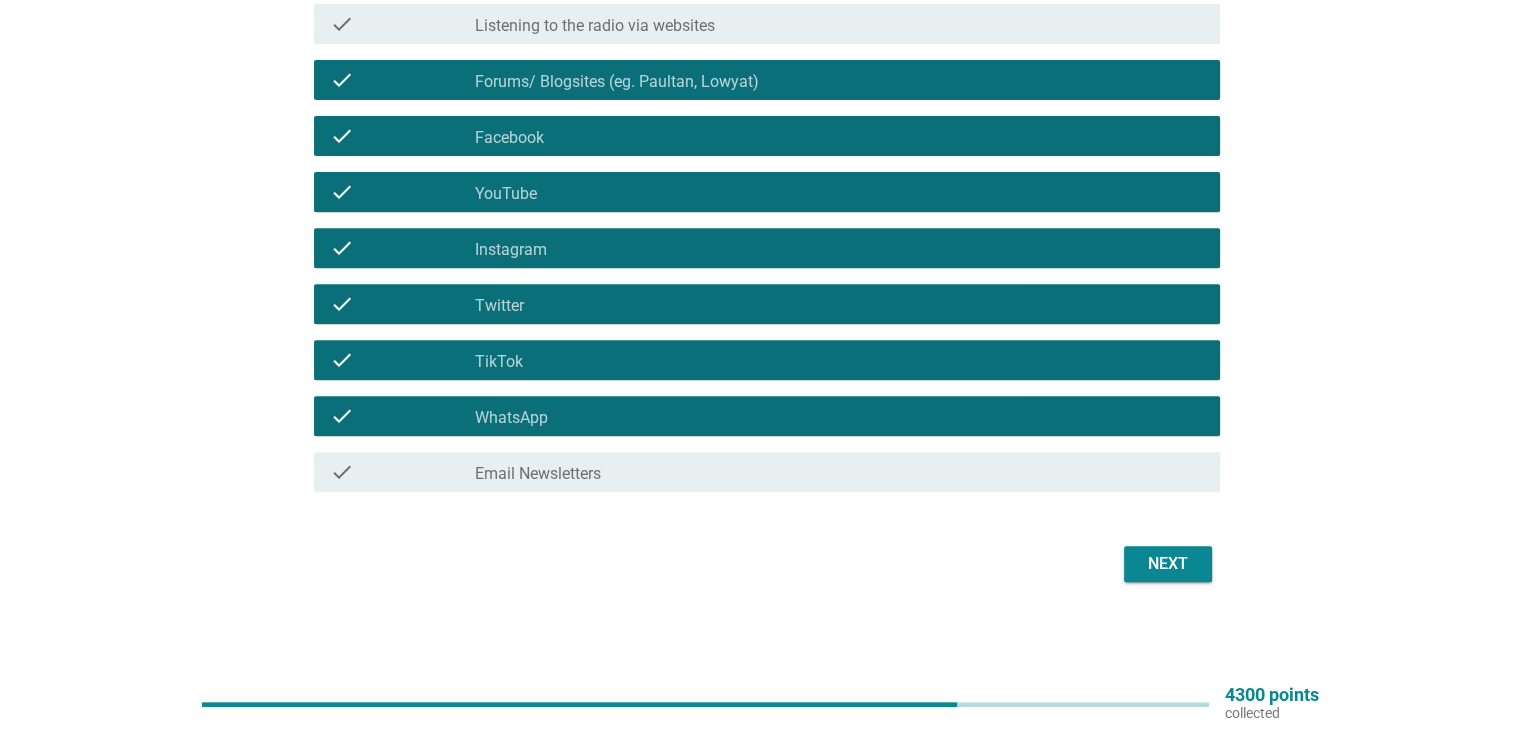 scroll, scrollTop: 754, scrollLeft: 0, axis: vertical 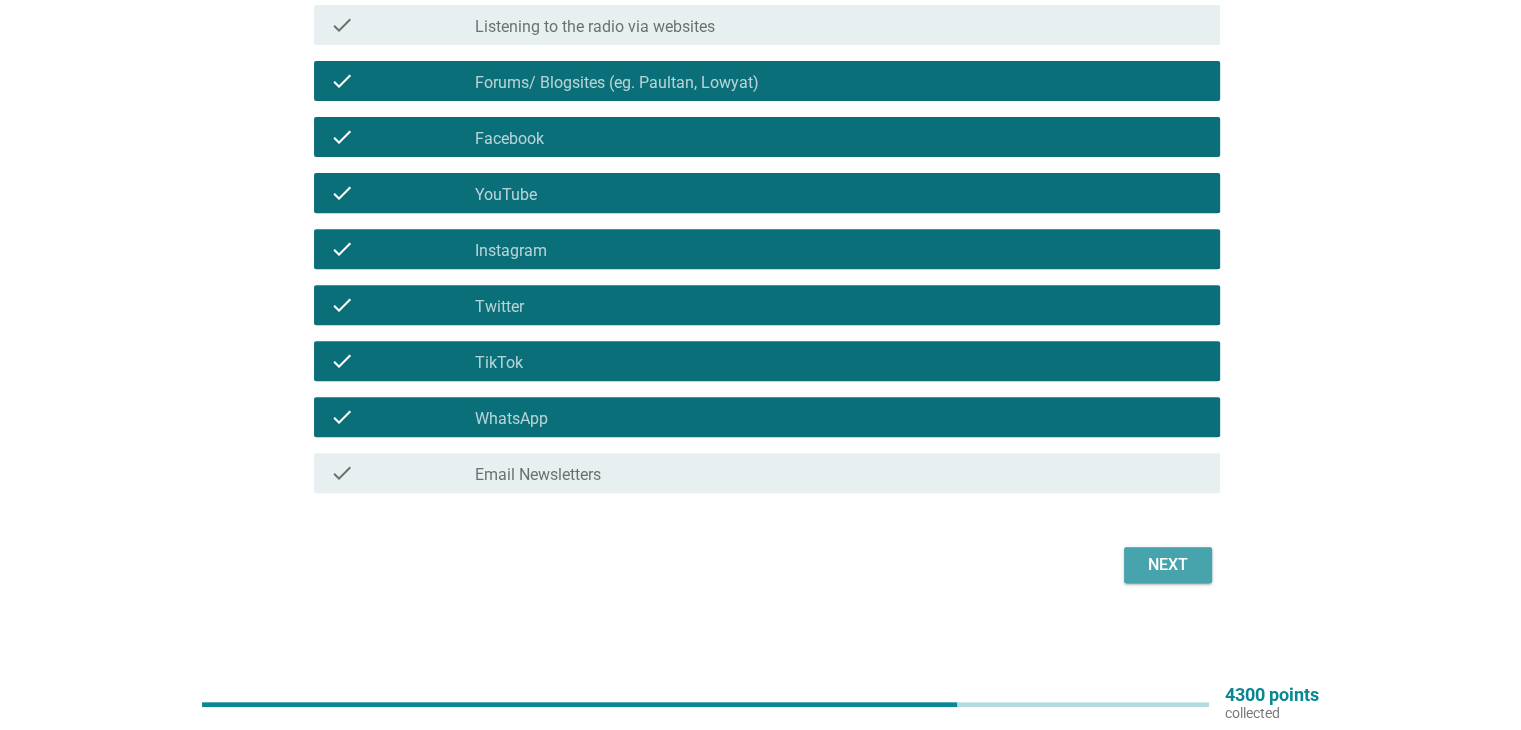 click on "Next" at bounding box center (1168, 565) 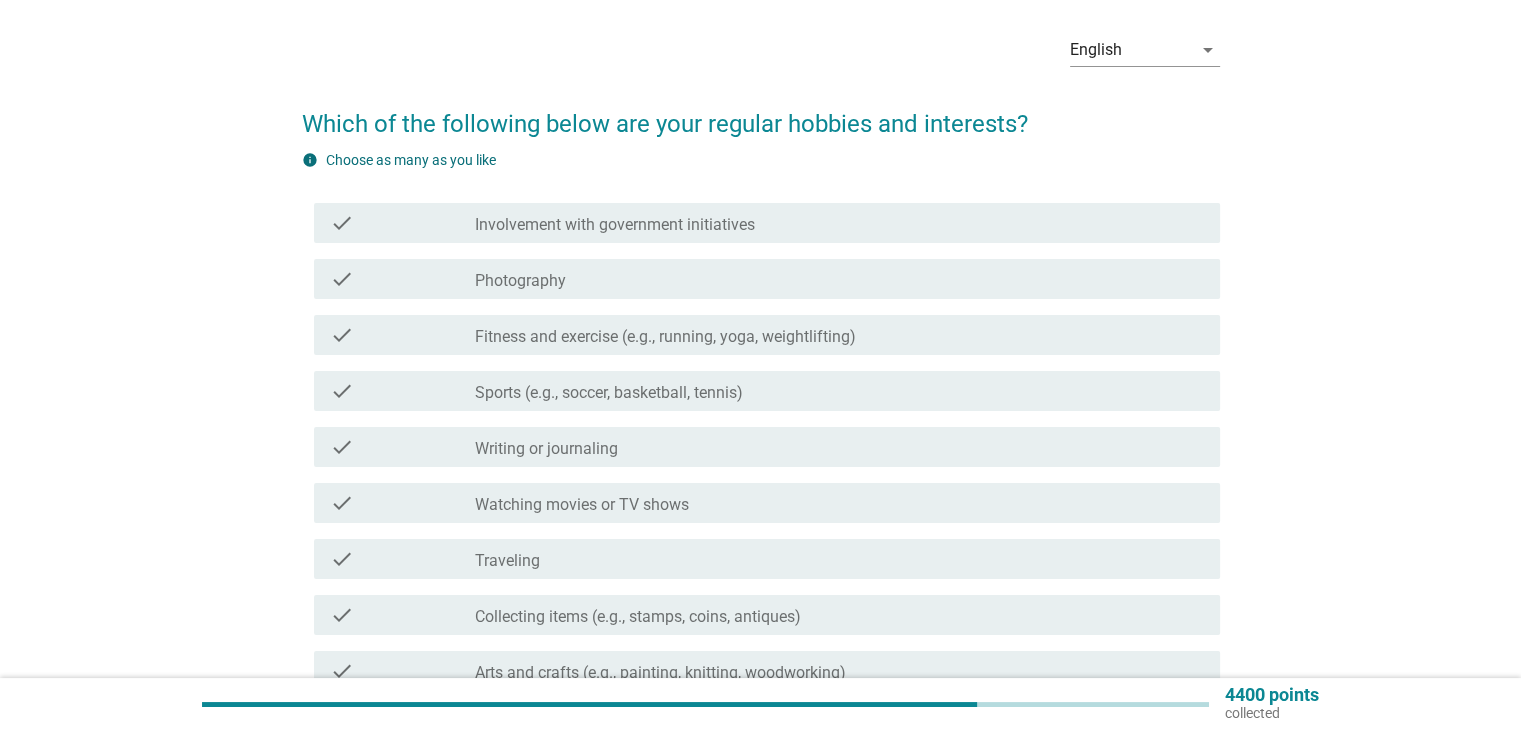 scroll, scrollTop: 128, scrollLeft: 0, axis: vertical 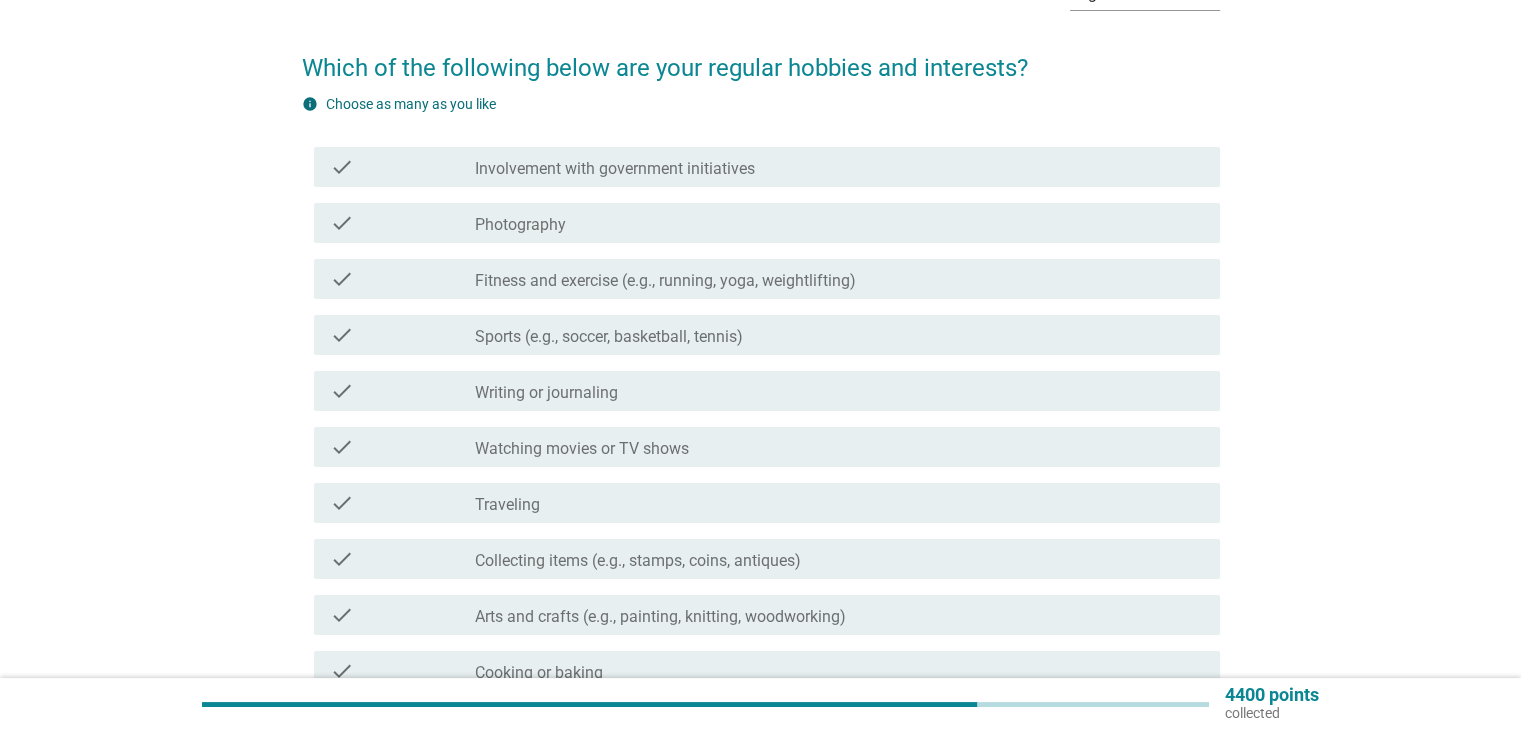 click on "Fitness and exercise (e.g., running, yoga, weightlifting)" at bounding box center (665, 281) 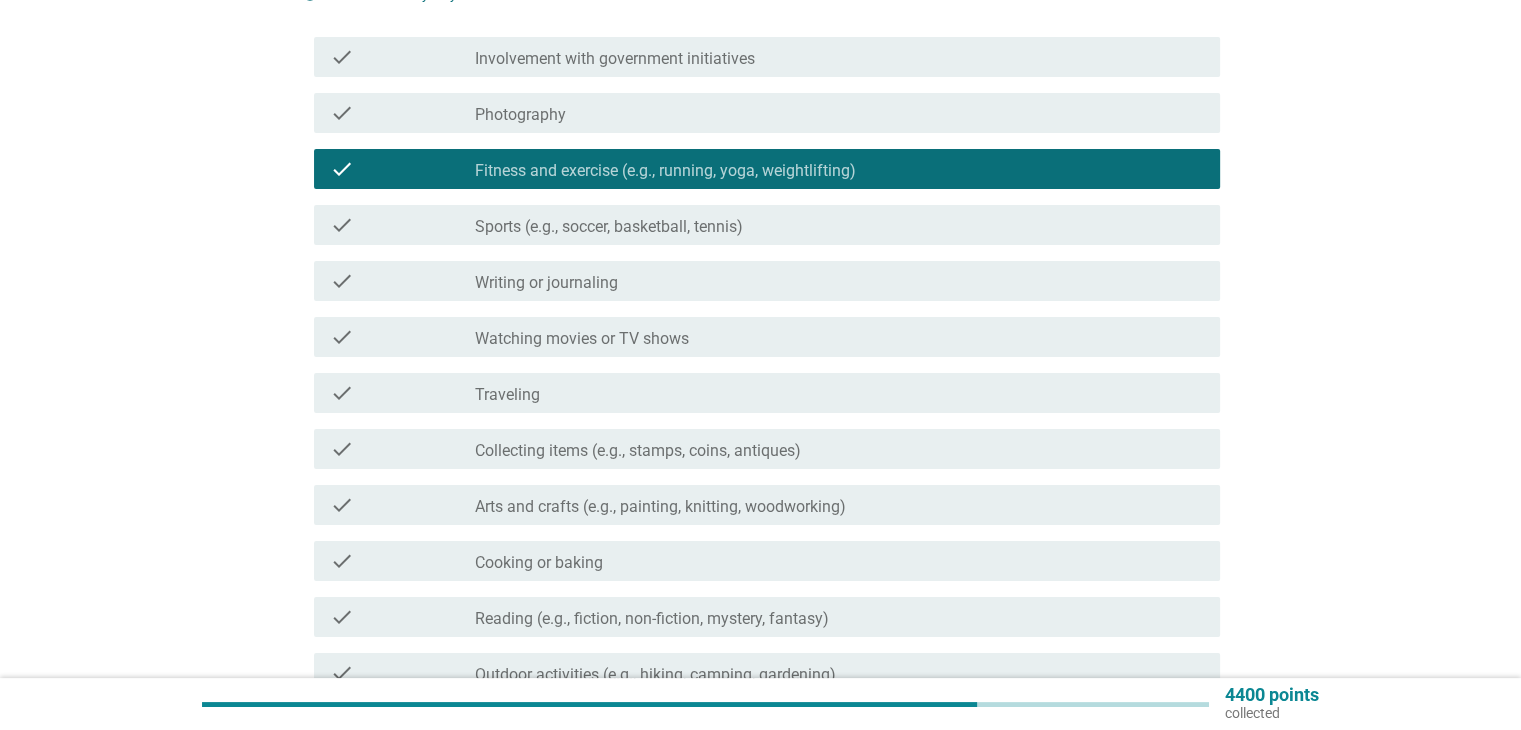 scroll, scrollTop: 242, scrollLeft: 0, axis: vertical 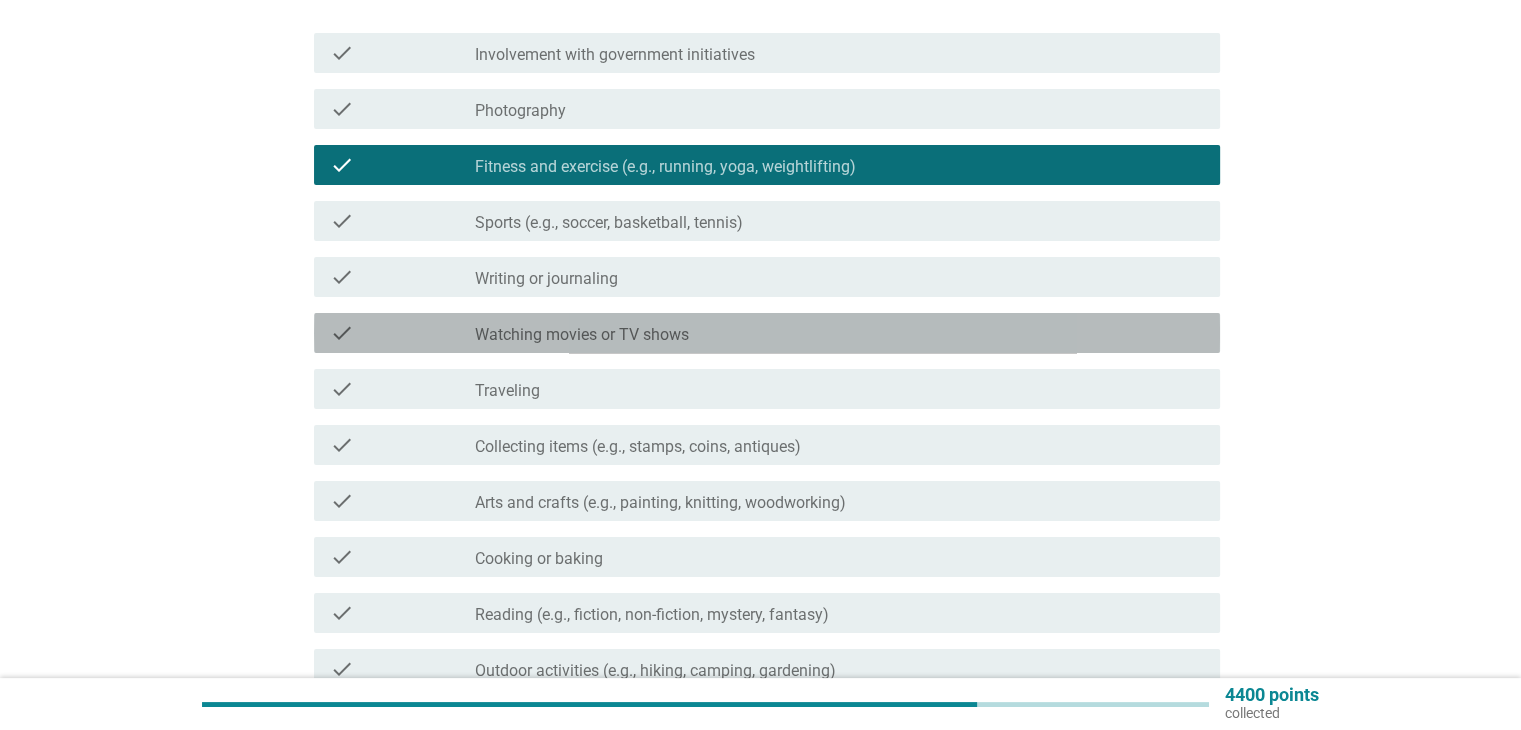 click on "Watching movies or TV shows" at bounding box center [582, 335] 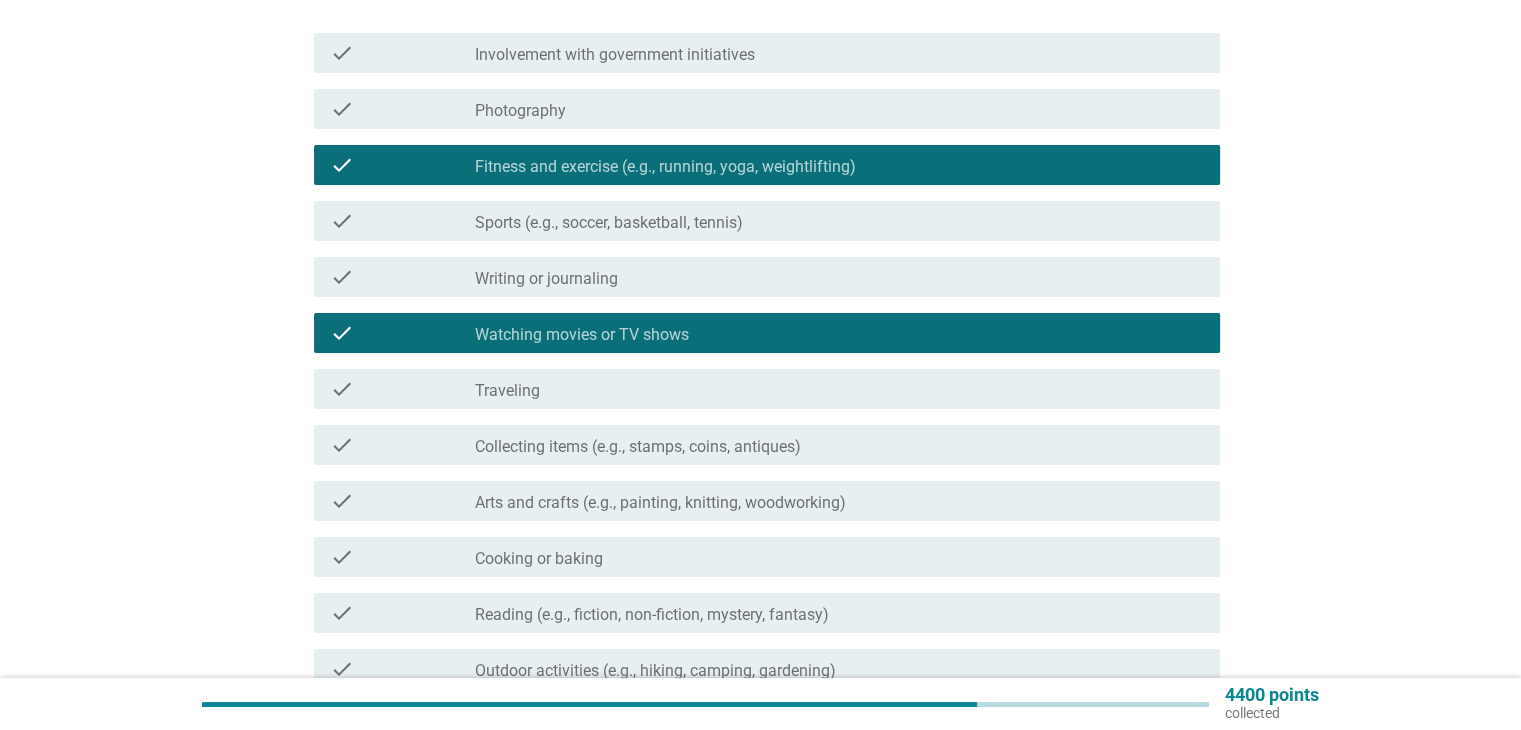 scroll, scrollTop: 336, scrollLeft: 0, axis: vertical 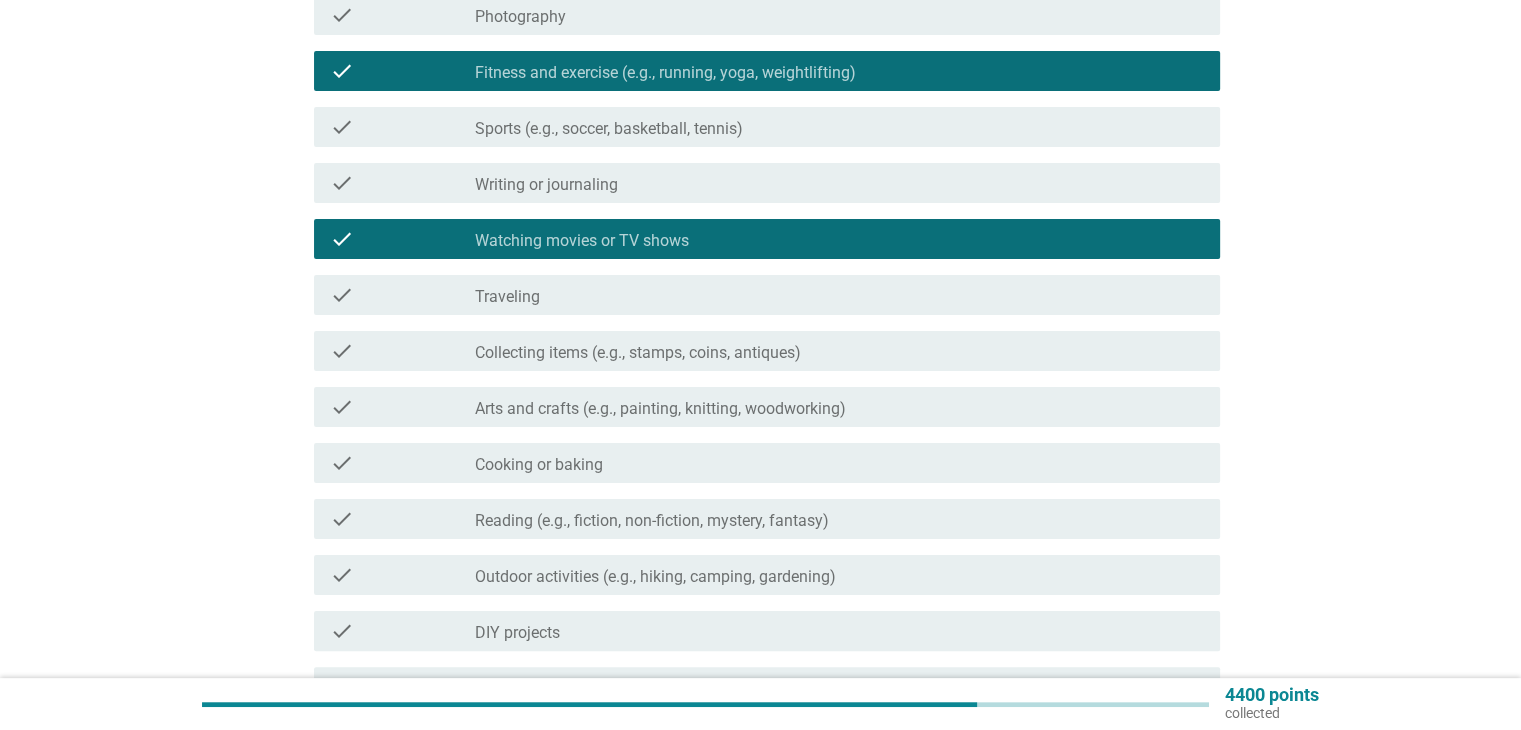 click on "Traveling" at bounding box center [507, 297] 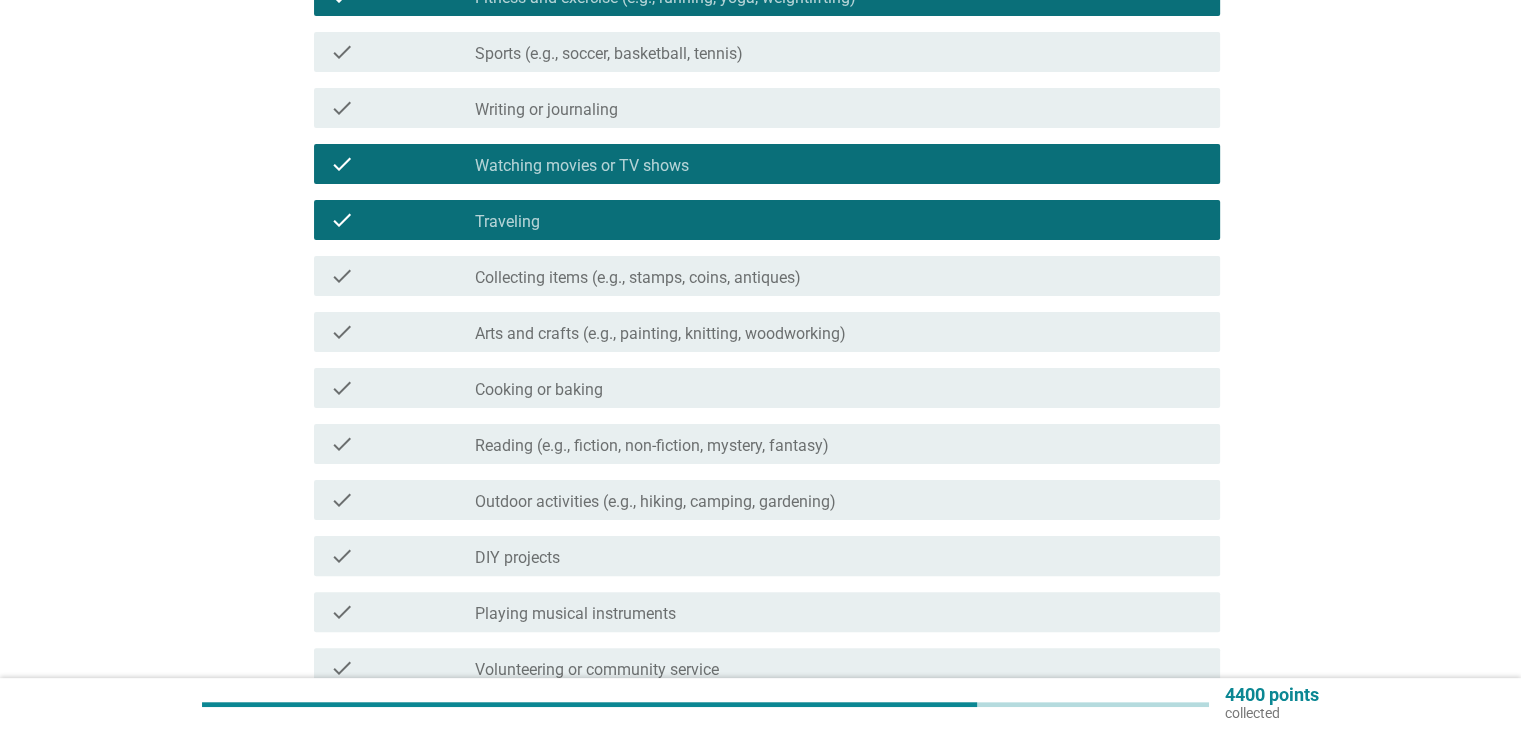 scroll, scrollTop: 412, scrollLeft: 0, axis: vertical 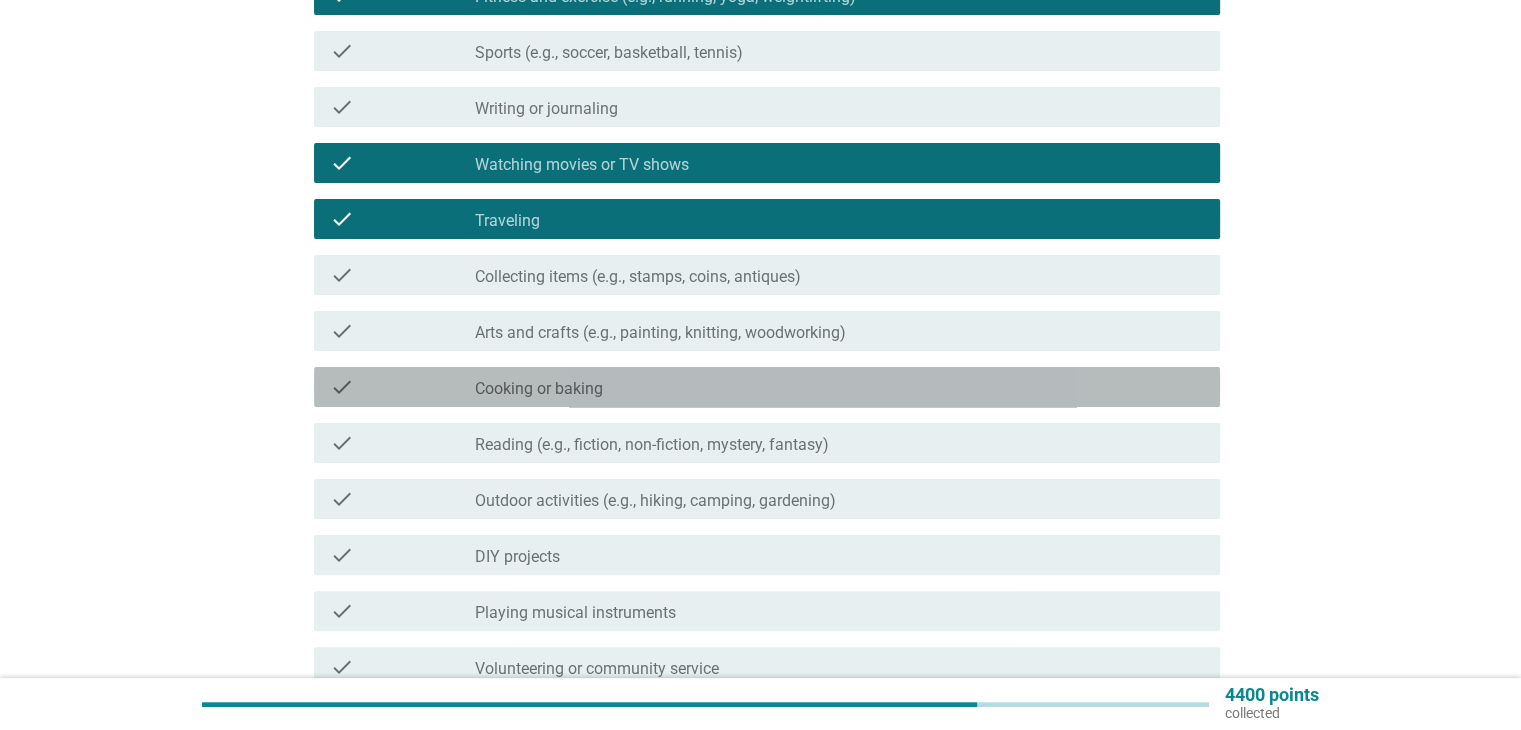 click on "Cooking or baking" at bounding box center [539, 389] 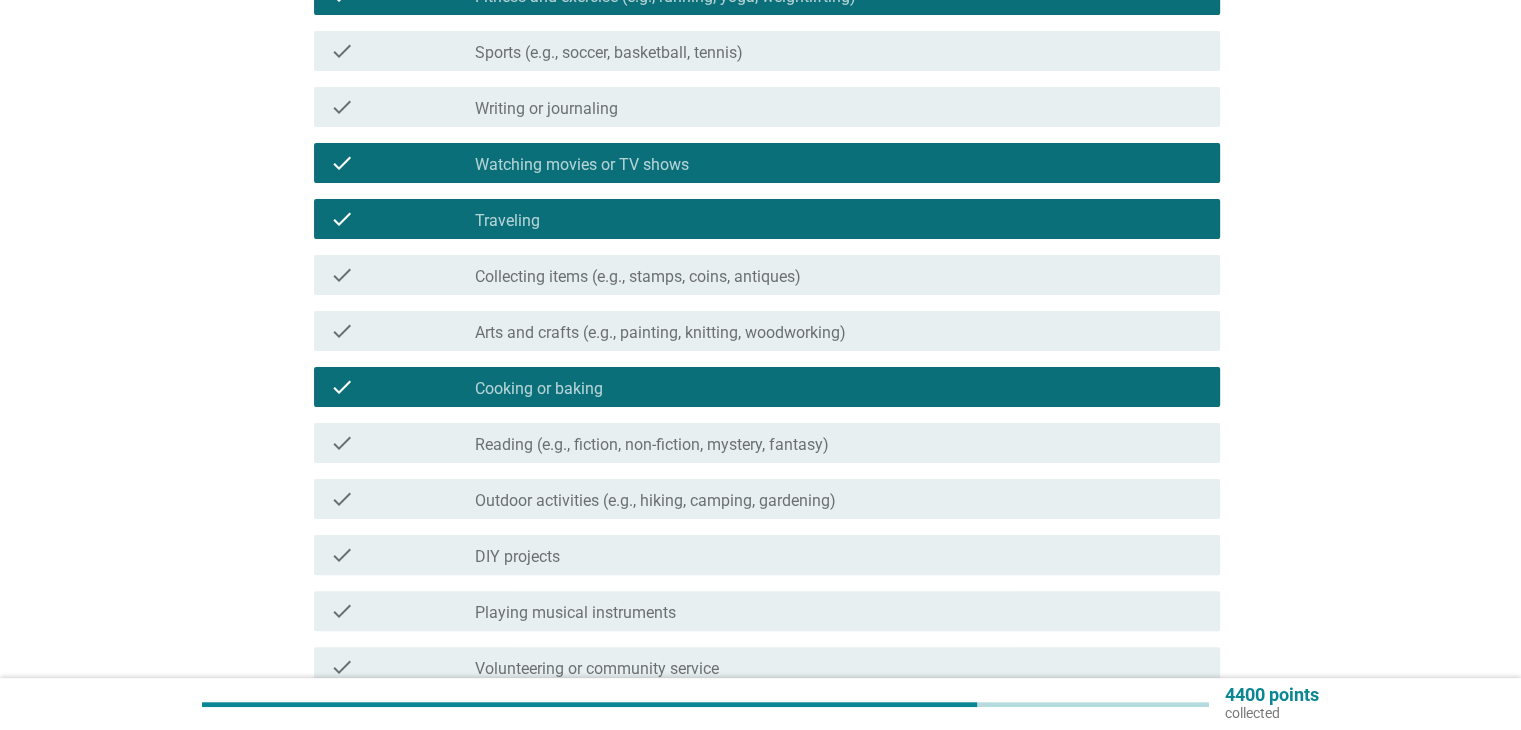 click on "Outdoor activities (e.g., hiking, camping, gardening)" at bounding box center (655, 501) 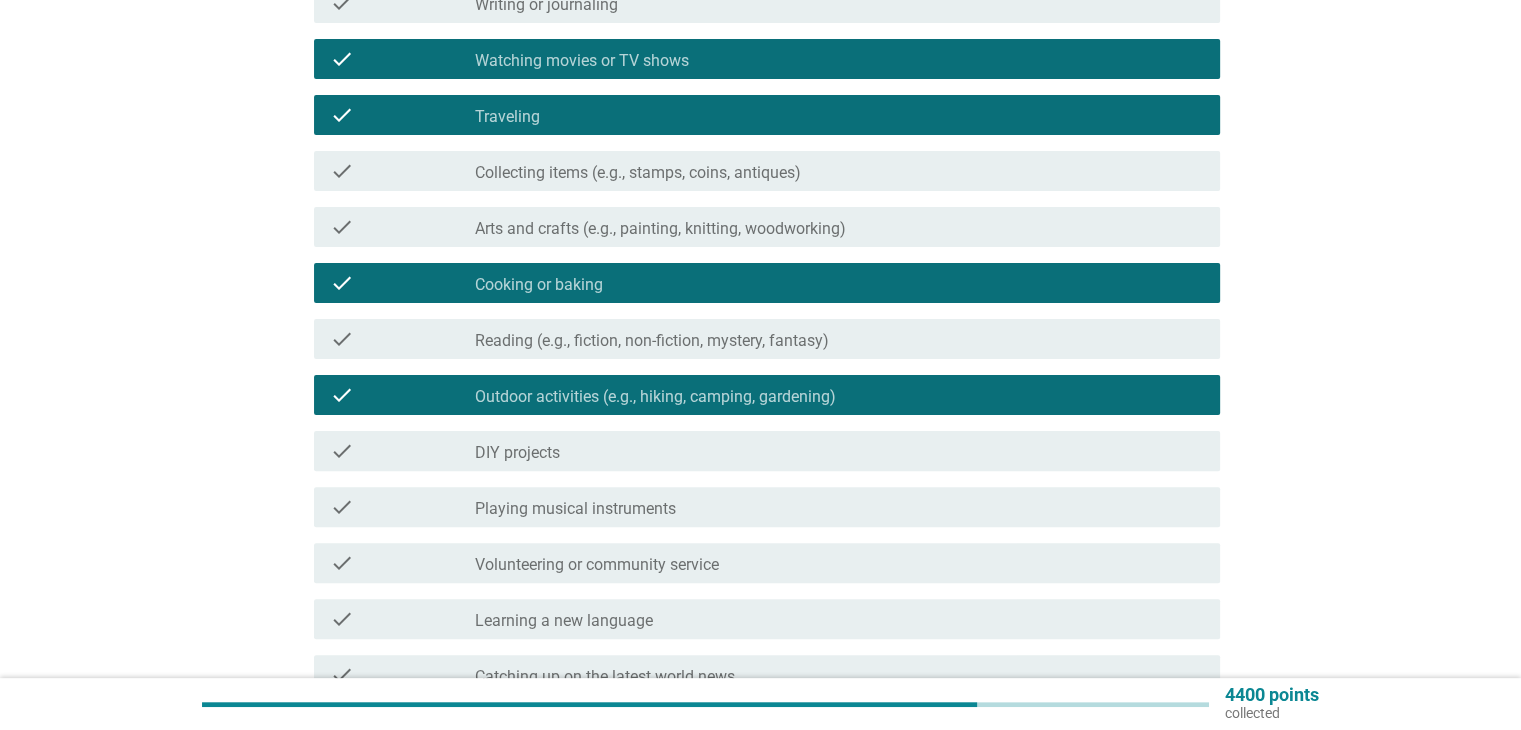 scroll, scrollTop: 564, scrollLeft: 0, axis: vertical 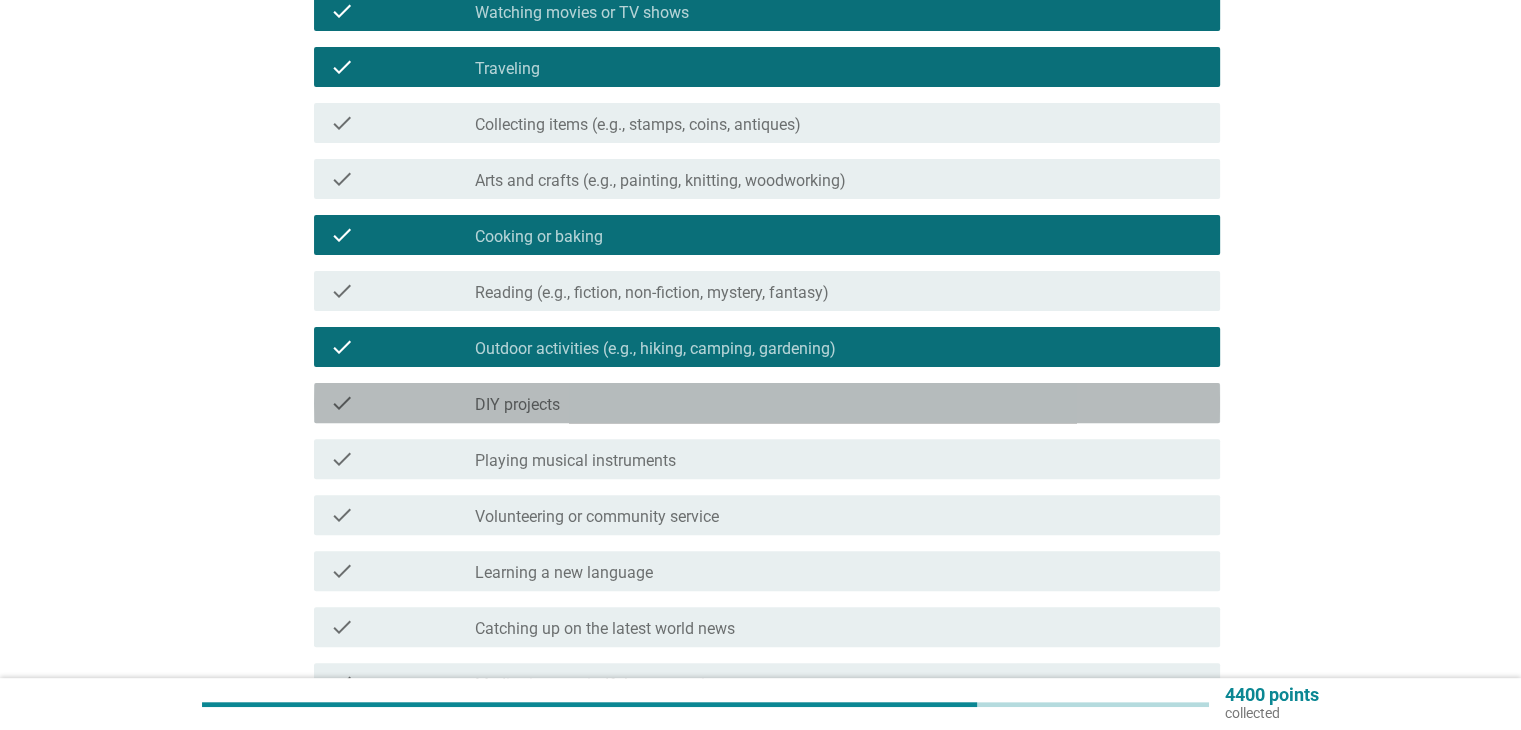 click on "DIY projects" at bounding box center [517, 405] 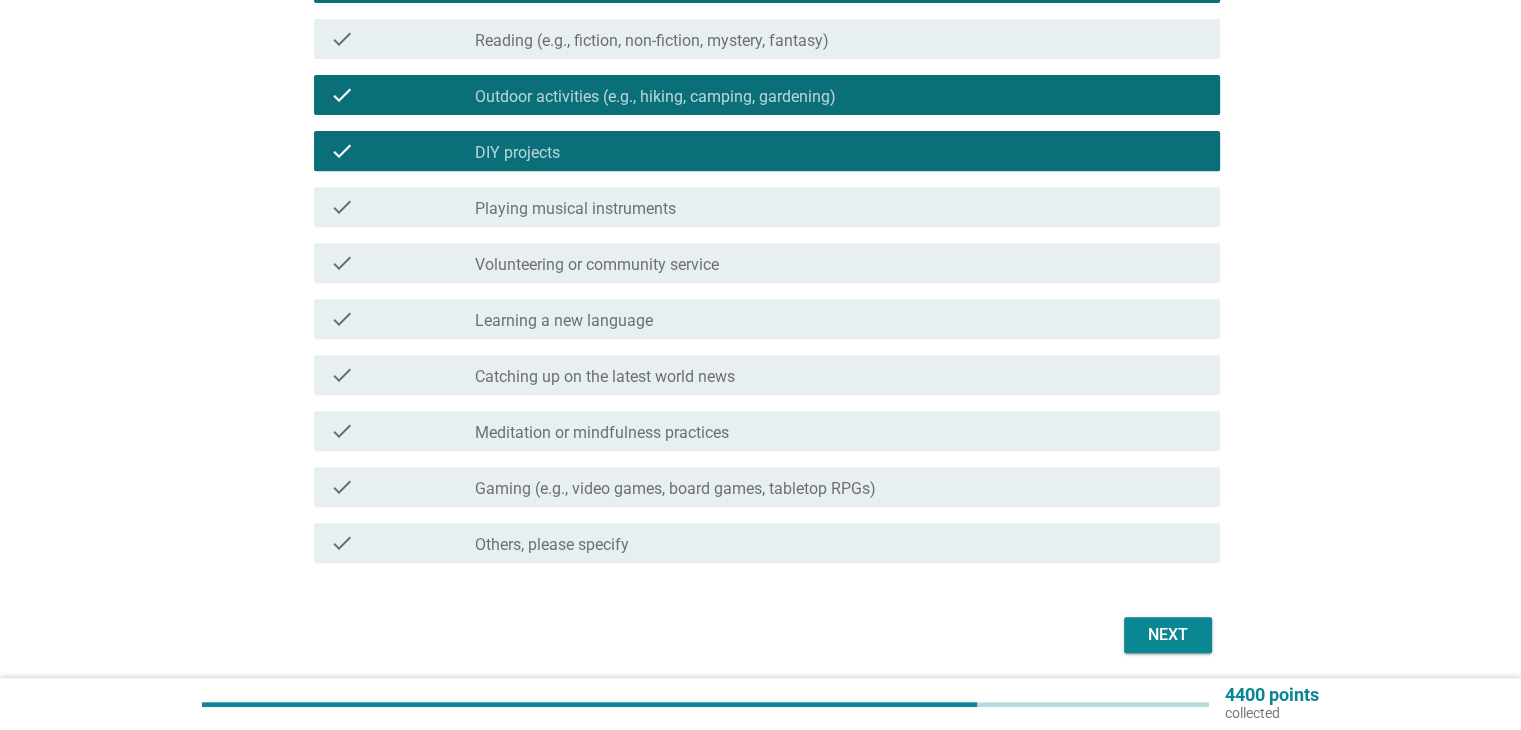 scroll, scrollTop: 820, scrollLeft: 0, axis: vertical 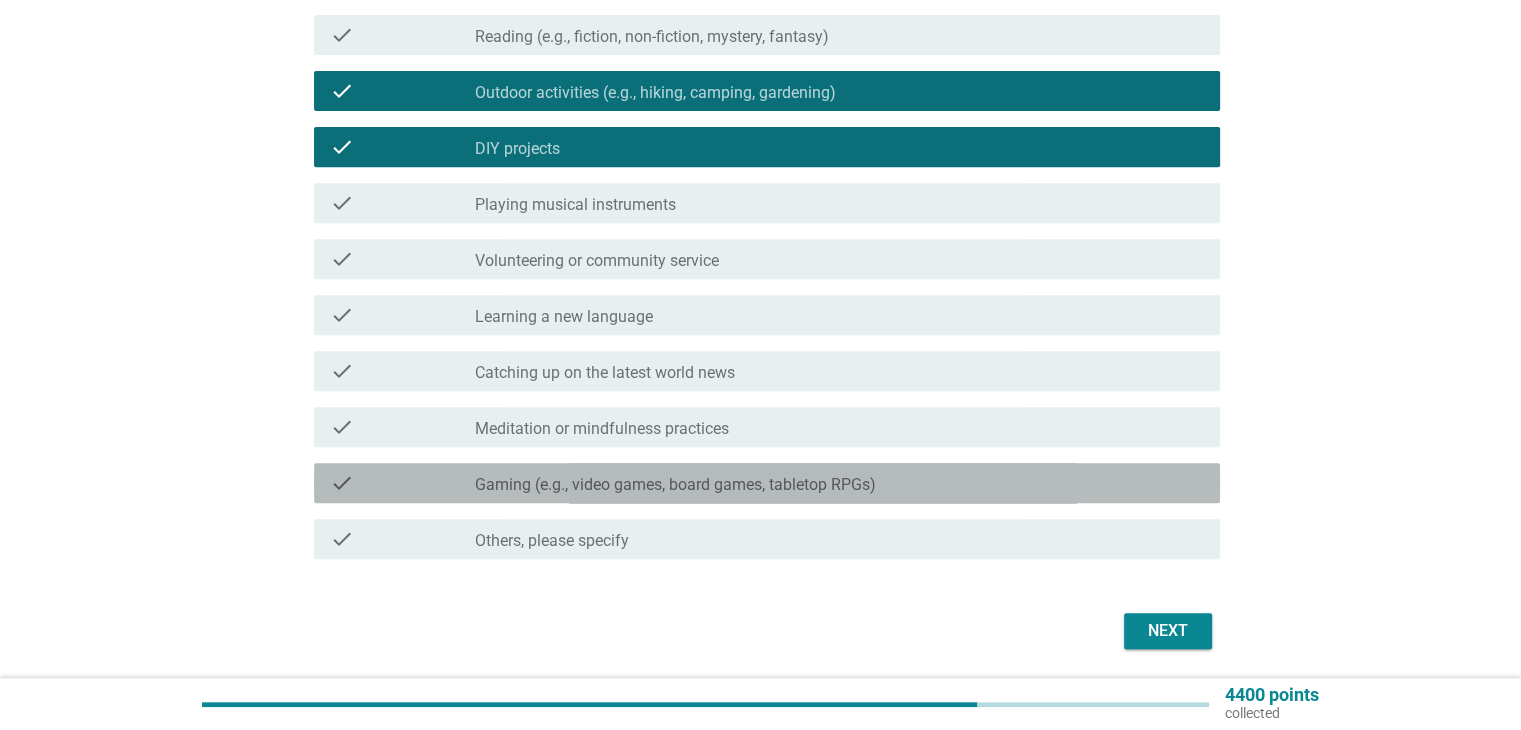 click on "Gaming (e.g., video games, board games, tabletop RPGs)" at bounding box center (675, 485) 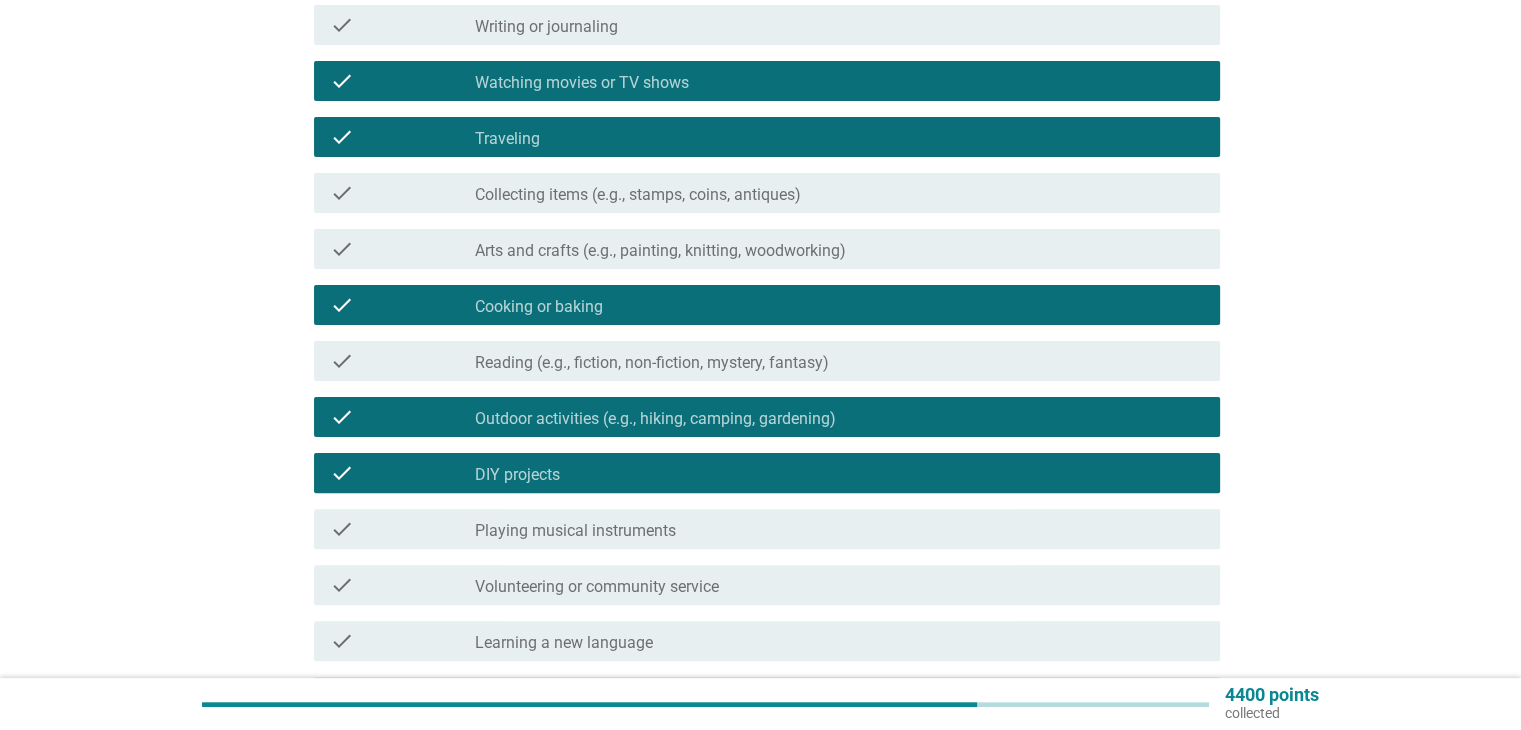 scroll, scrollTop: 492, scrollLeft: 0, axis: vertical 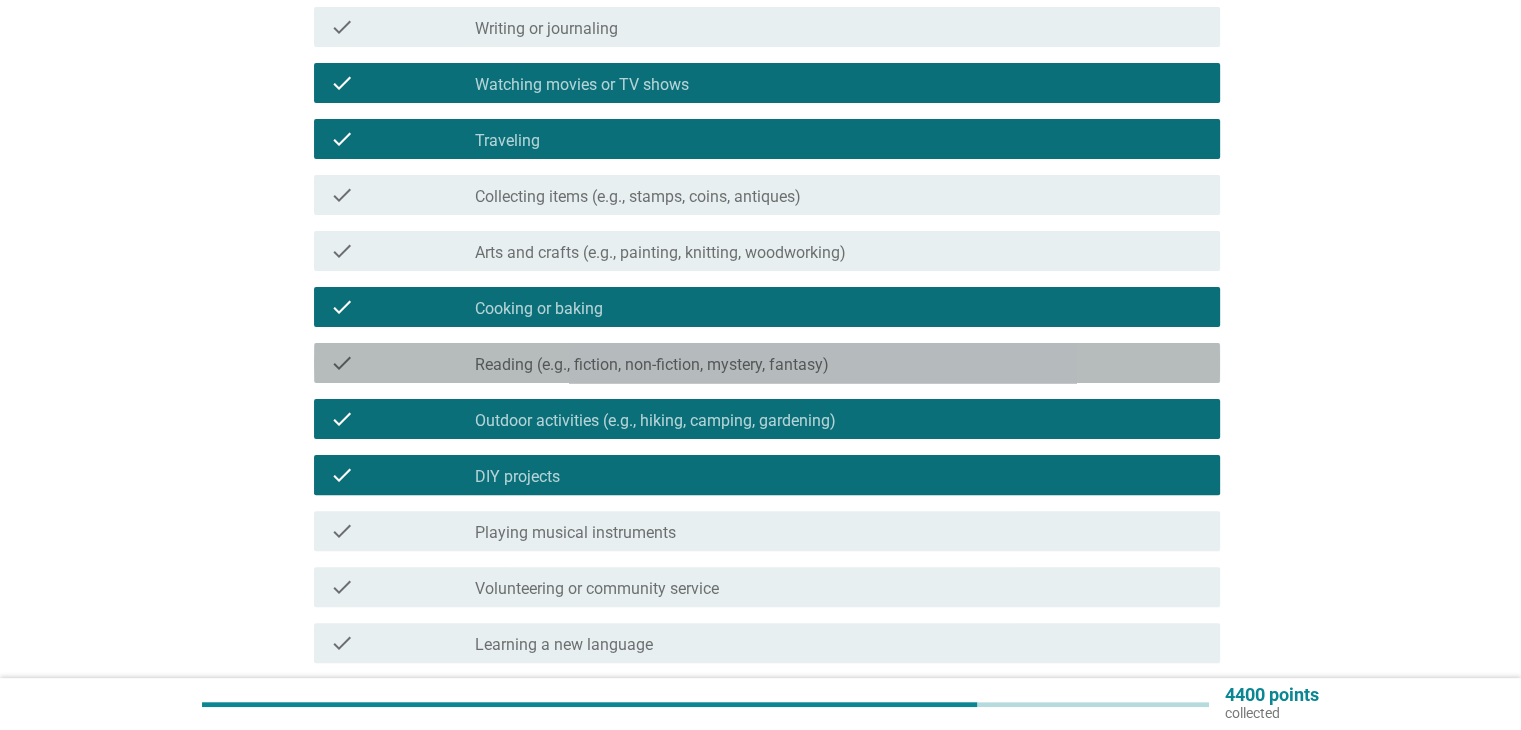 click on "Reading (e.g., fiction, non-fiction, mystery, fantasy)" at bounding box center [652, 365] 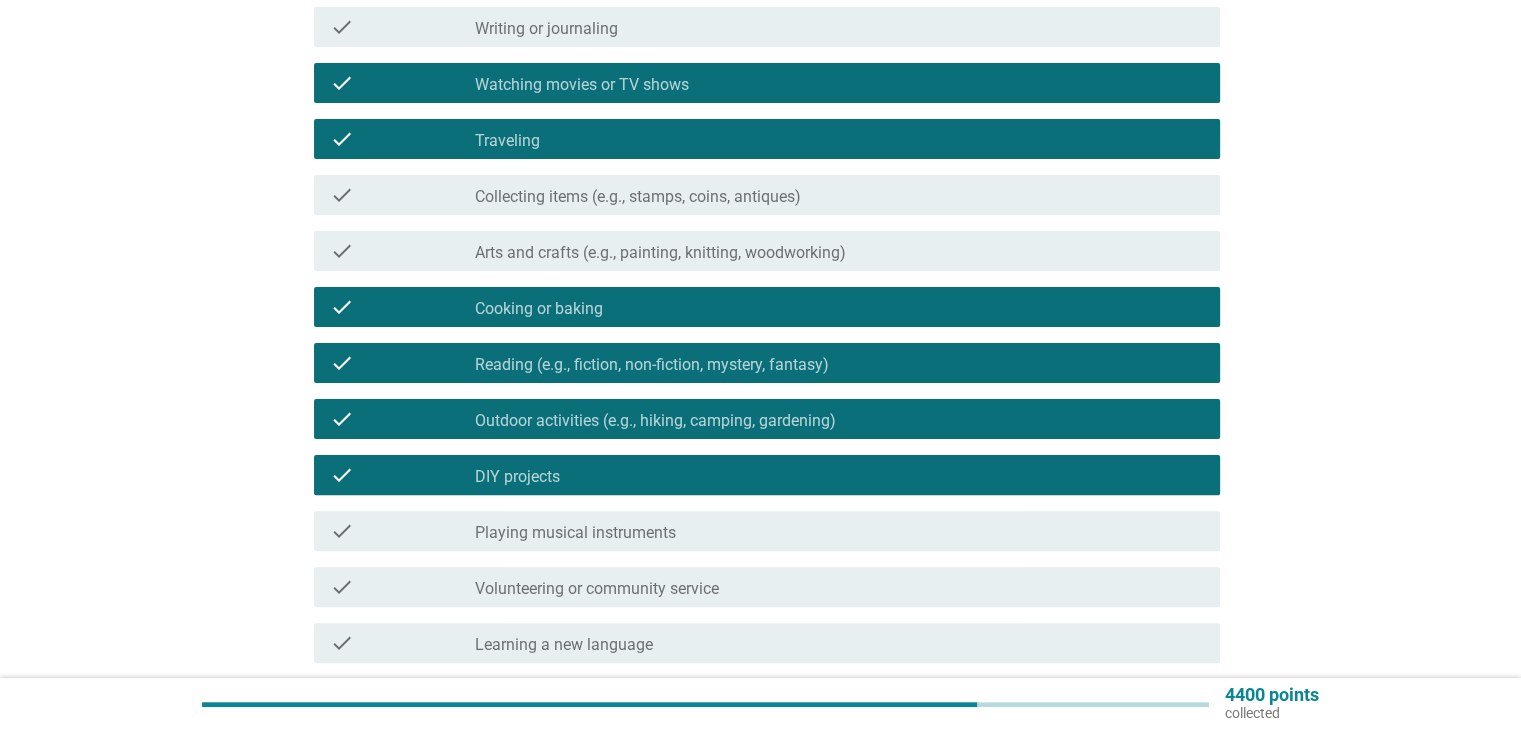 scroll, scrollTop: 887, scrollLeft: 0, axis: vertical 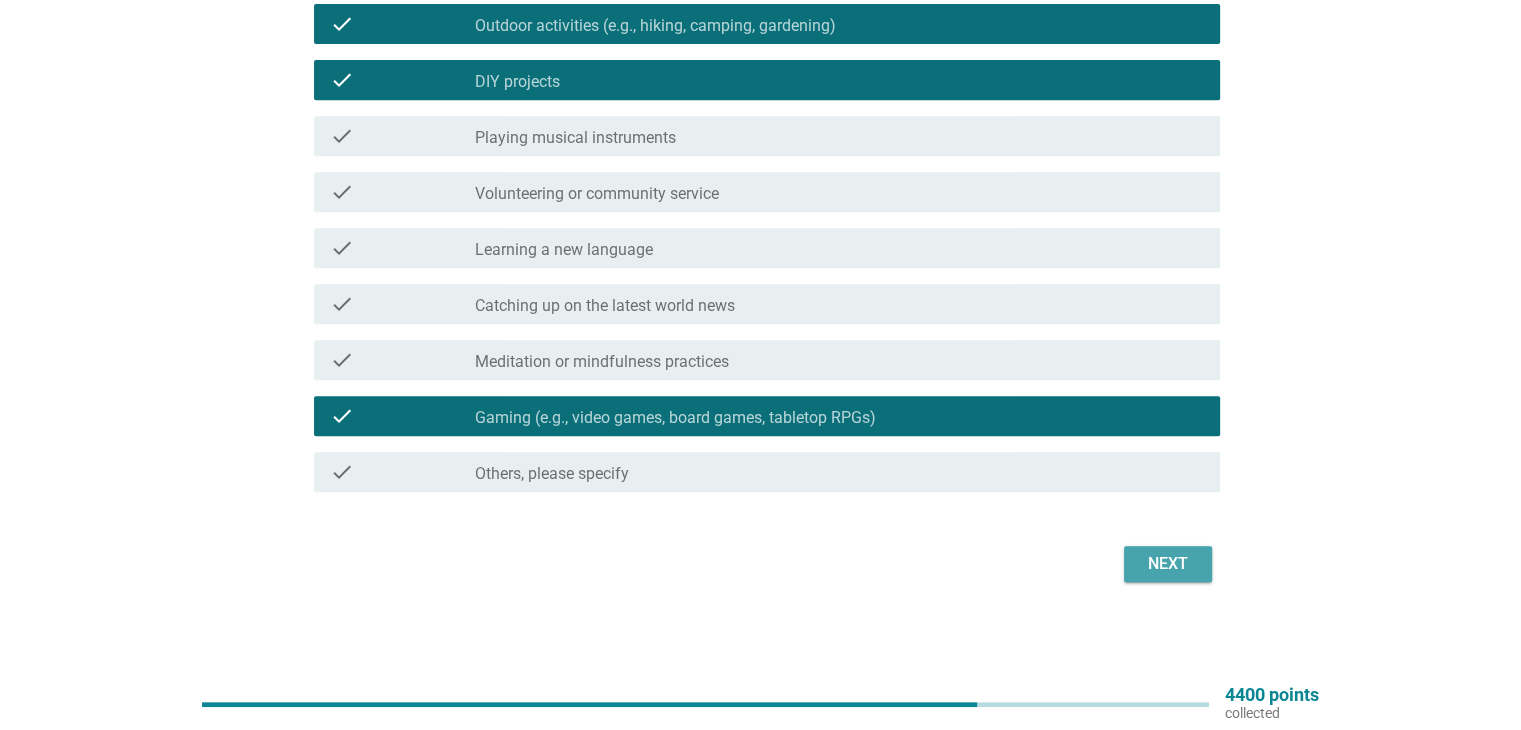click on "Next" at bounding box center (1168, 564) 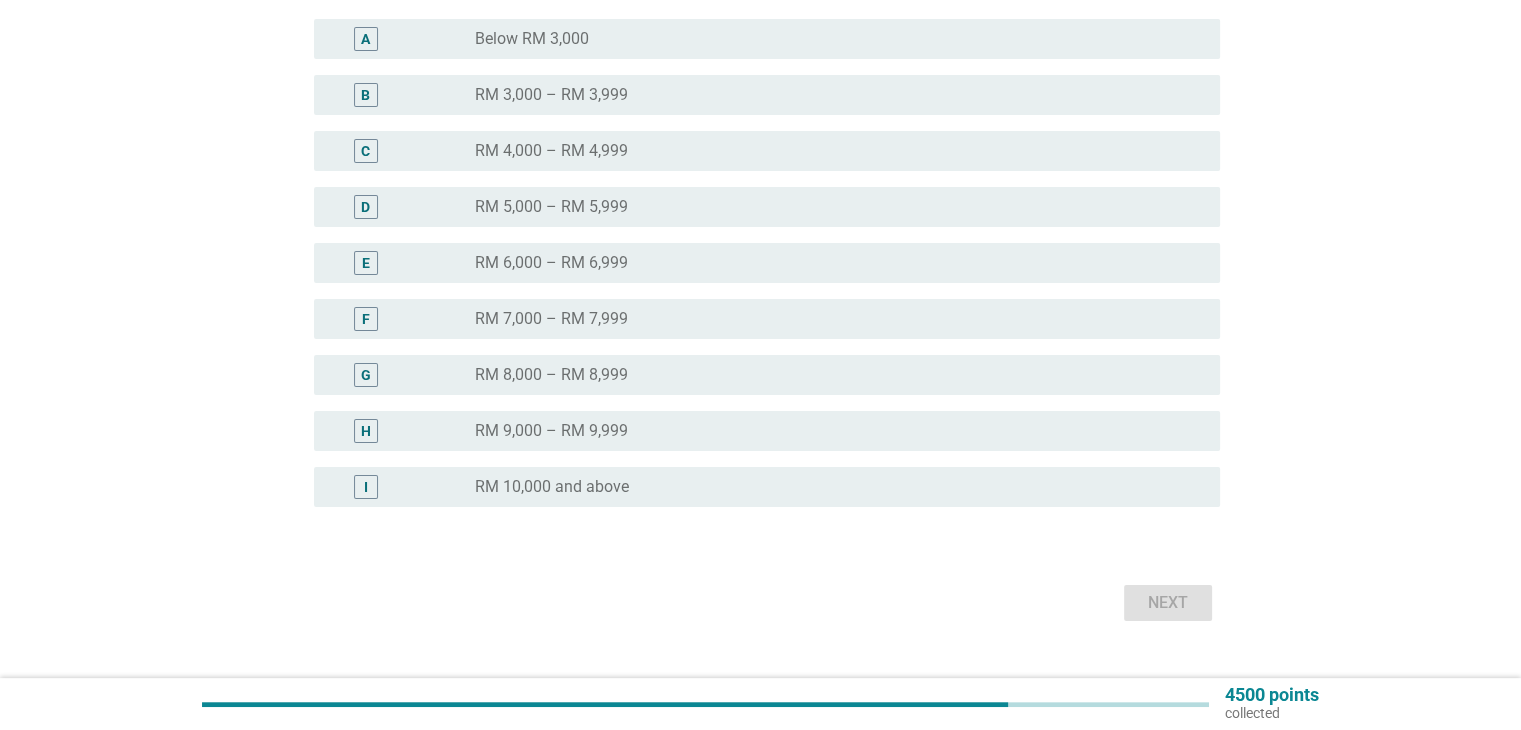 scroll, scrollTop: 300, scrollLeft: 0, axis: vertical 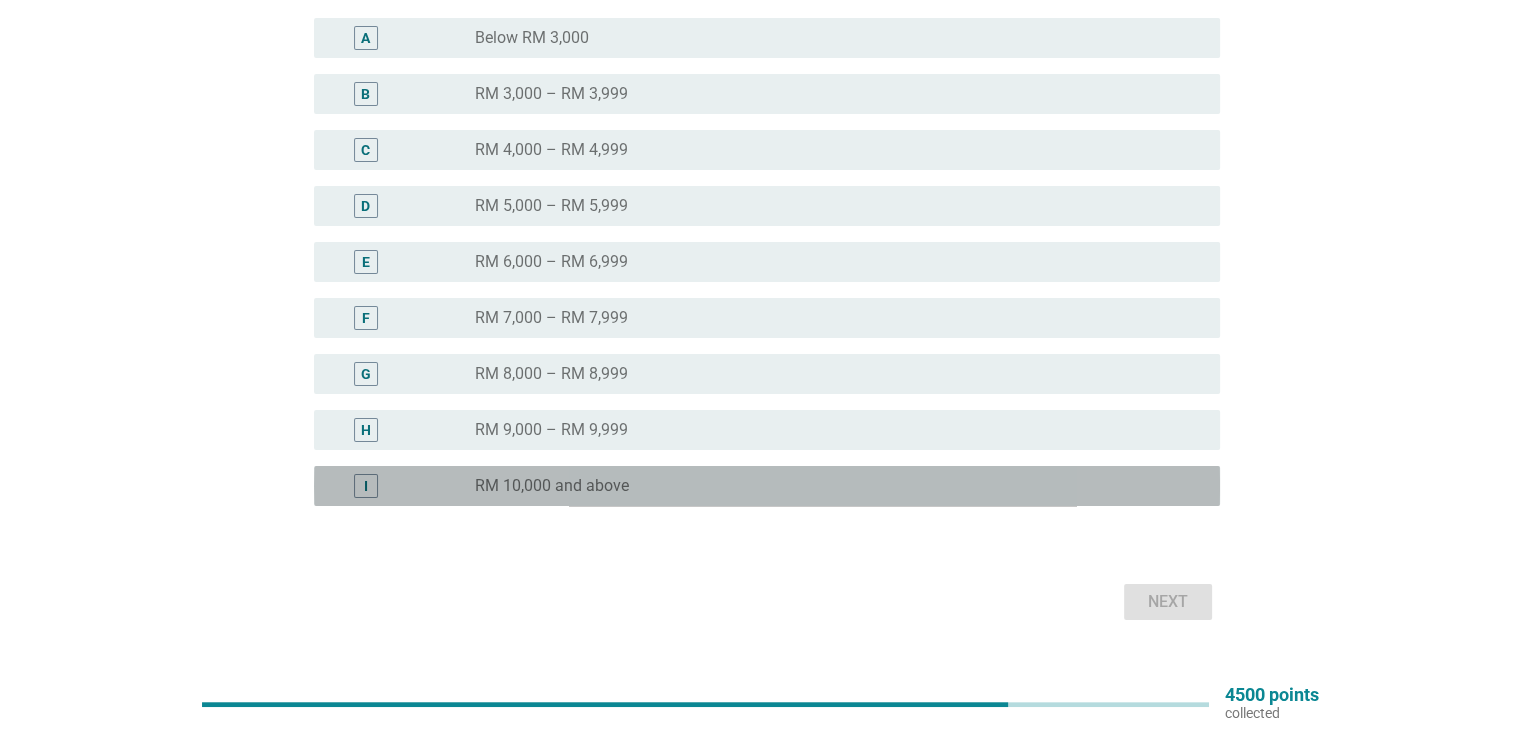 click on "RM 10,000 and above" at bounding box center (552, 486) 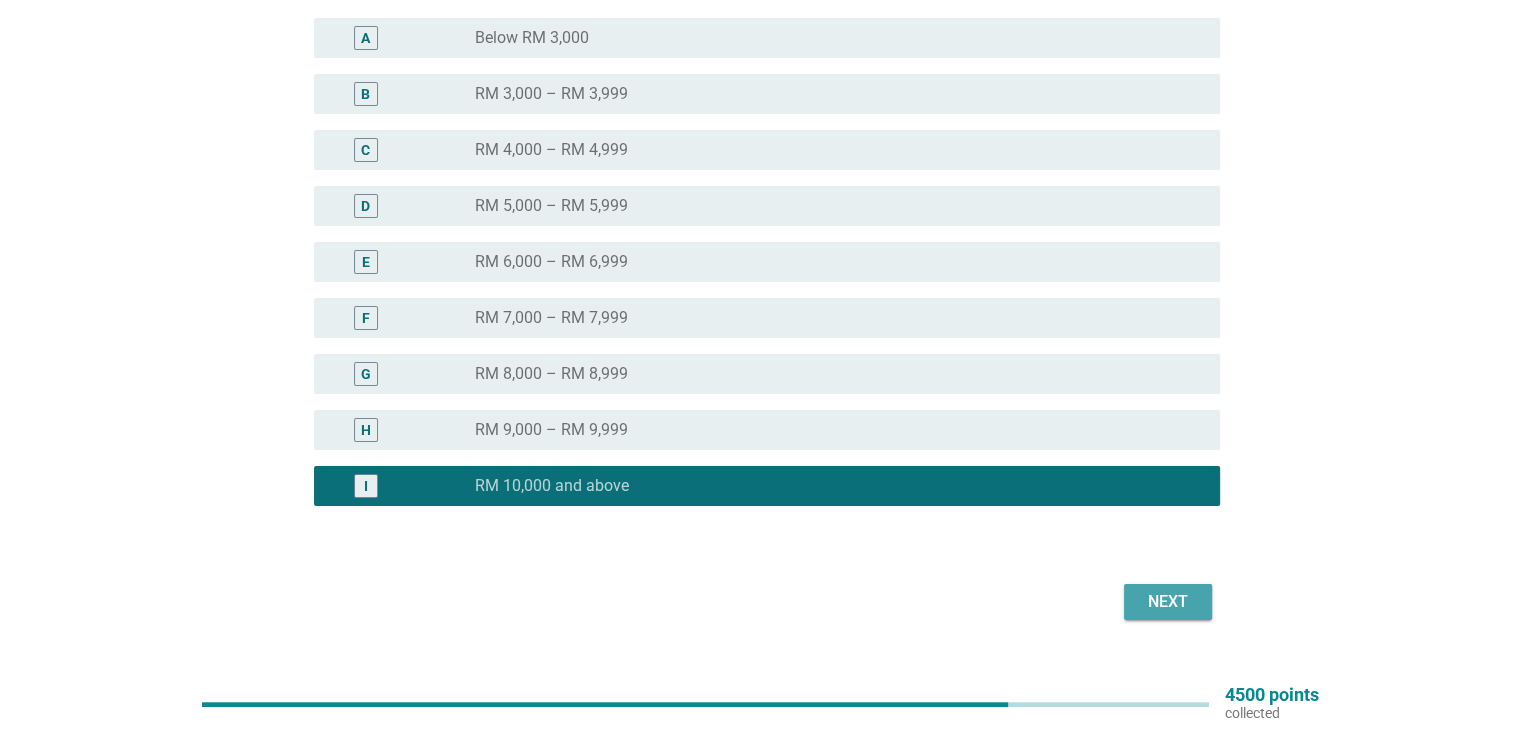 click on "Next" at bounding box center [1168, 602] 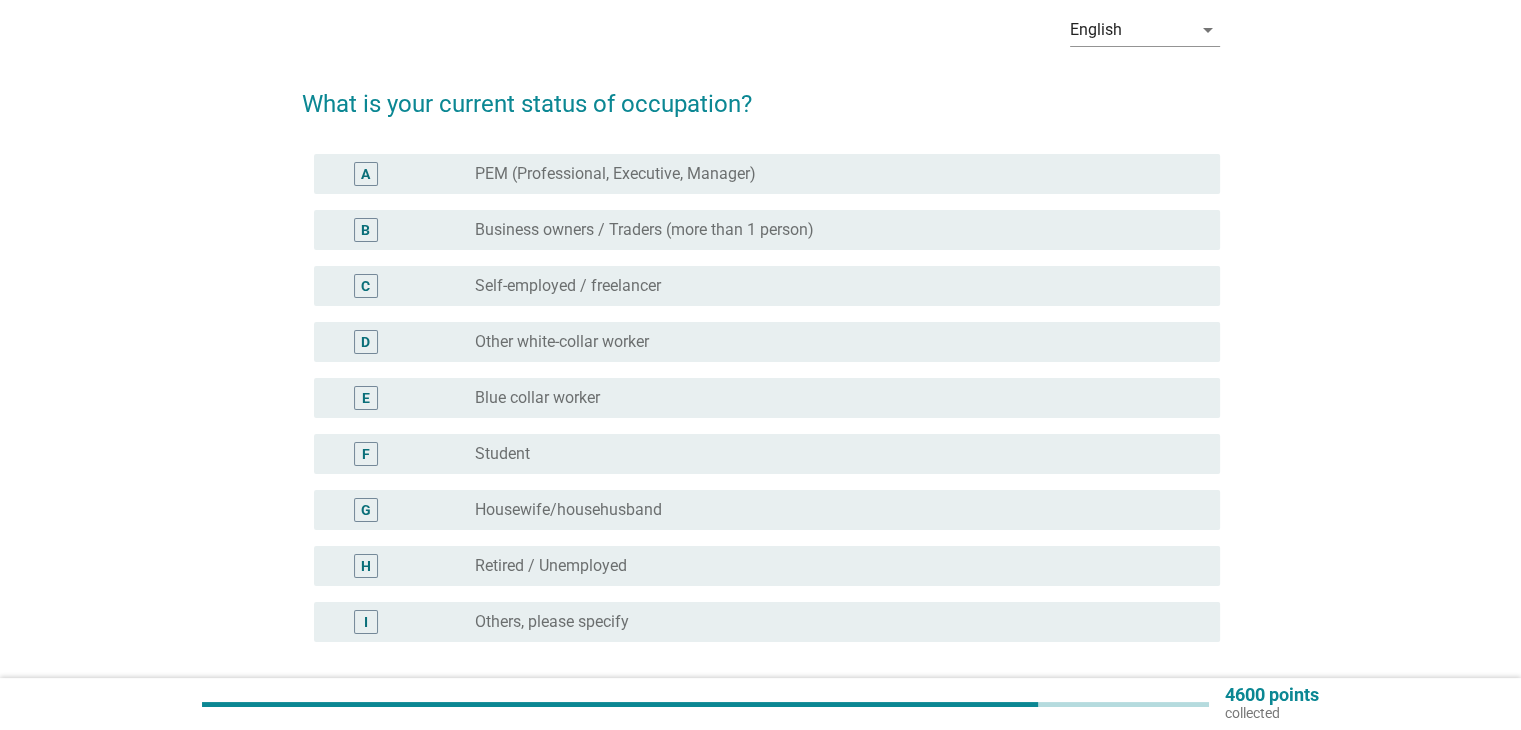 scroll, scrollTop: 94, scrollLeft: 0, axis: vertical 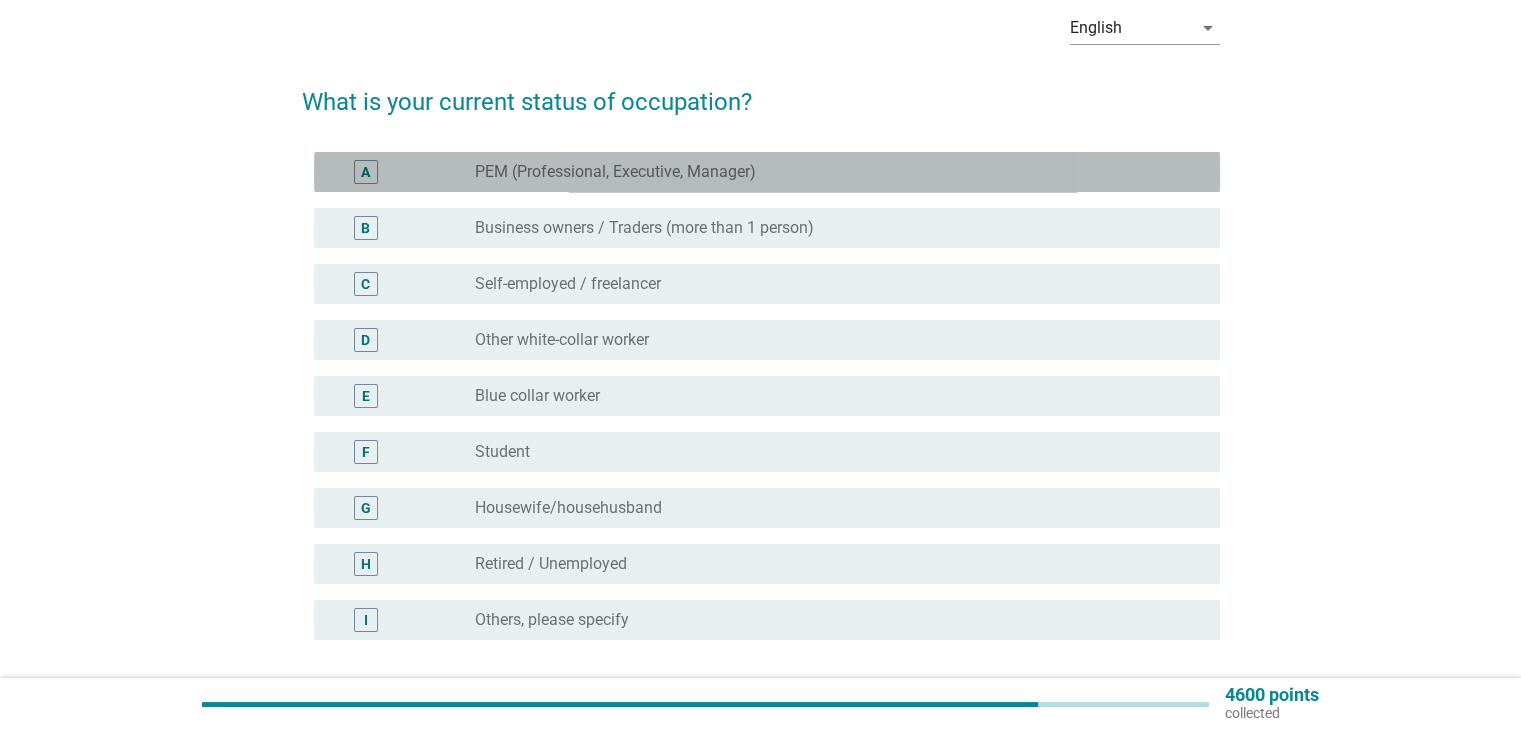 click on "PEM (Professional, Executive, Manager)" at bounding box center (615, 172) 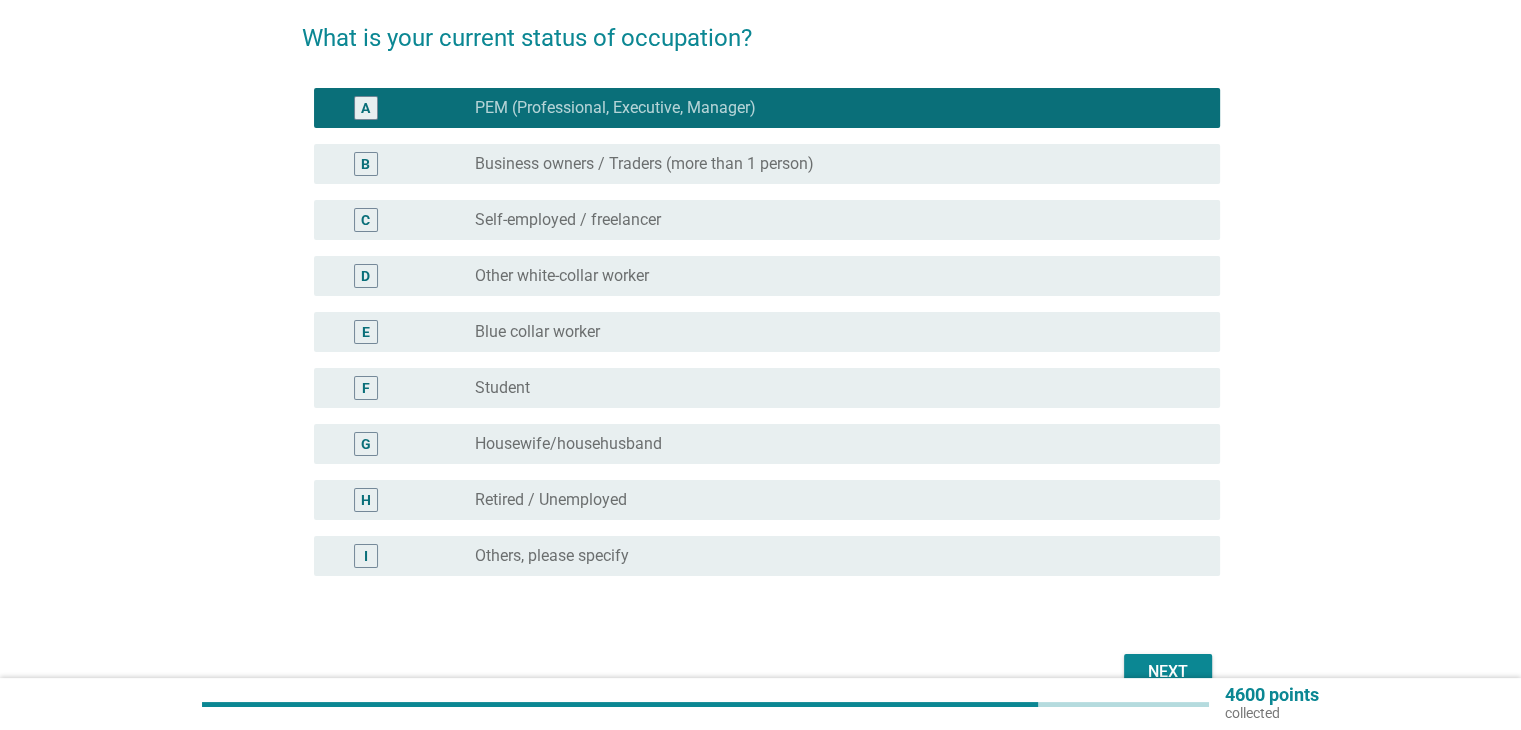 scroll, scrollTop: 204, scrollLeft: 0, axis: vertical 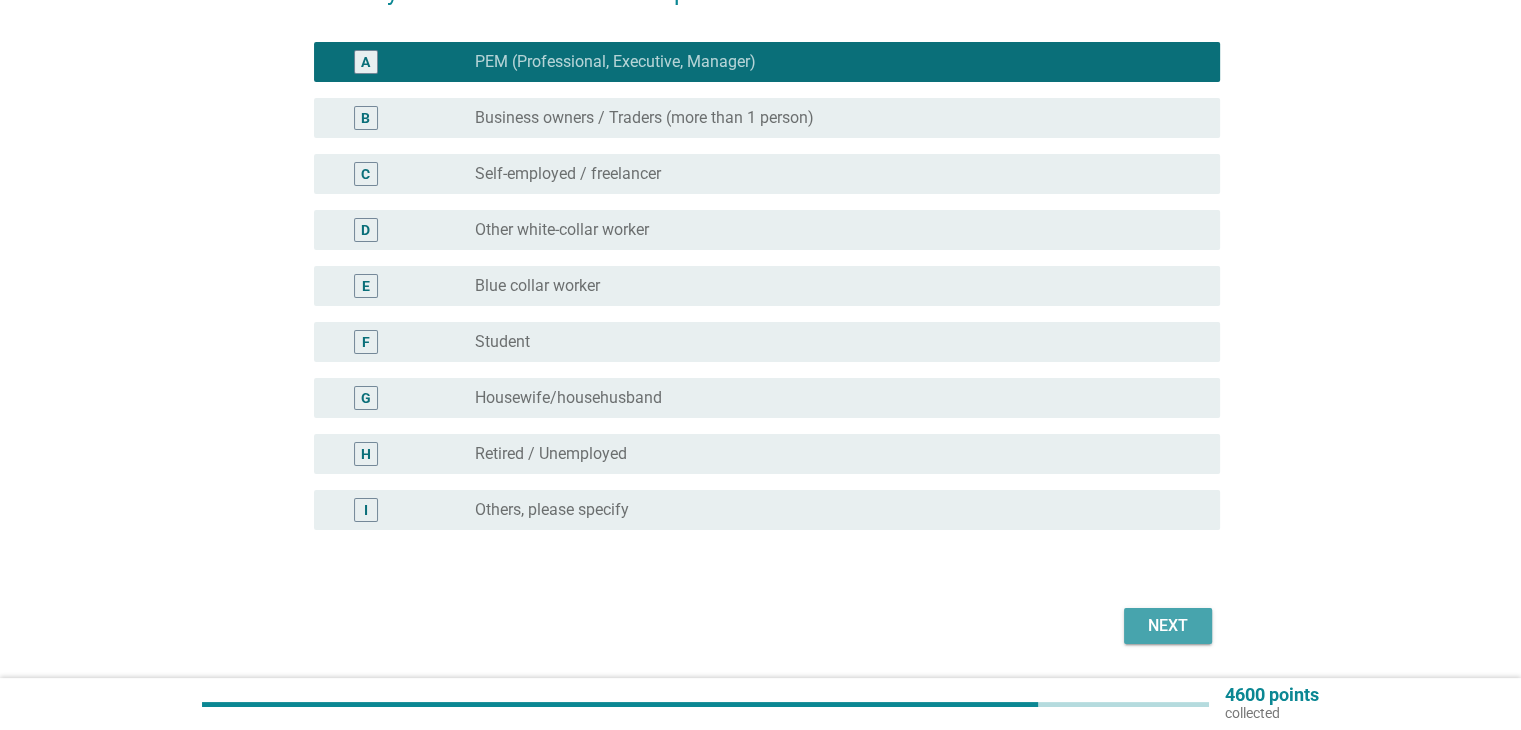 click on "Next" at bounding box center (1168, 626) 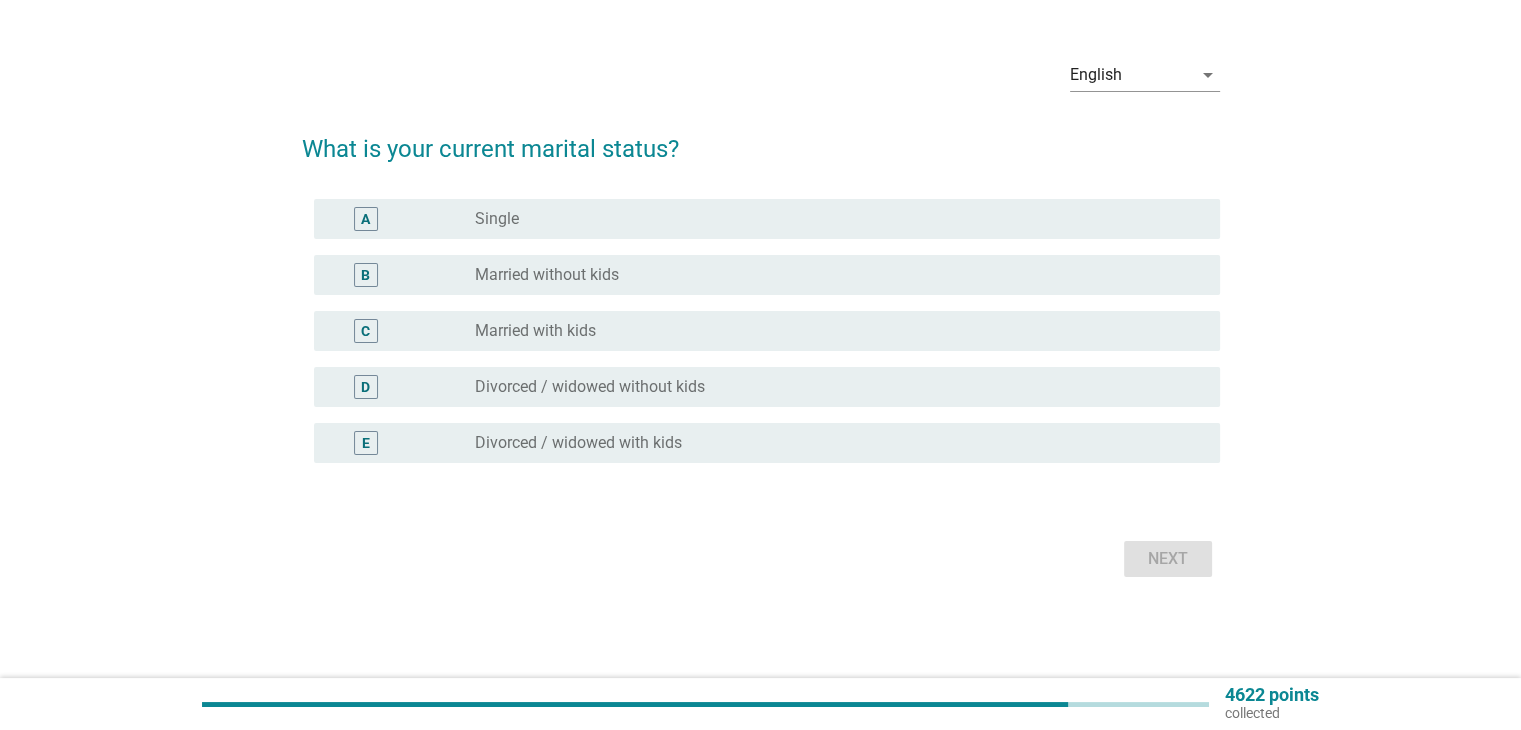 scroll, scrollTop: 0, scrollLeft: 0, axis: both 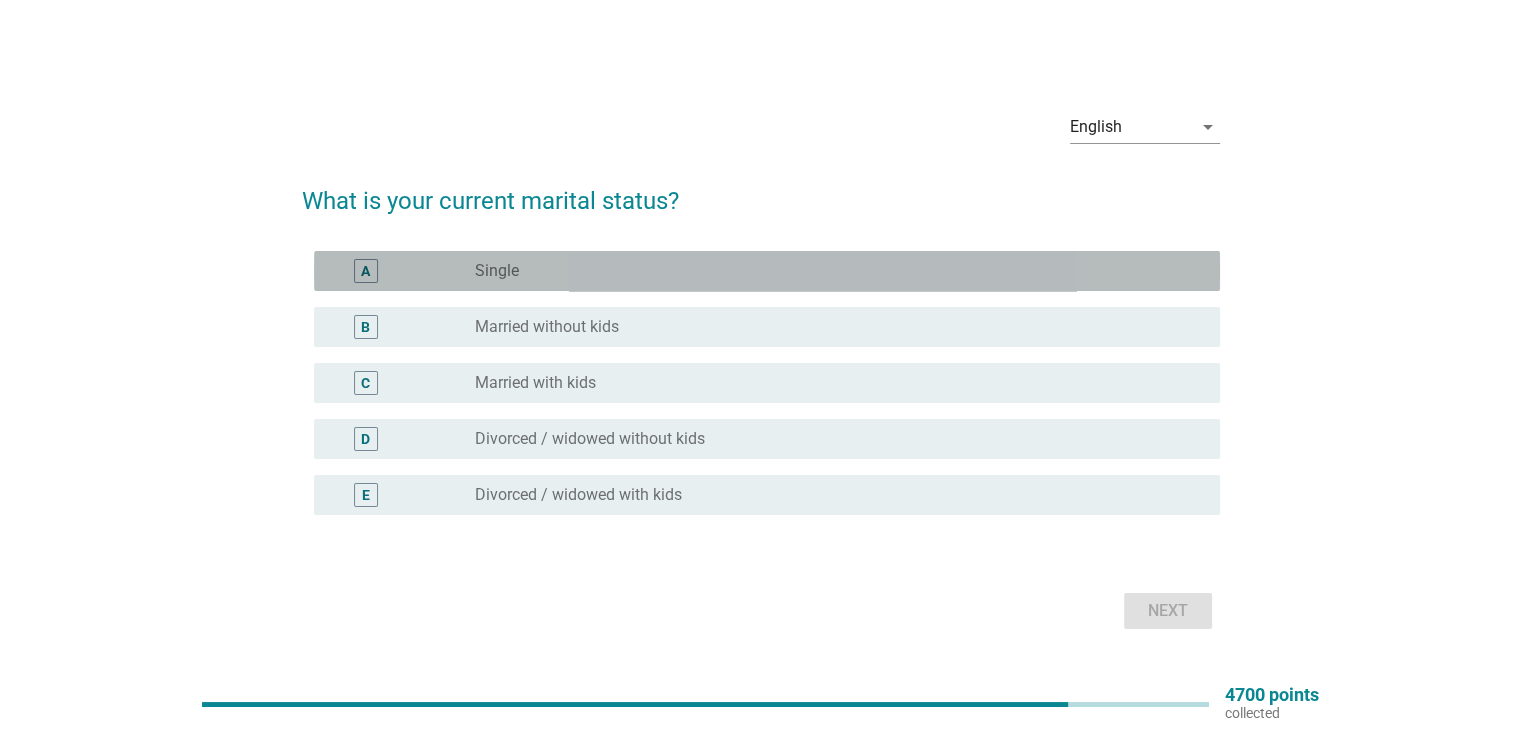 click on "radio_button_unchecked Single" at bounding box center (831, 271) 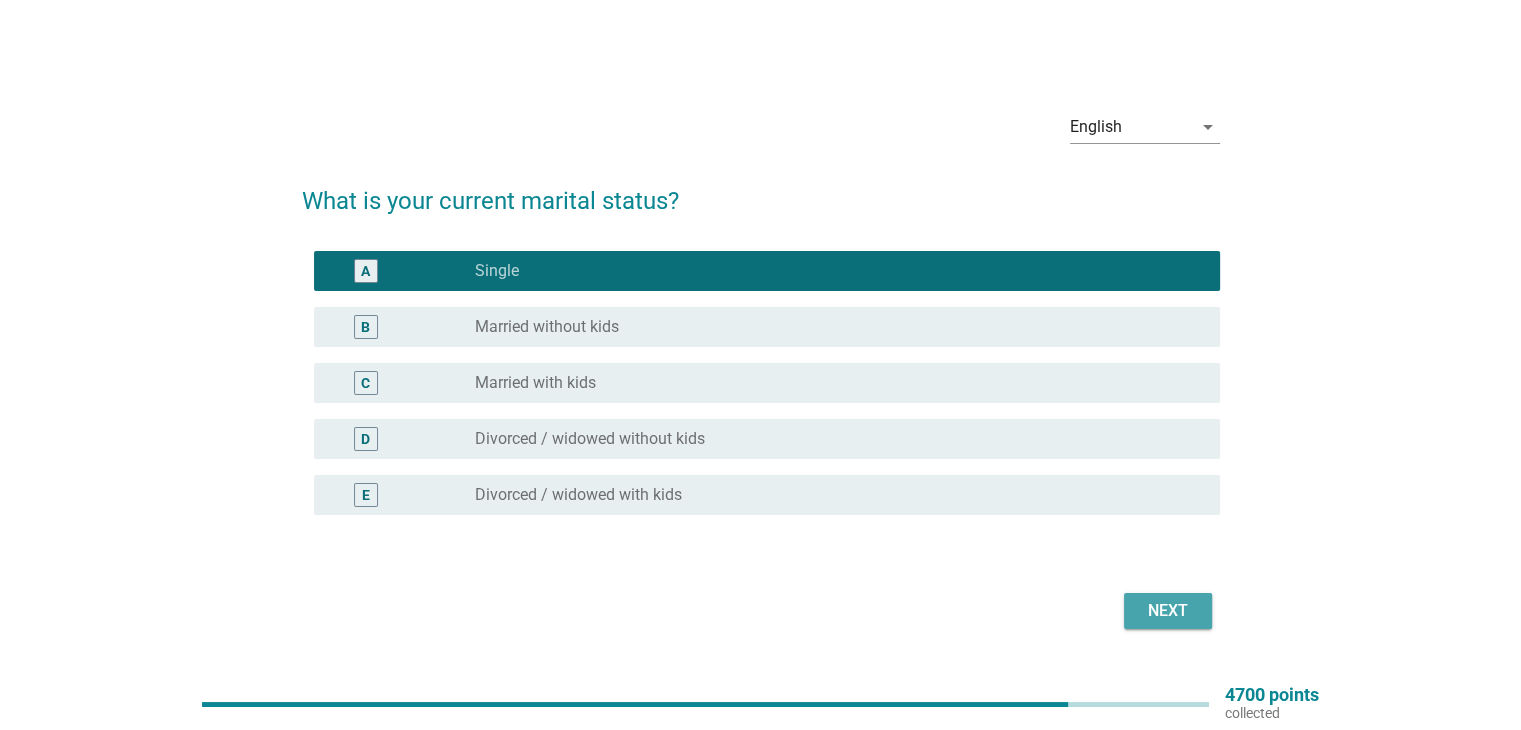 click on "Next" at bounding box center [1168, 611] 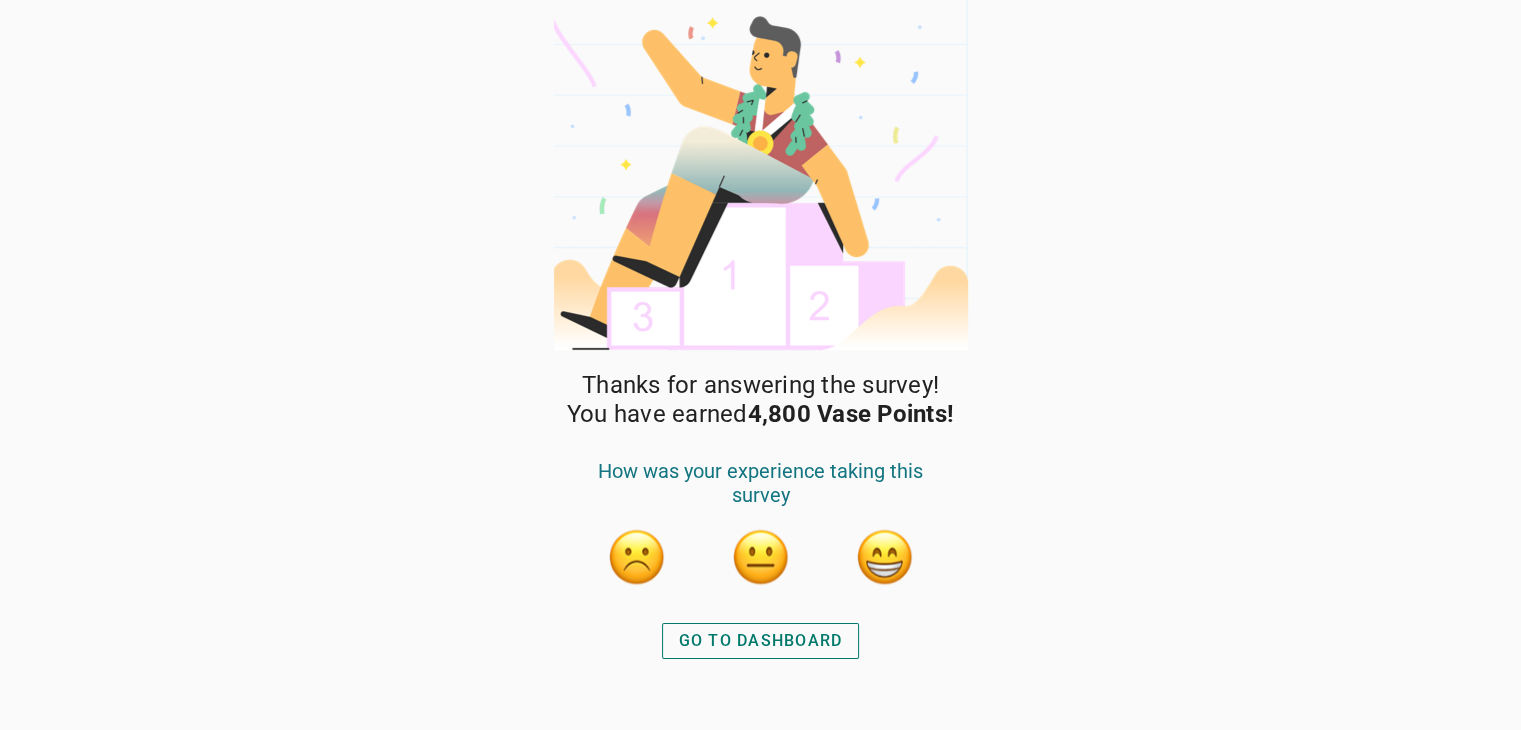 click at bounding box center (885, 557) 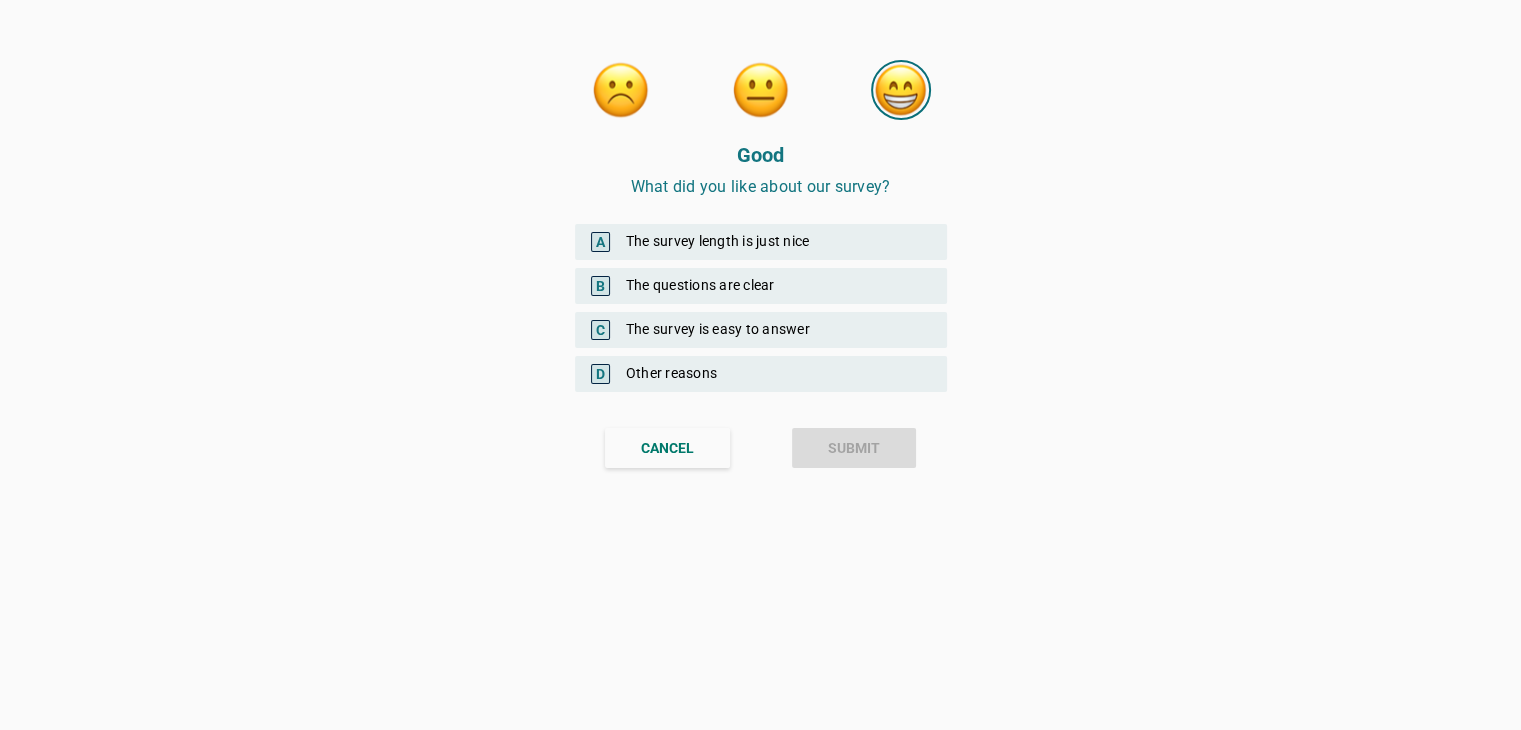 click on "A
The survey length is just nice" at bounding box center (761, 242) 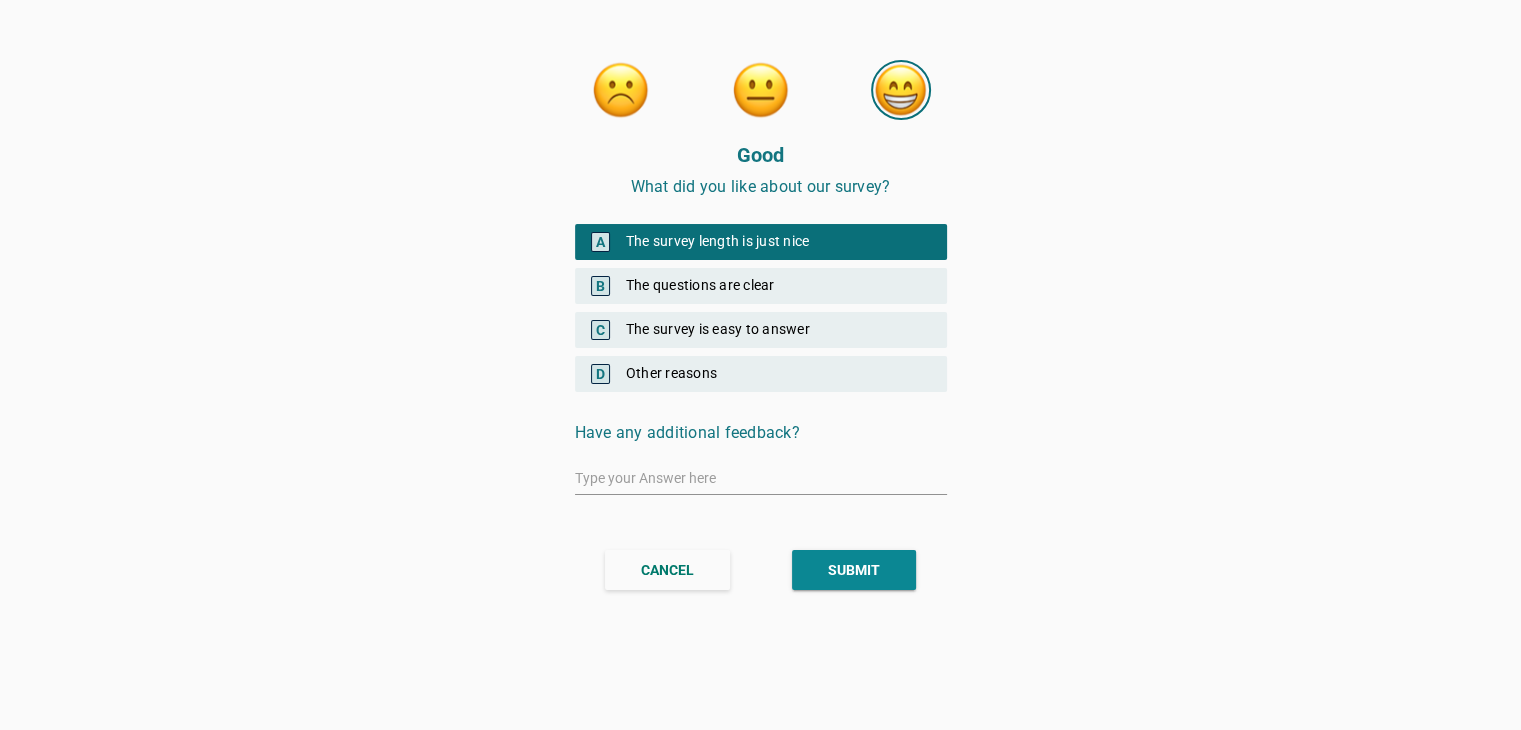 click on "B
The questions are clear" at bounding box center [761, 286] 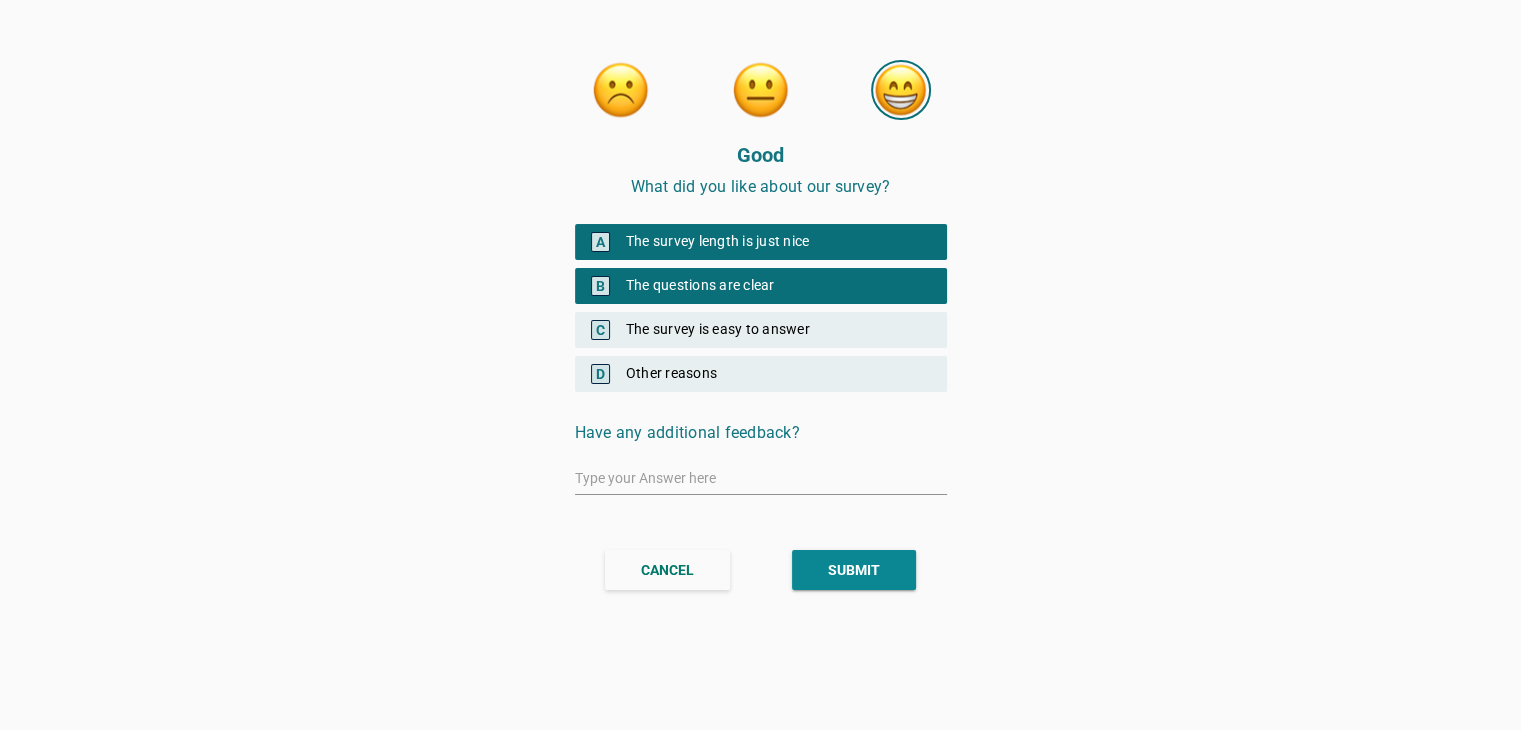 click on "C
The survey is easy to answer" at bounding box center [761, 330] 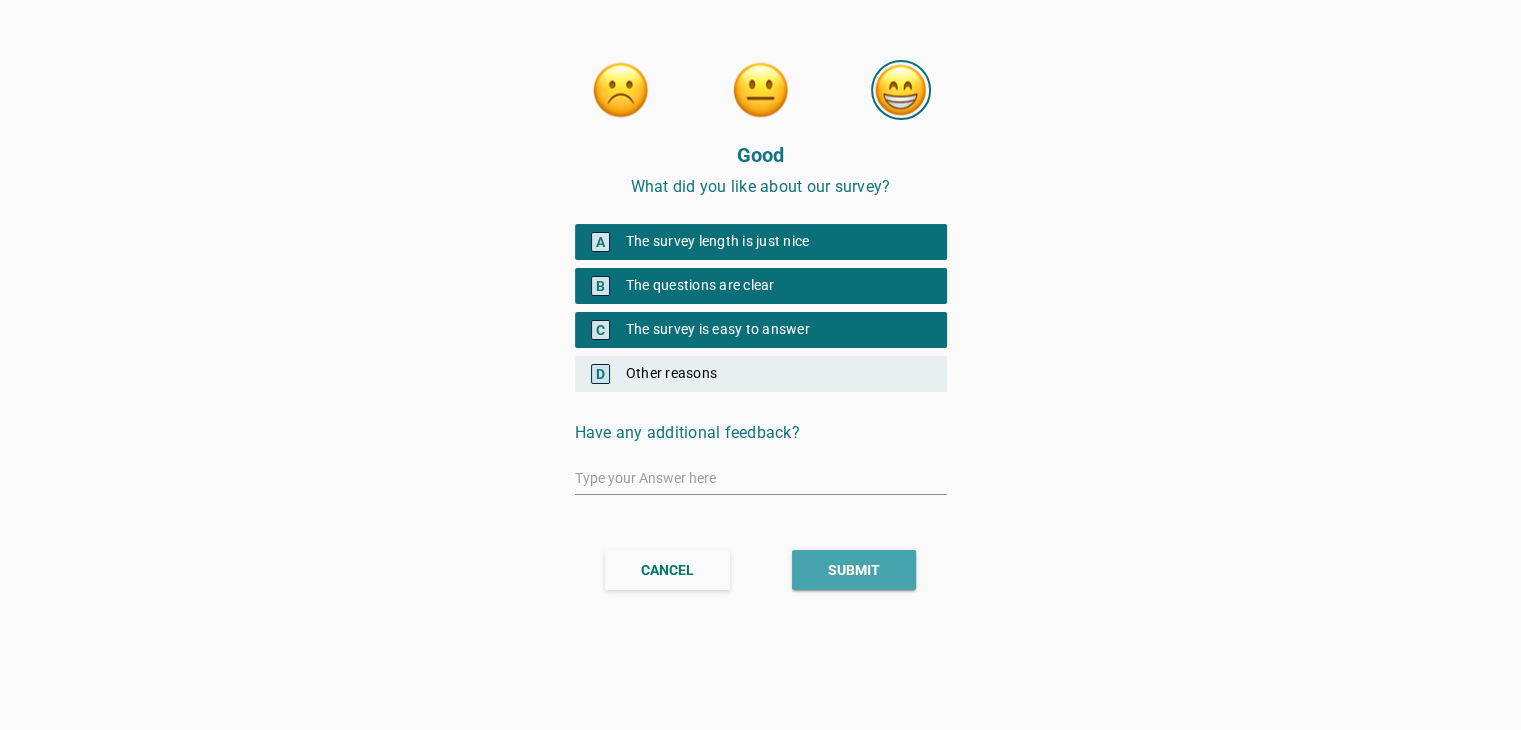 click on "SUBMIT" at bounding box center [854, 570] 